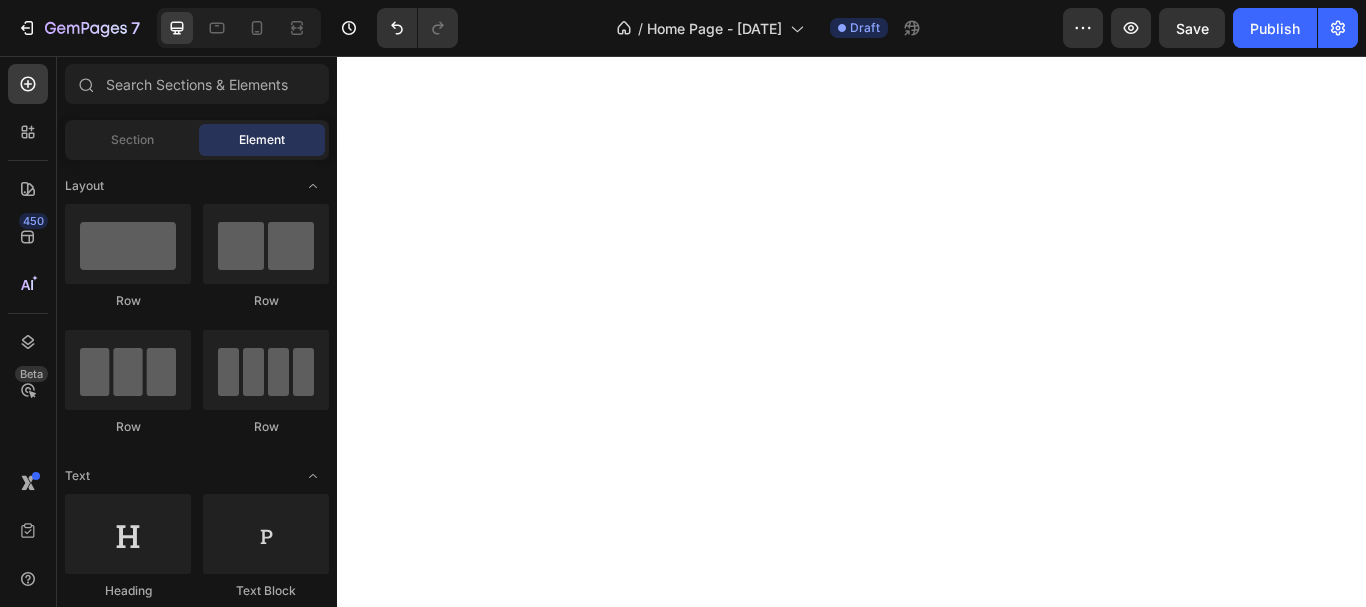 scroll, scrollTop: 0, scrollLeft: 0, axis: both 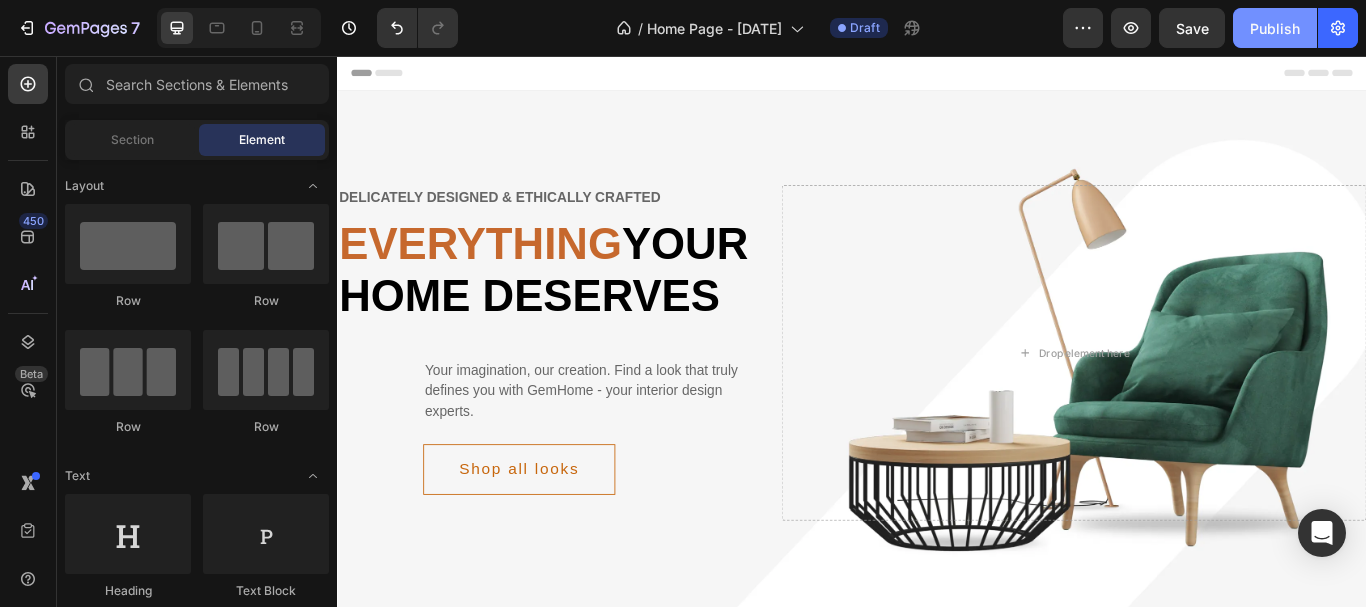 click on "Publish" at bounding box center [1275, 28] 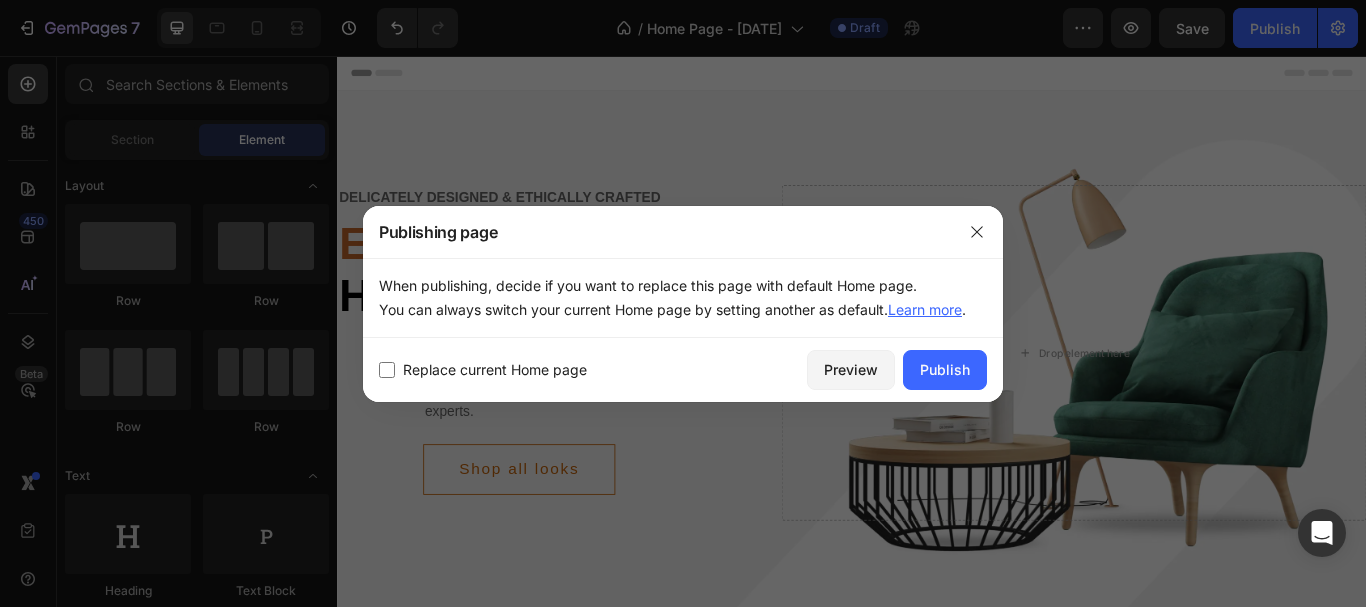 click on "Replace current Home page" at bounding box center (495, 370) 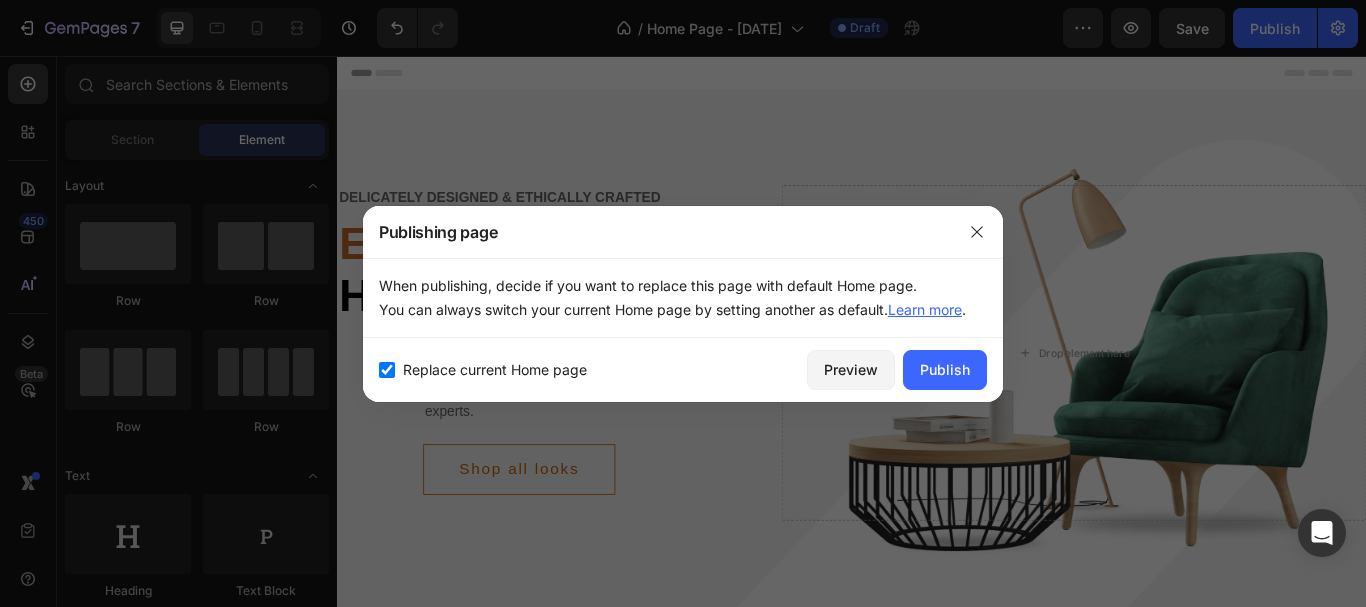 checkbox on "true" 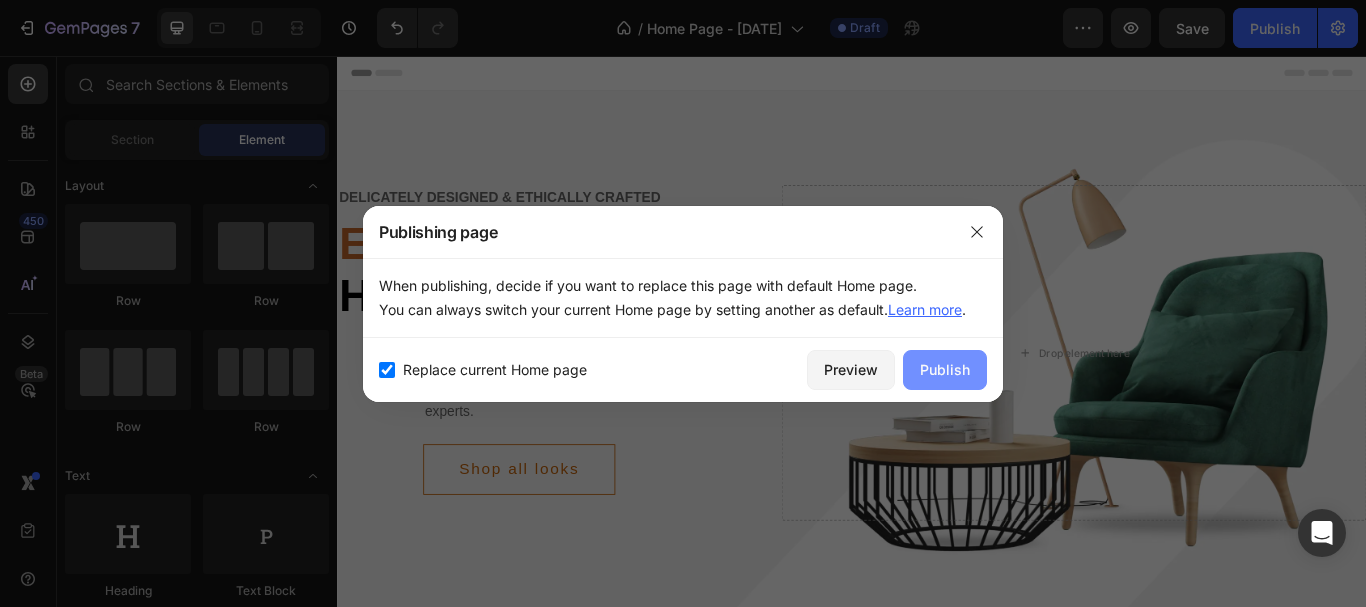 click on "Publish" at bounding box center [945, 369] 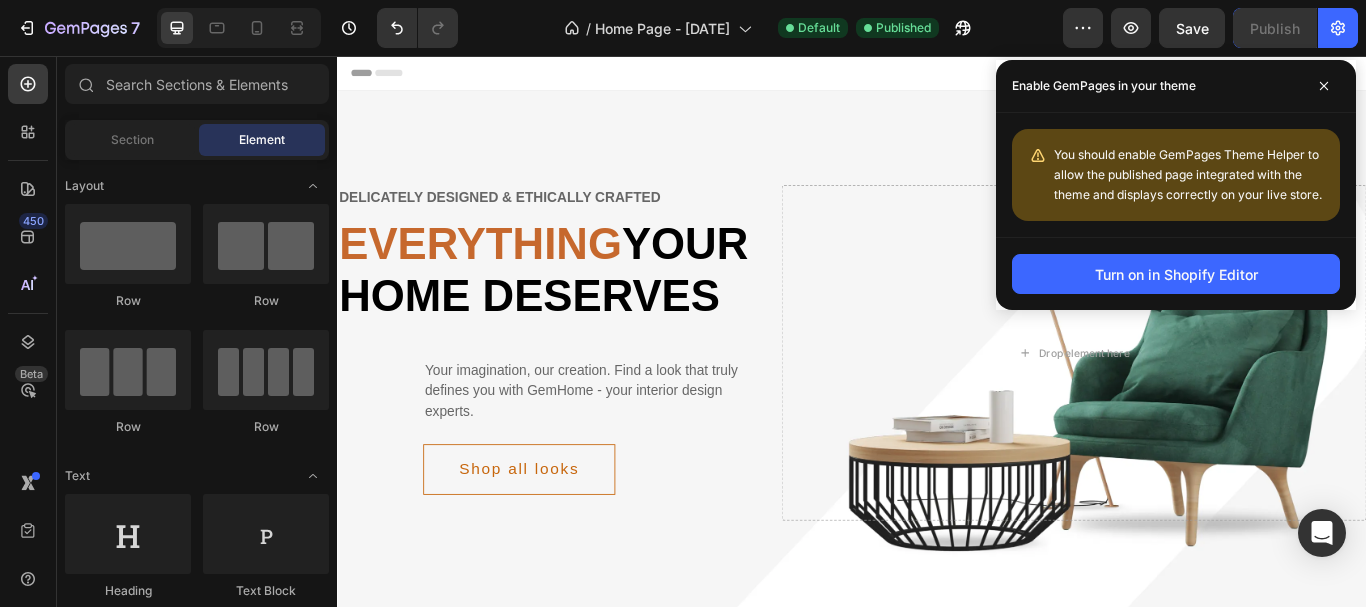 click 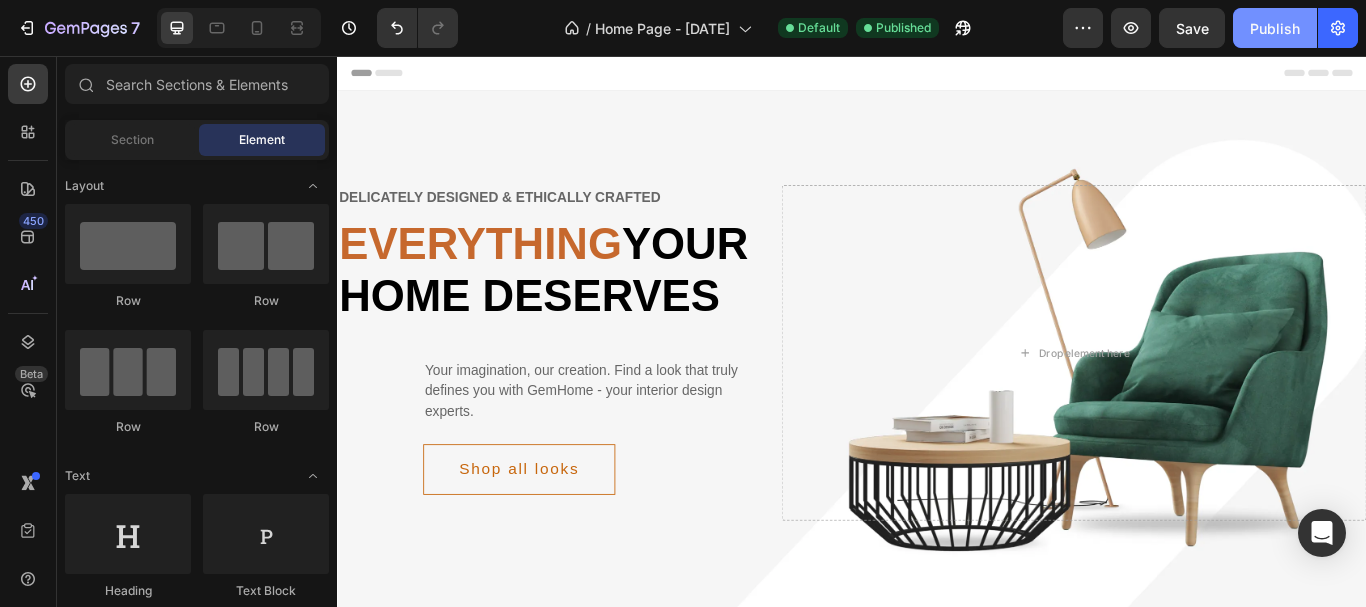click on "Publish" at bounding box center (1275, 28) 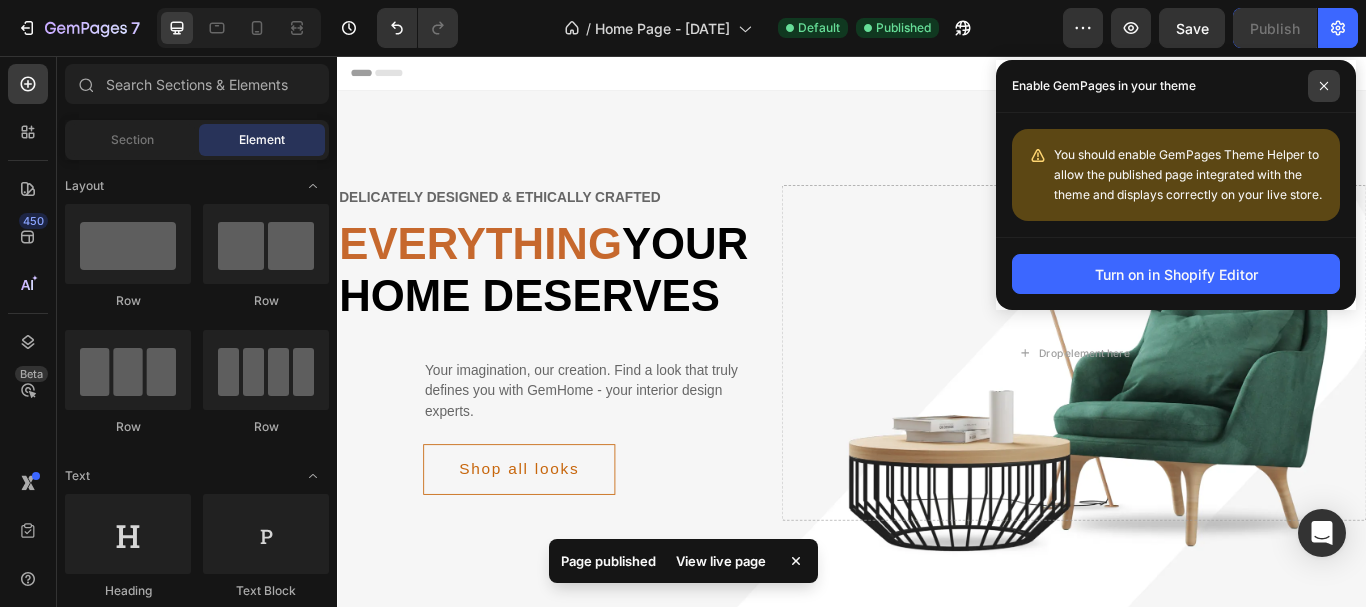 click 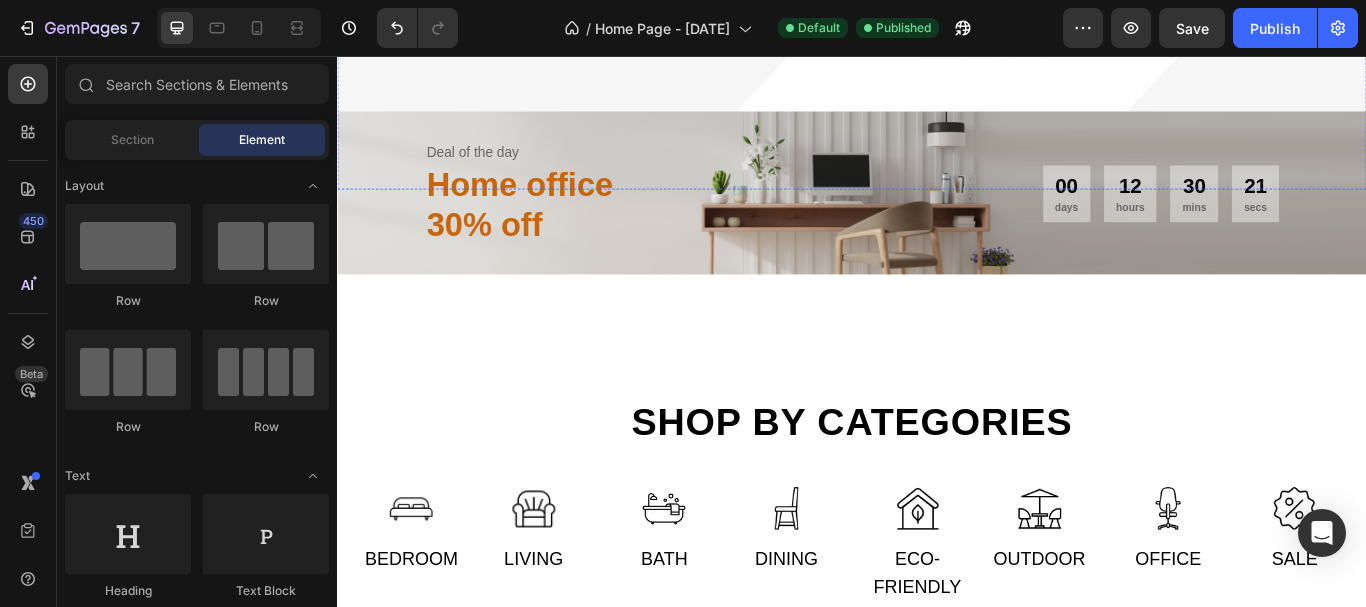 scroll, scrollTop: 582, scrollLeft: 0, axis: vertical 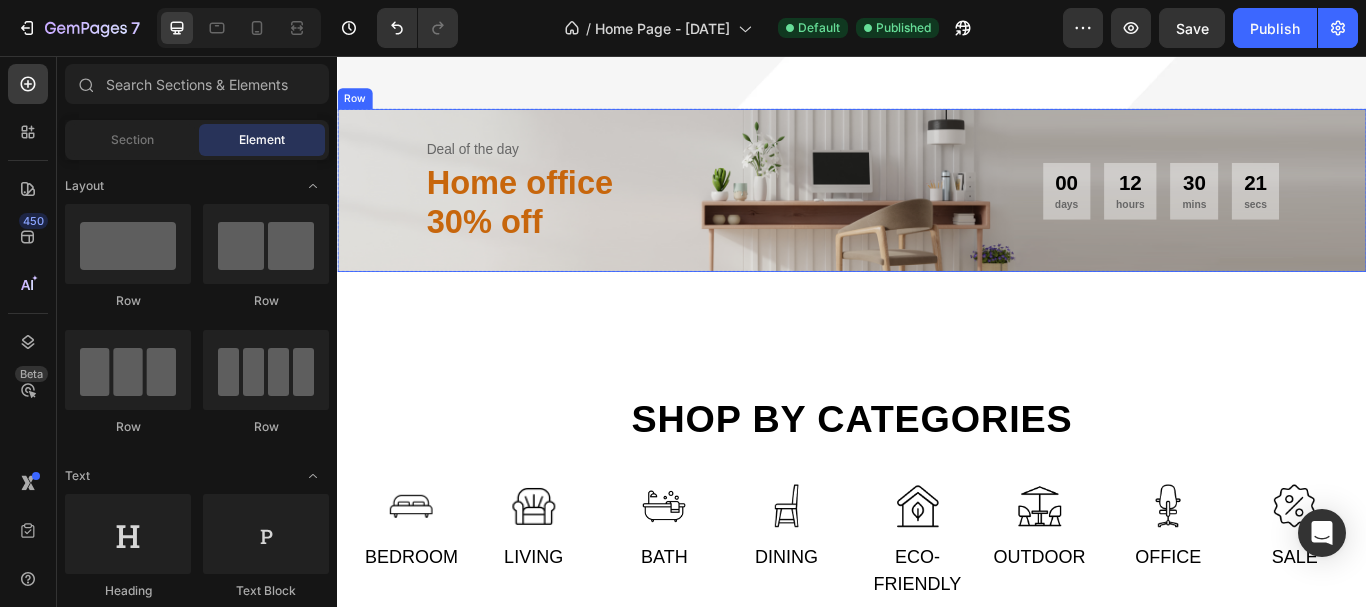 click on "Deal of the day Text Home office 30% off Heading 00 days 12 hours 30 mins 21 secs CountDown Timer Row" at bounding box center (937, 212) 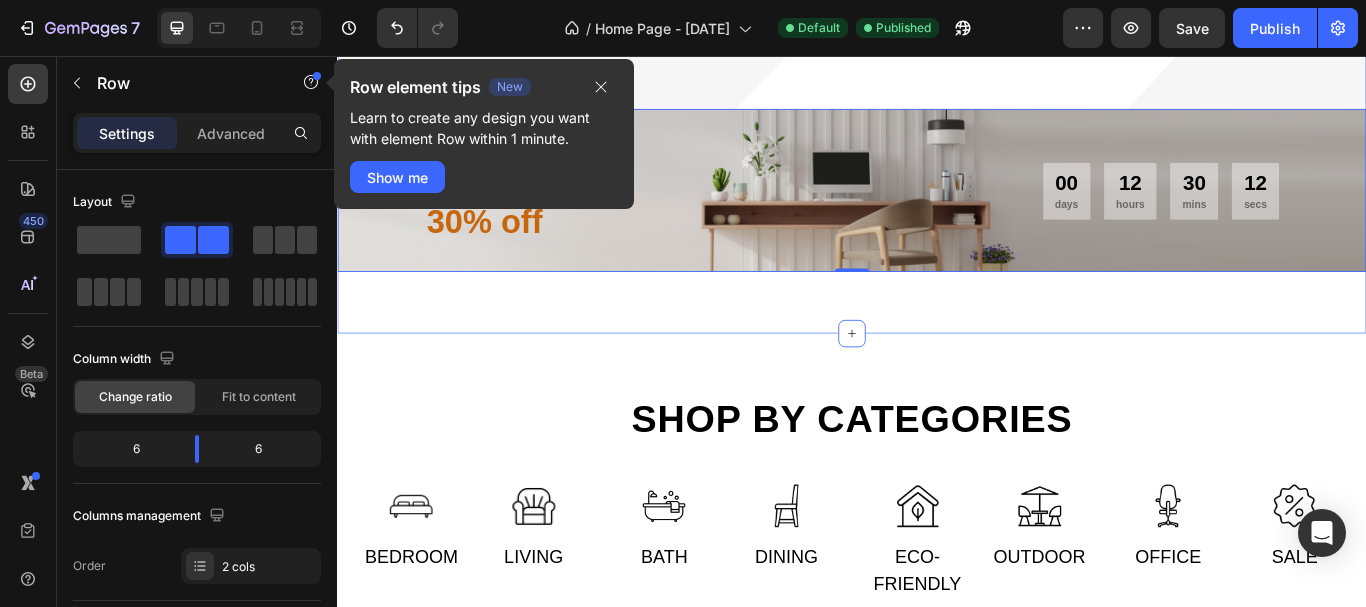 click on "Shop by categories" at bounding box center (937, 480) 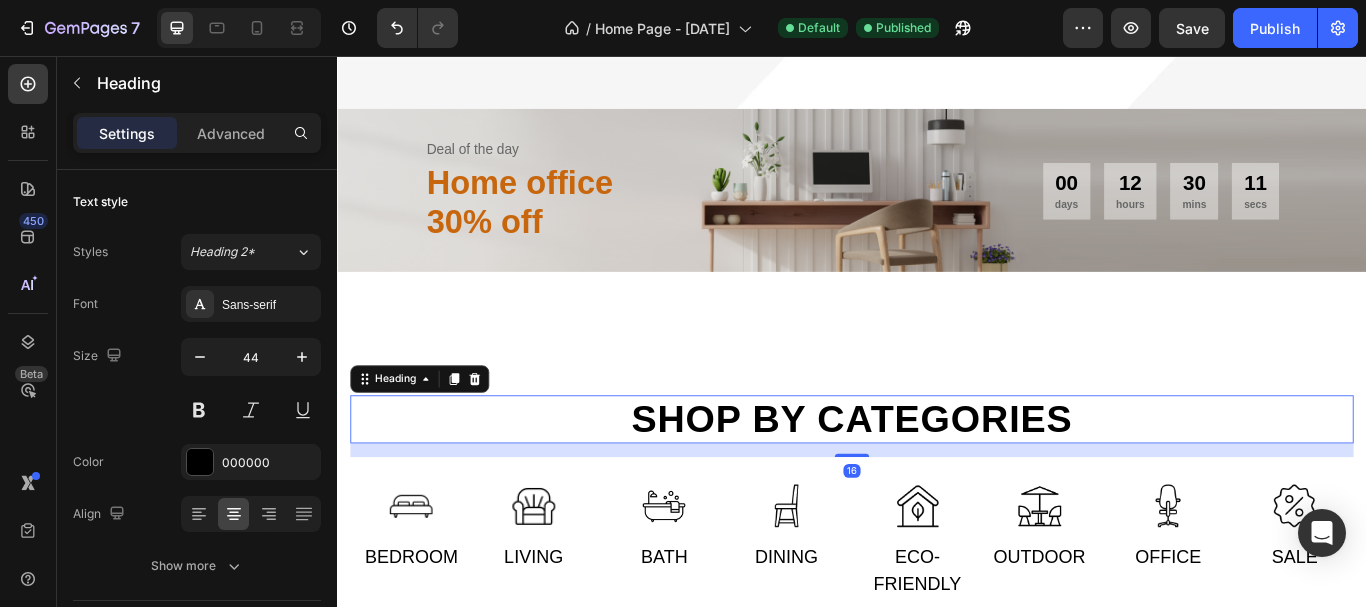 scroll, scrollTop: 585, scrollLeft: 0, axis: vertical 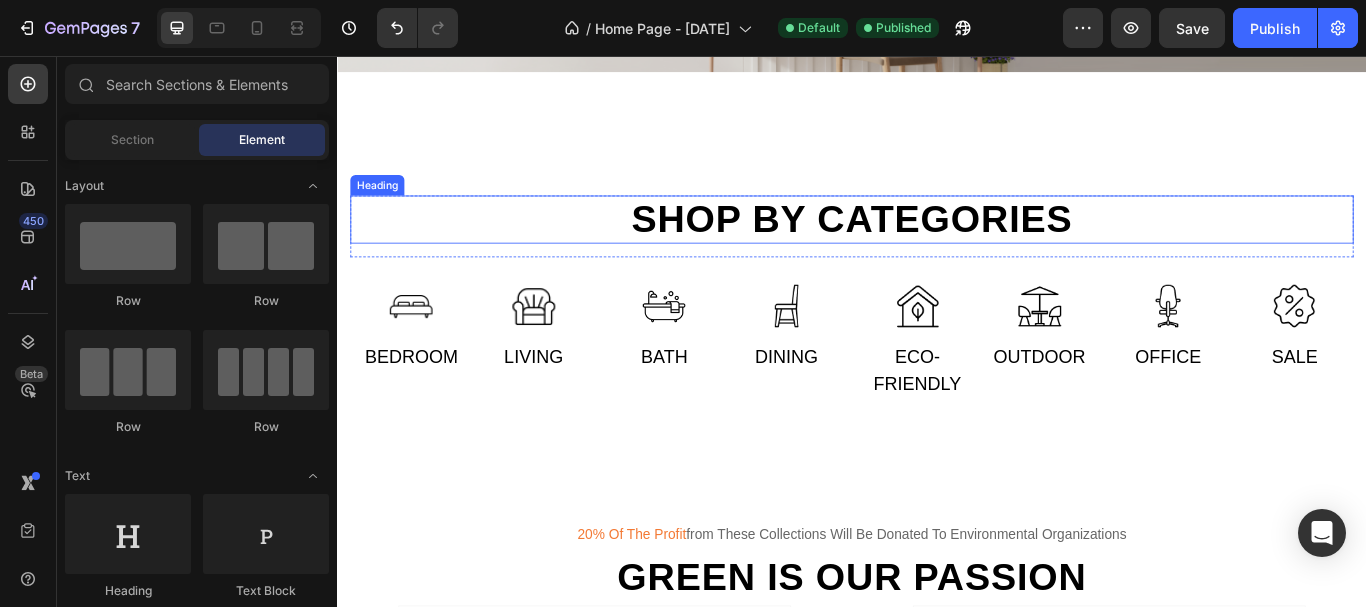 click on "Shop by categories" at bounding box center [937, 247] 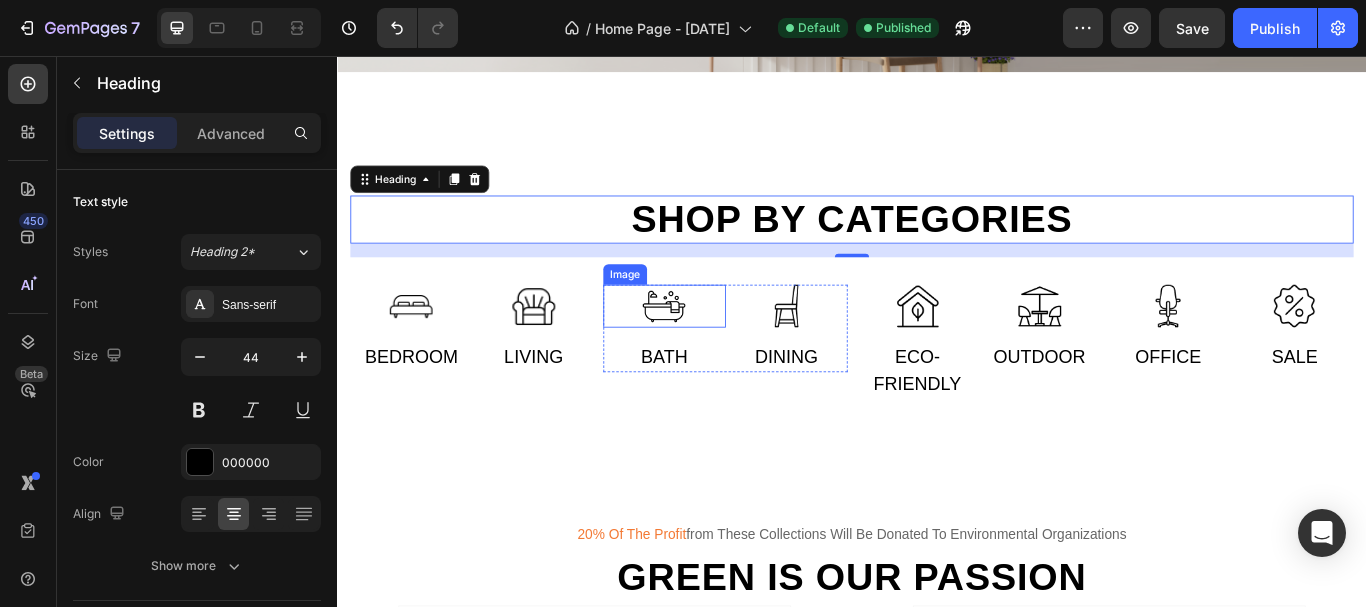 click at bounding box center [718, 348] 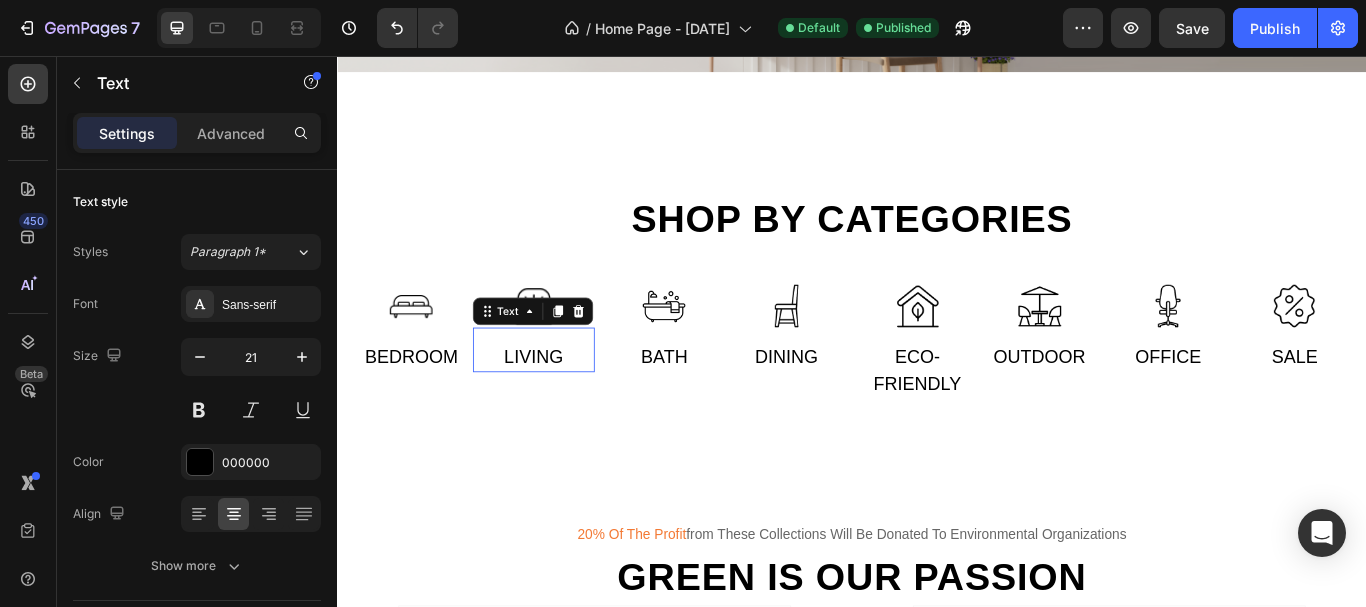 click on "Living" at bounding box center (566, 407) 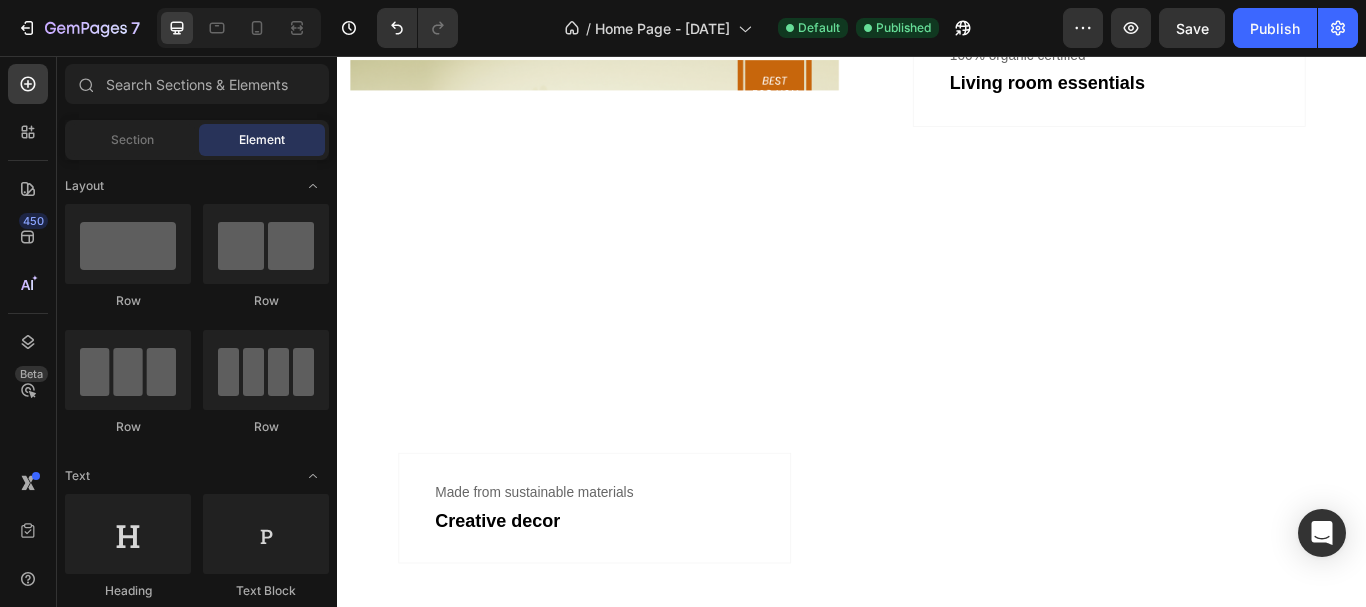 scroll, scrollTop: 1574, scrollLeft: 0, axis: vertical 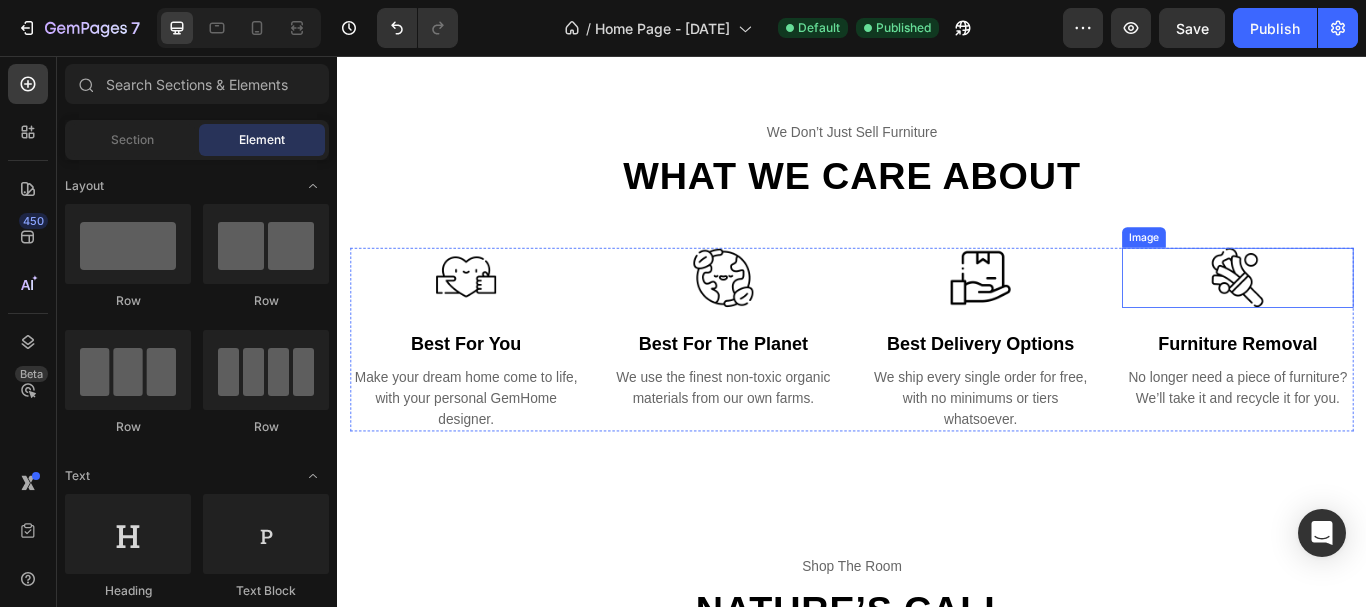 click at bounding box center (1387, 315) 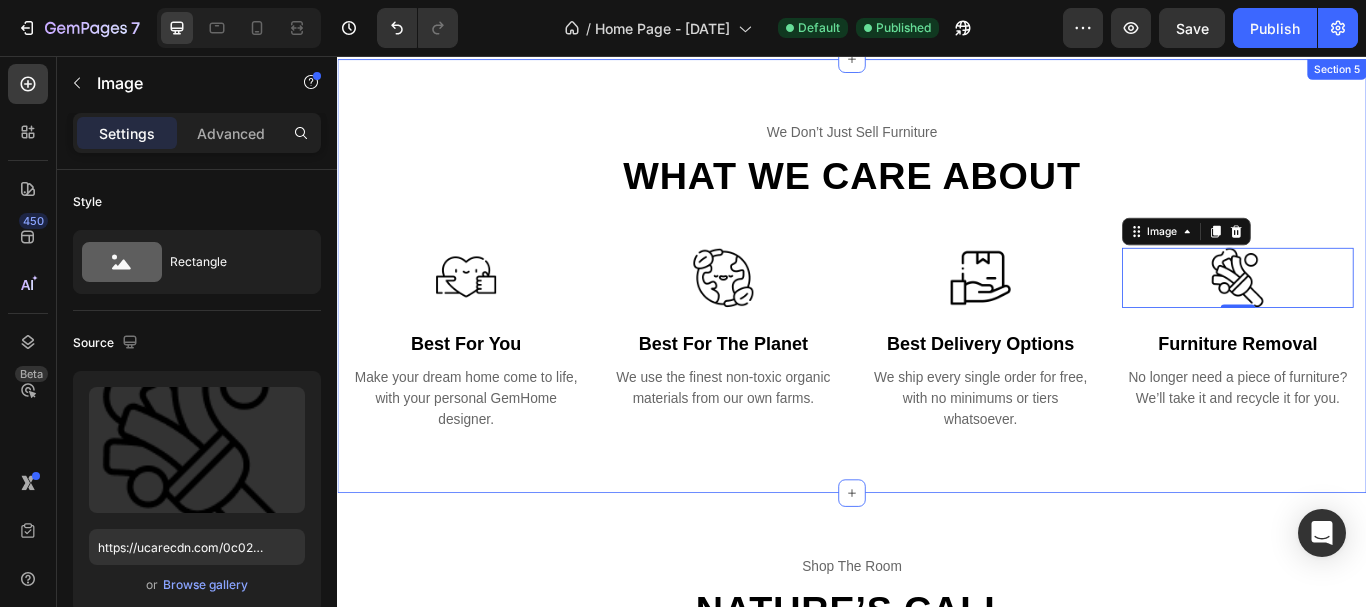 click on "we don’t just sell furniture Text What we care about Heading Row Image best for you Text Make your dream home come to life, with your personal GemHome designer.
Text Image best for the planet Text We use the finest non-toxic organic materials from our own farms.
Text Image best delivery options Text We ship every single order for free, with no minimums or tiers whatsoever. Text Image   0 furniture removal Text No longer need a piece of furniture? We’ll take it and recycle it for you.
Text Row Section 5" at bounding box center (937, 313) 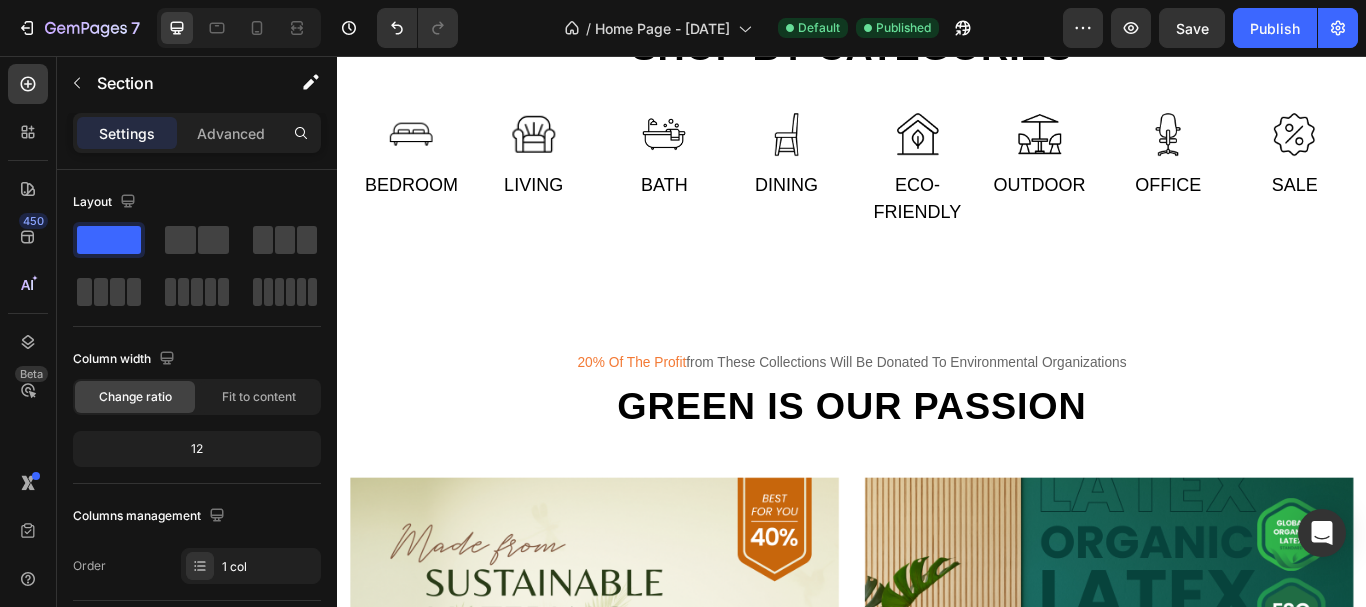 scroll, scrollTop: 1215, scrollLeft: 0, axis: vertical 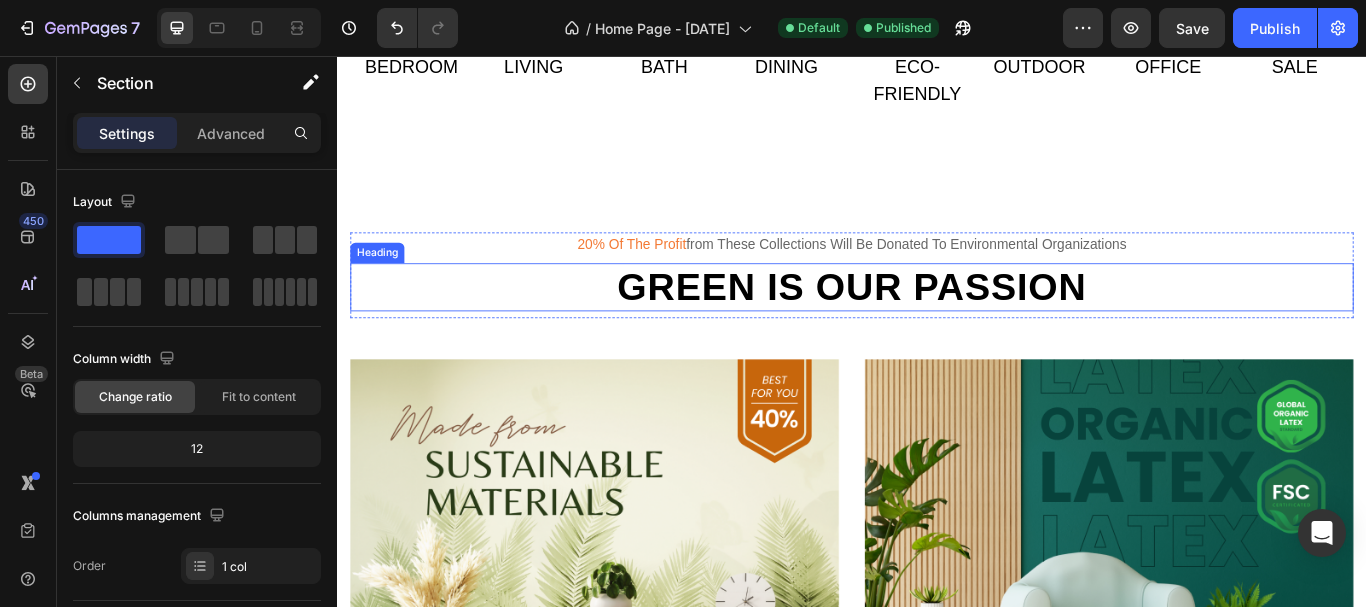click on "Green is our passion" at bounding box center (937, 326) 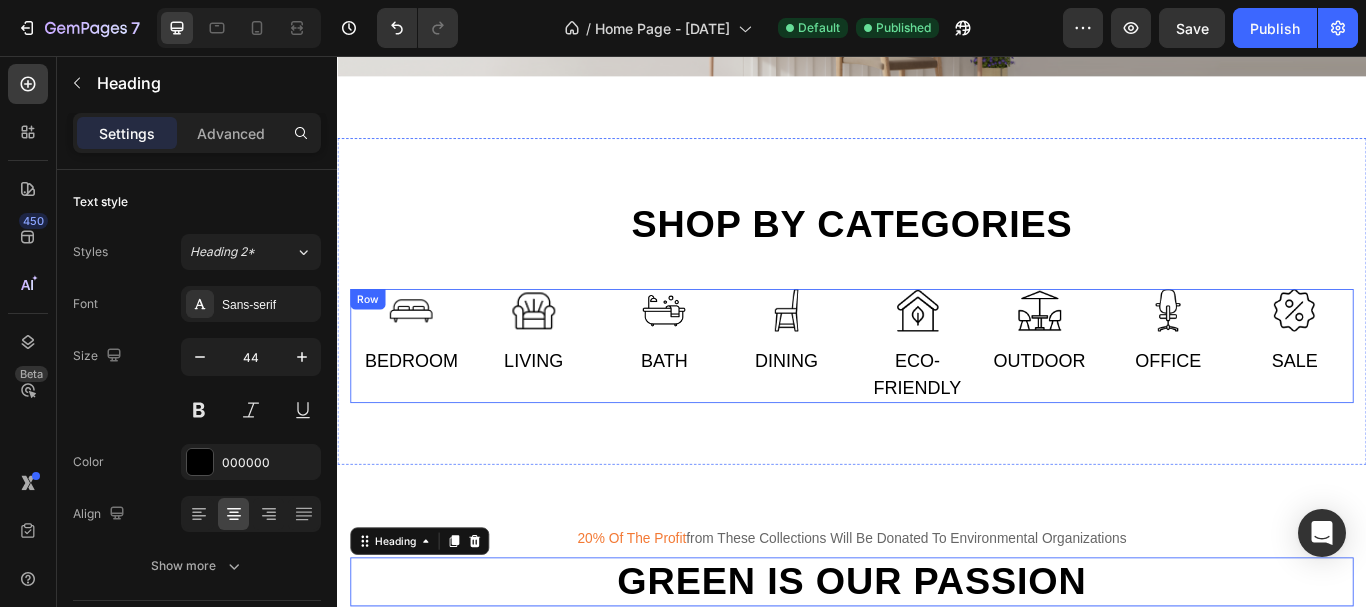 scroll, scrollTop: 804, scrollLeft: 0, axis: vertical 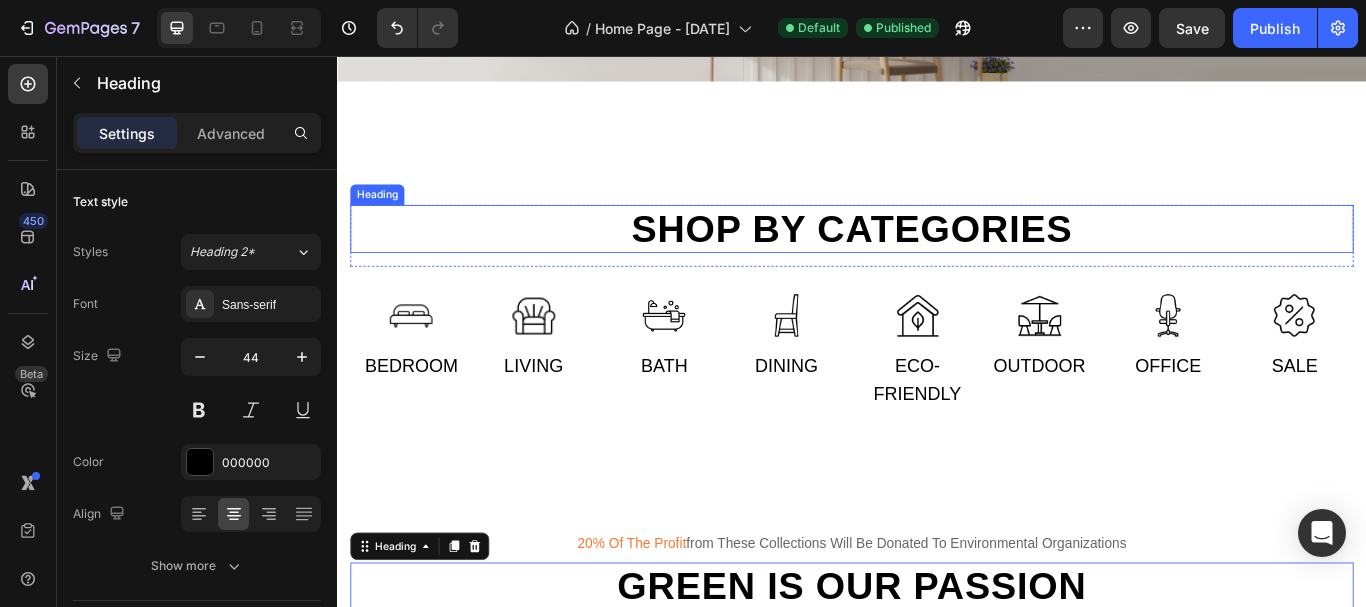 click on "Shop by categories" at bounding box center [937, 258] 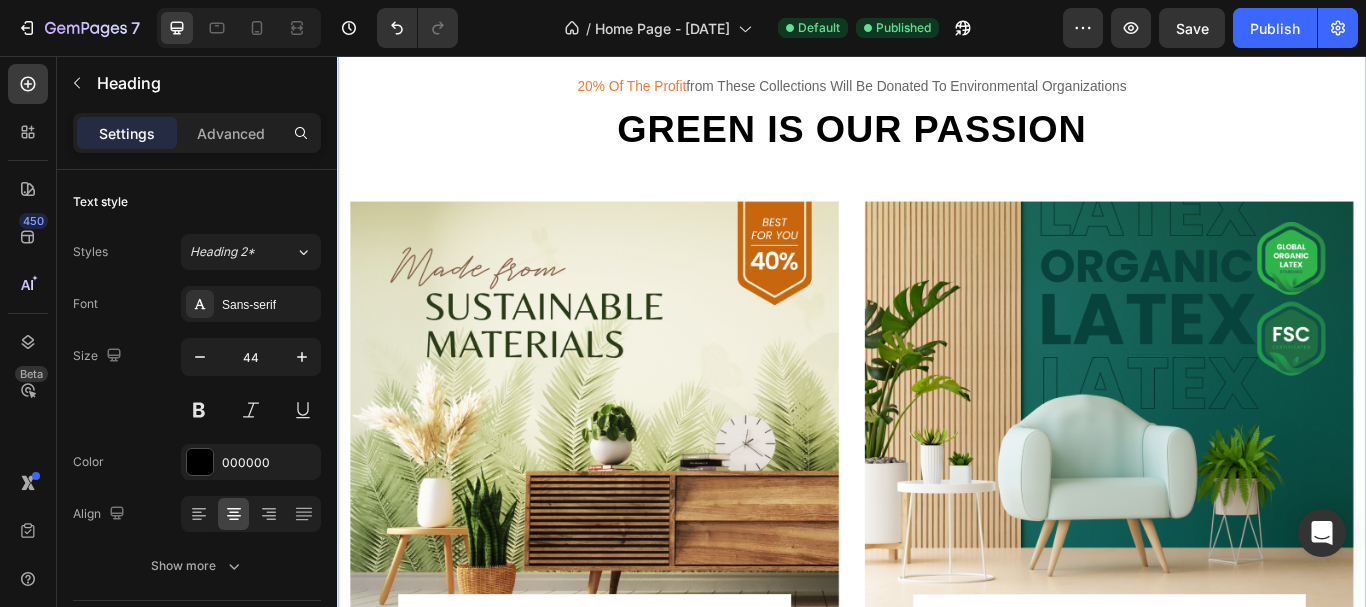 scroll, scrollTop: 1317, scrollLeft: 0, axis: vertical 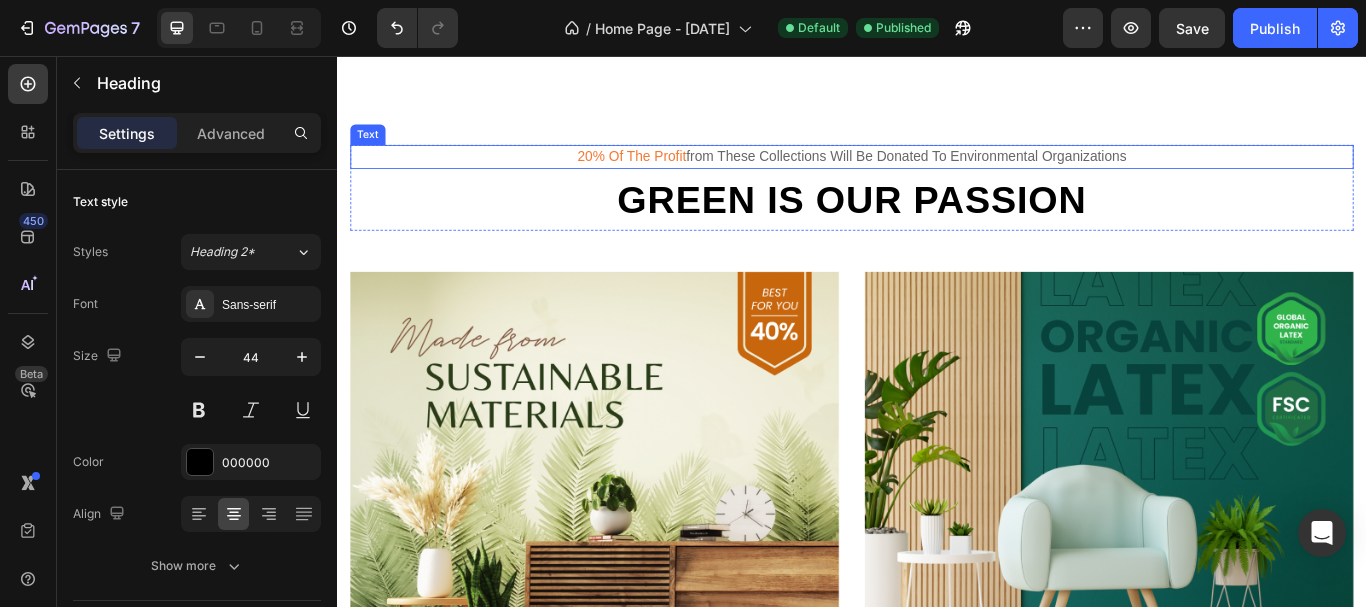 click on "20% of the profit" at bounding box center (680, 173) 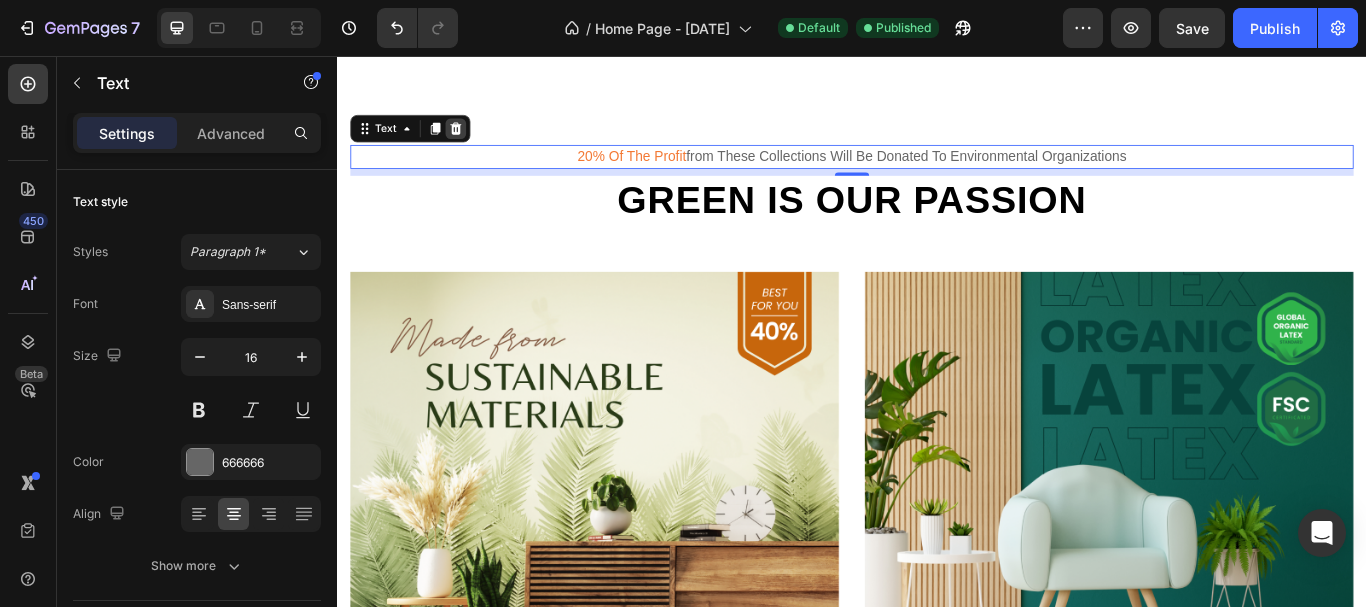 click 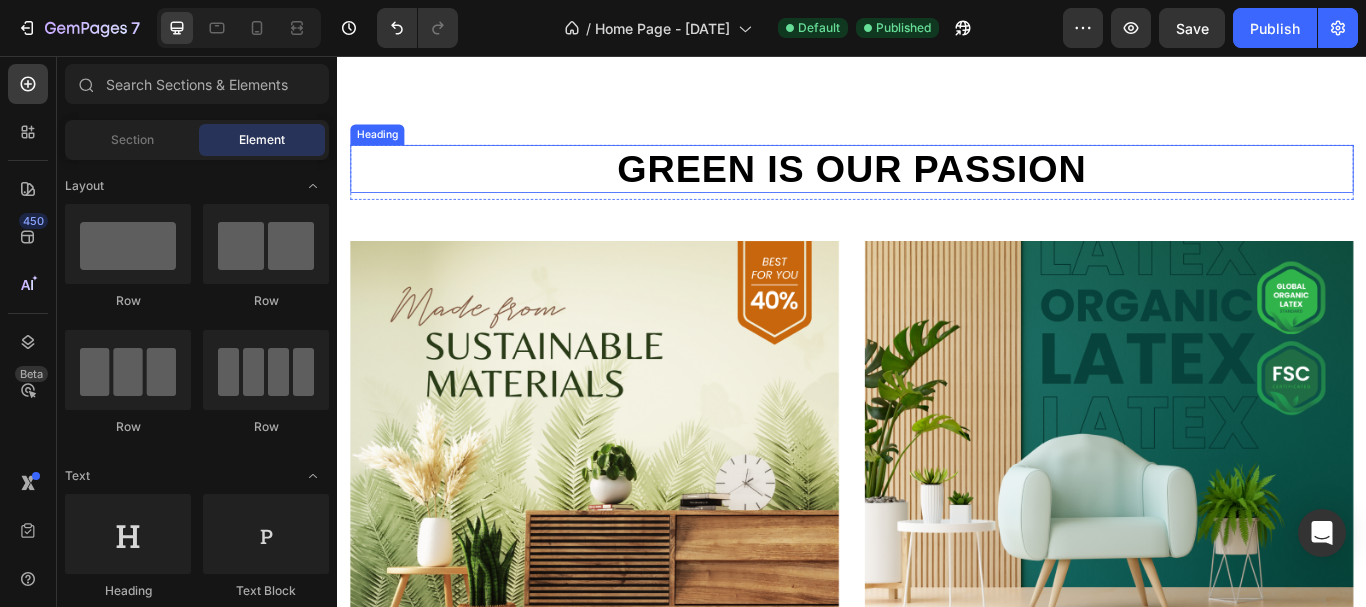 click on "Green is our passion" at bounding box center [937, 188] 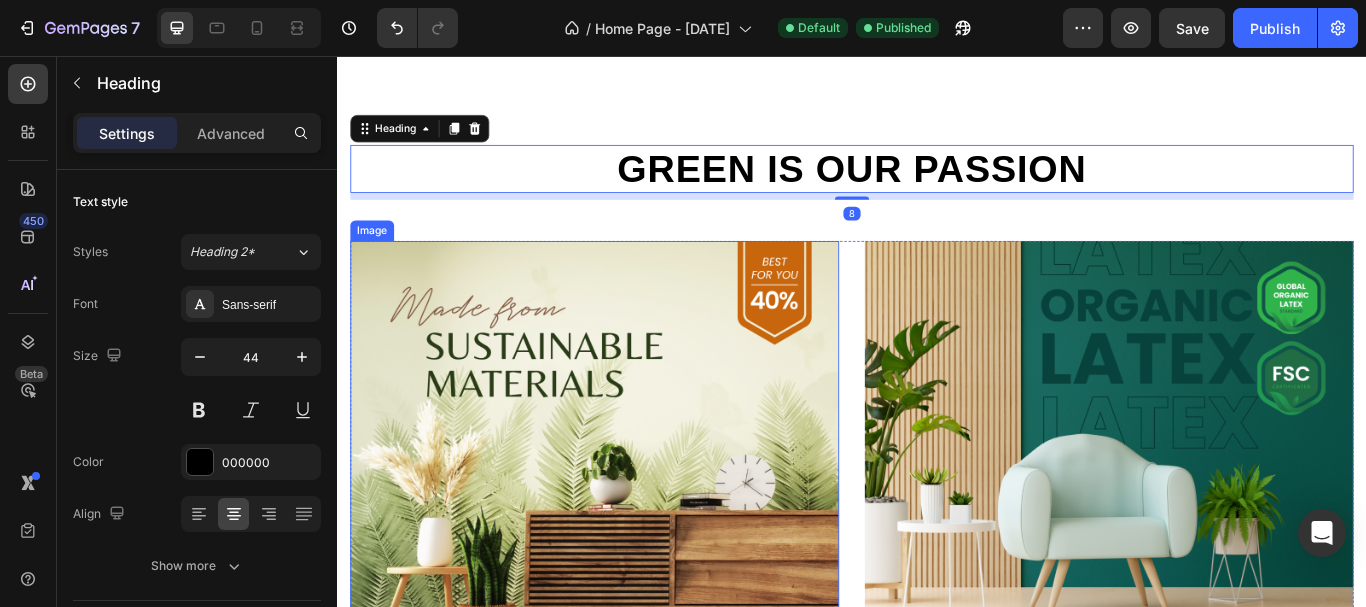 click at bounding box center (637, 526) 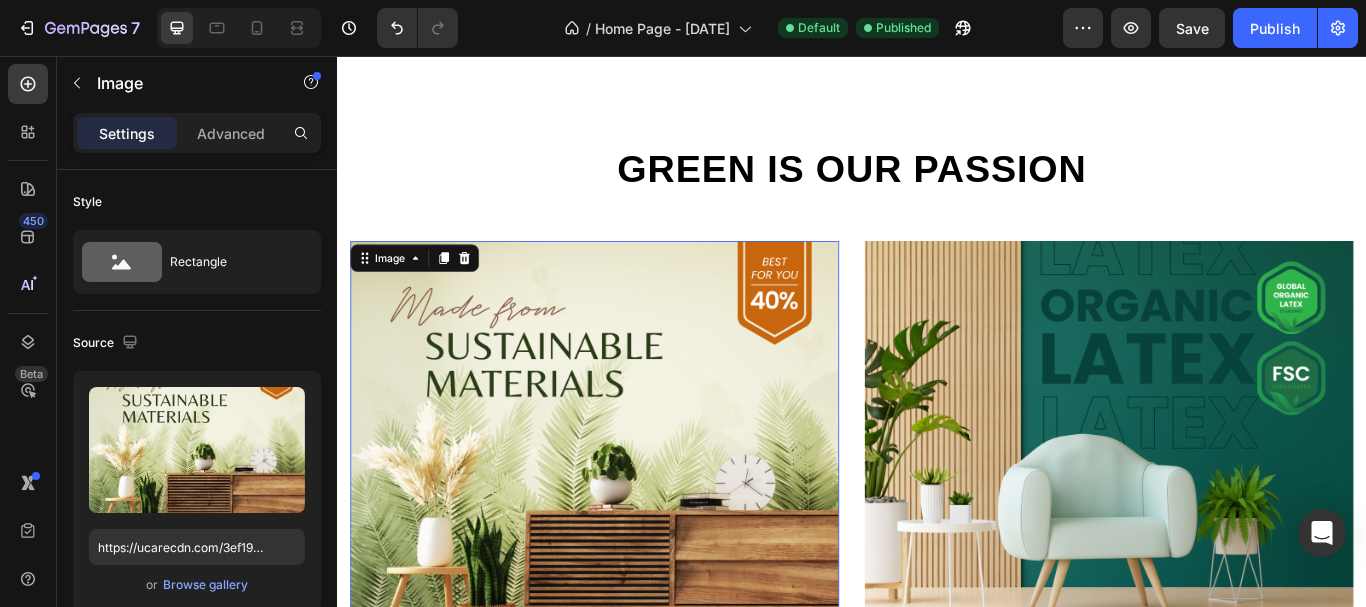 scroll, scrollTop: 1610, scrollLeft: 0, axis: vertical 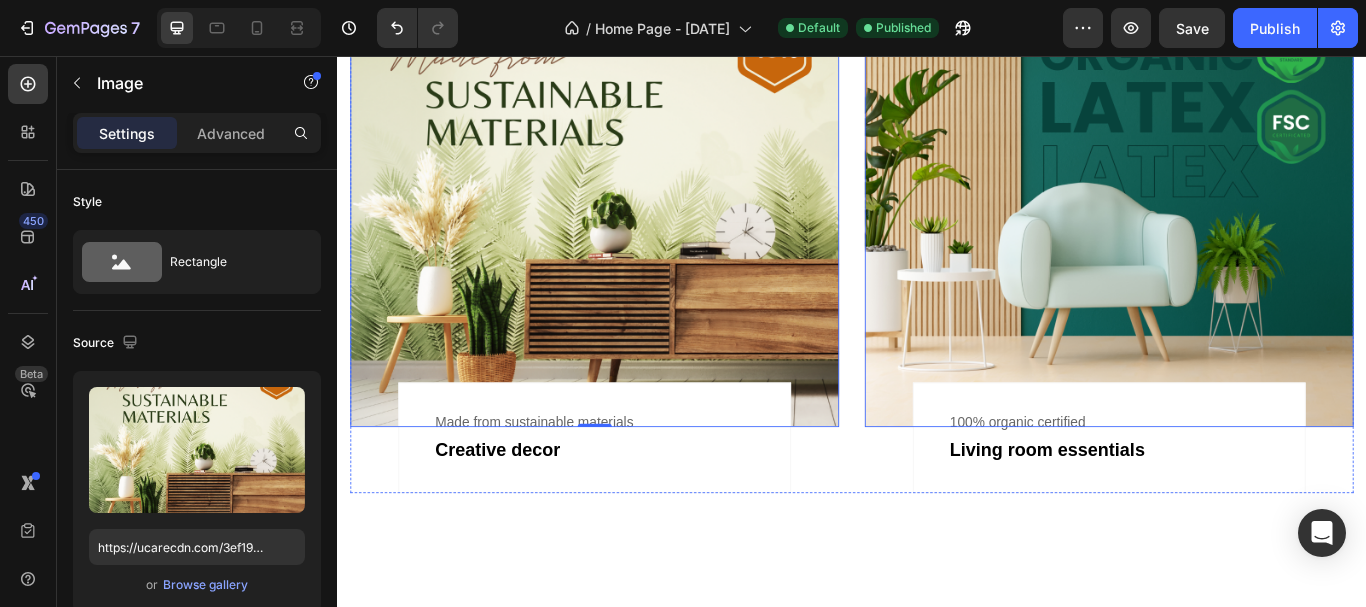 click at bounding box center [1237, 233] 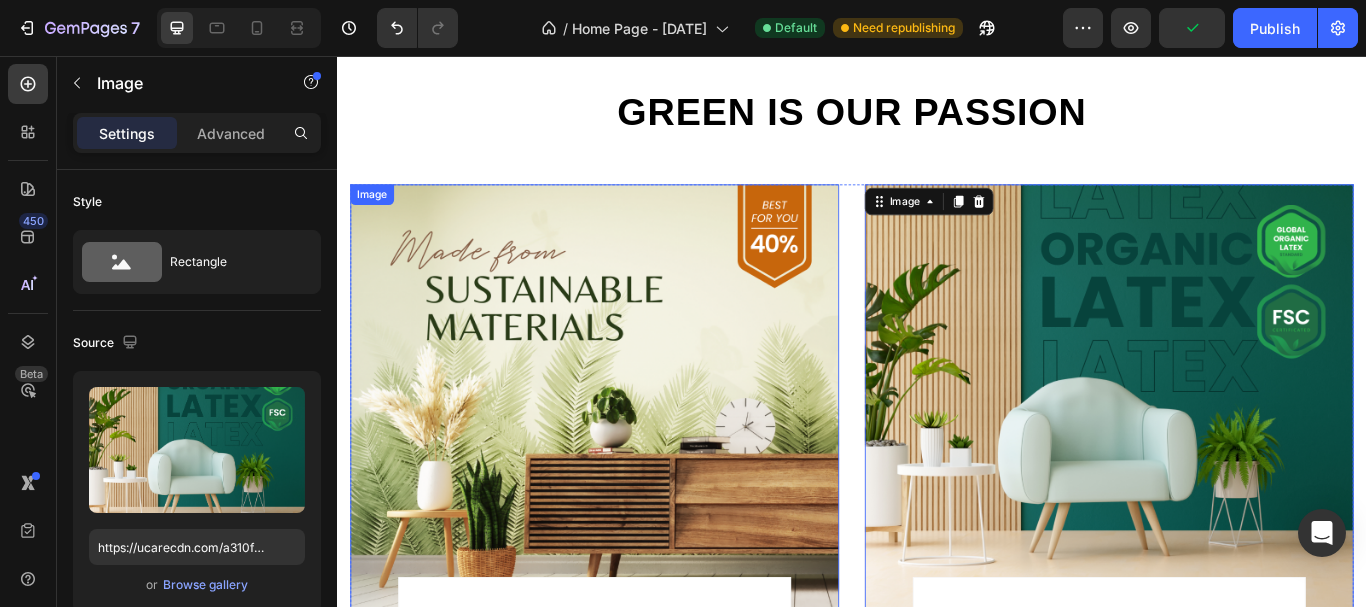 scroll, scrollTop: 1552, scrollLeft: 0, axis: vertical 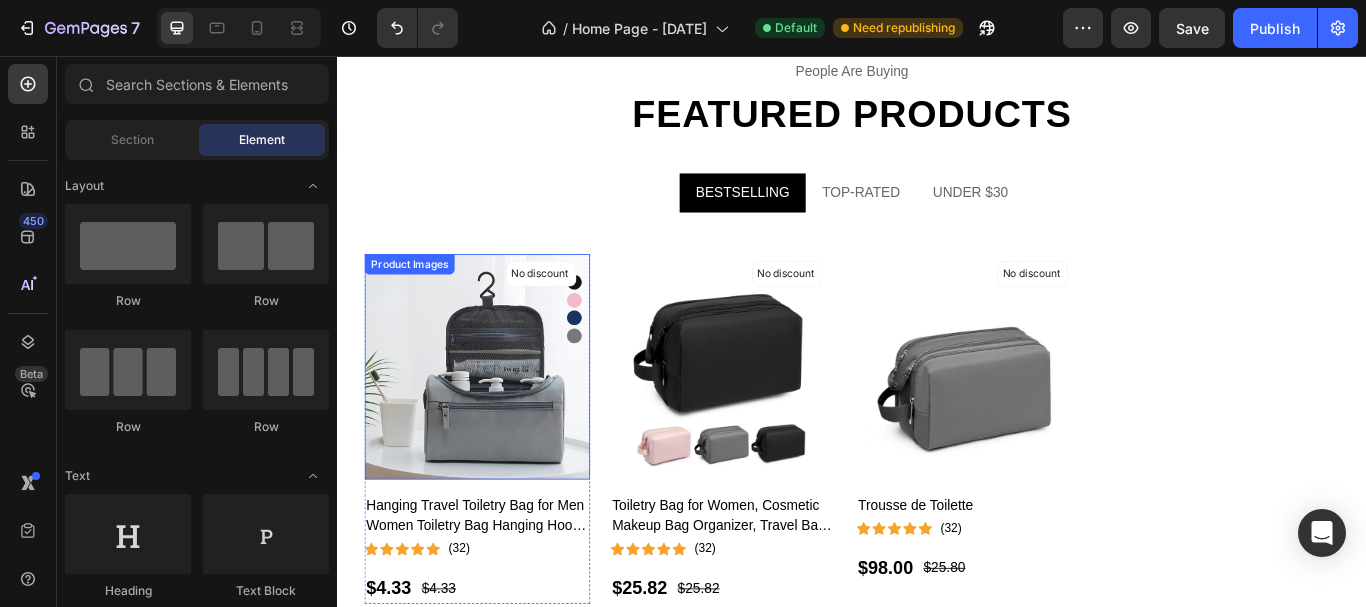 click at bounding box center [499, 418] 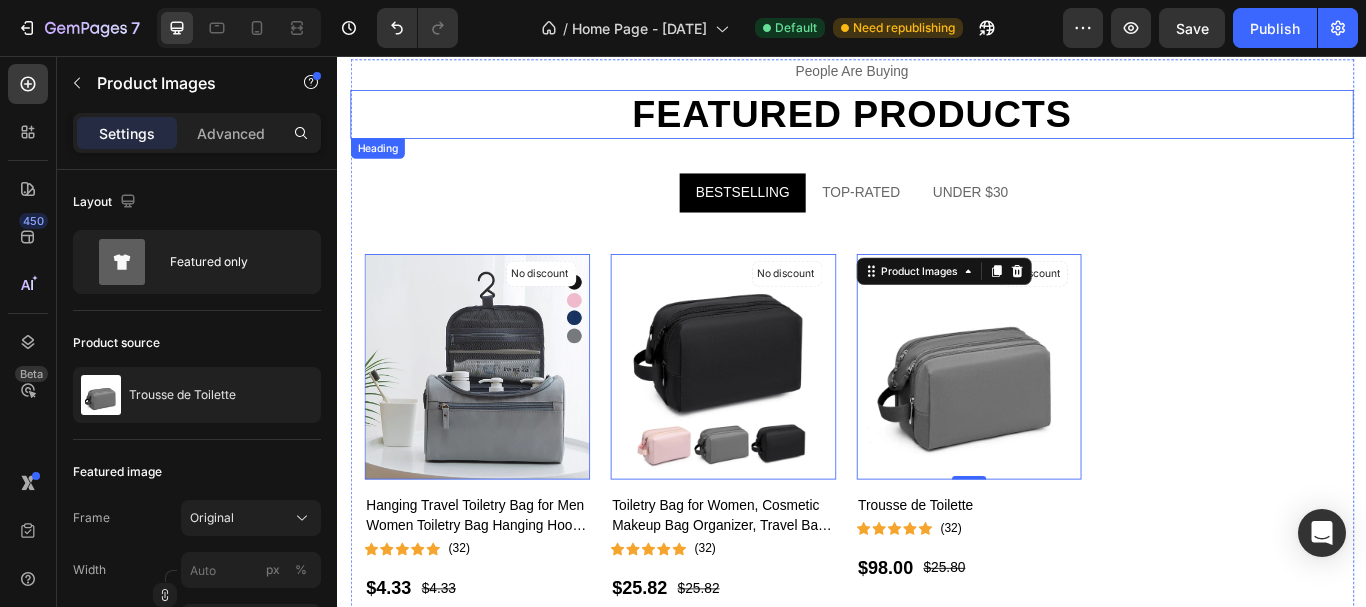 click on "Featured products" at bounding box center [937, 124] 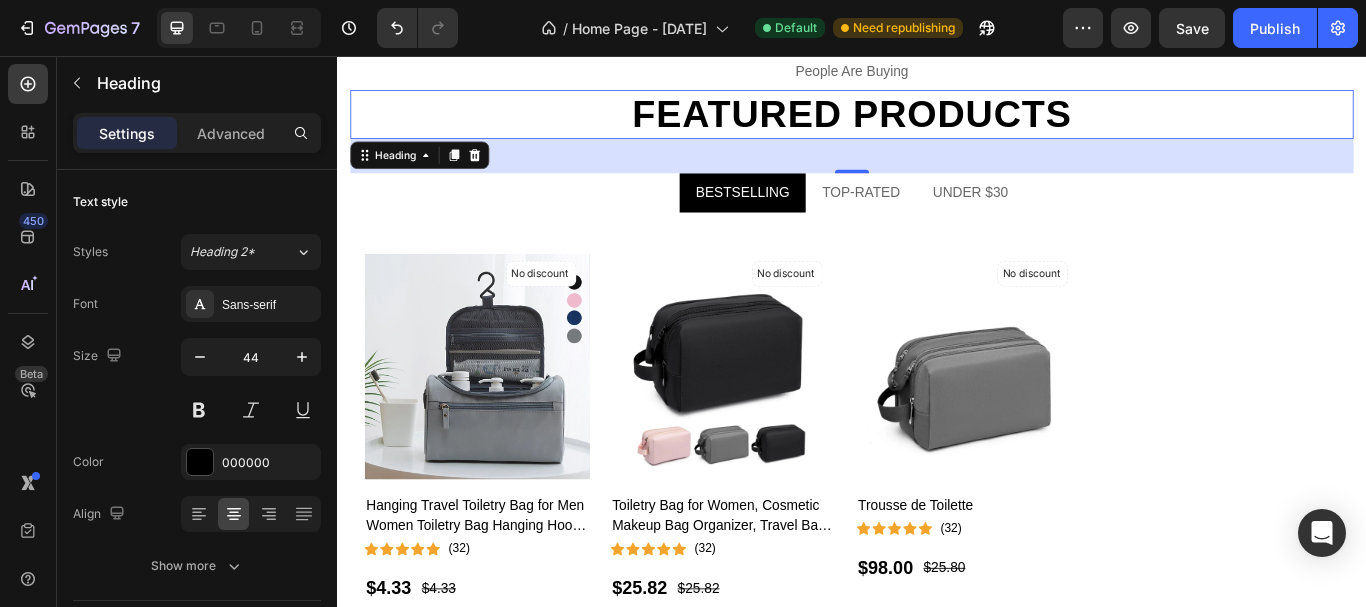 click on "Featured products" at bounding box center [937, 124] 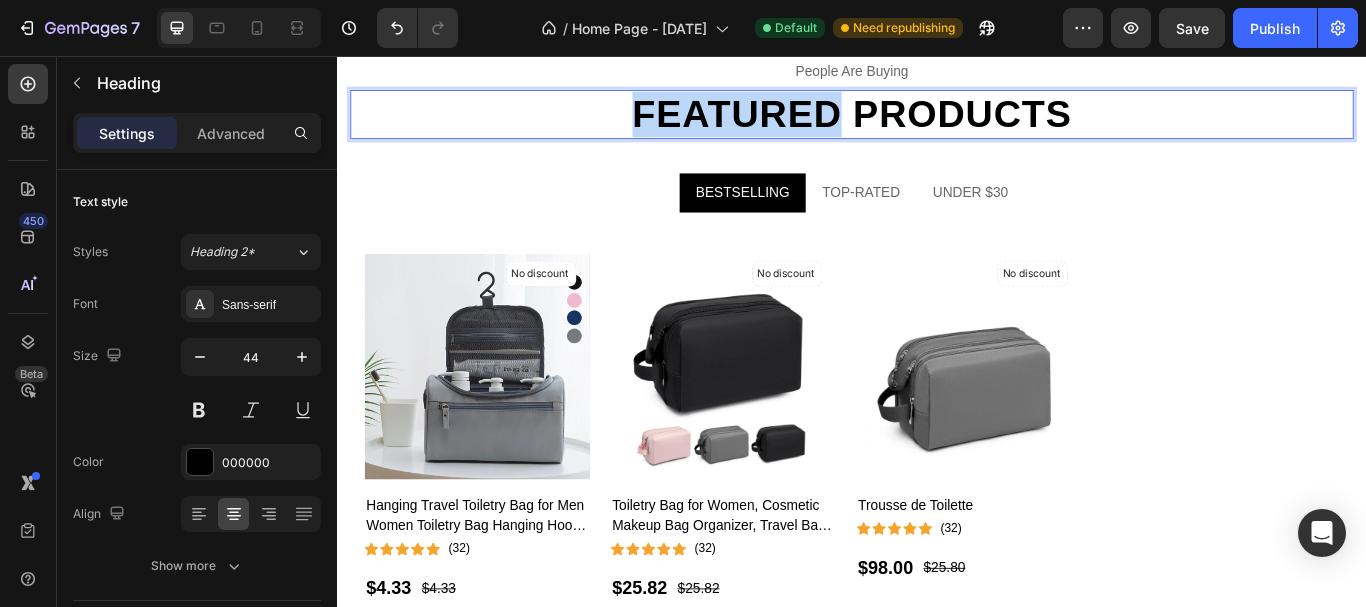 click on "Featured products" at bounding box center [937, 124] 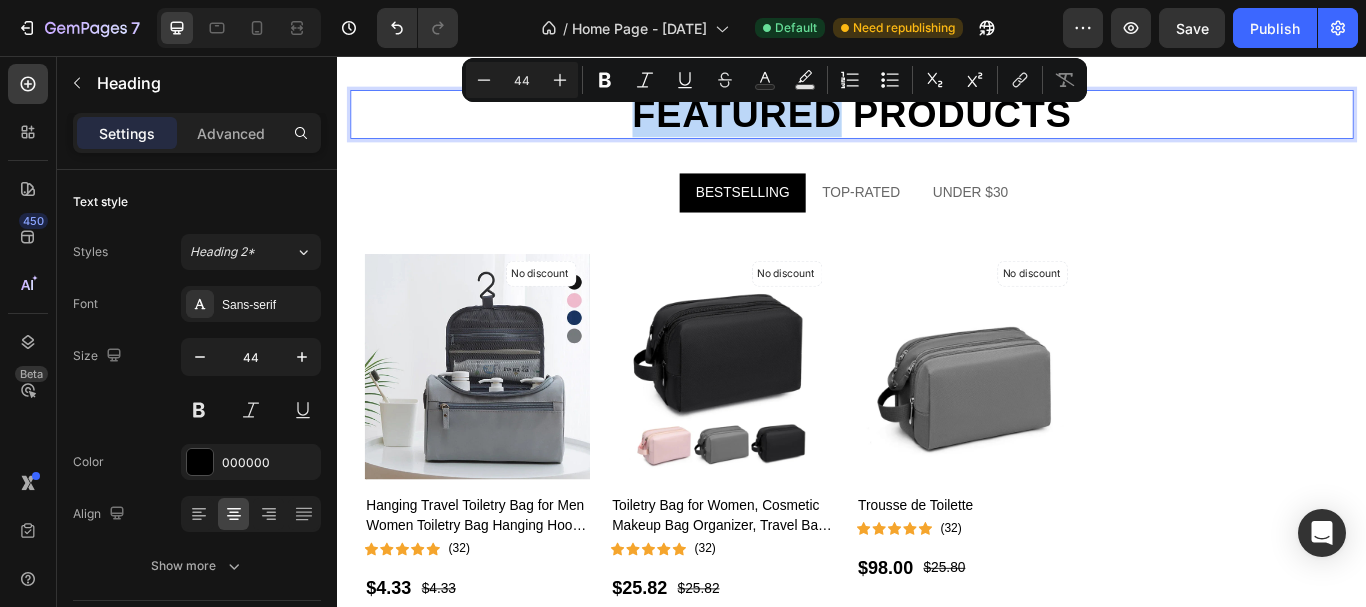 click on "Minus 44 Plus Bold Italic Underline       Strikethrough
Text Color
Text Background Color Numbered List Bulleted List Subscript Superscript       link Remove Format" at bounding box center [774, 80] 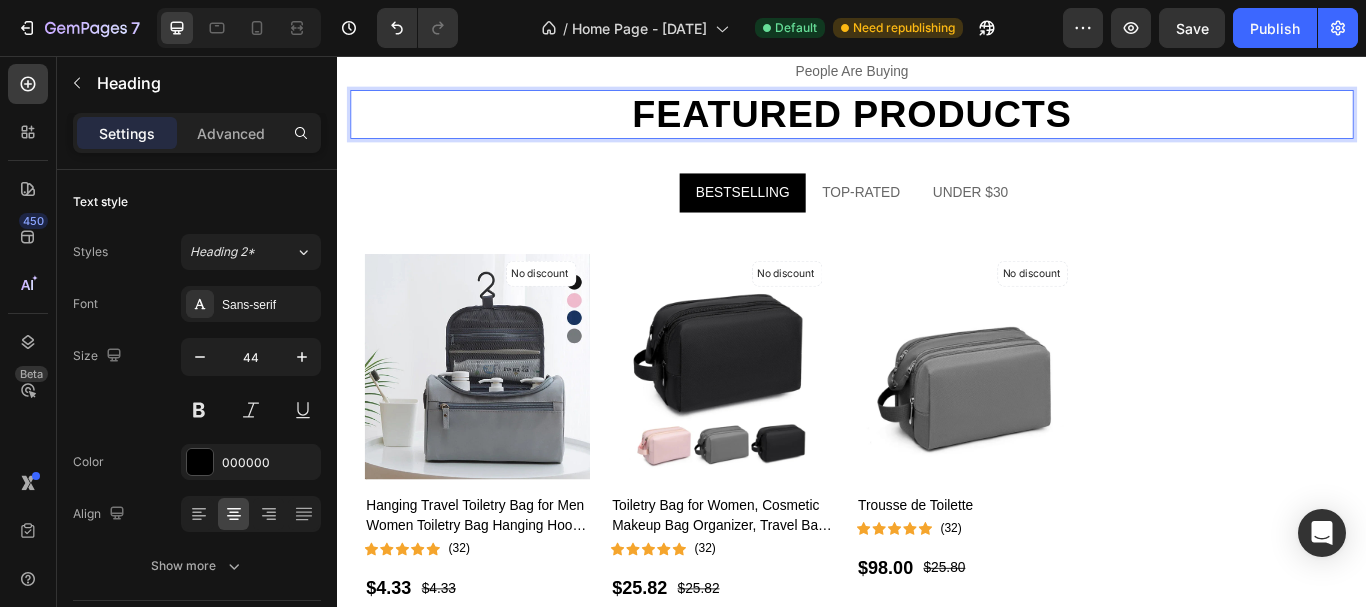 click on "Featured products" at bounding box center (937, 124) 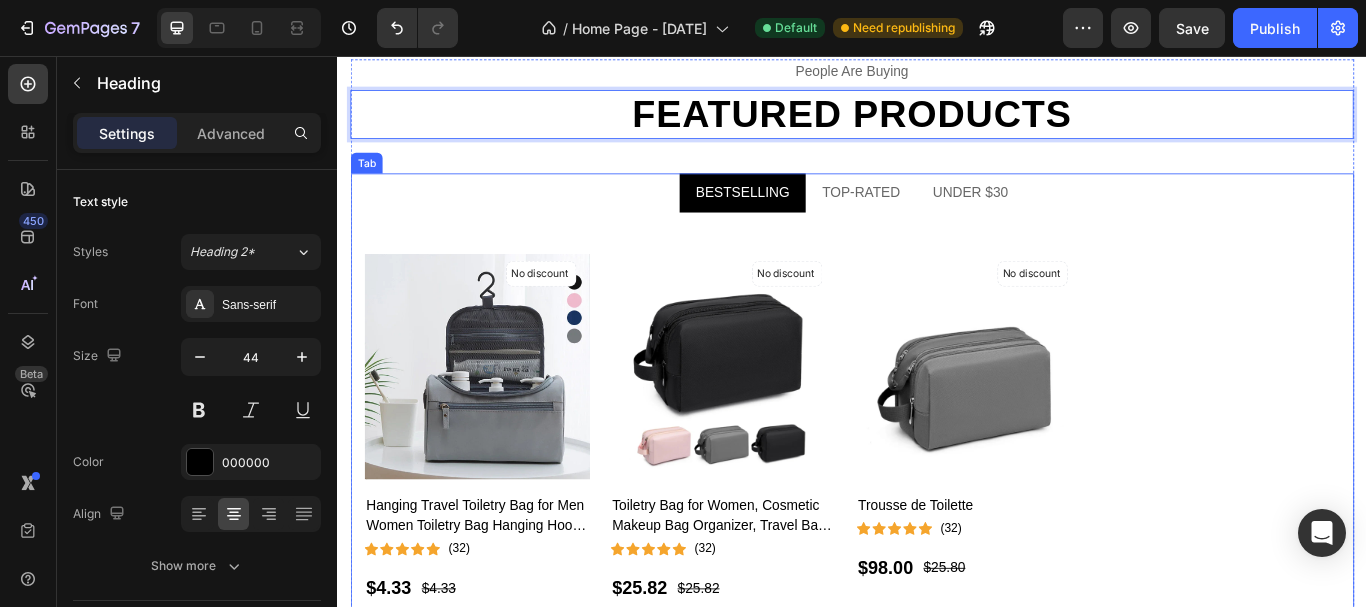 click on "BESTSELLING TOP-RATED UNDER $30" at bounding box center [937, 216] 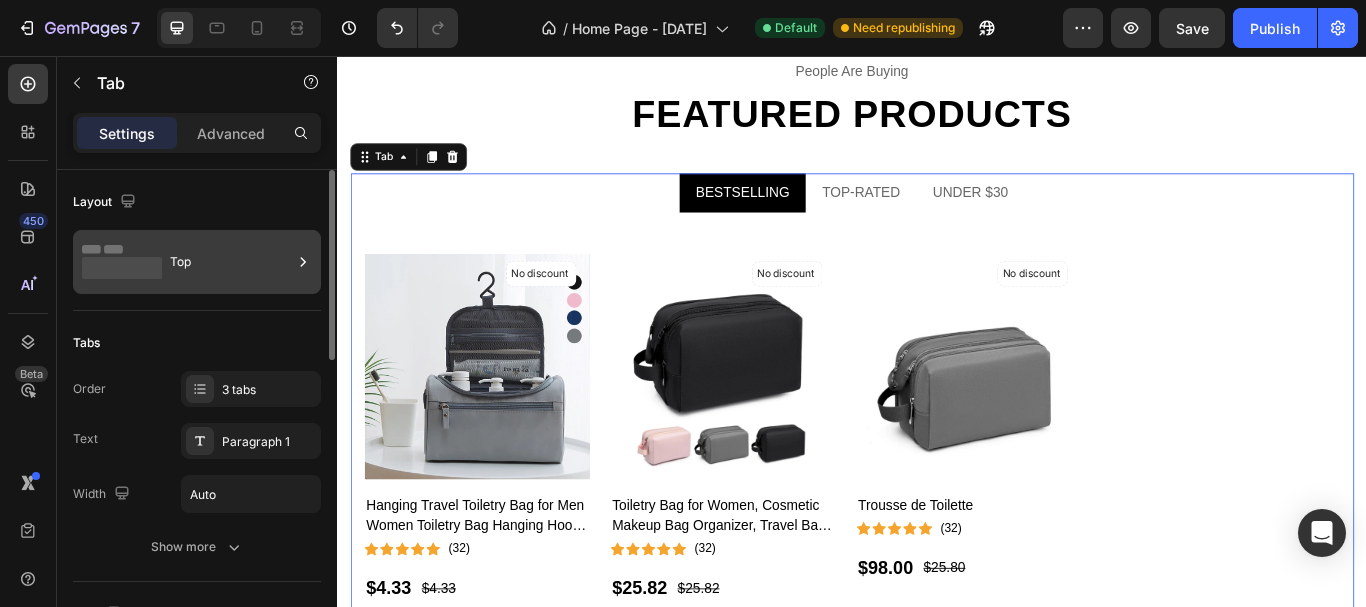 click on "Top" at bounding box center (231, 262) 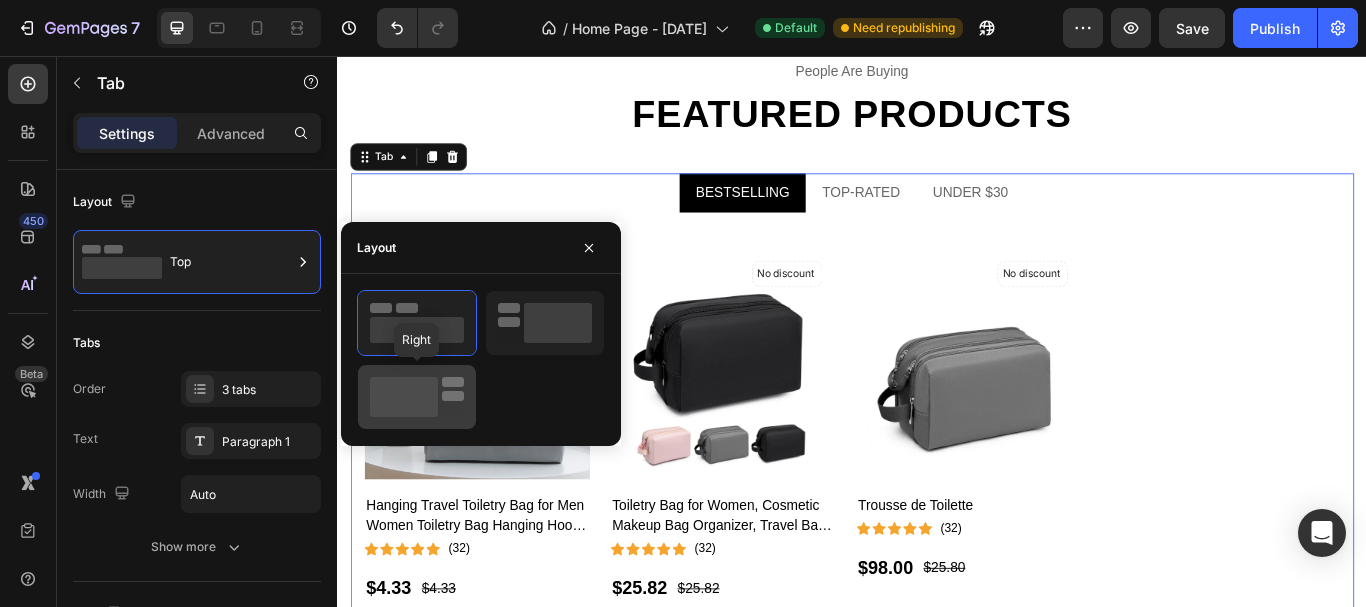 click 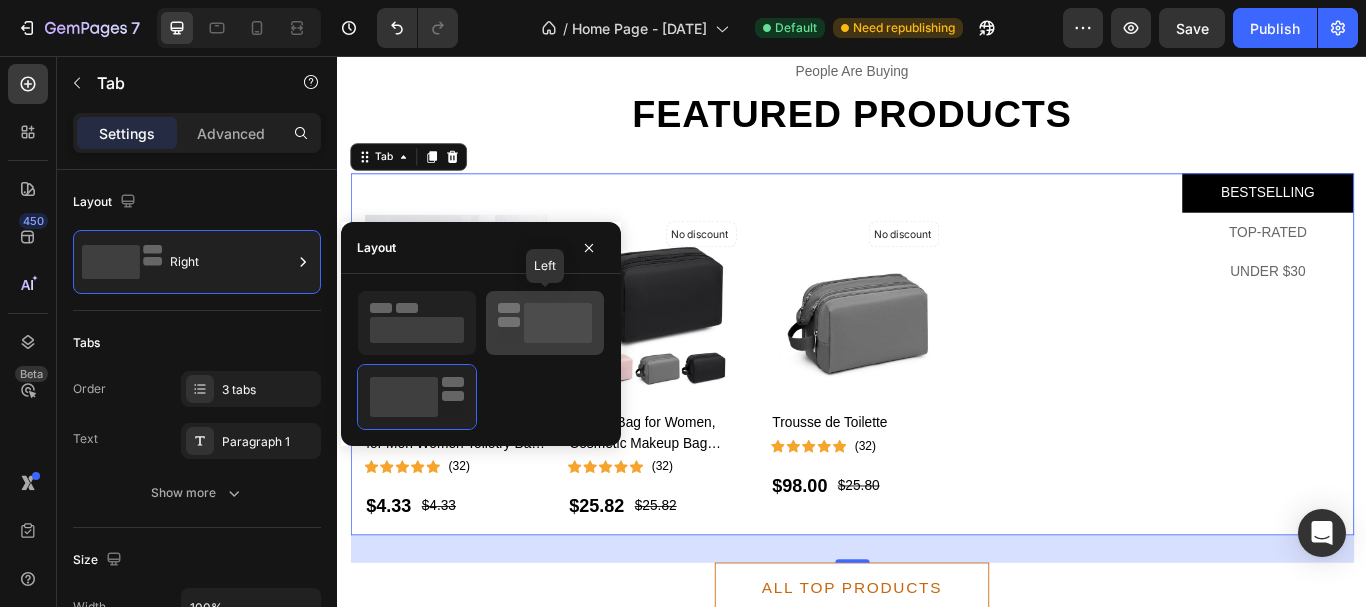 click 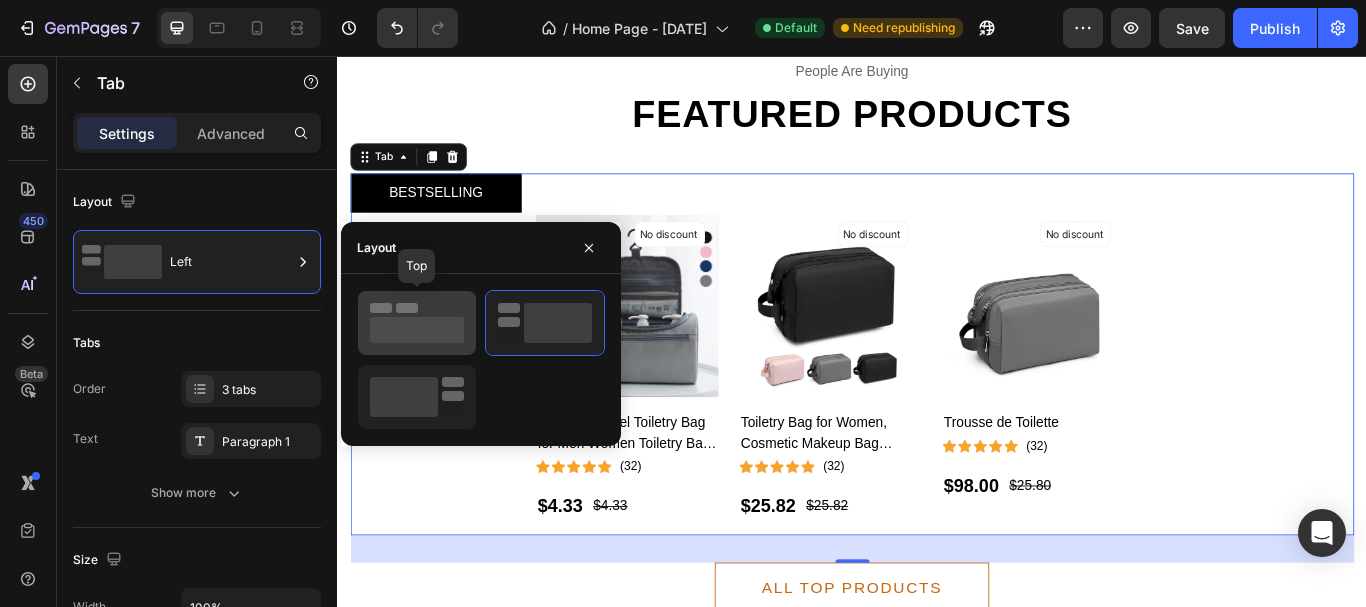 click 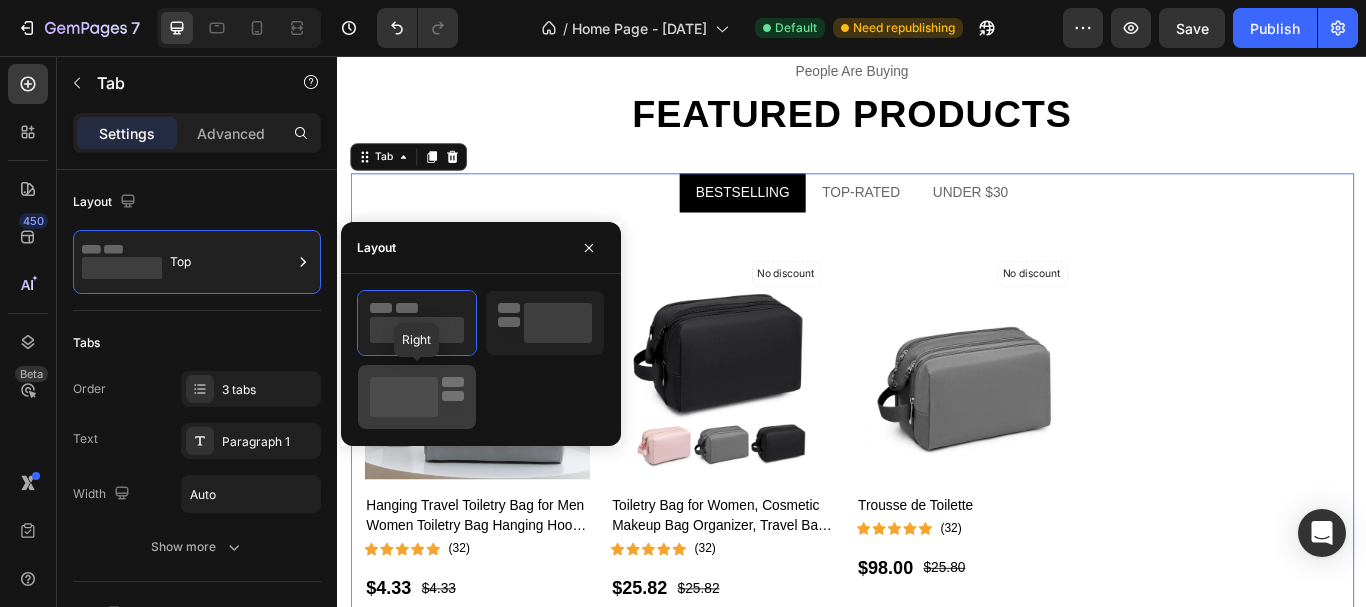 click 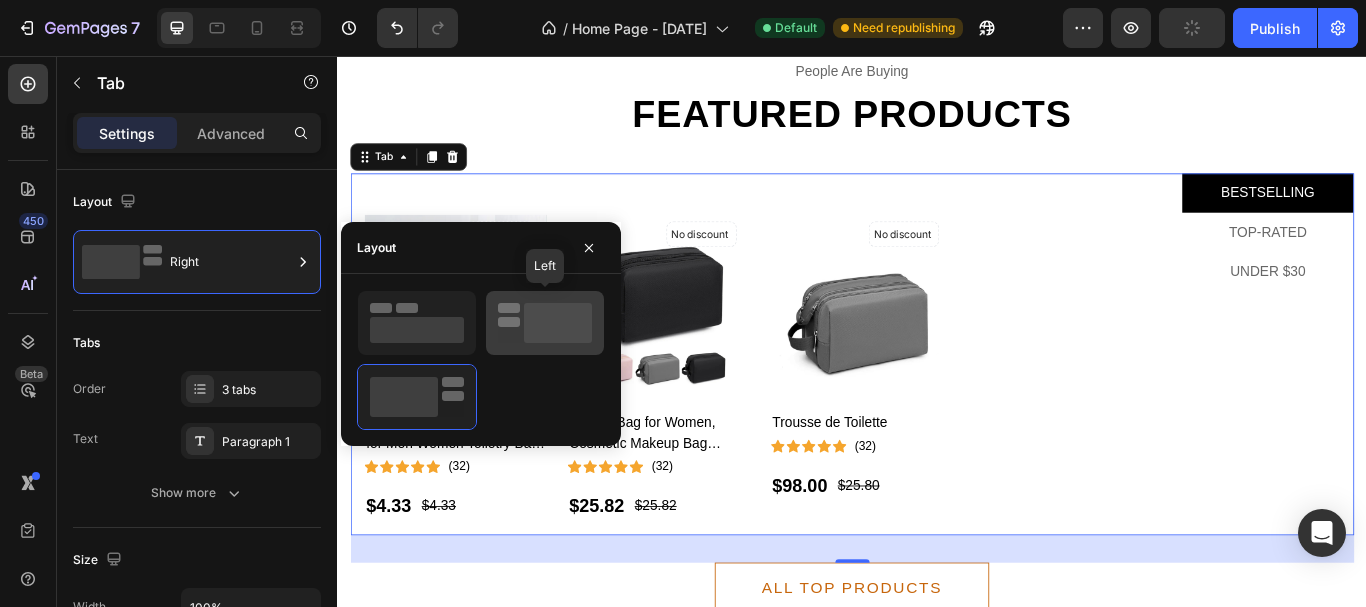 click 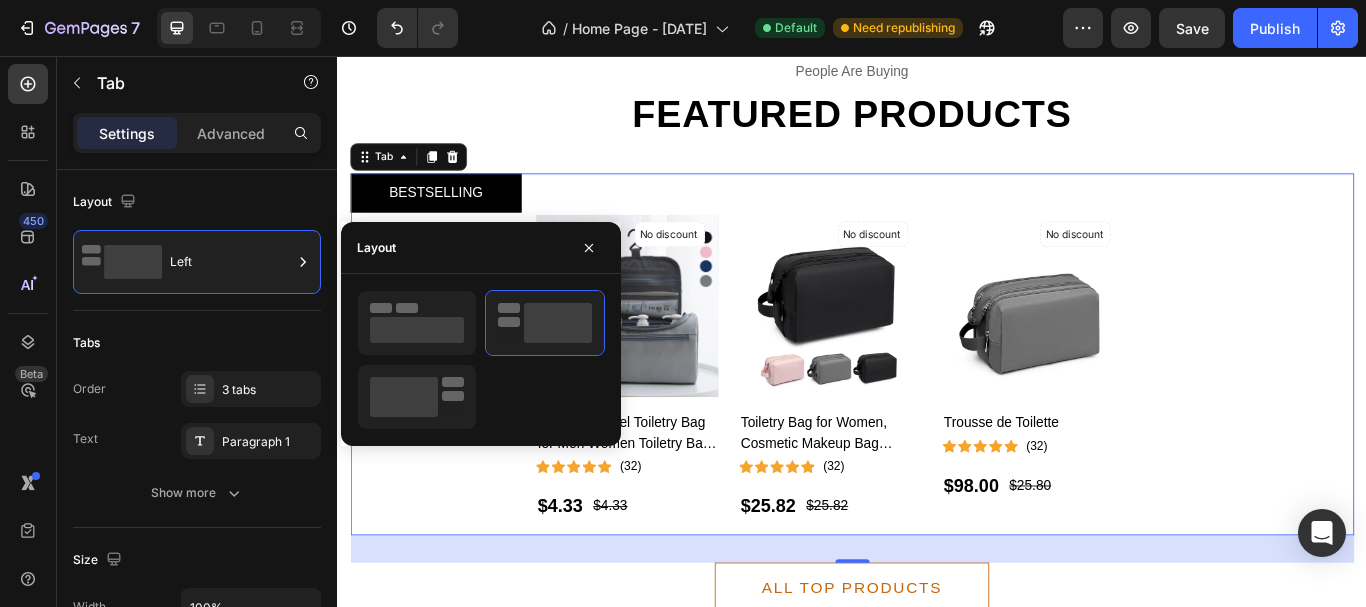 click 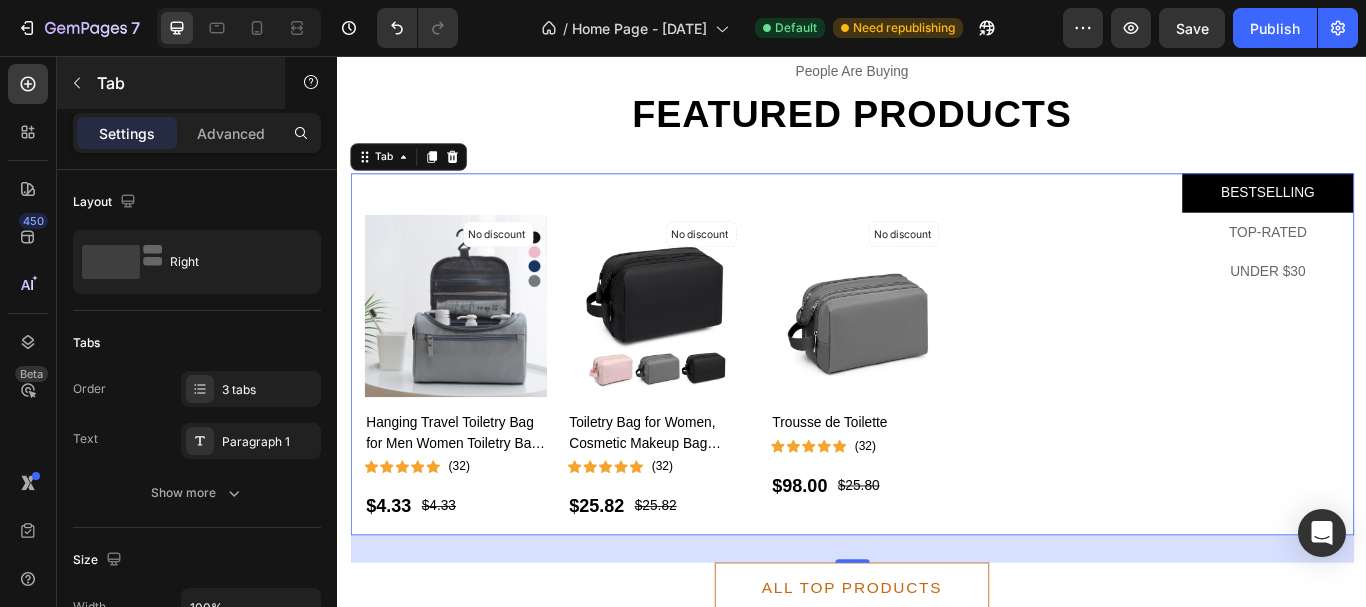 drag, startPoint x: 73, startPoint y: 83, endPoint x: 137, endPoint y: 123, distance: 75.47185 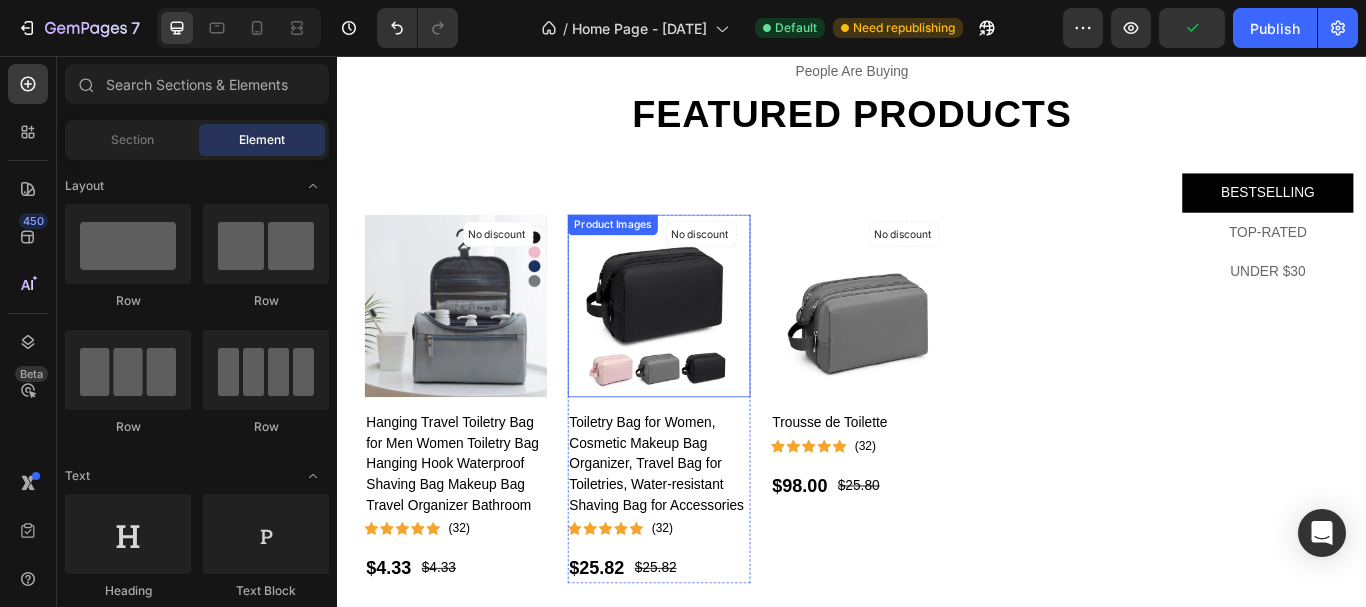 click at bounding box center [711, 347] 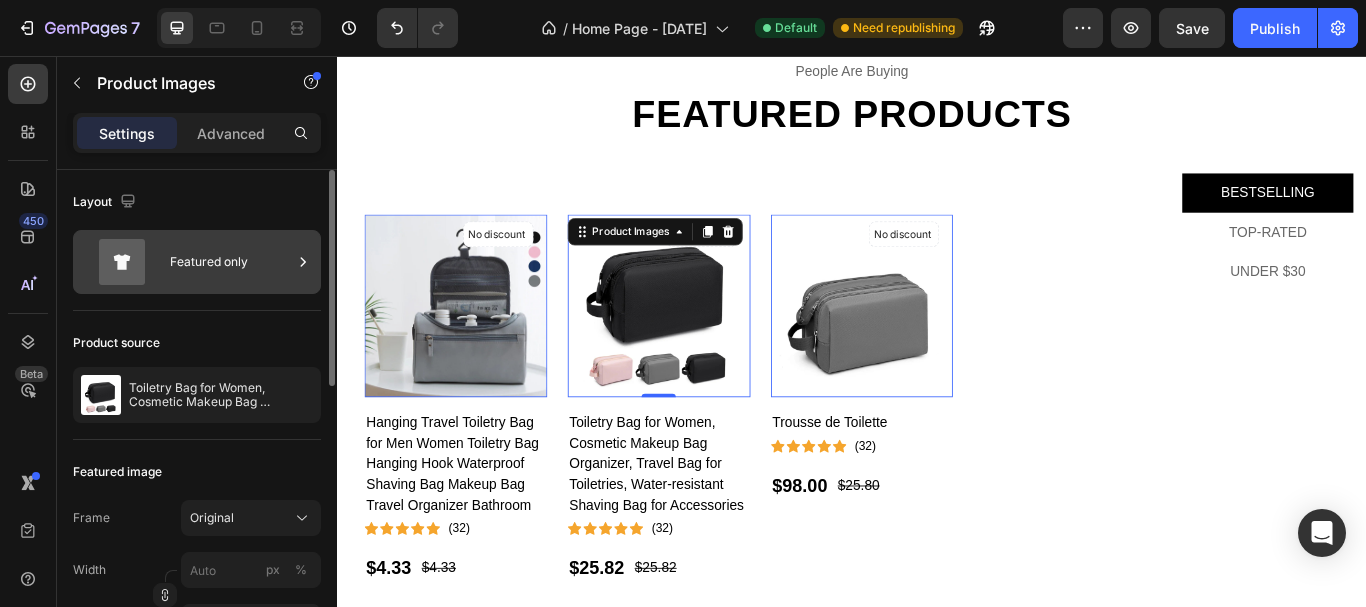click on "Featured only" at bounding box center [231, 262] 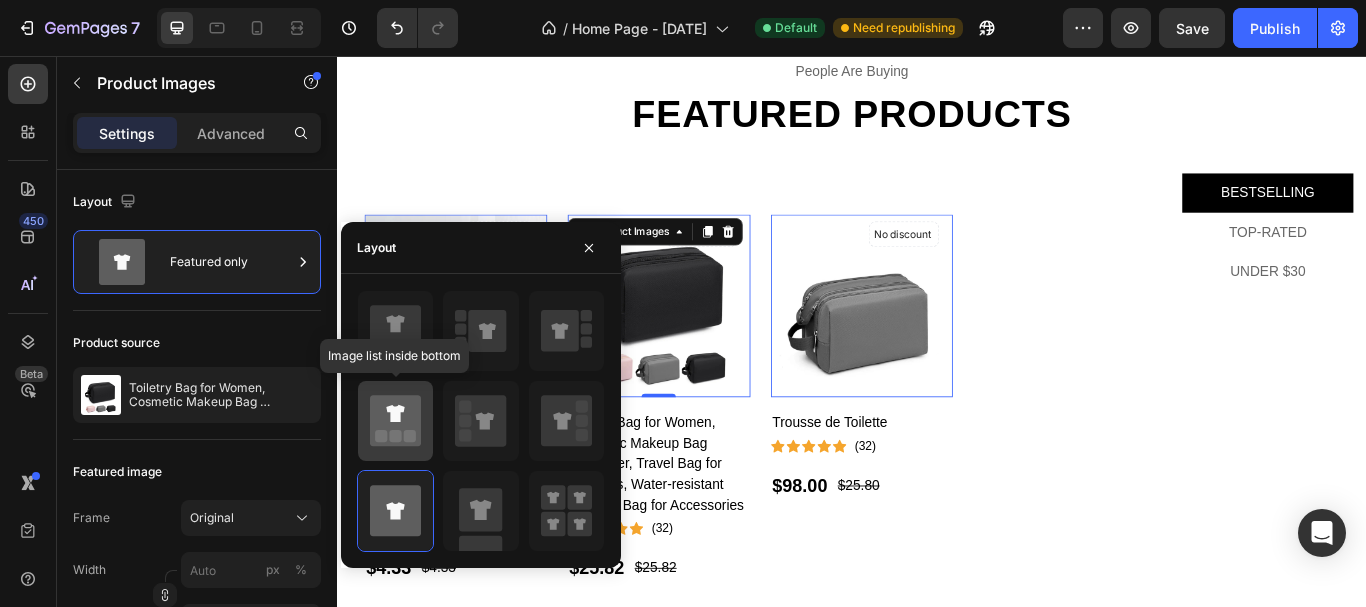 click 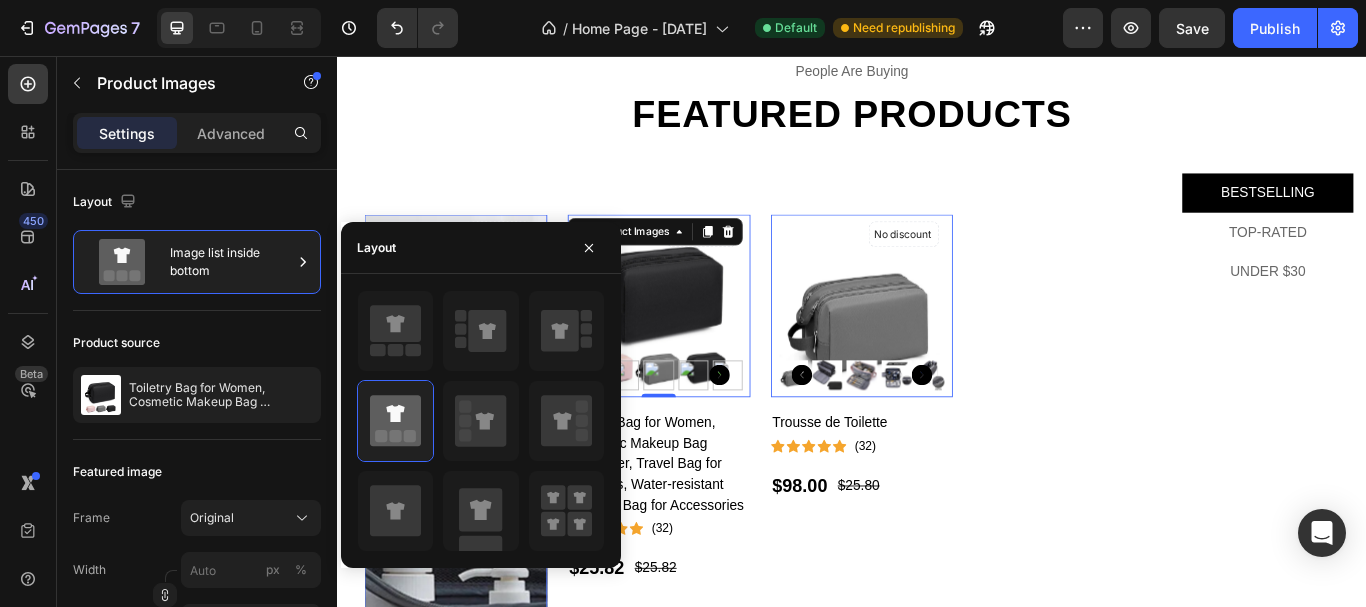 click at bounding box center (433, 959) 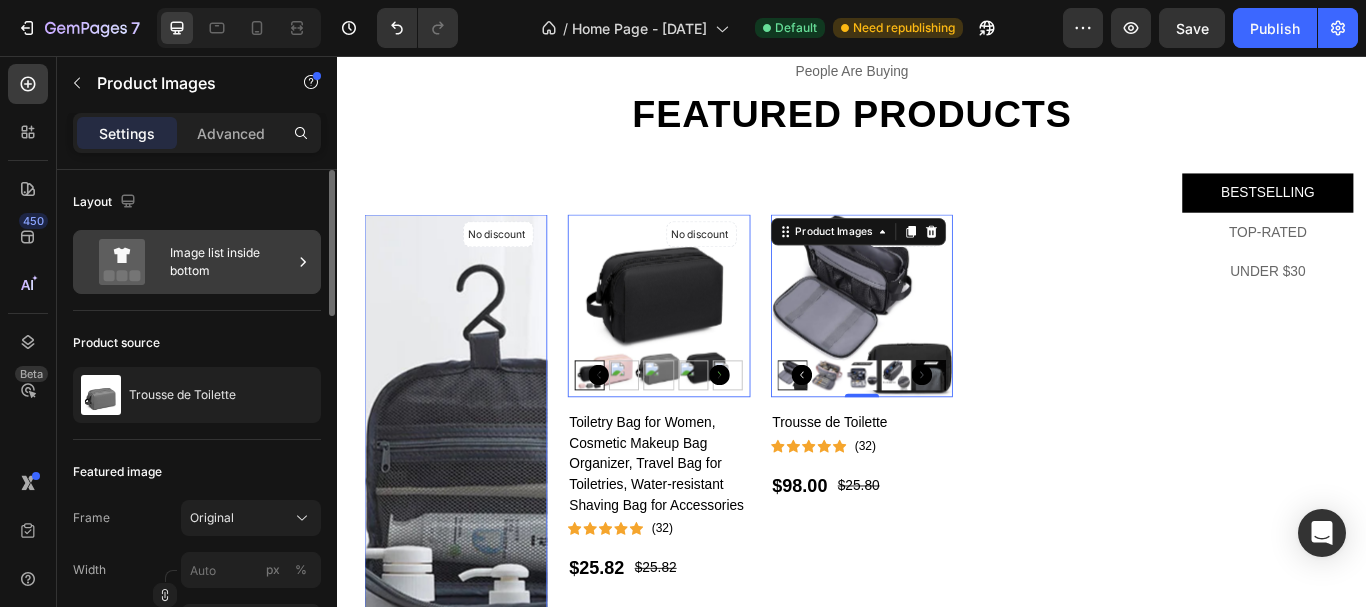 click on "Image list inside bottom" at bounding box center (231, 262) 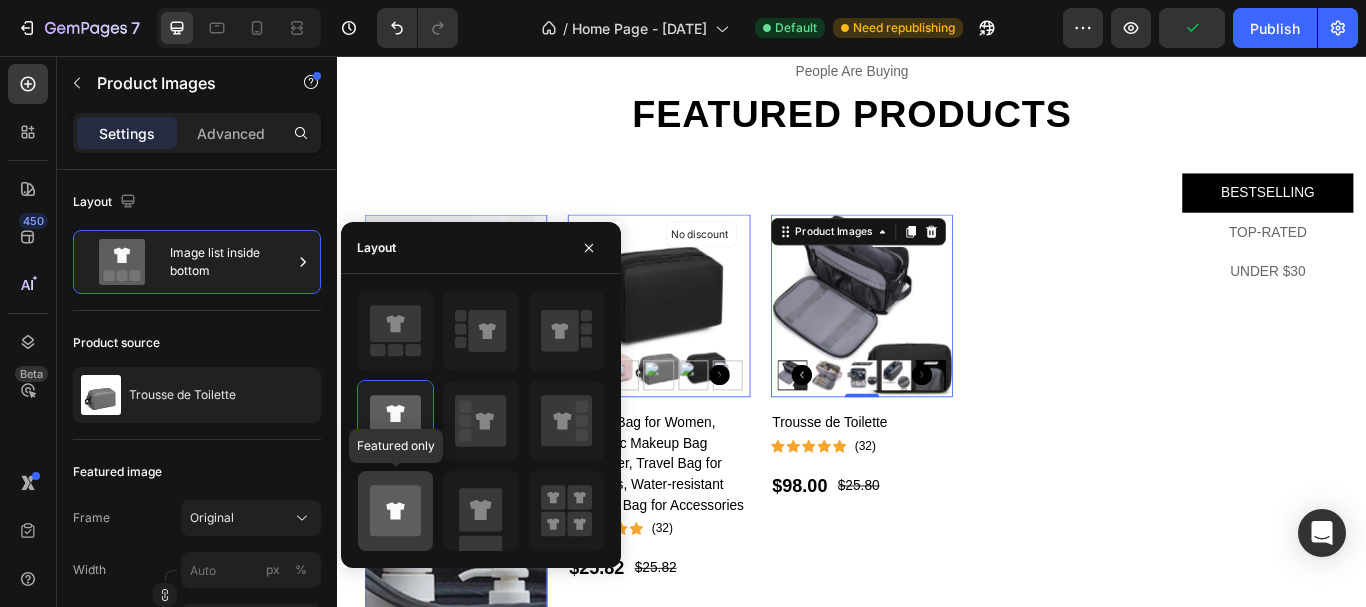 click 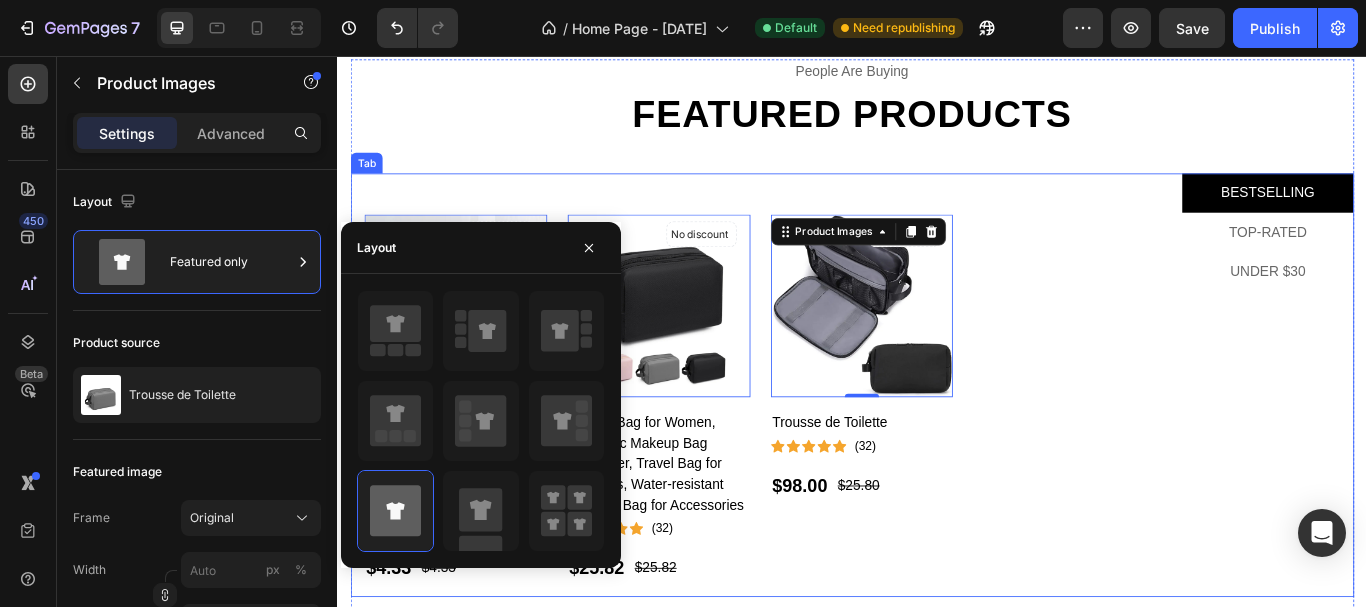 click on "BESTSELLING TOP-RATED UNDER $30" at bounding box center (1422, 439) 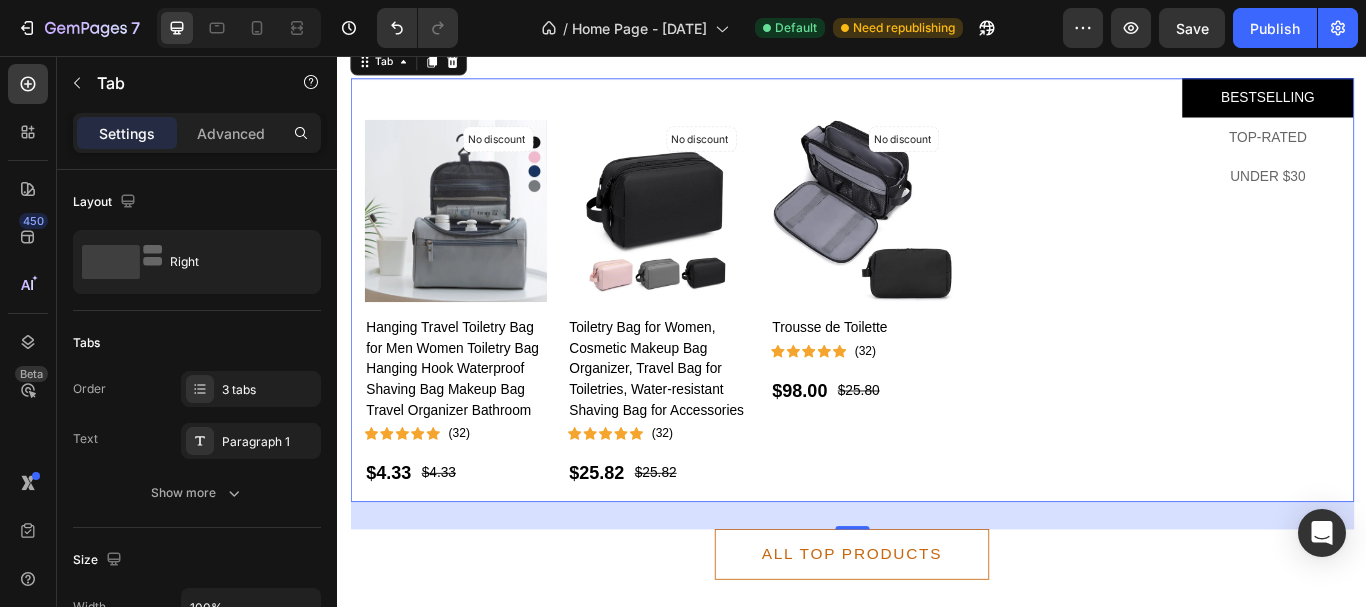 scroll, scrollTop: 2232, scrollLeft: 0, axis: vertical 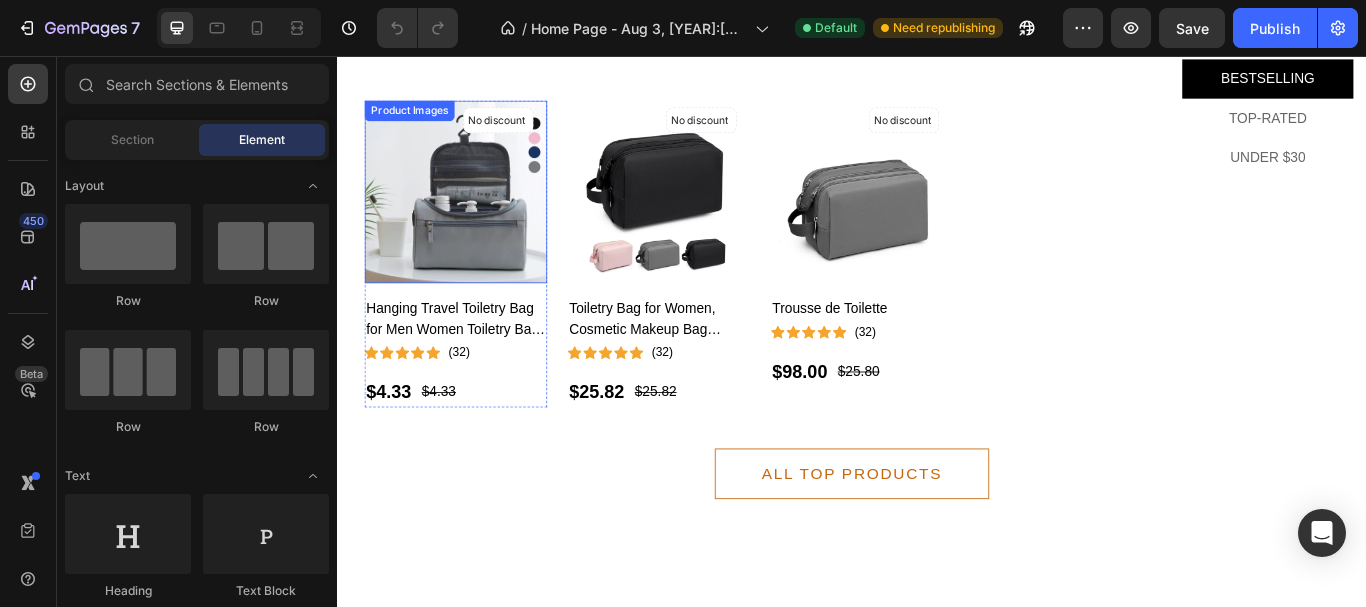 click at bounding box center (474, 214) 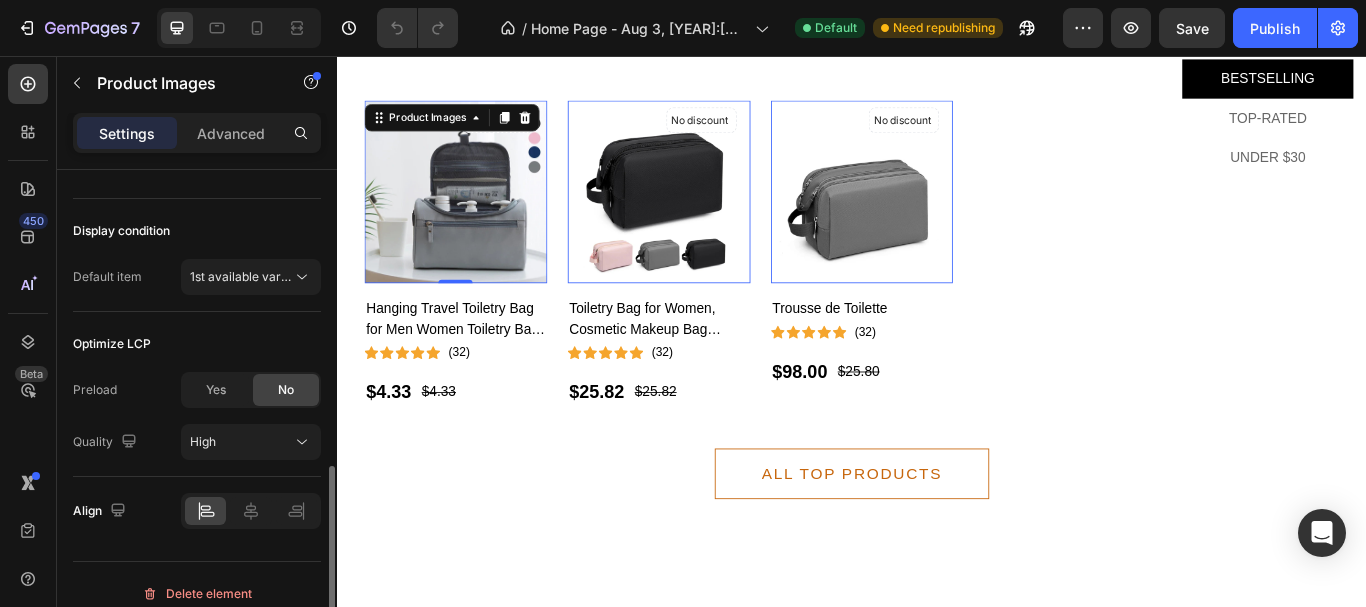 scroll, scrollTop: 632, scrollLeft: 0, axis: vertical 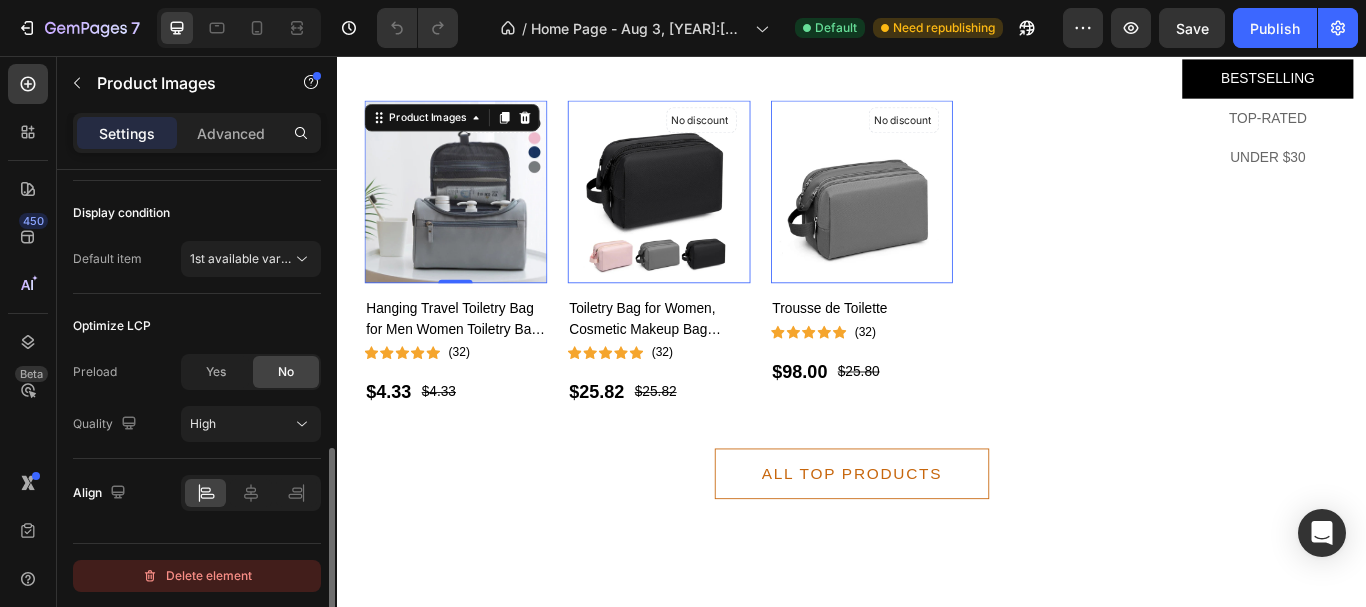 click on "Delete element" at bounding box center [197, 576] 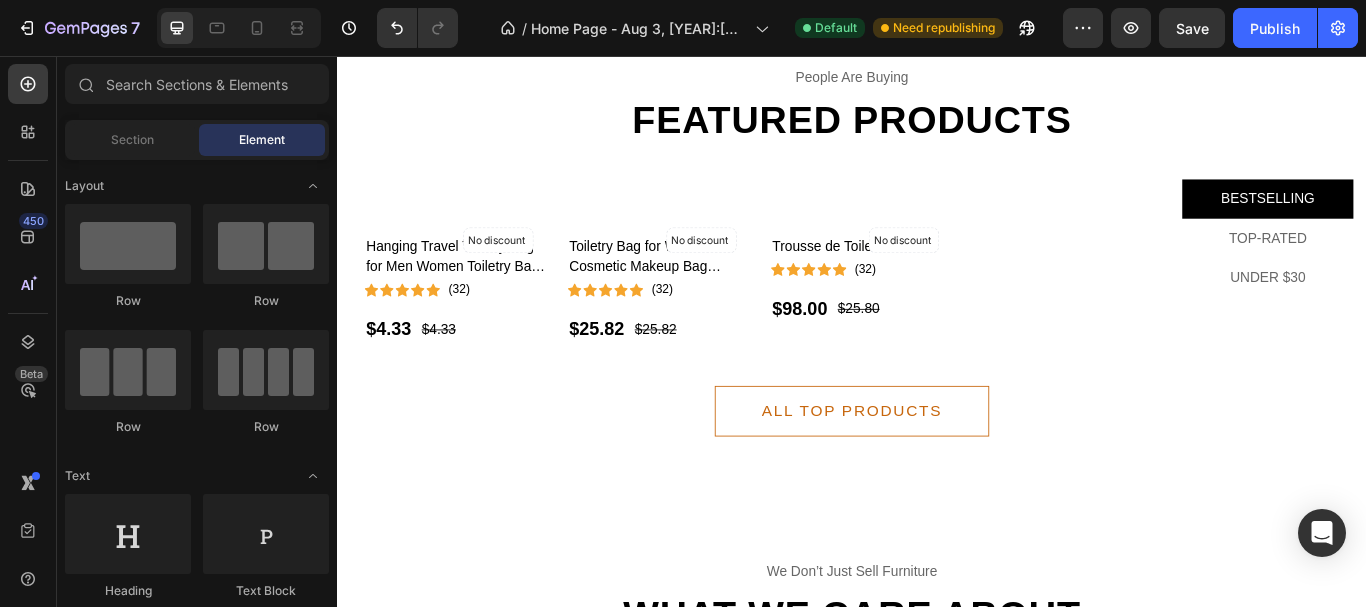 scroll, scrollTop: 2240, scrollLeft: 0, axis: vertical 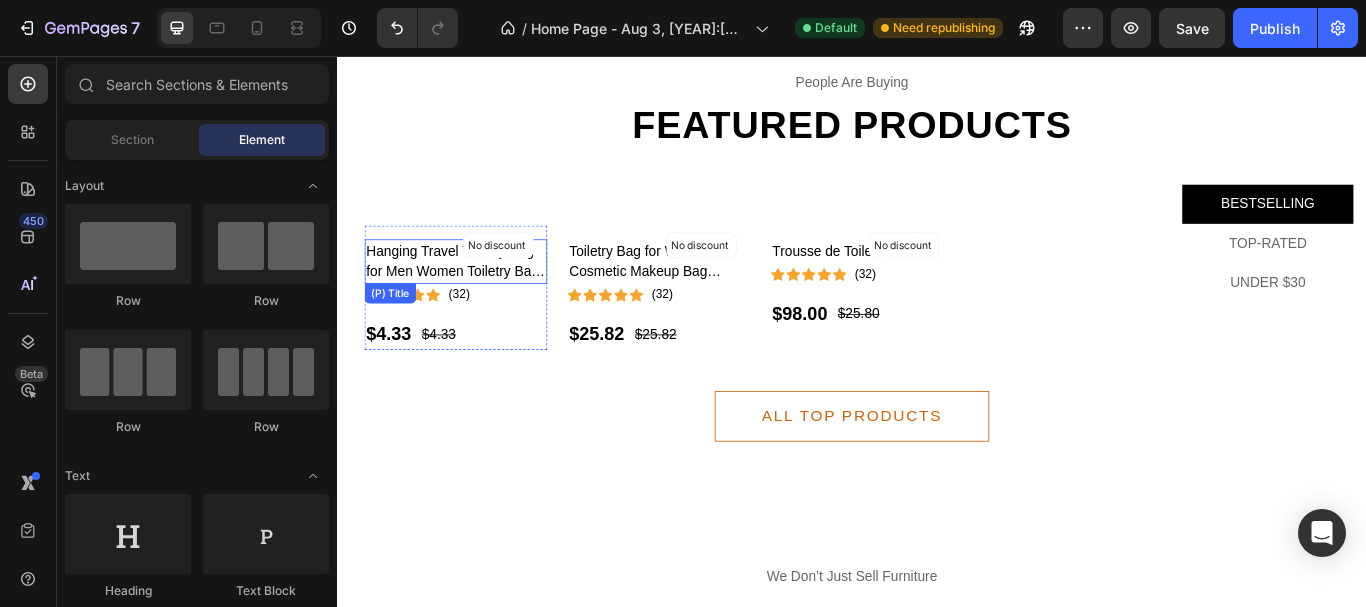 click on "Hanging Travel Toiletry Bag for Men Women Toiletry Bag Hanging Hook Waterproof Shaving Bag Makeup Bag Travel Organizer Bathroom" at bounding box center (474, 296) 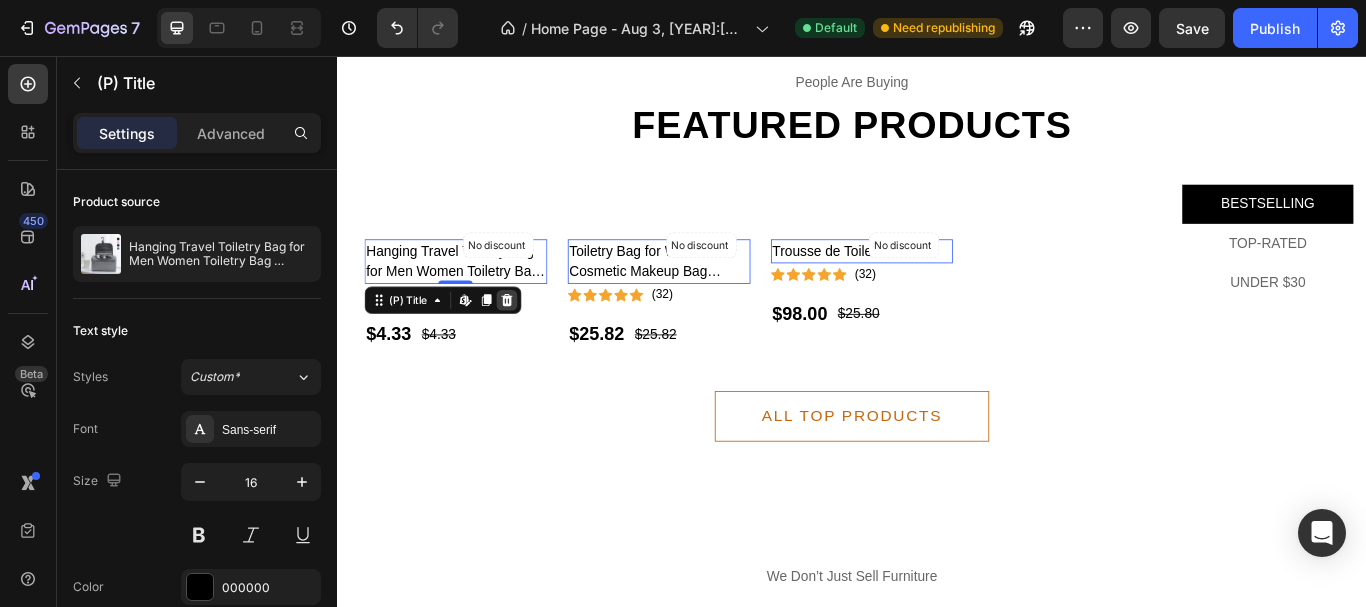 click 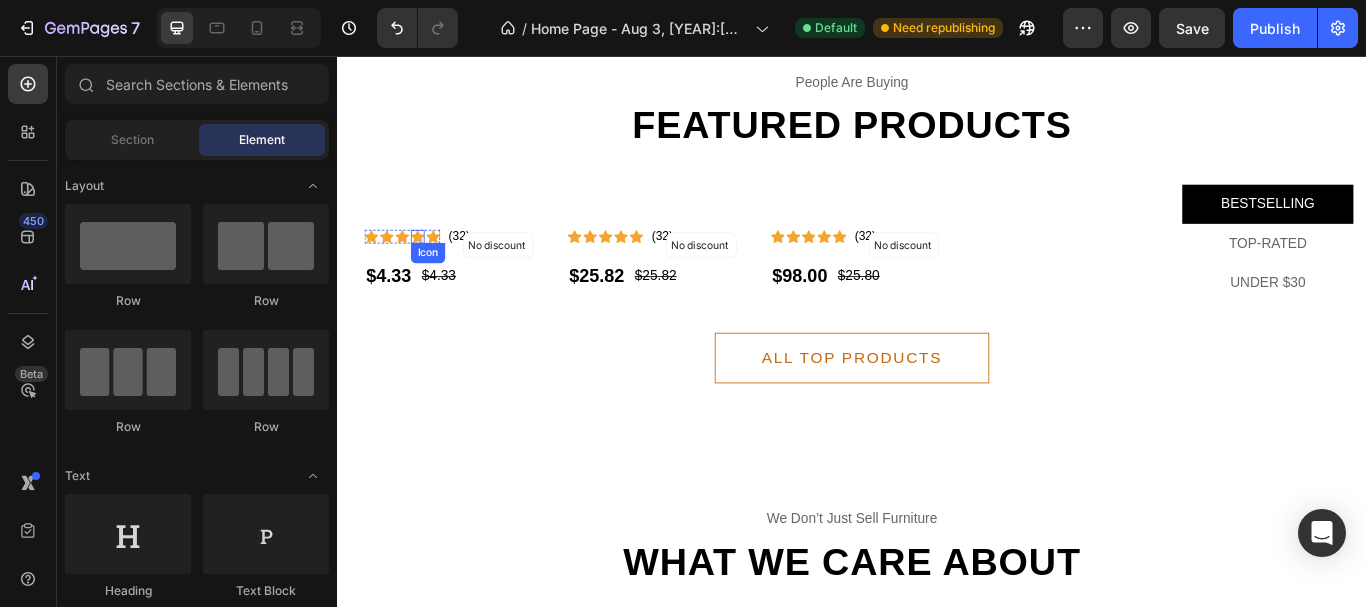 click 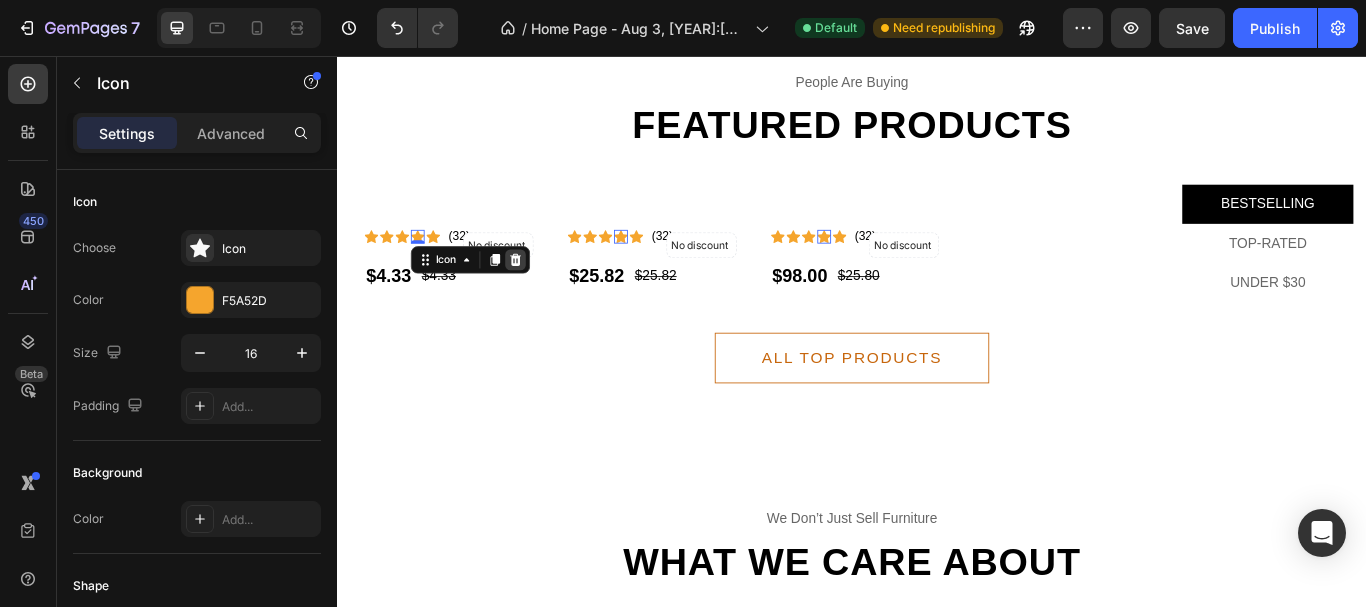 click 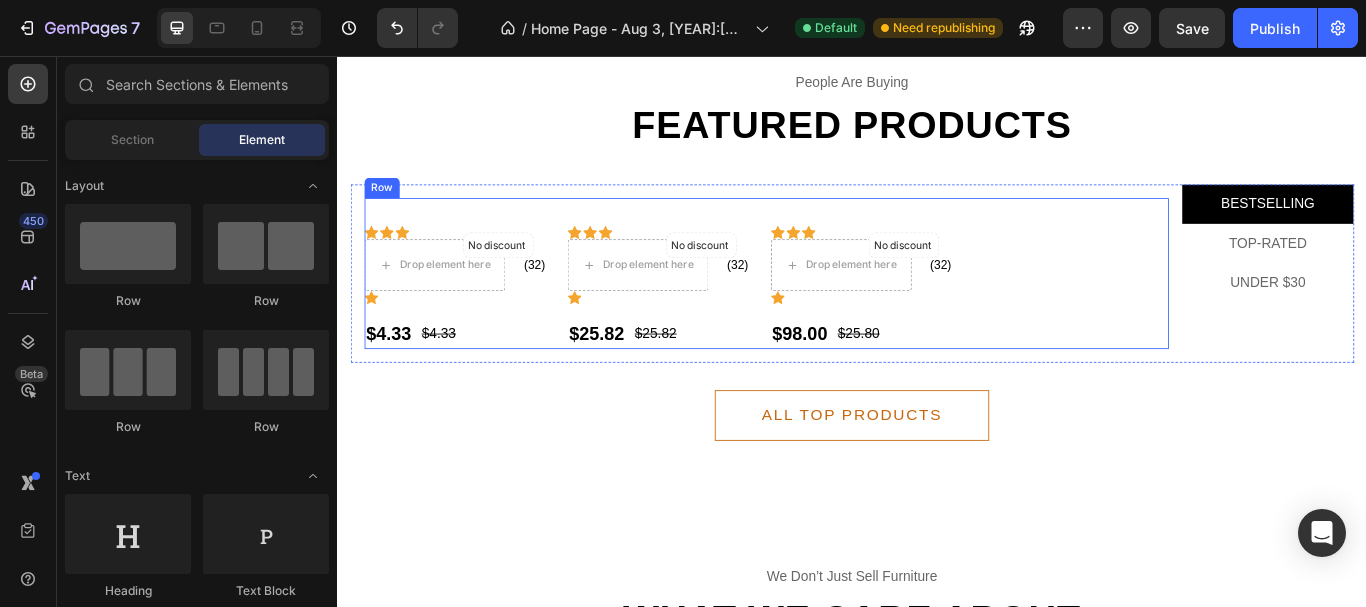 click on "No discount   Not be displayed when published (P) Tag                Icon                Icon                Icon
Drop element here                Icon Icon List Hoz (32) Text block Row $4.33 (P) Price (P) Price $4.33 (P) Price (P) Price Row Row Product List No discount   Not be displayed when published (P) Tag                Icon                Icon                Icon
Drop element here                Icon Icon List Hoz (32) Text block Row $25.82 (P) Price (P) Price $25.82 (P) Price (P) Price Row Row Product List No discount   Not be displayed when published (P) Tag                Icon                Icon                Icon
Drop element here                Icon Icon List Hoz (32) Text block Row $98.00 (P) Price (P) Price $25.80 (P) Price (P) Price Row Row Product List Product List Row" at bounding box center (837, 310) 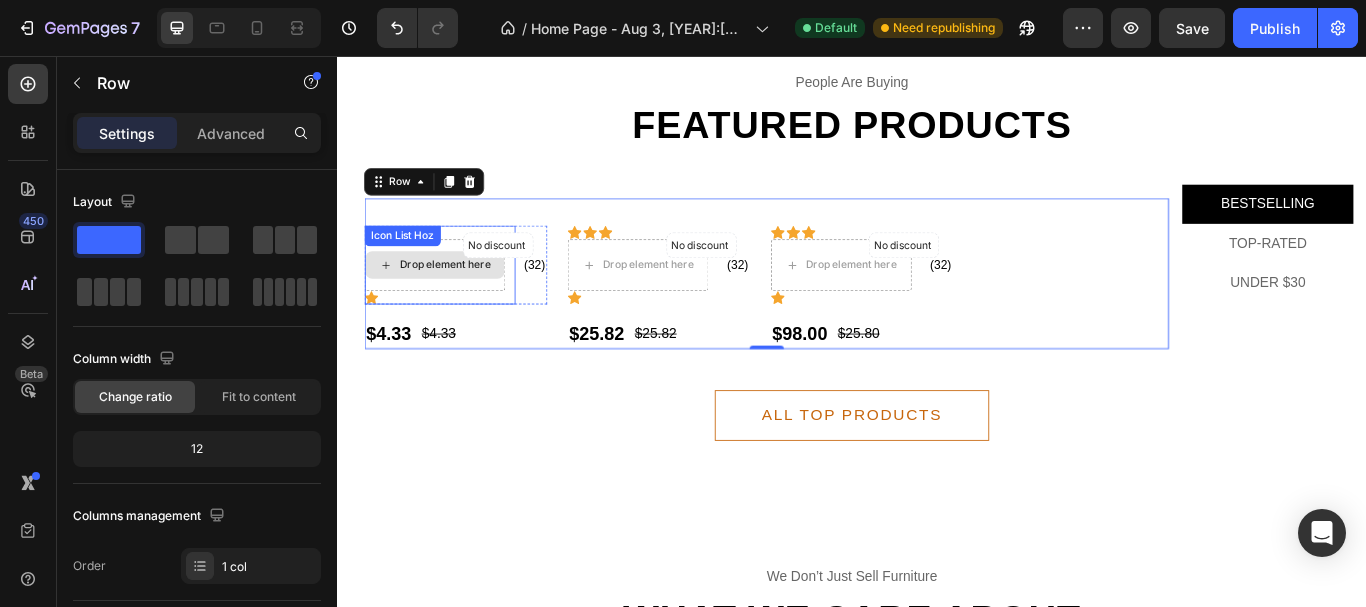 click on "Icon                Icon                Icon
Drop element here                Icon Icon List Hoz" at bounding box center [456, 300] 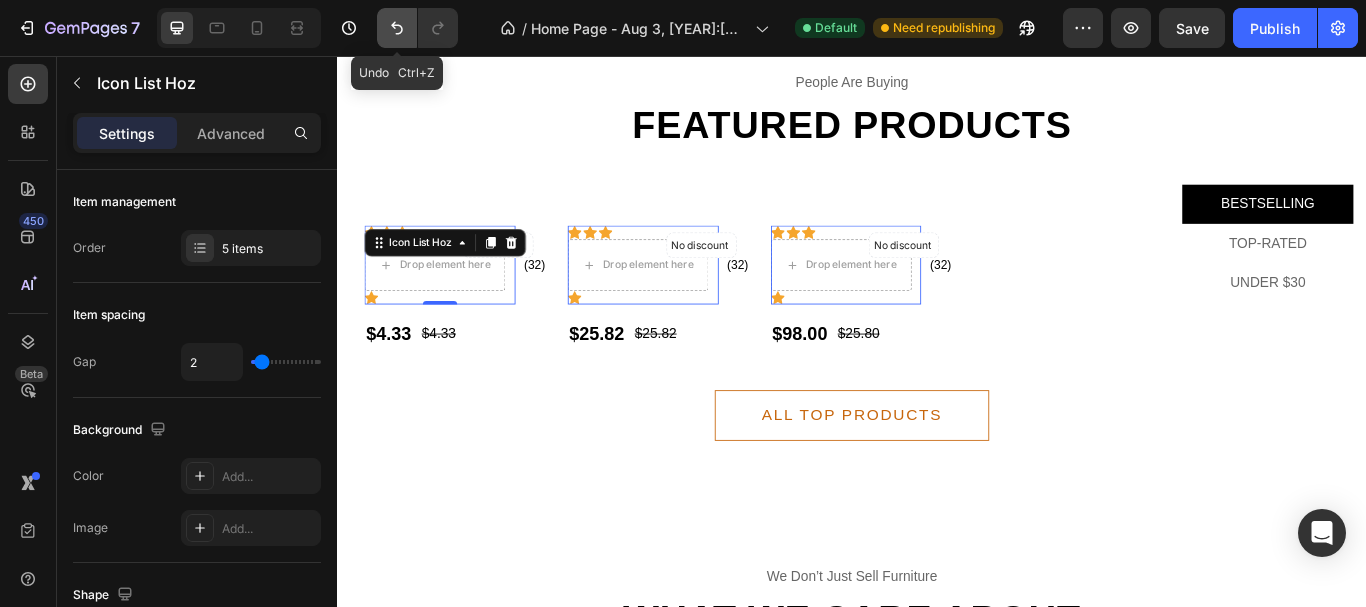 click 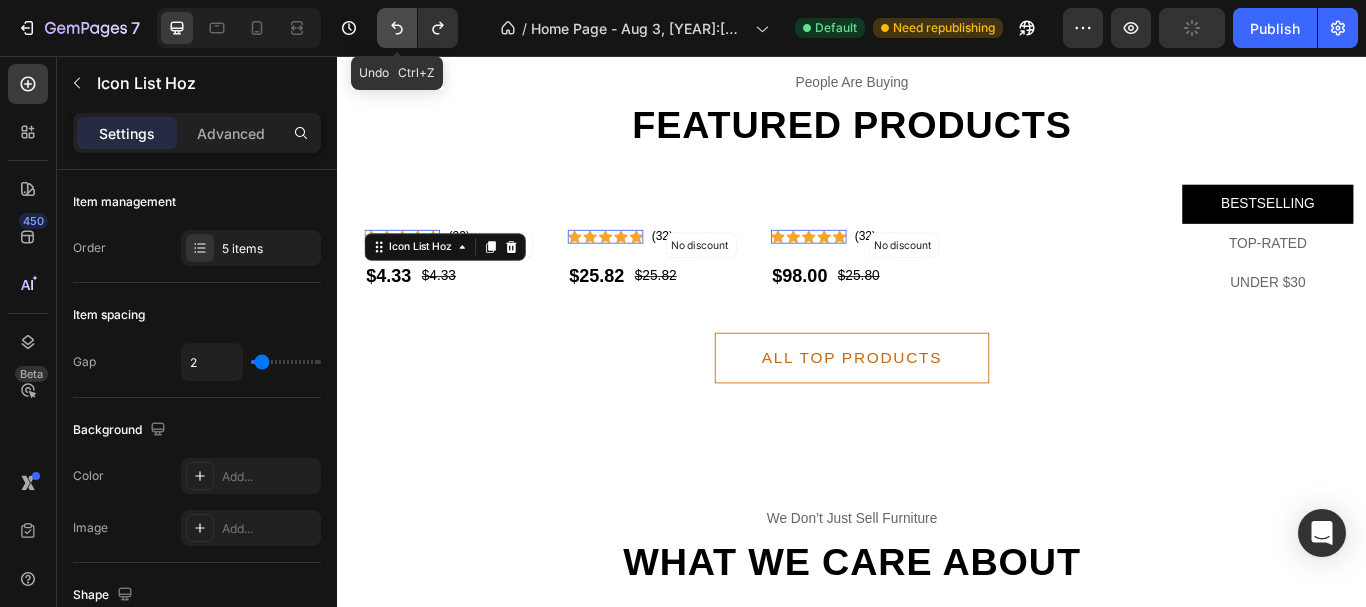 click 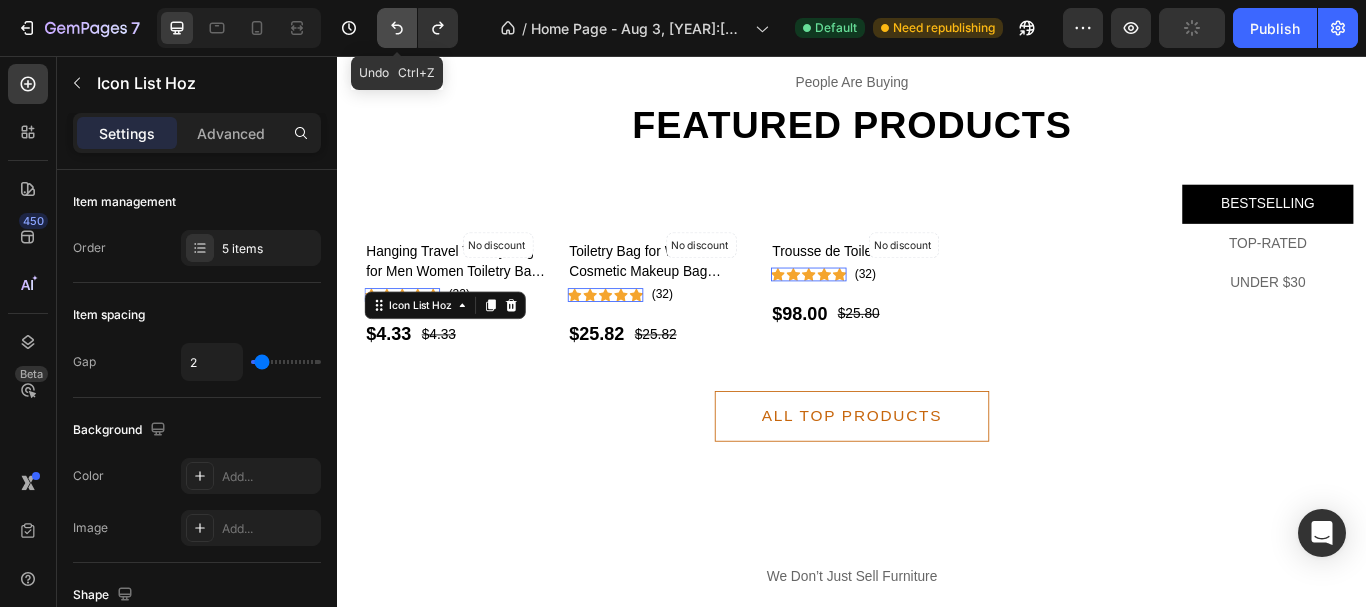 click 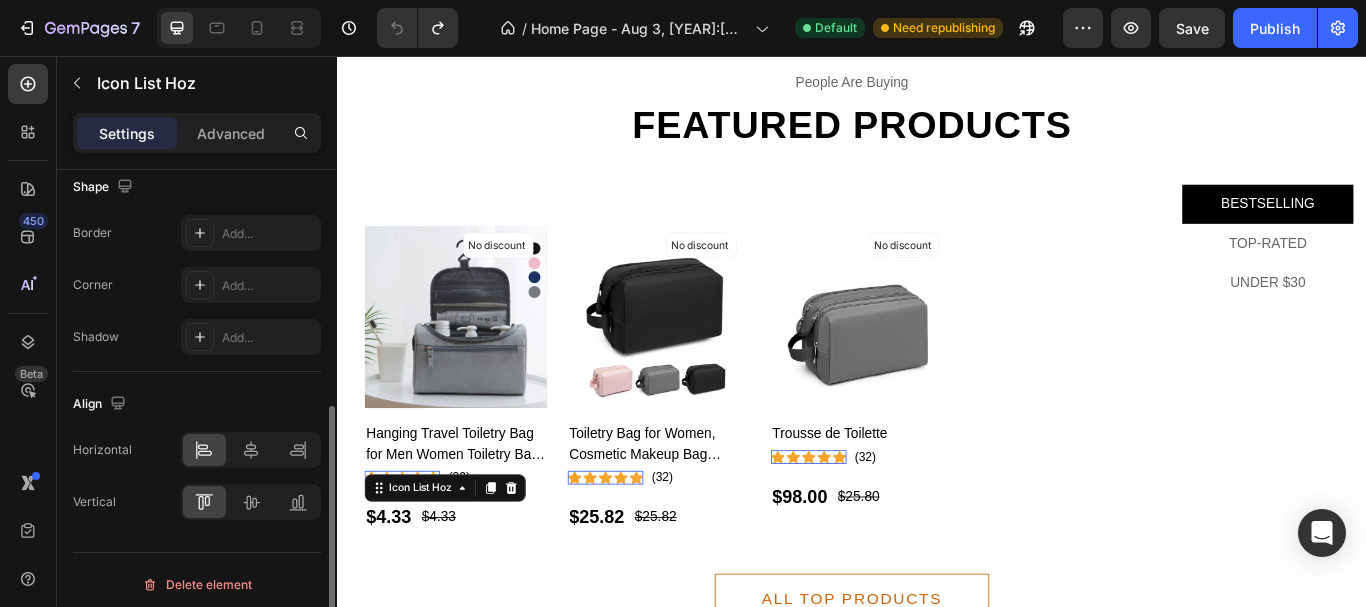 scroll, scrollTop: 417, scrollLeft: 0, axis: vertical 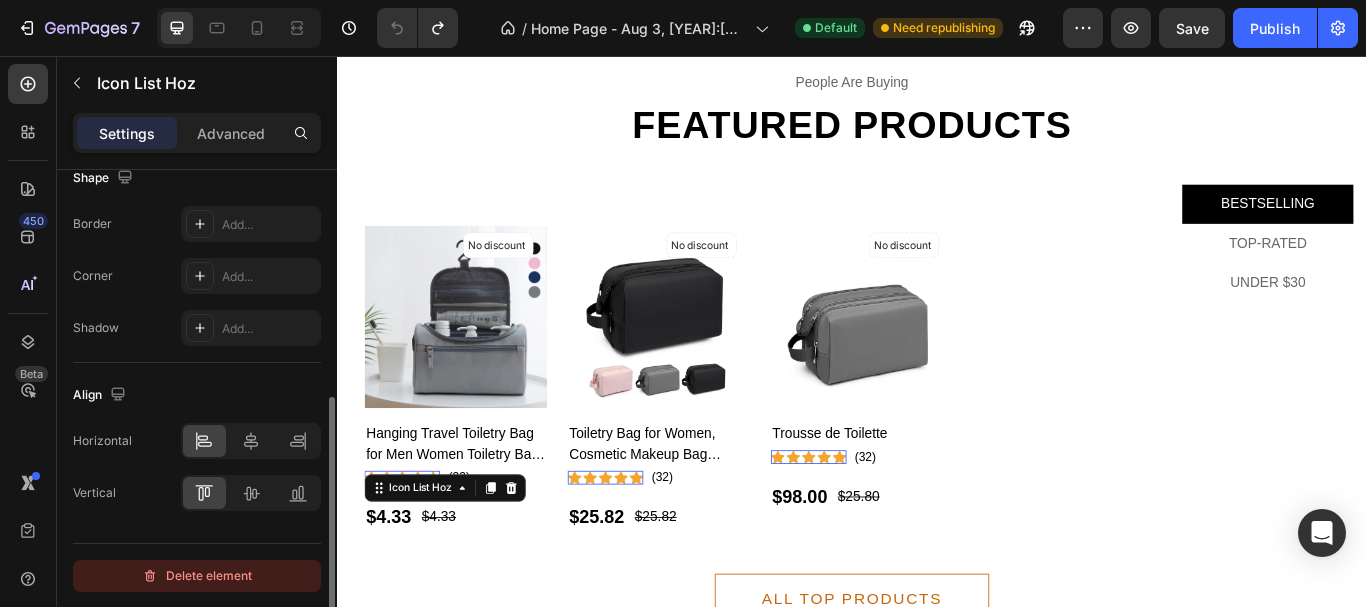 click on "Delete element" at bounding box center [197, 576] 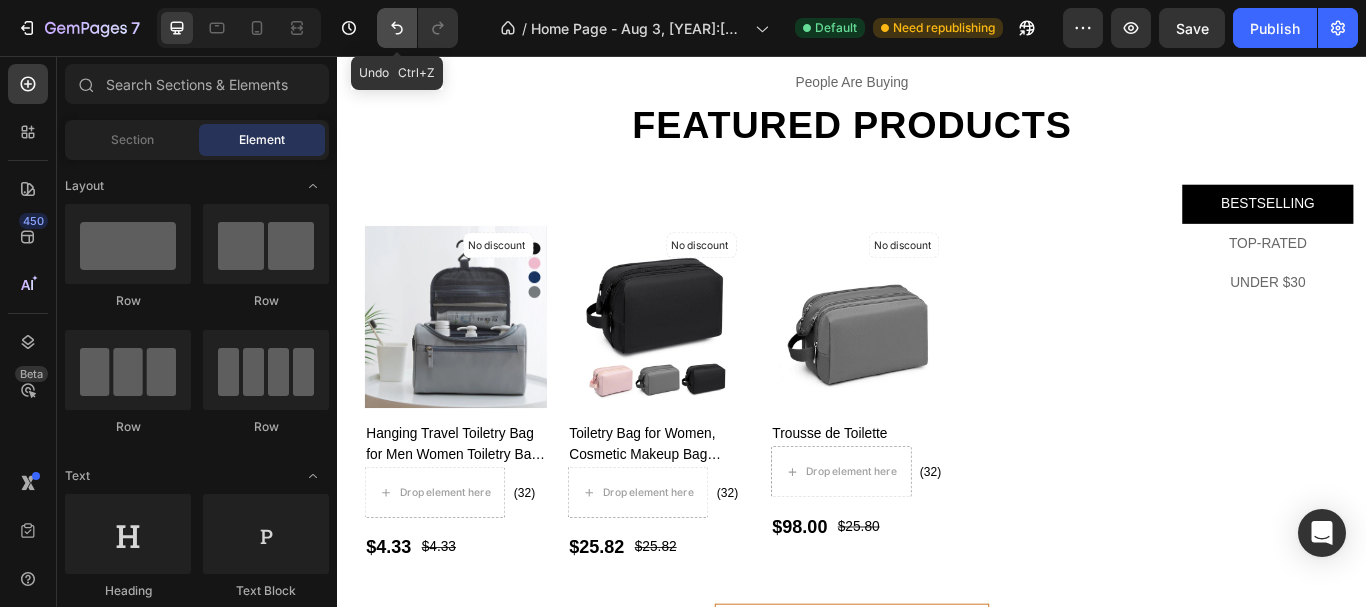 click 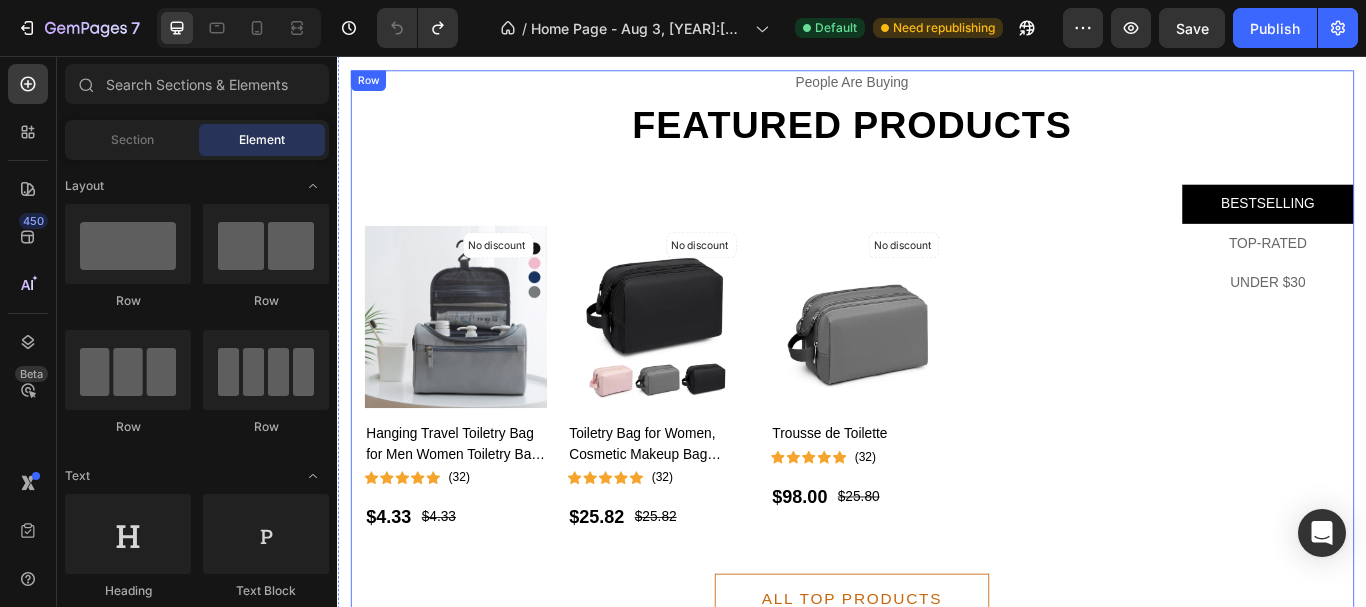 click on "people are buying Text Featured products Heading BESTSELLING TOP-RATED UNDER $30 No discount   Not be displayed when published (P) Tag Product Images Hanging Travel Toiletry Bag for Men Women Toiletry Bag Hanging Hook Waterproof Shaving Bag Makeup Bag Travel Organizer Bathroom (P) Title                Icon                Icon                Icon                Icon                Icon Icon List Hoz (32) Text block Row $4.33 (P) Price (P) Price $4.33 (P) Price (P) Price Row Row Product List No discount   Not be displayed when published (P) Tag Product Images Toiletry Bag for Women, Cosmetic Makeup Bag Organizer, Travel Bag for Toiletries,  Water-resistant Shaving Bag for Accessories (P) Title                Icon                Icon                Icon                Icon                Icon Icon List Hoz (32) Text block Row $25.82 (P) Price (P) Price $25.82 (P) Price (P) Price Row Row Product List No discount   Not be displayed when published (P) Tag Product Images Trousse de Toilette (P) Title" at bounding box center [937, 395] 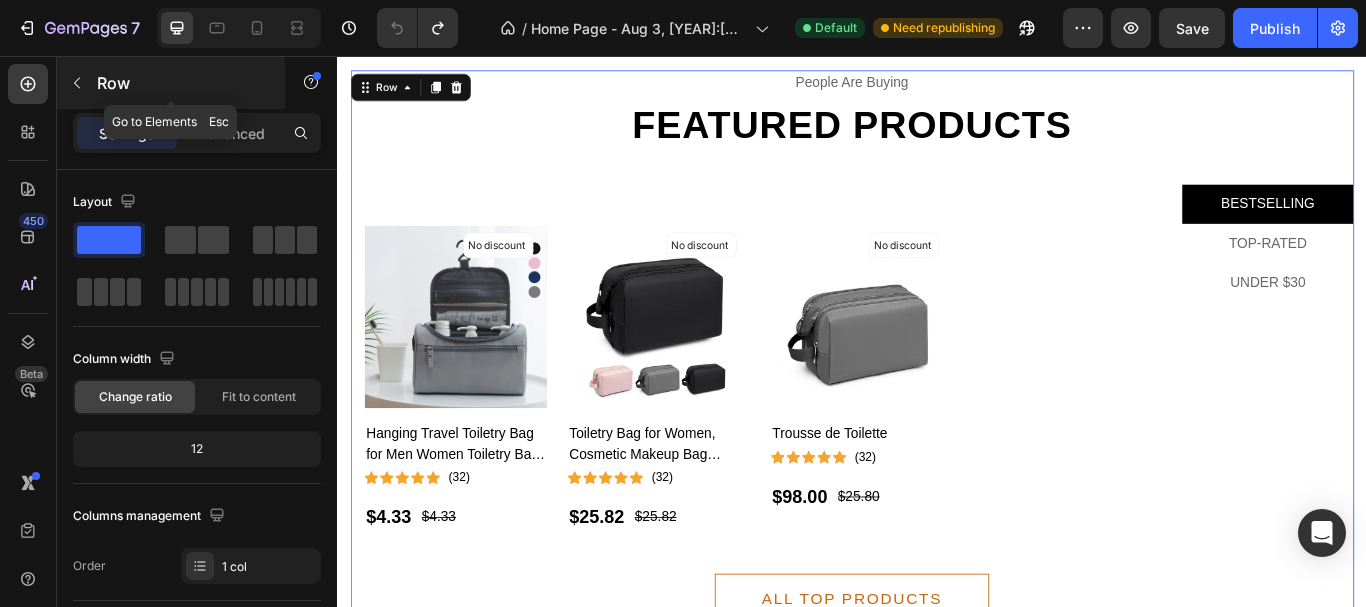 click 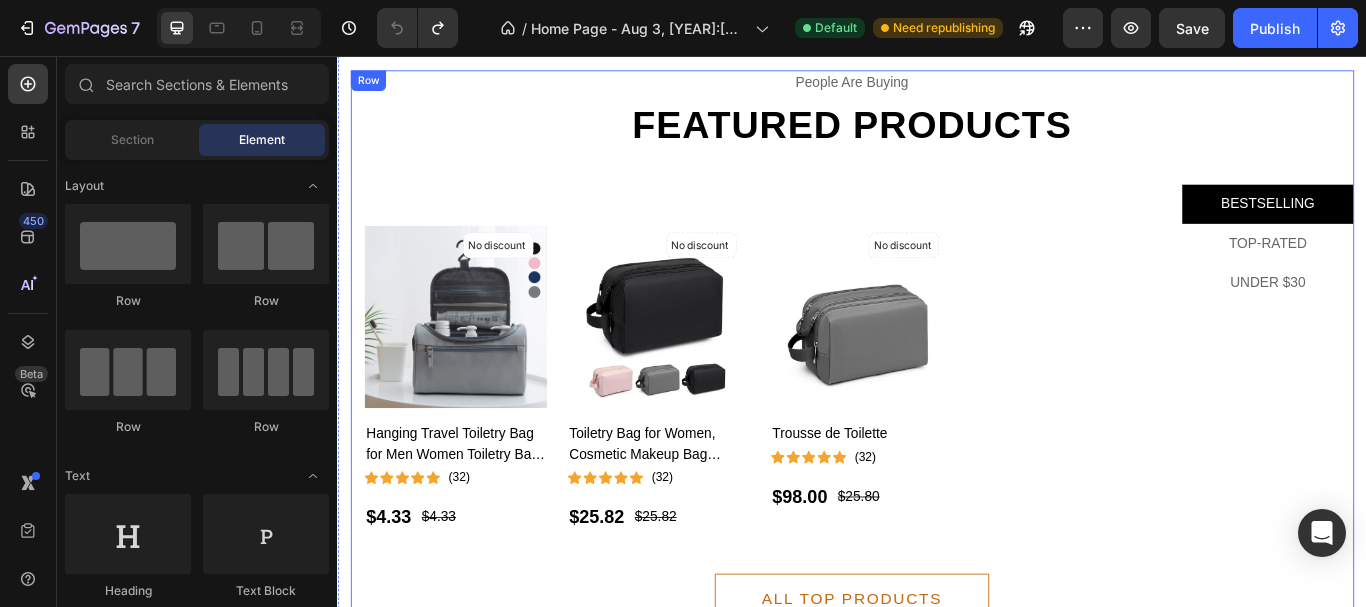 click on "people are buying Text Featured products Heading BESTSELLING TOP-RATED UNDER $30 No discount   Not be displayed when published (P) Tag Product Images Hanging Travel Toiletry Bag for Men Women Toiletry Bag Hanging Hook Waterproof Shaving Bag Makeup Bag Travel Organizer Bathroom (P) Title                Icon                Icon                Icon                Icon                Icon Icon List Hoz (32) Text block Row $4.33 (P) Price (P) Price $4.33 (P) Price (P) Price Row Row Product List No discount   Not be displayed when published (P) Tag Product Images Toiletry Bag for Women, Cosmetic Makeup Bag Organizer, Travel Bag for Toiletries,  Water-resistant Shaving Bag for Accessories (P) Title                Icon                Icon                Icon                Icon                Icon Icon List Hoz (32) Text block Row $25.82 (P) Price (P) Price $25.82 (P) Price (P) Price Row Row Product List No discount   Not be displayed when published (P) Tag Product Images Trousse de Toilette (P) Title" at bounding box center (937, 395) 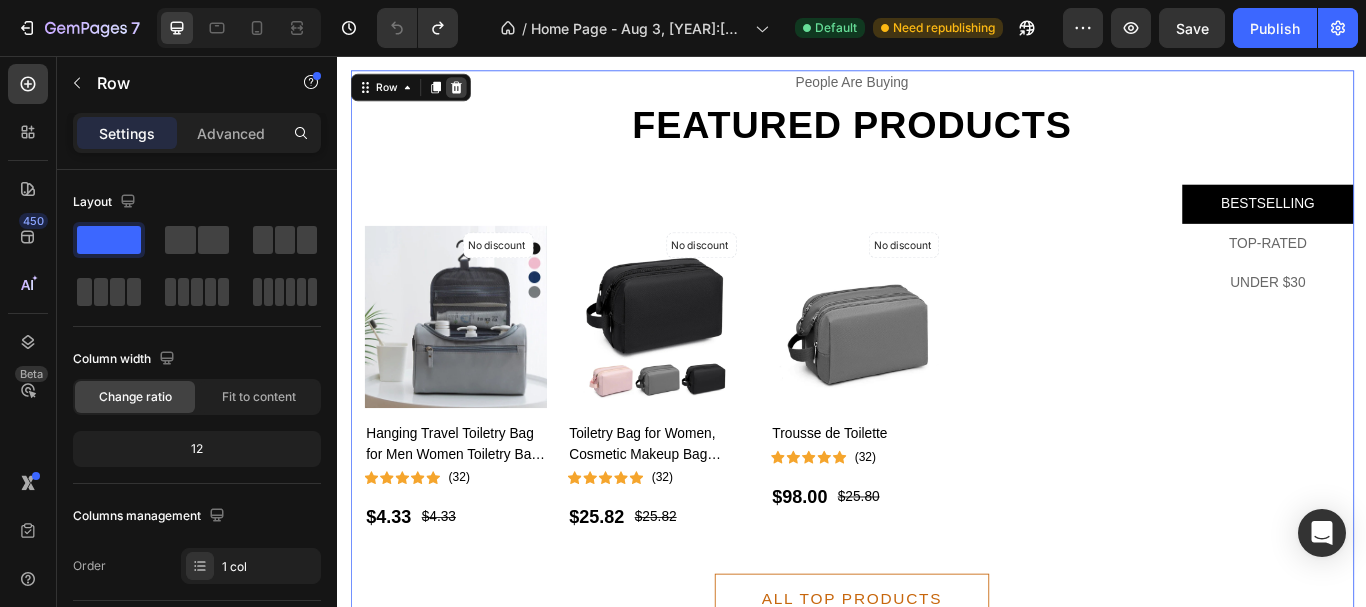 click 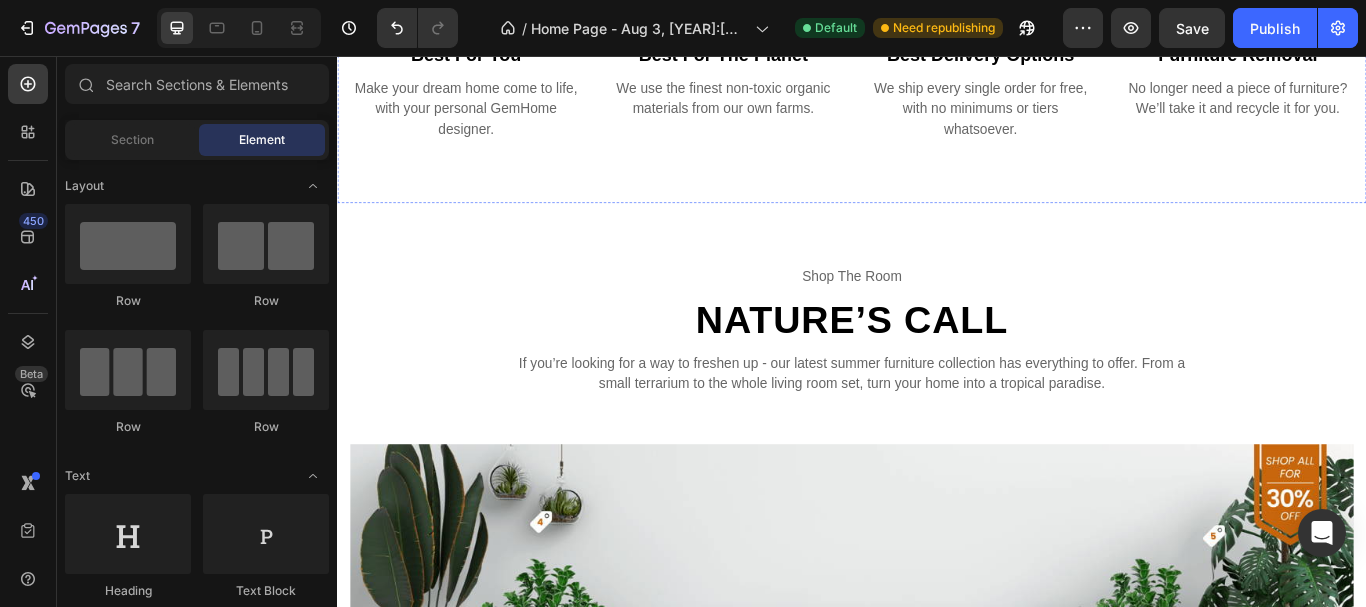 scroll, scrollTop: 2159, scrollLeft: 0, axis: vertical 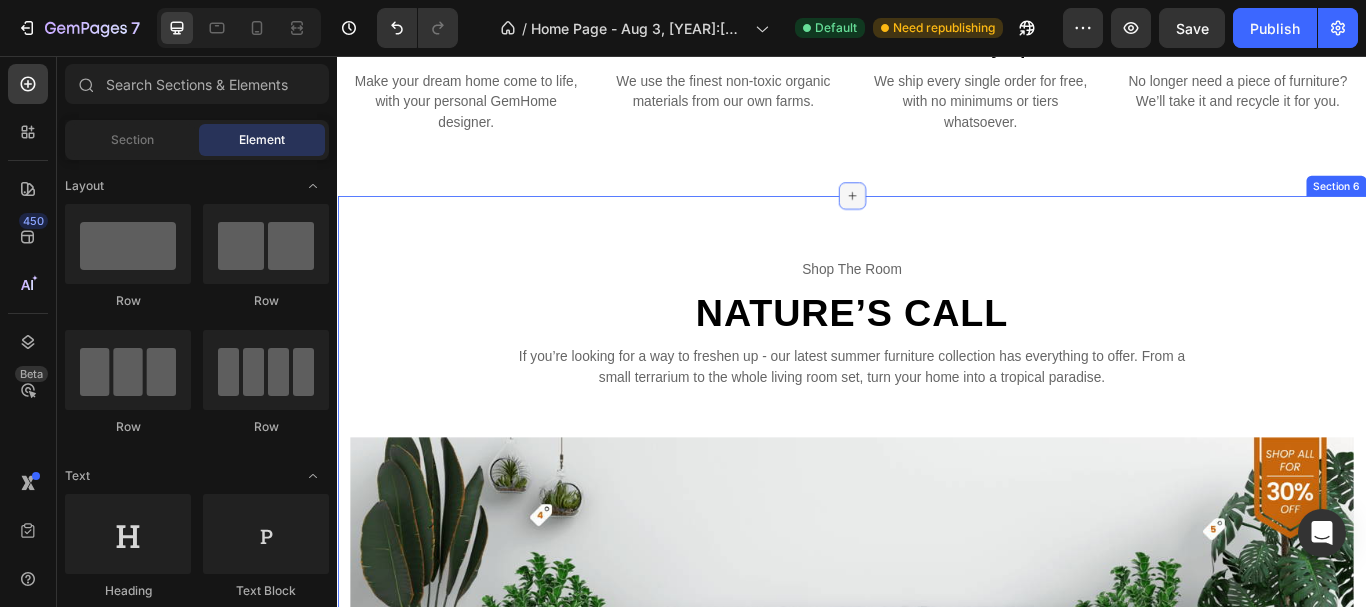 click 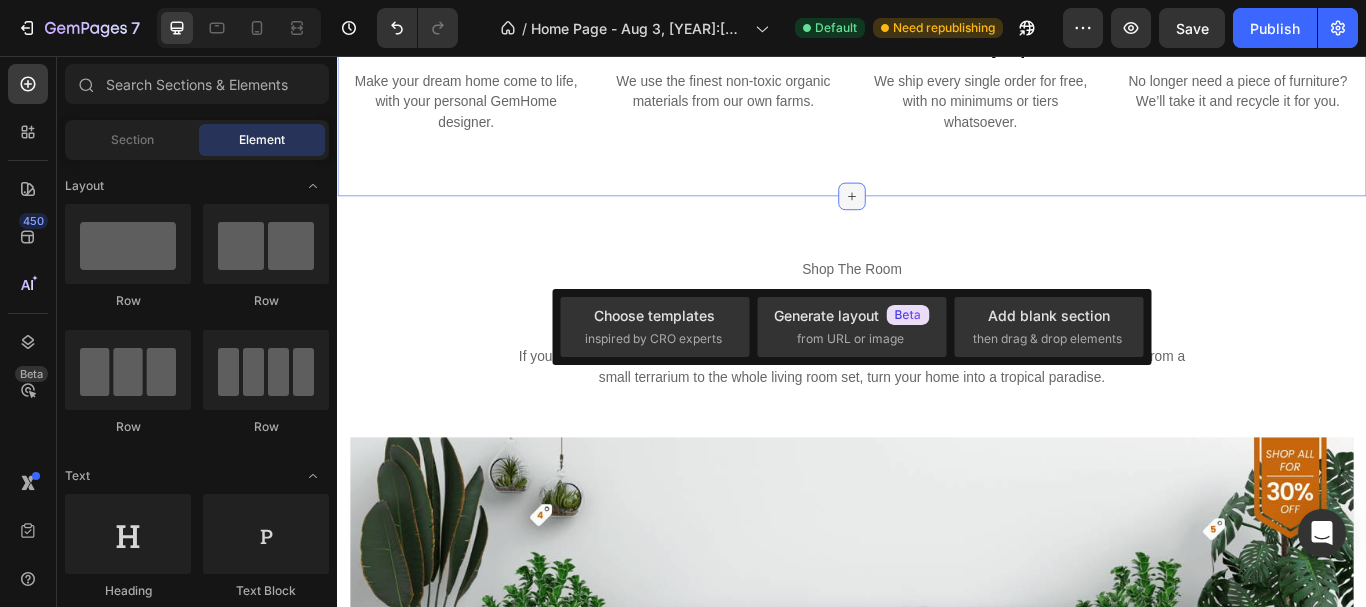 click 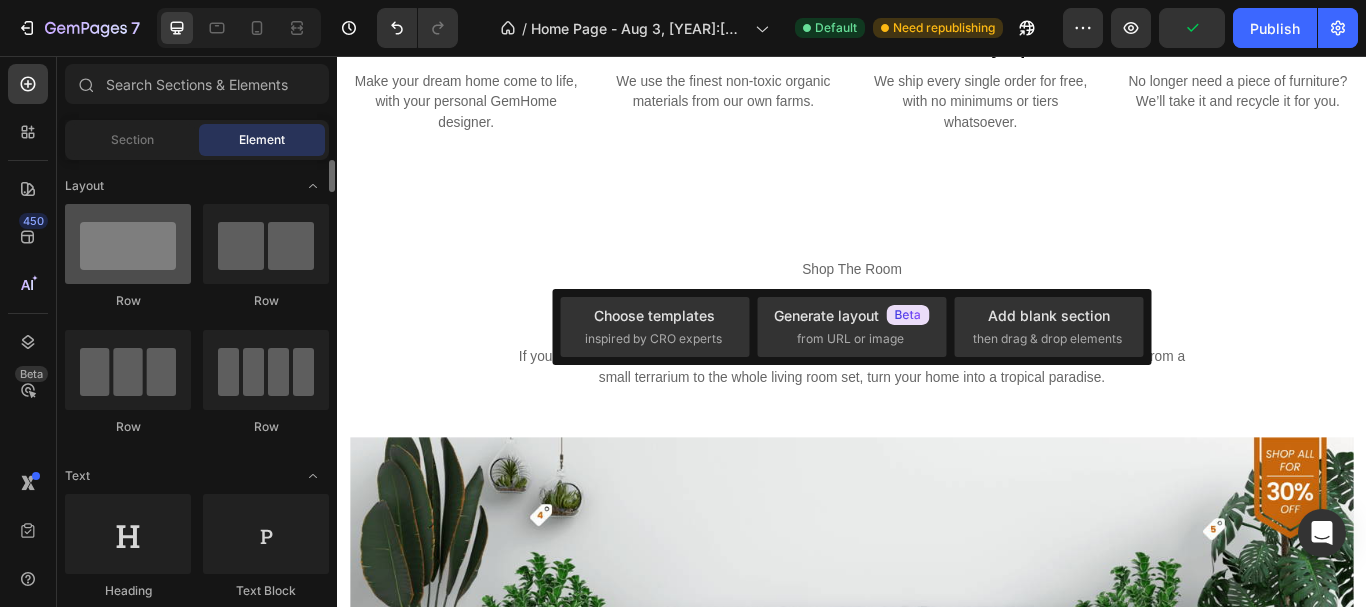 click at bounding box center [128, 244] 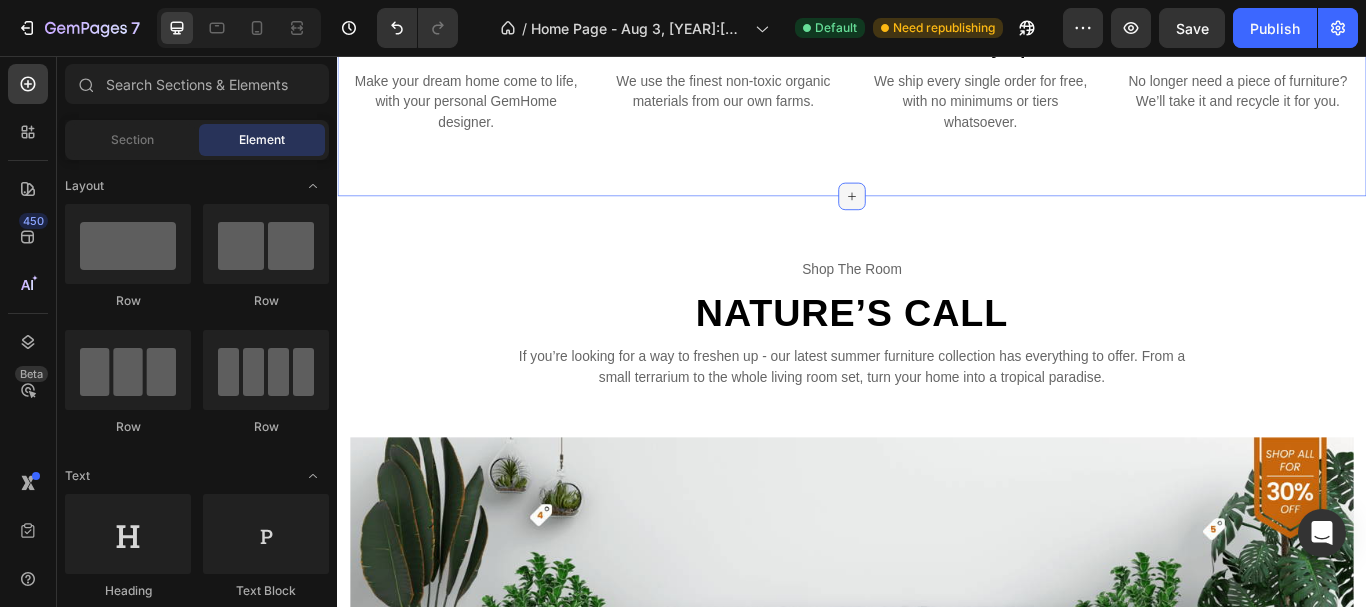 click at bounding box center (937, 220) 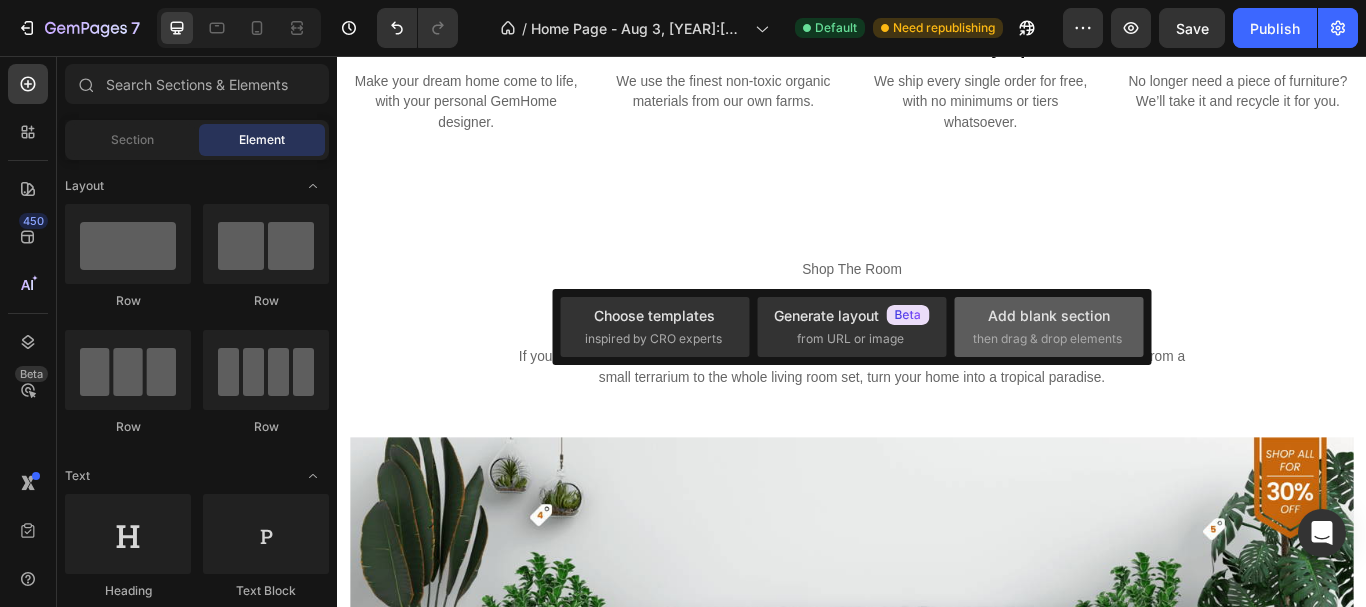click on "then drag & drop elements" at bounding box center [1047, 339] 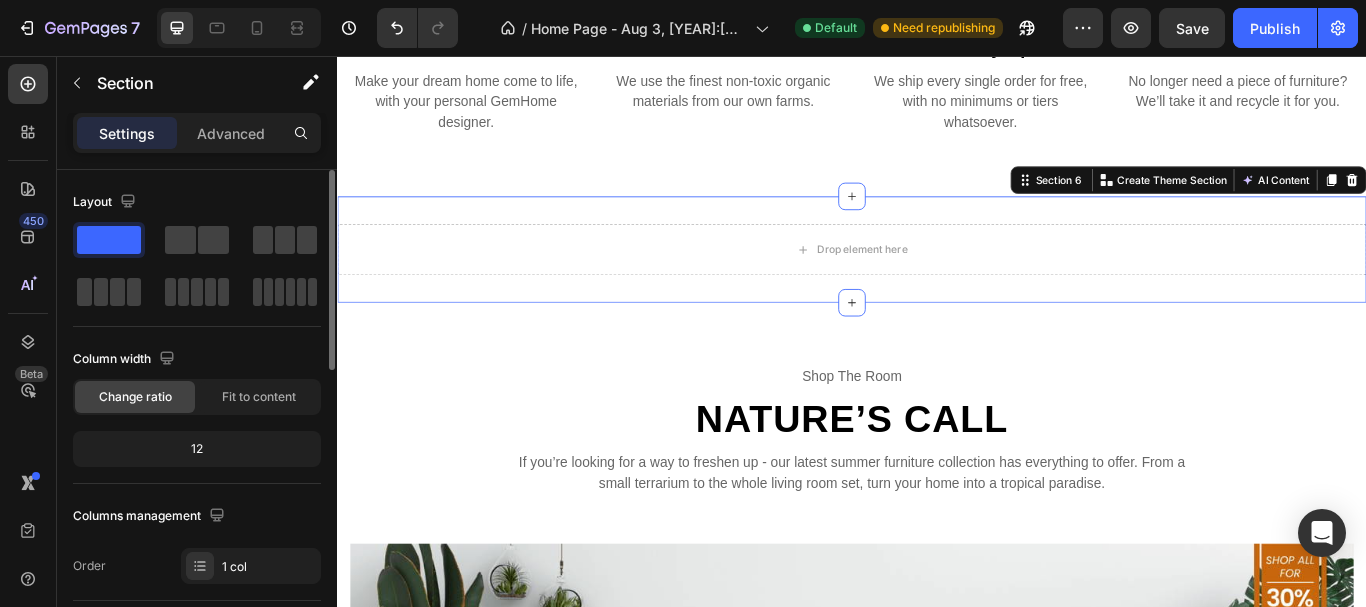 click 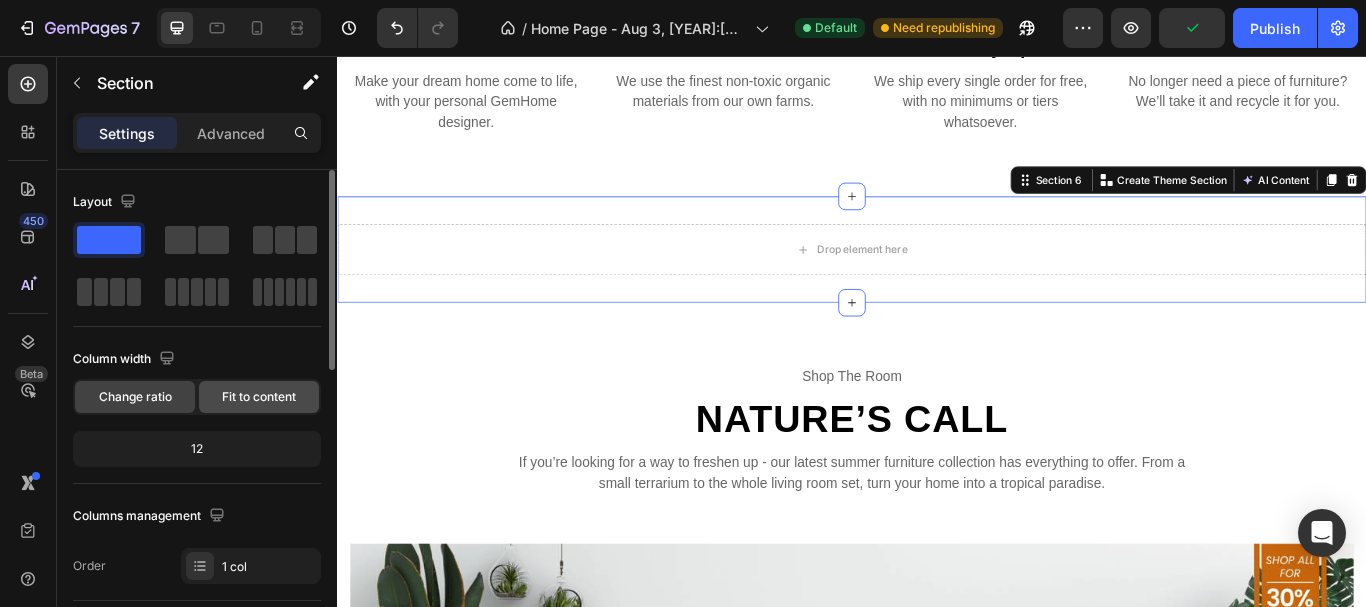 click on "Fit to content" 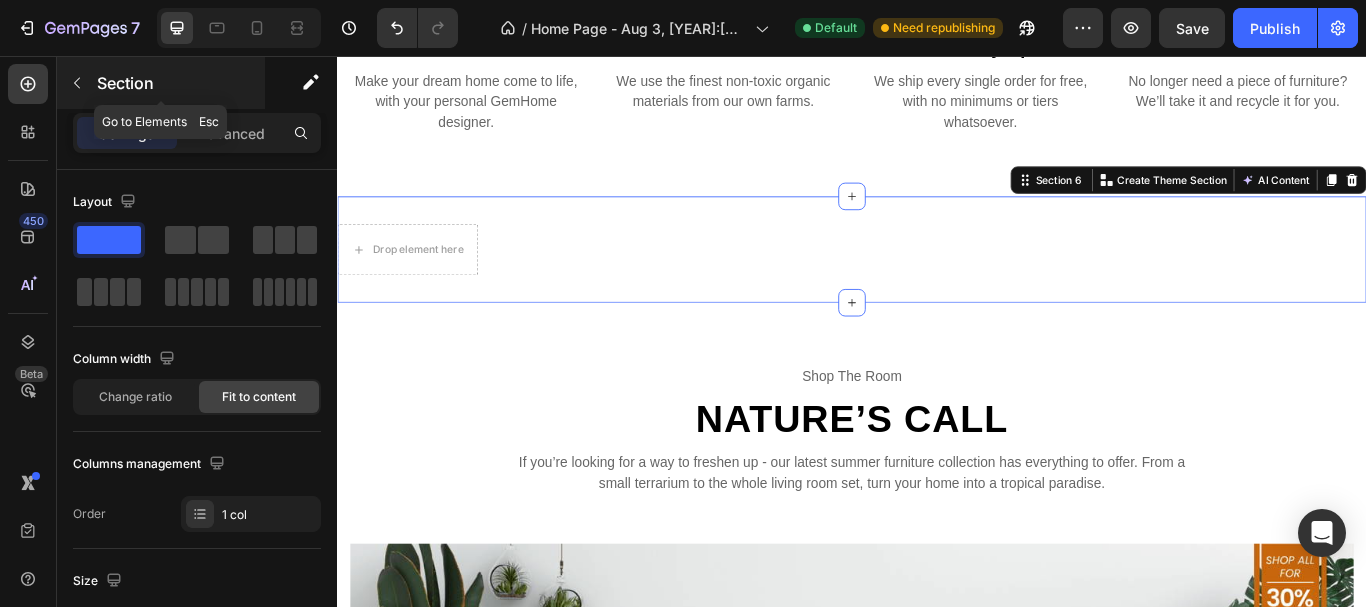 click at bounding box center (77, 83) 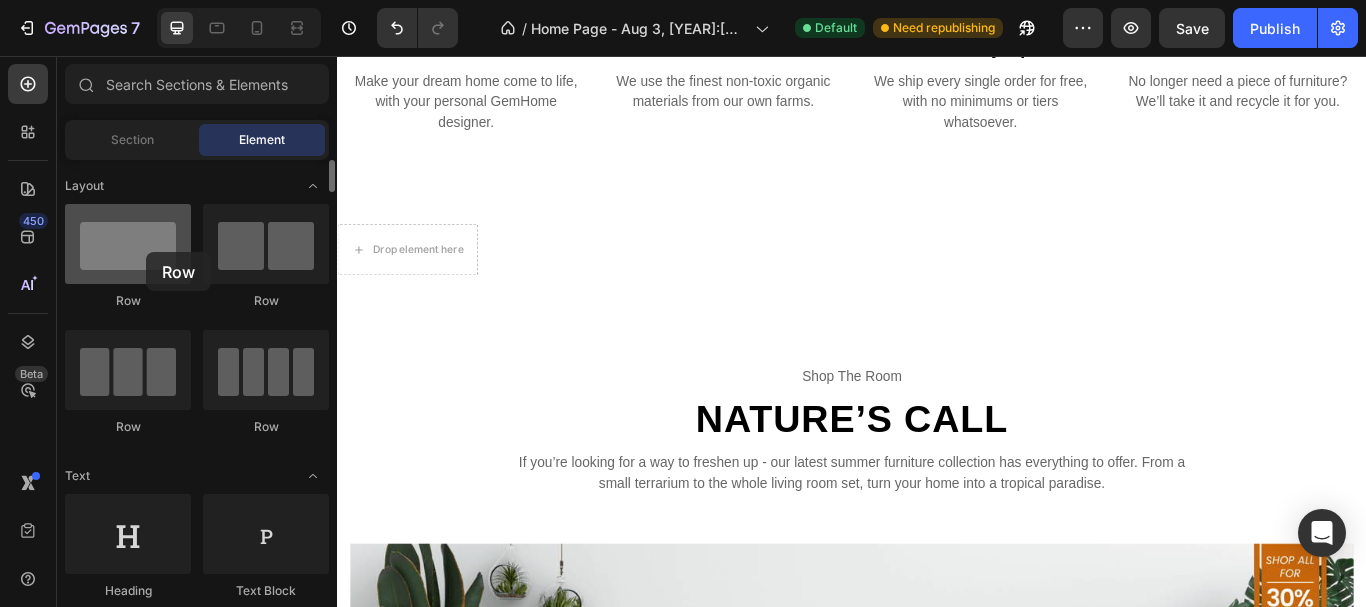 click at bounding box center (128, 244) 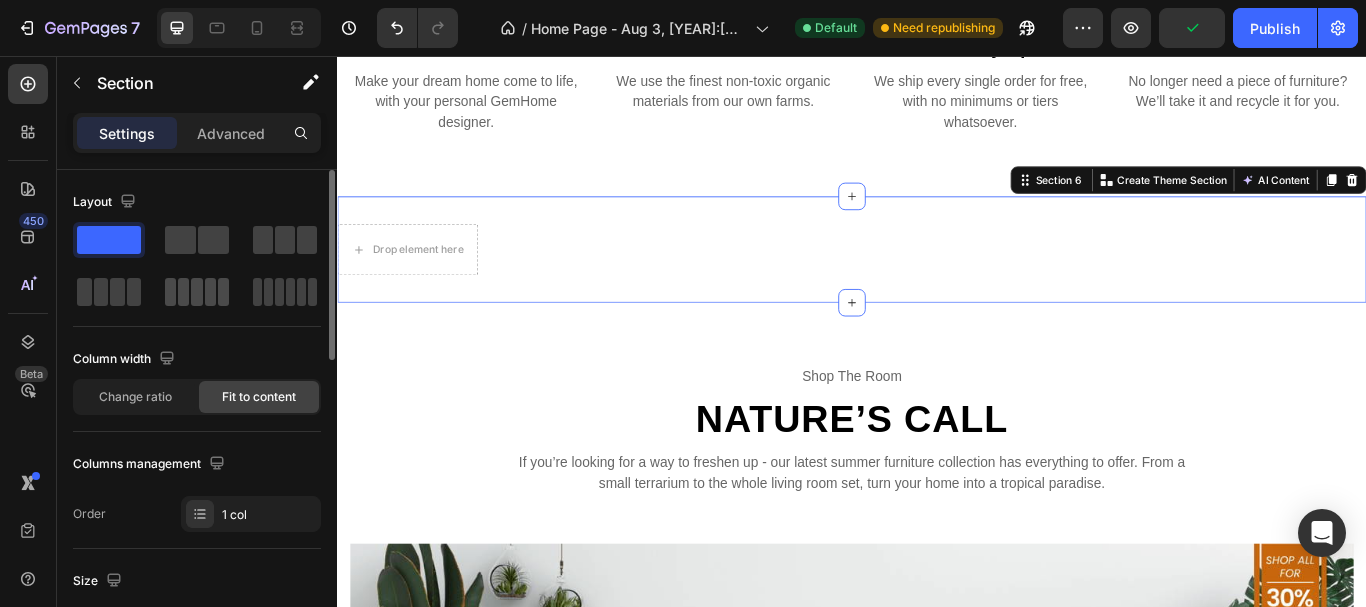 click 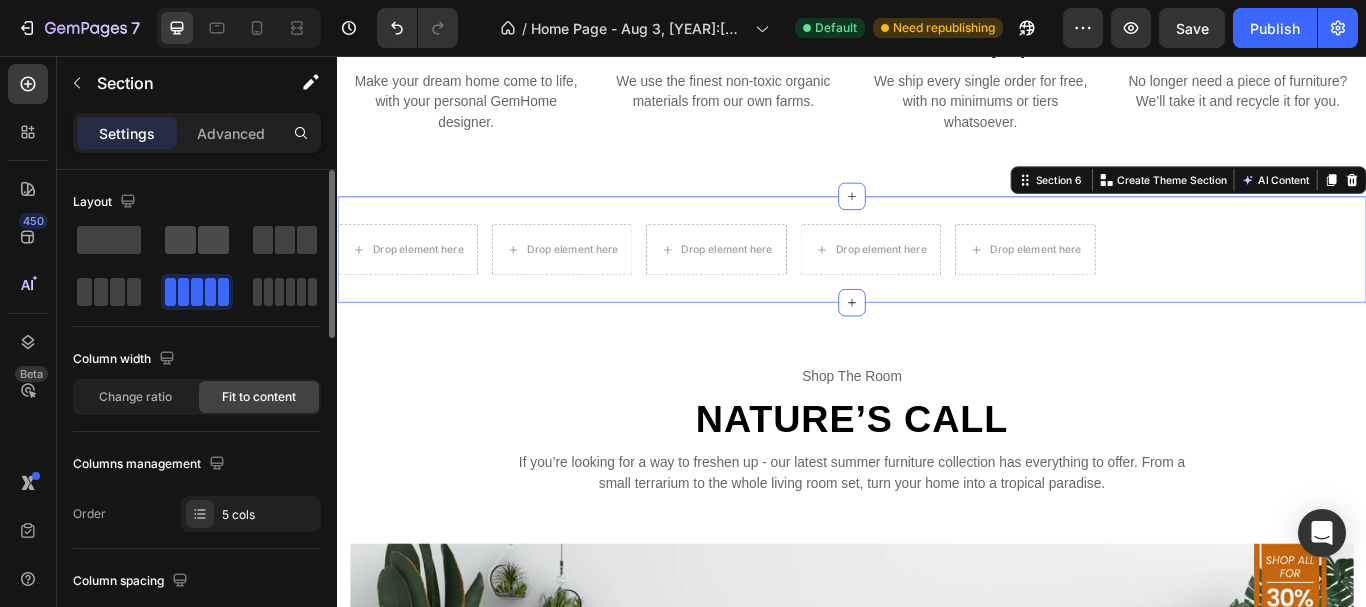 click 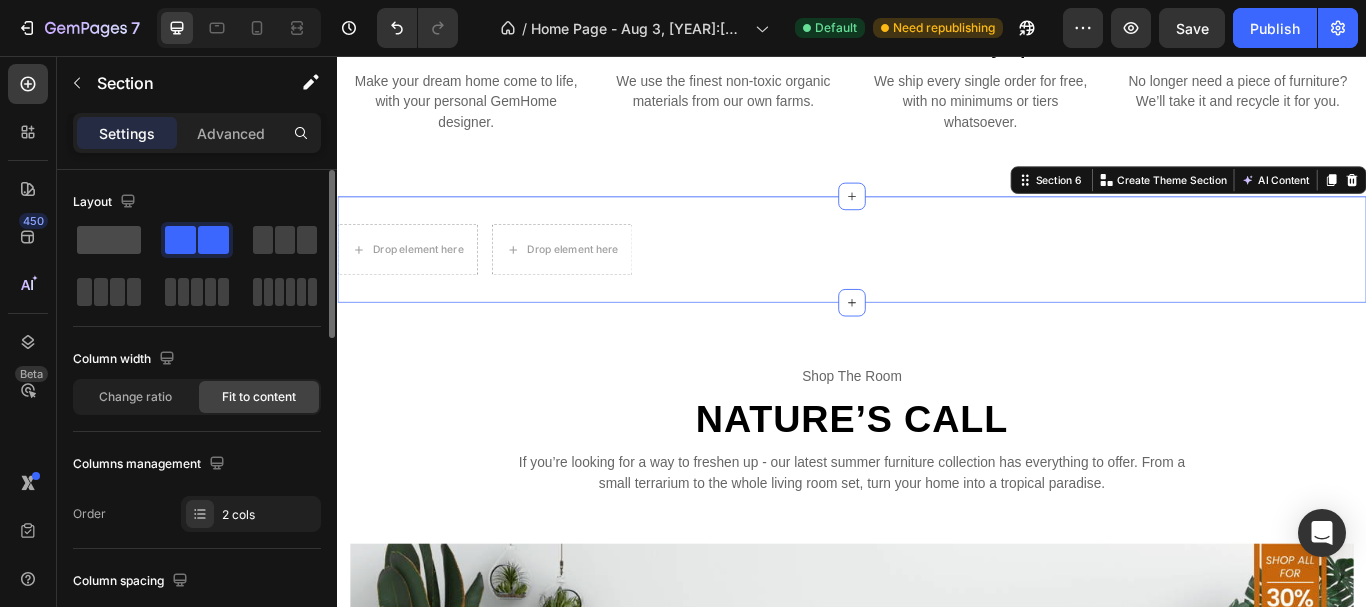 click 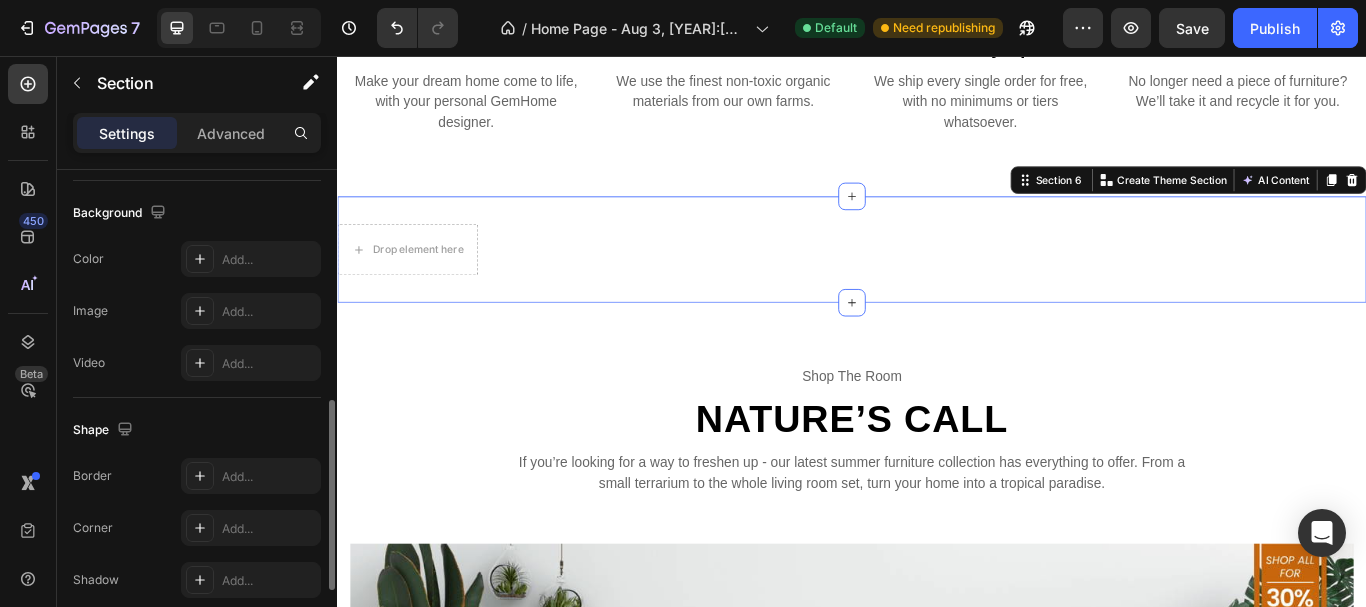 scroll, scrollTop: 586, scrollLeft: 0, axis: vertical 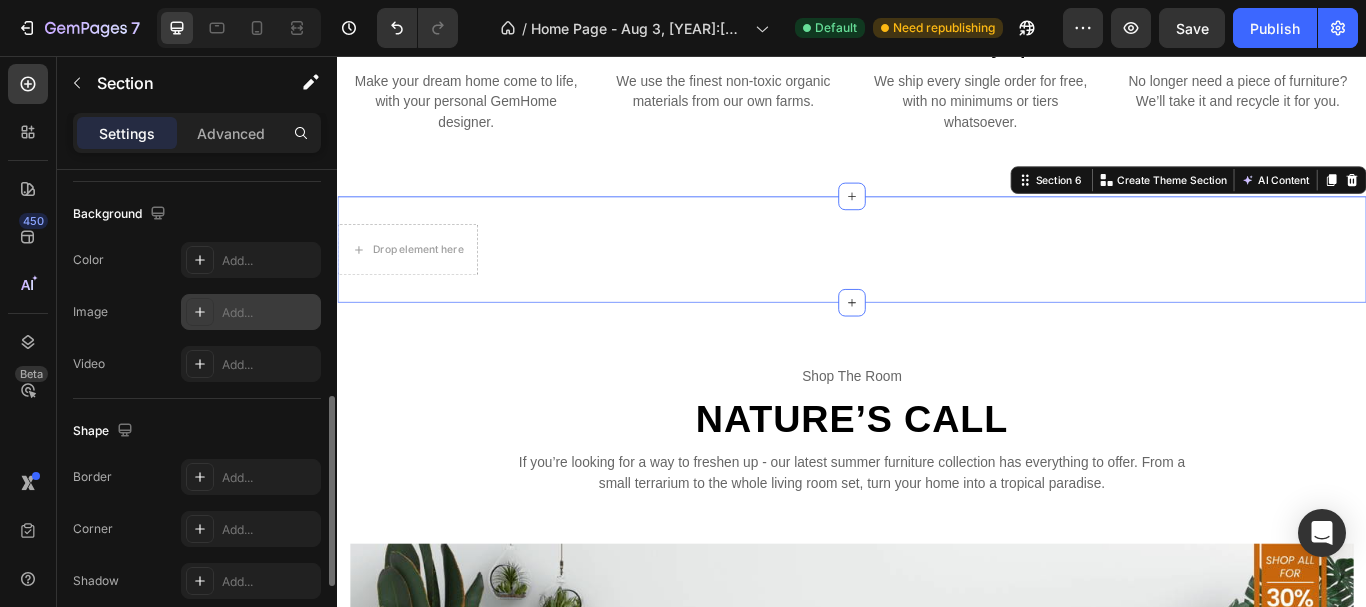 click 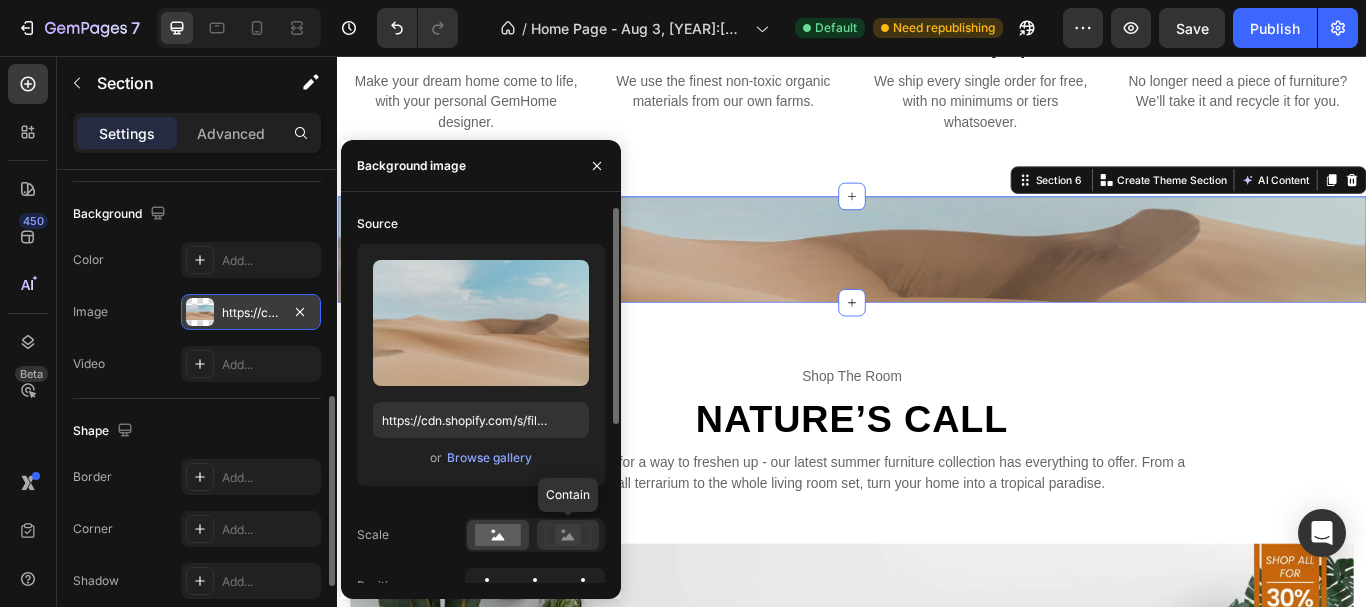 click 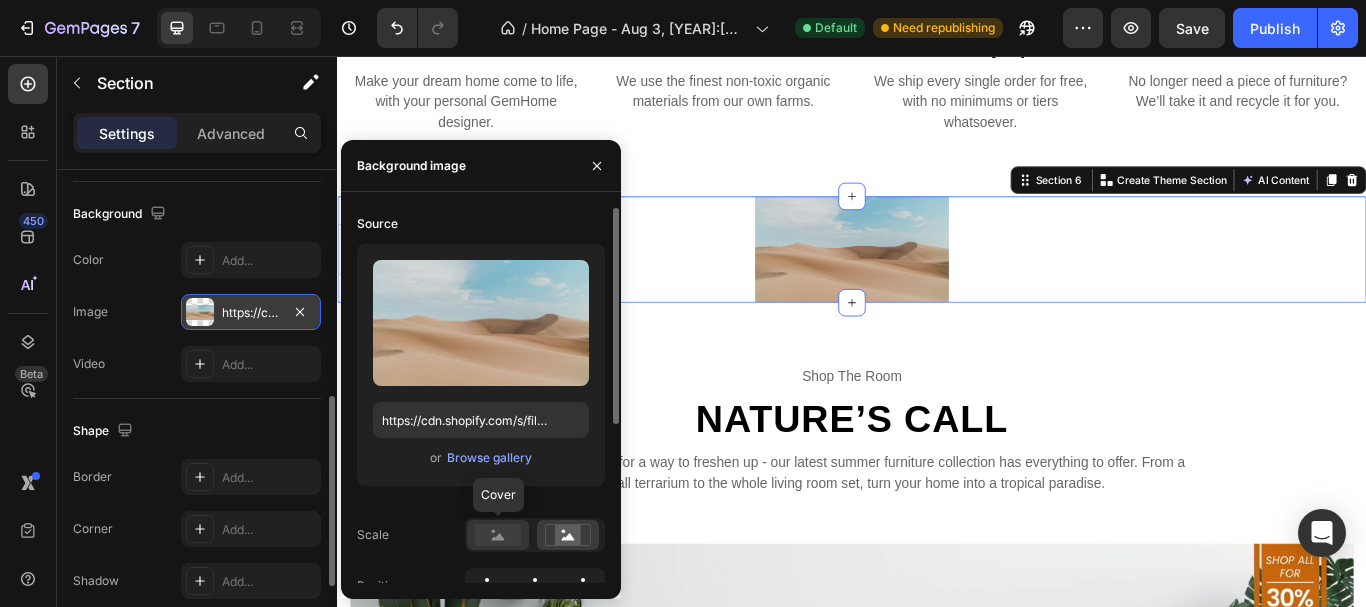 click 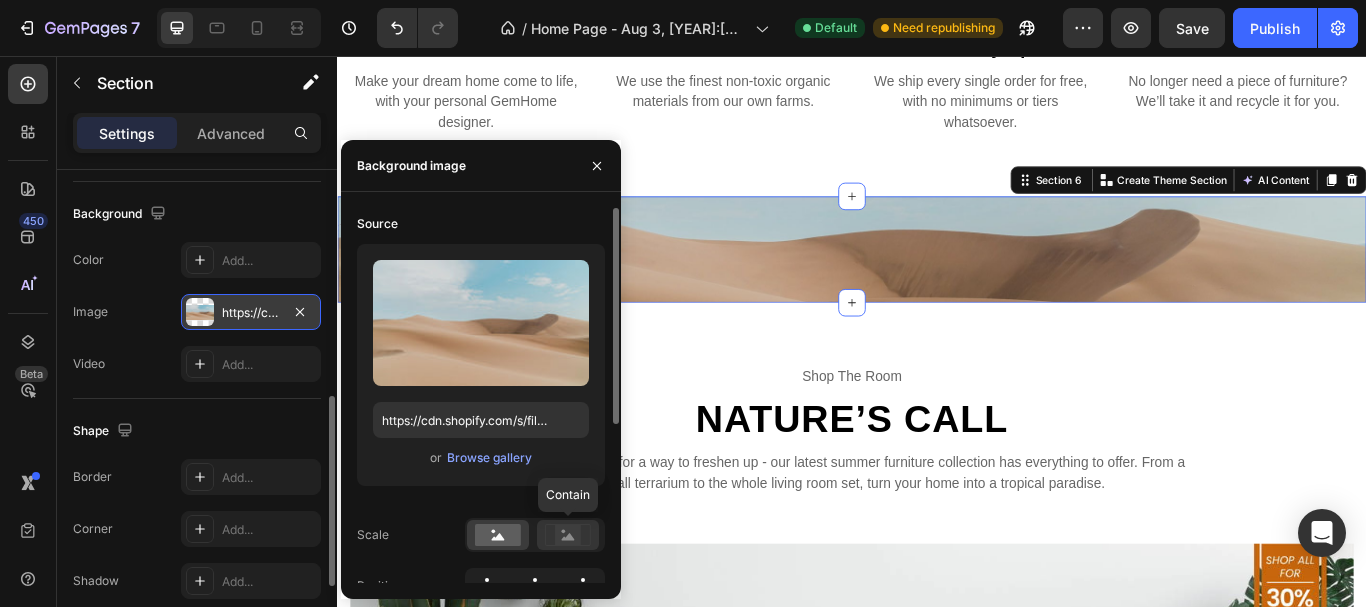click 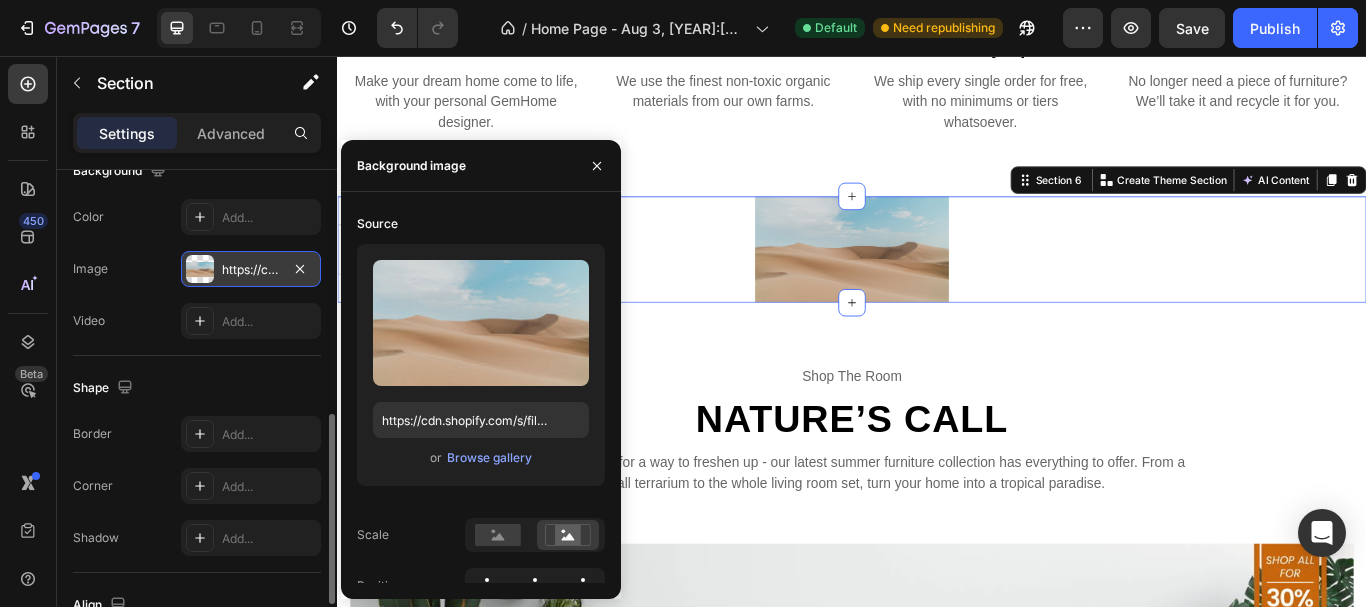 scroll, scrollTop: 631, scrollLeft: 0, axis: vertical 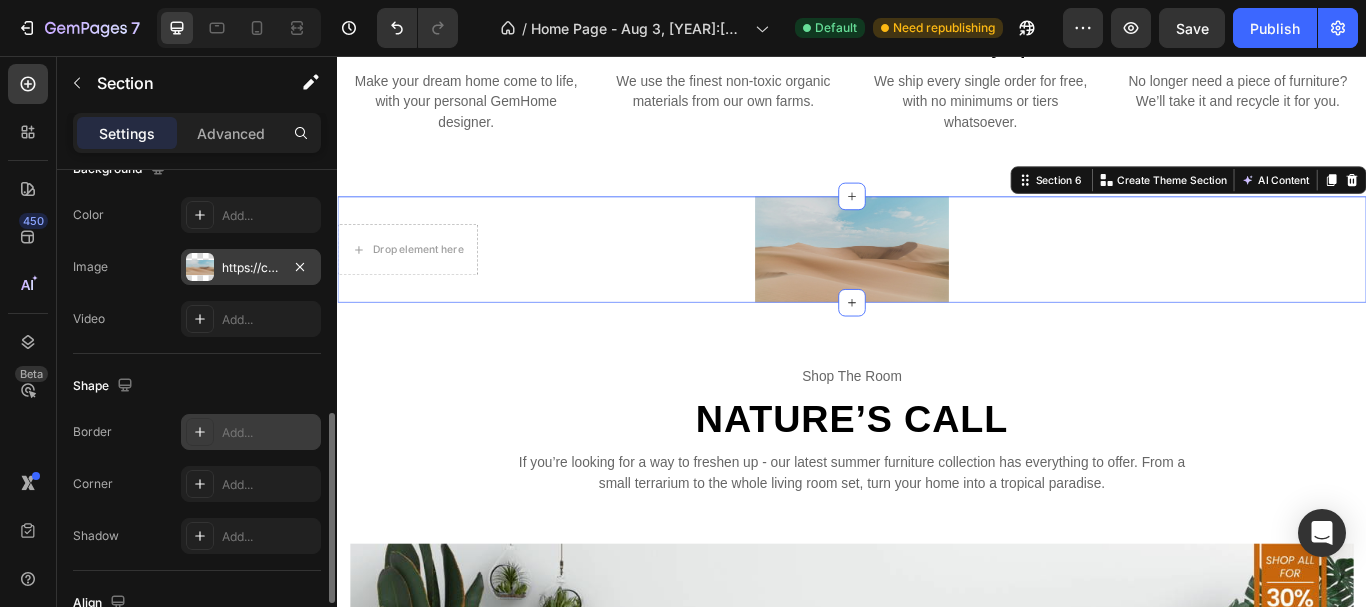 click 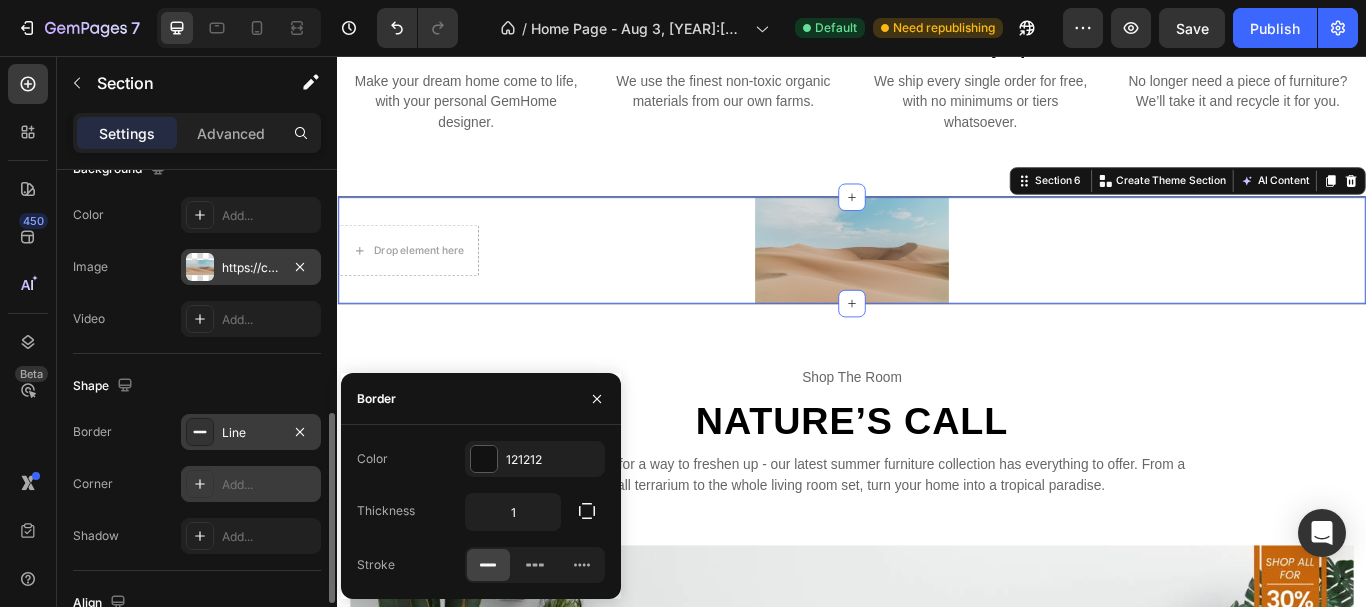 click 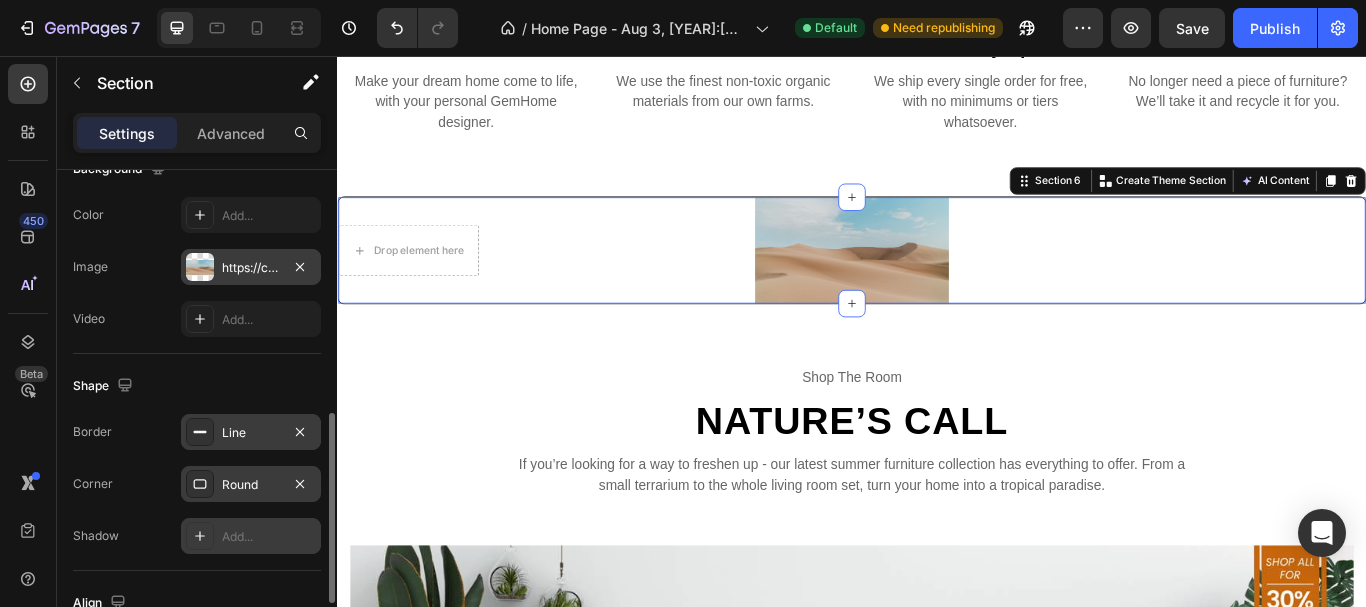 click 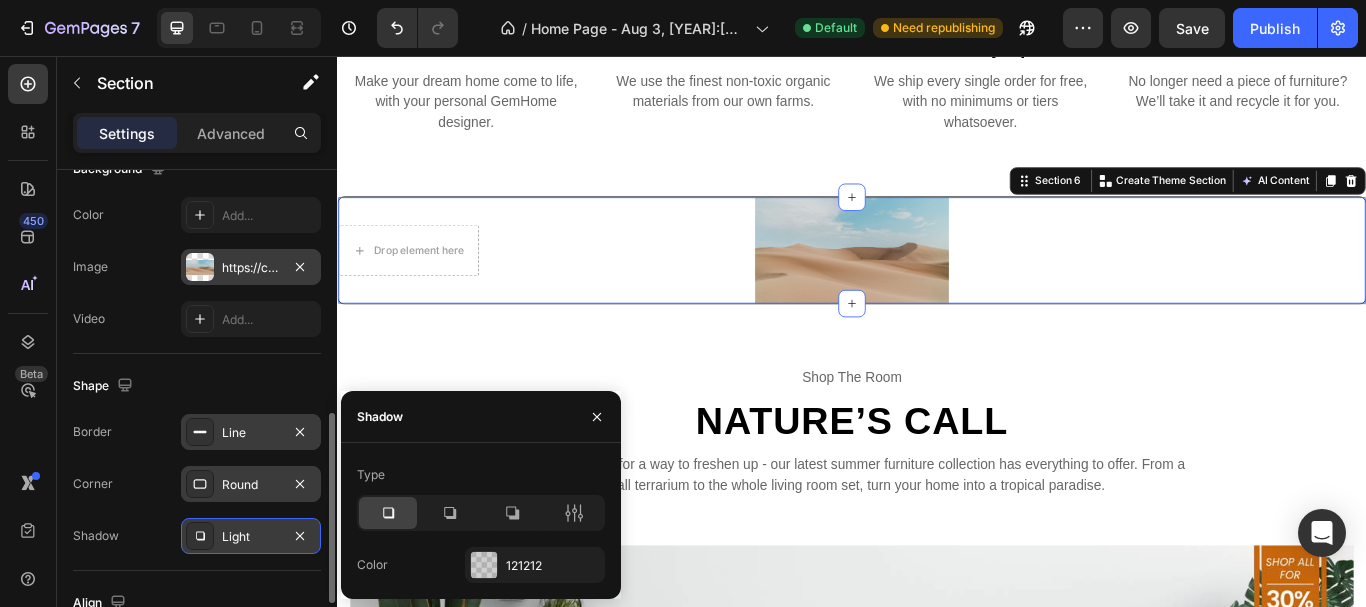 click 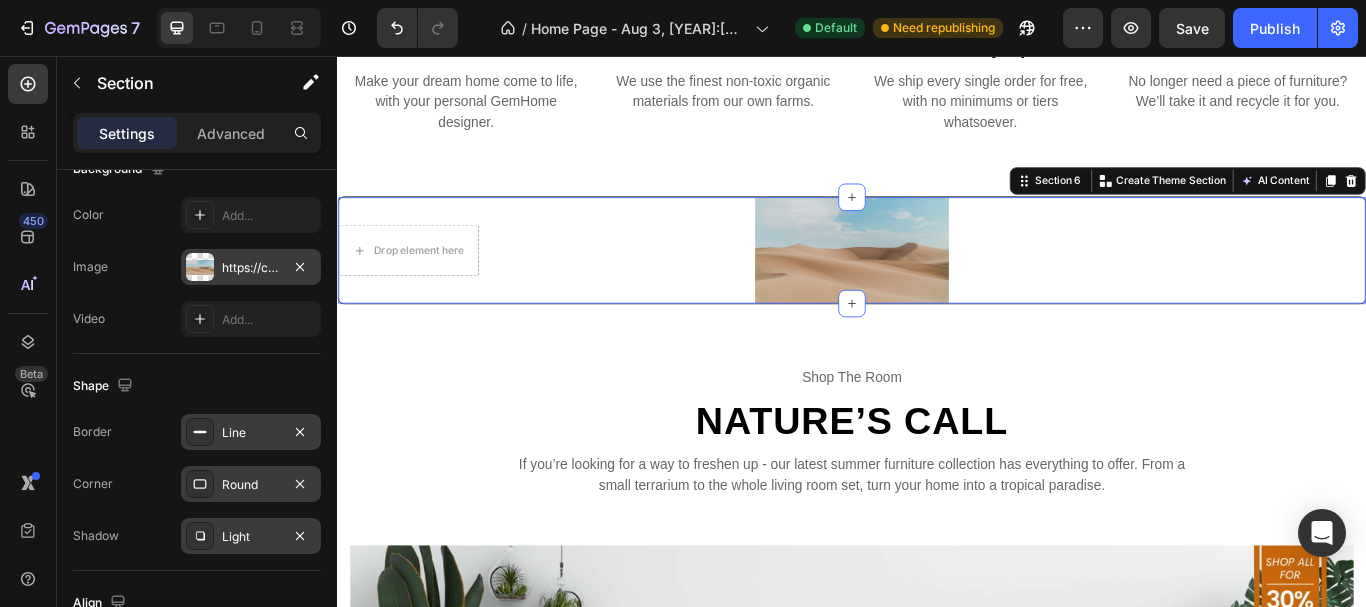 scroll, scrollTop: 787, scrollLeft: 0, axis: vertical 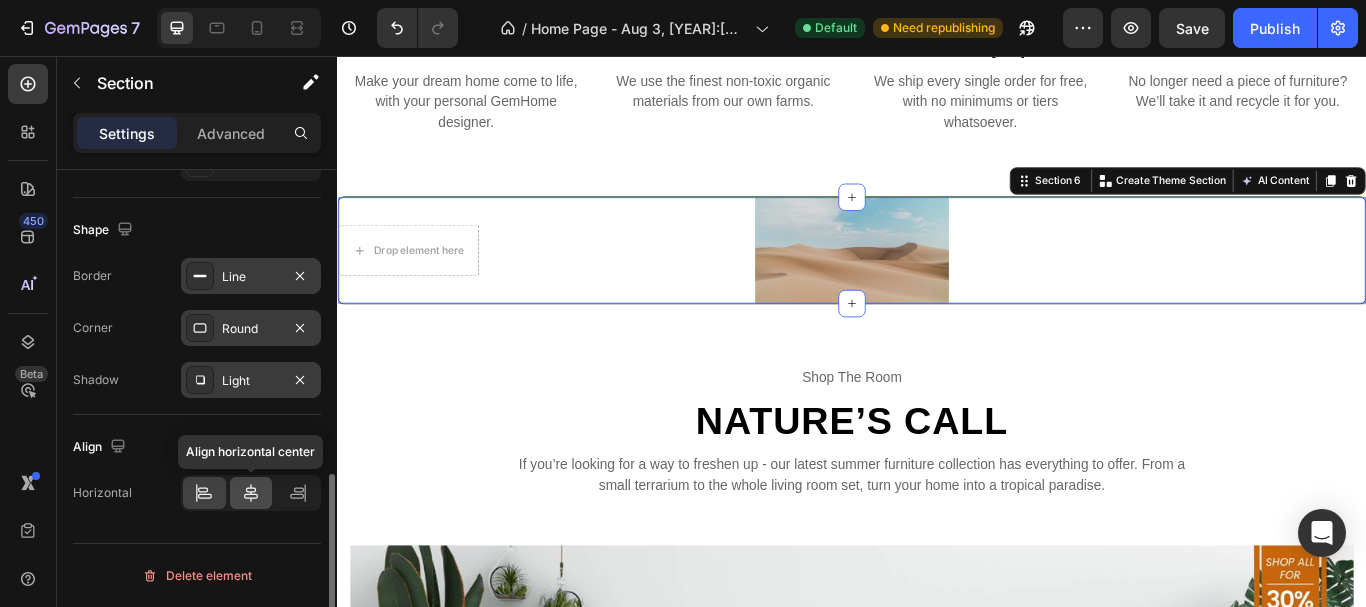 click 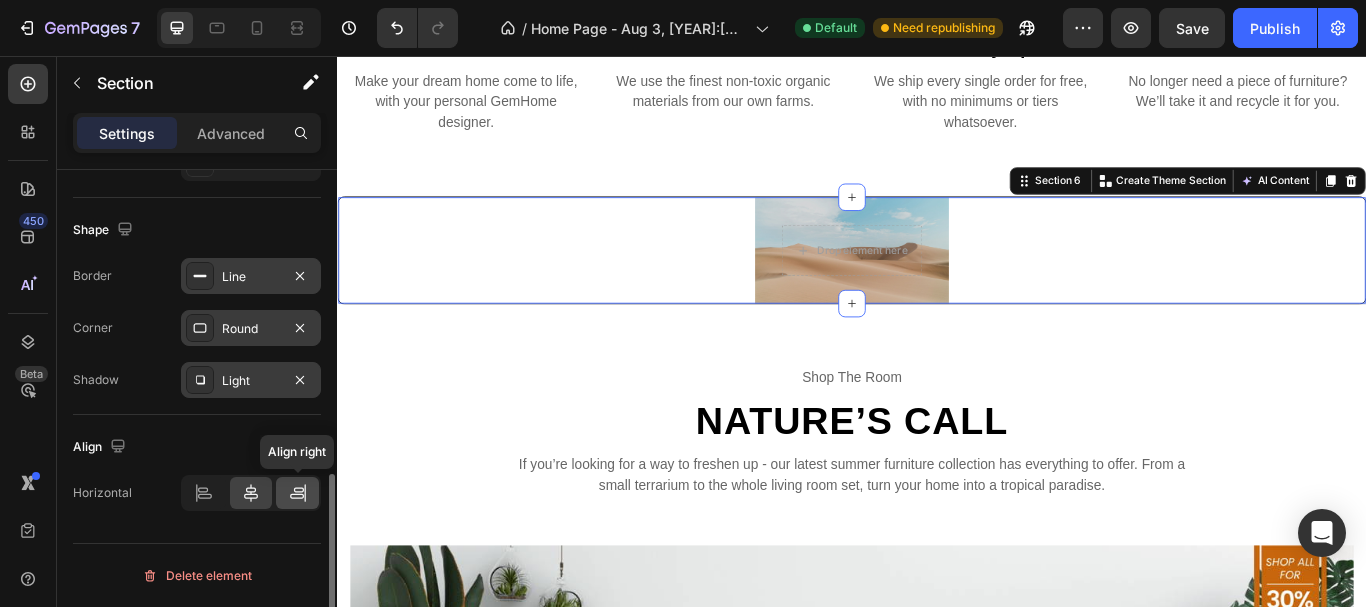 click 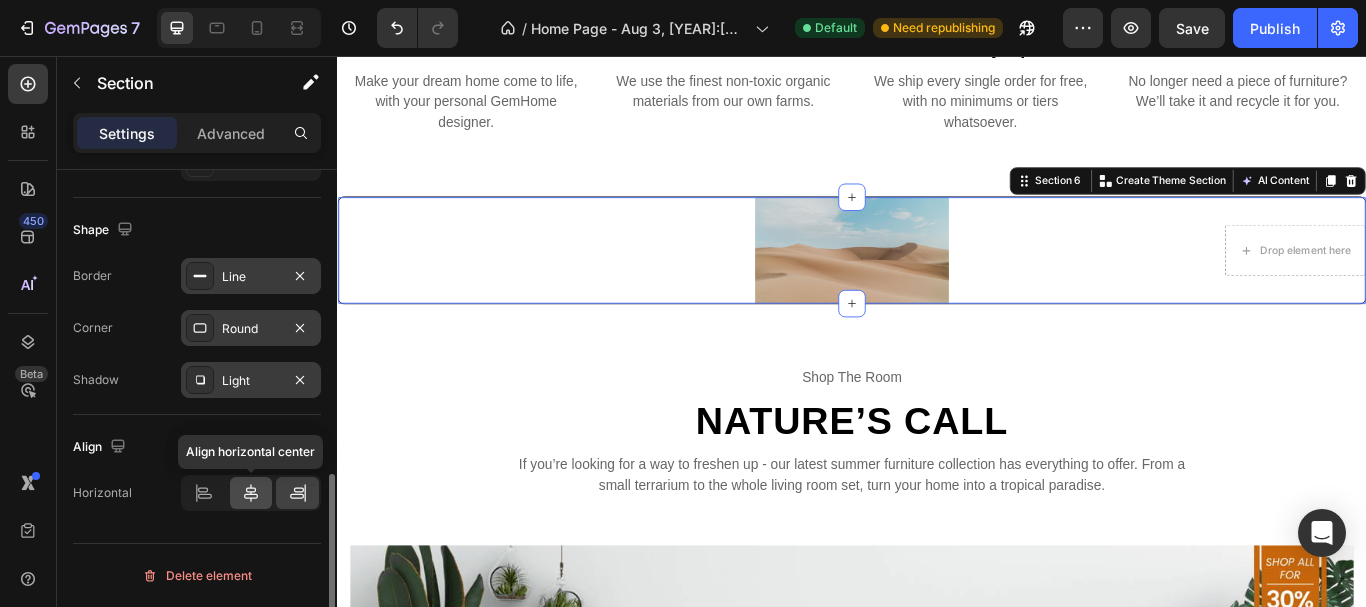 click 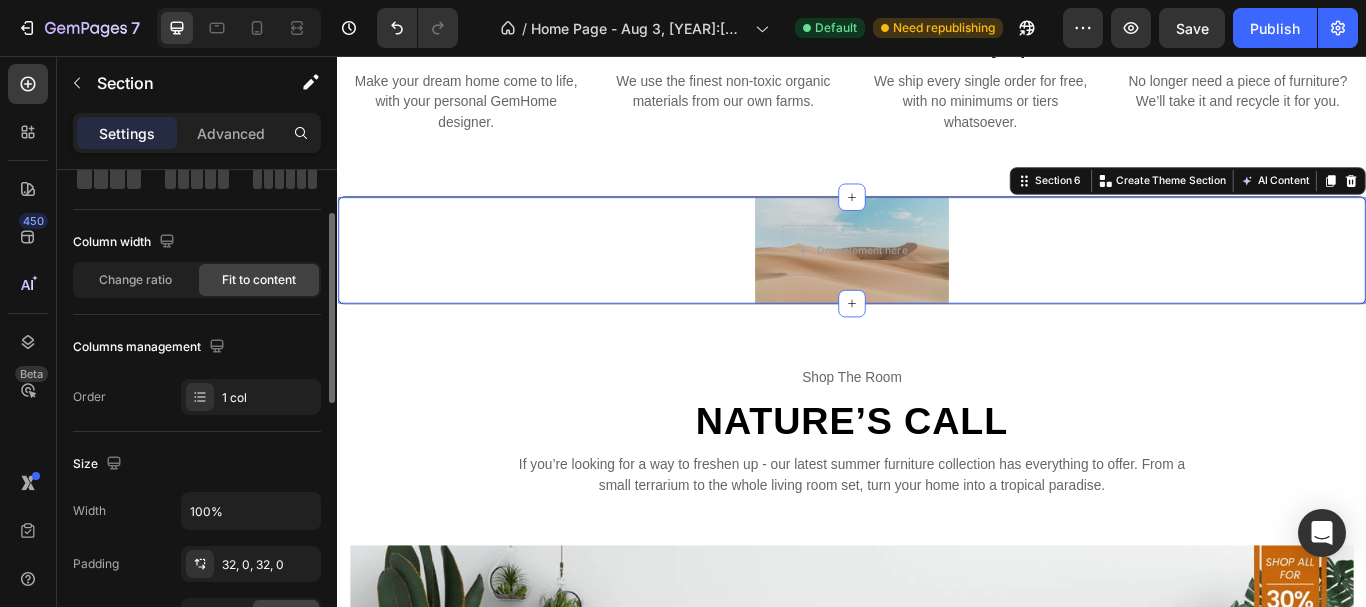 scroll, scrollTop: 116, scrollLeft: 0, axis: vertical 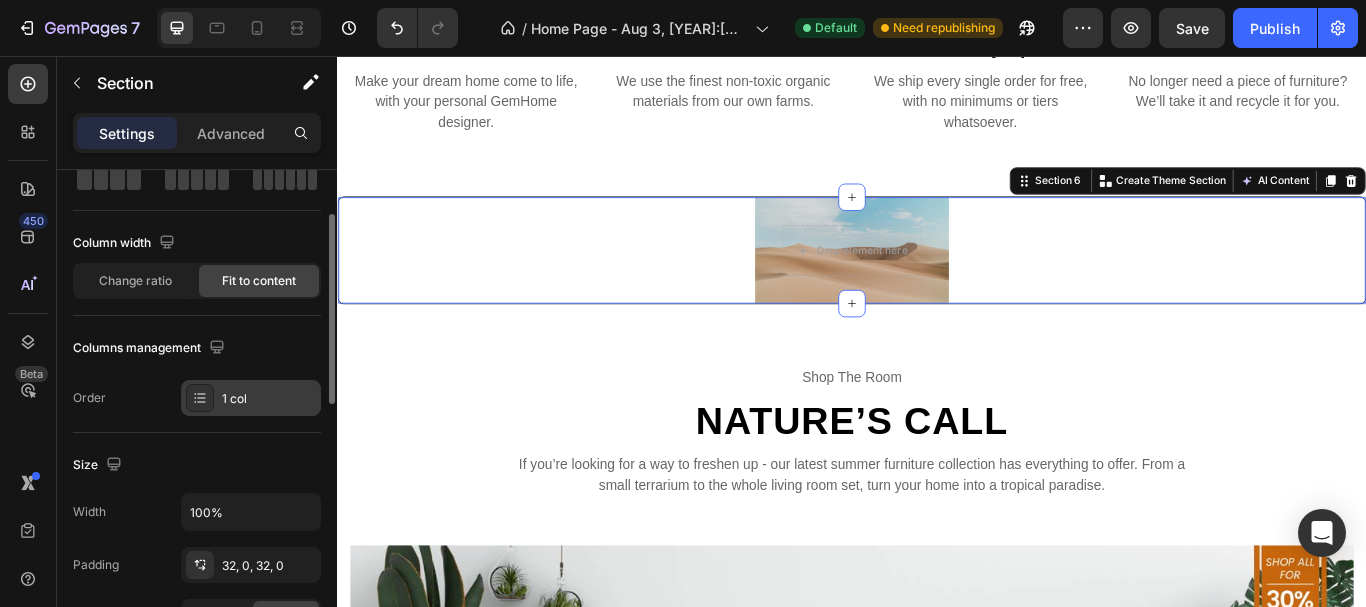 click 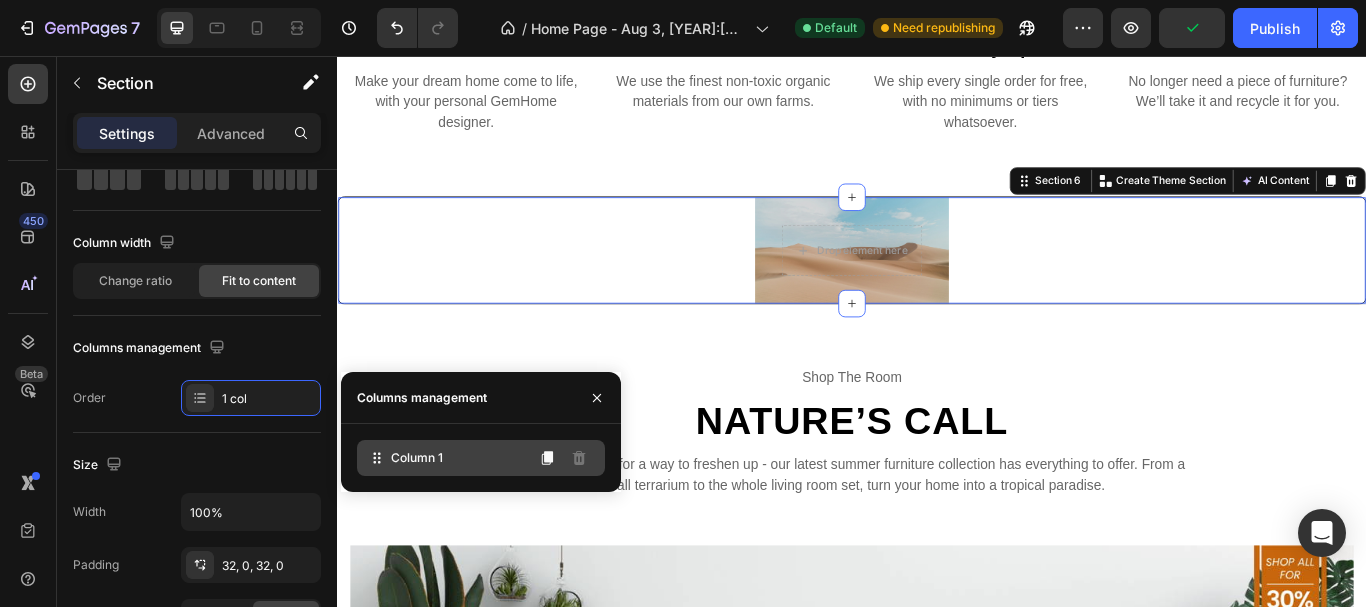 click on "Column 1" at bounding box center (417, 458) 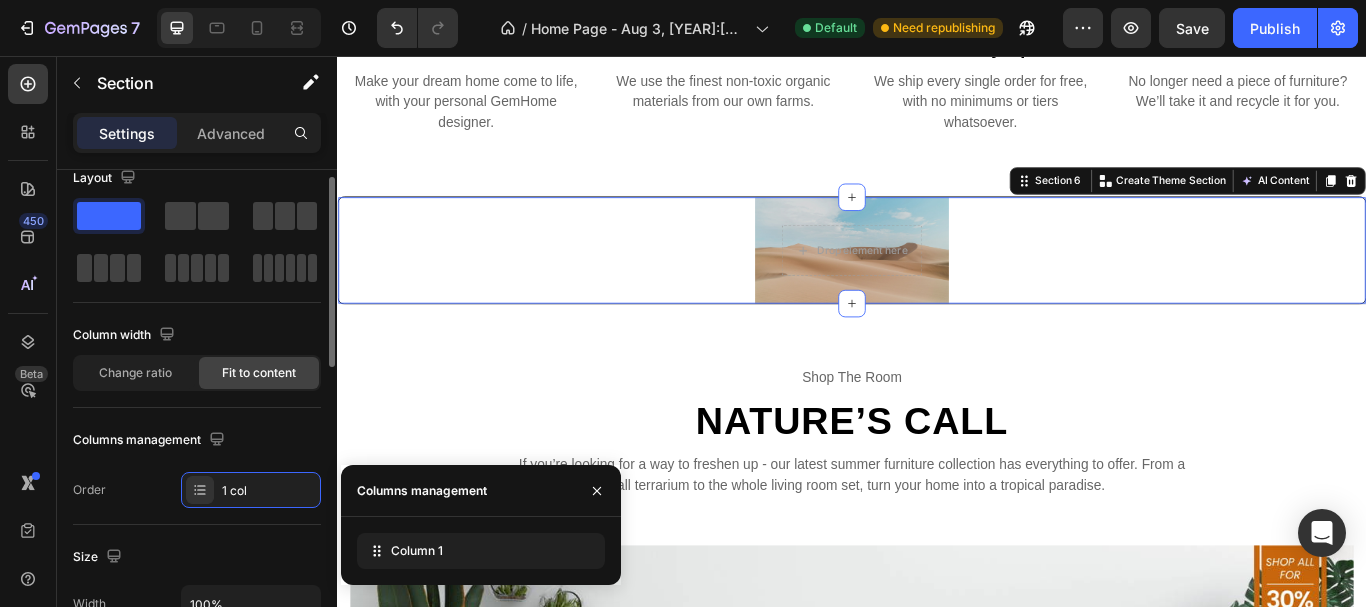 scroll, scrollTop: 23, scrollLeft: 0, axis: vertical 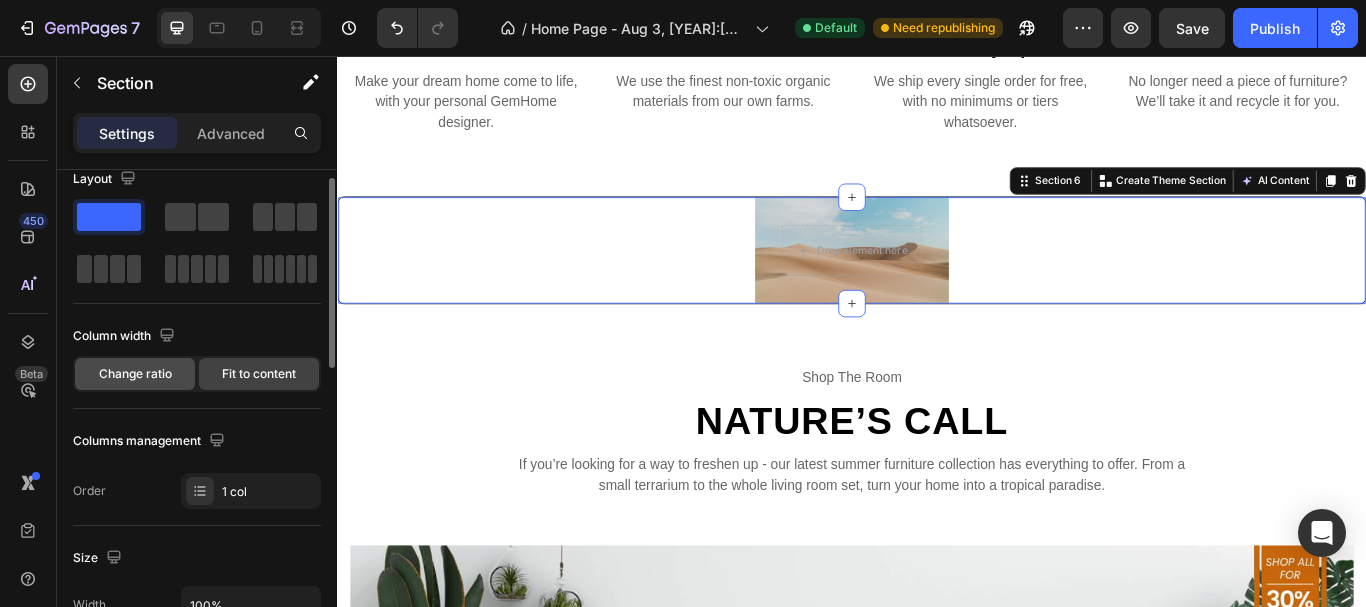 click on "Change ratio" 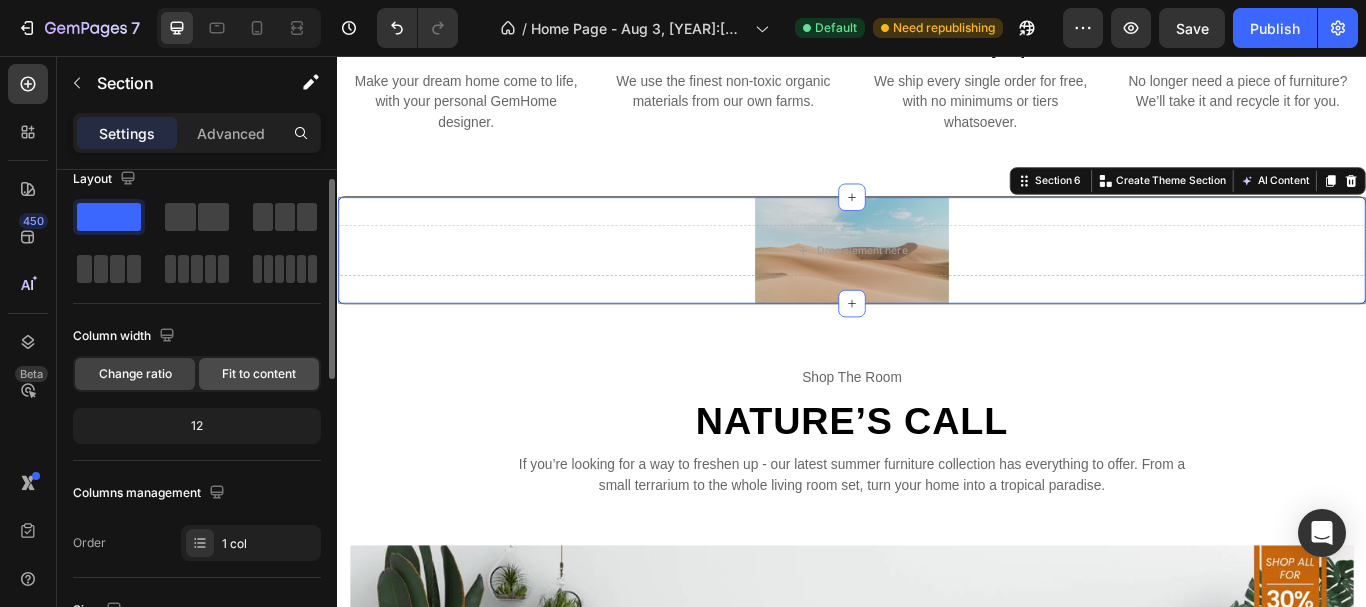 click on "Fit to content" 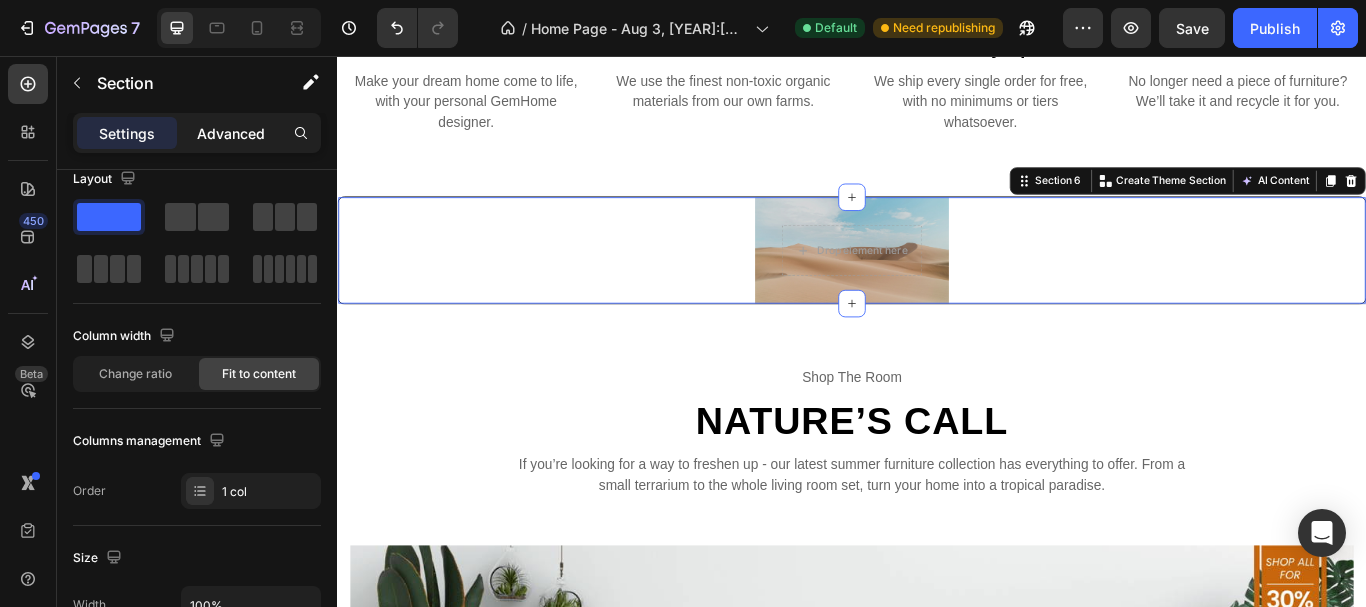 click on "Advanced" at bounding box center (231, 133) 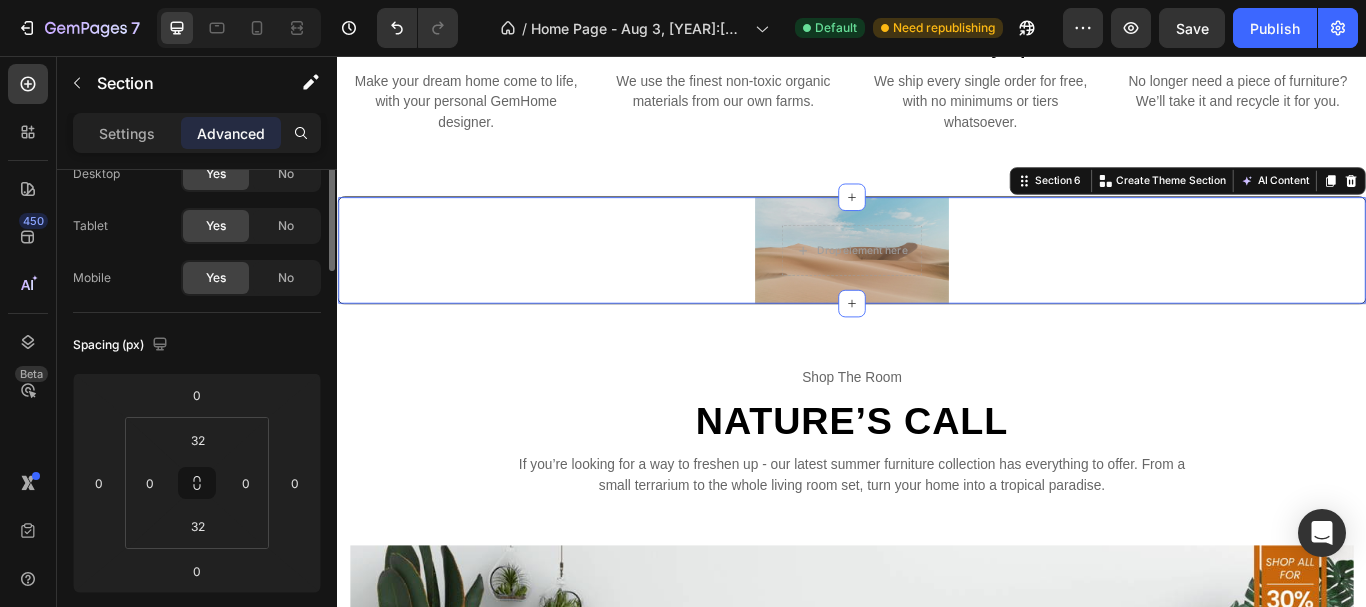 scroll, scrollTop: 0, scrollLeft: 0, axis: both 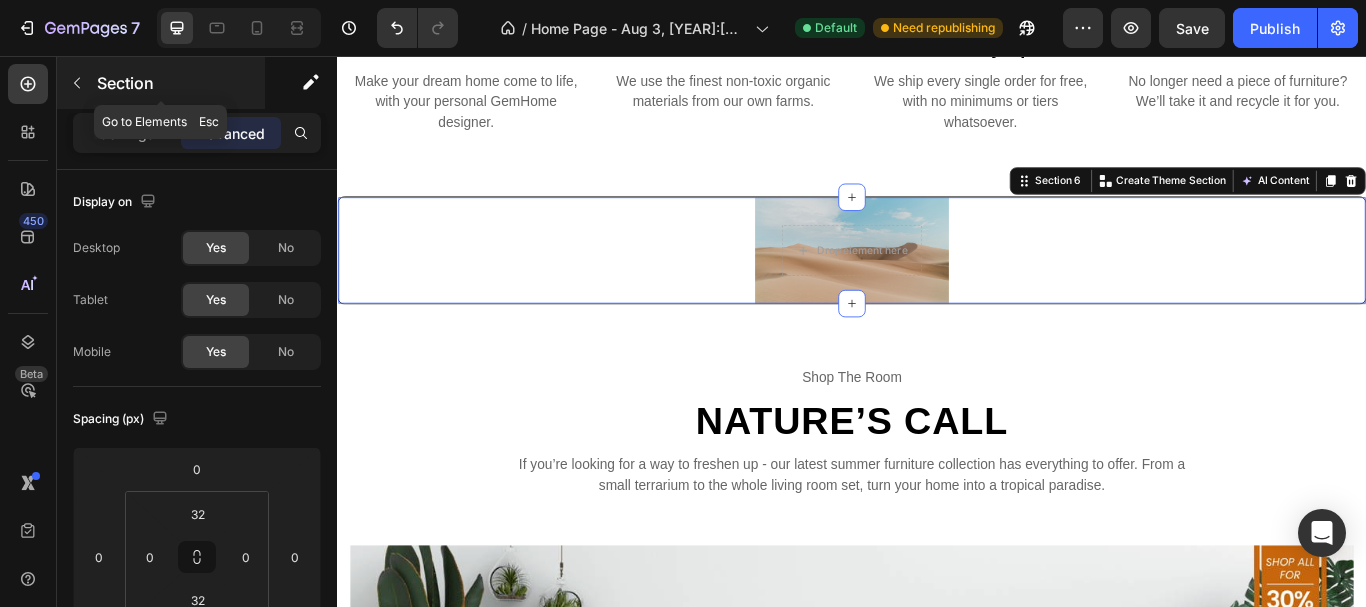 click at bounding box center (77, 83) 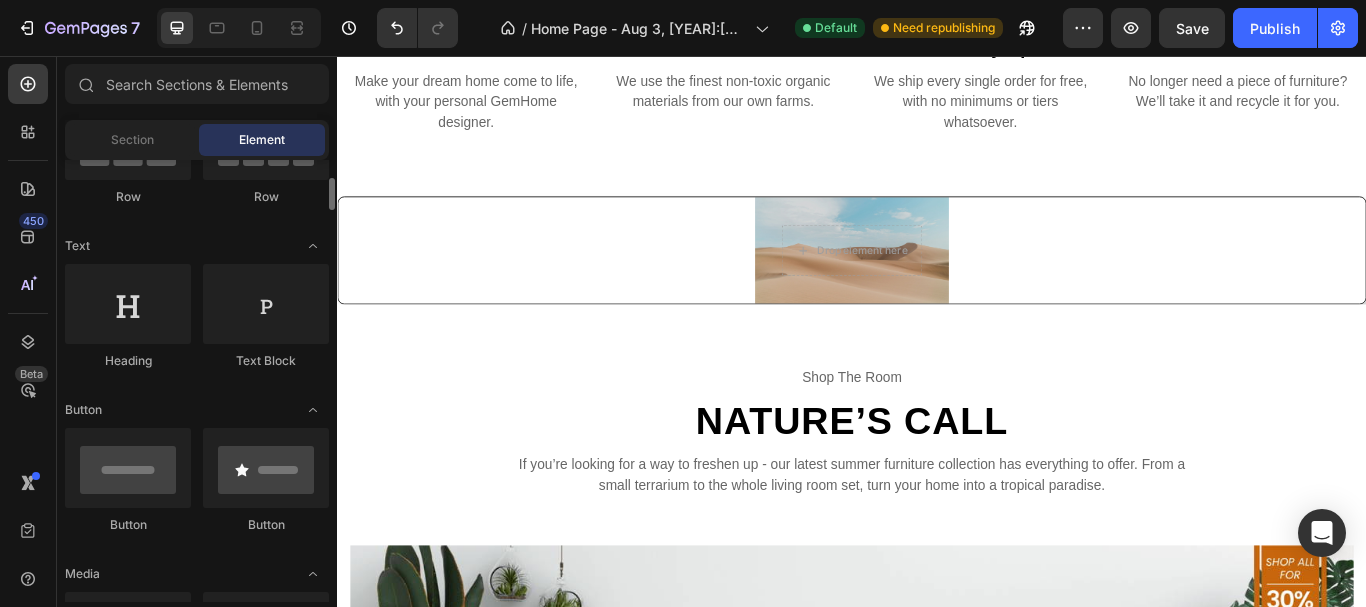 scroll, scrollTop: 231, scrollLeft: 0, axis: vertical 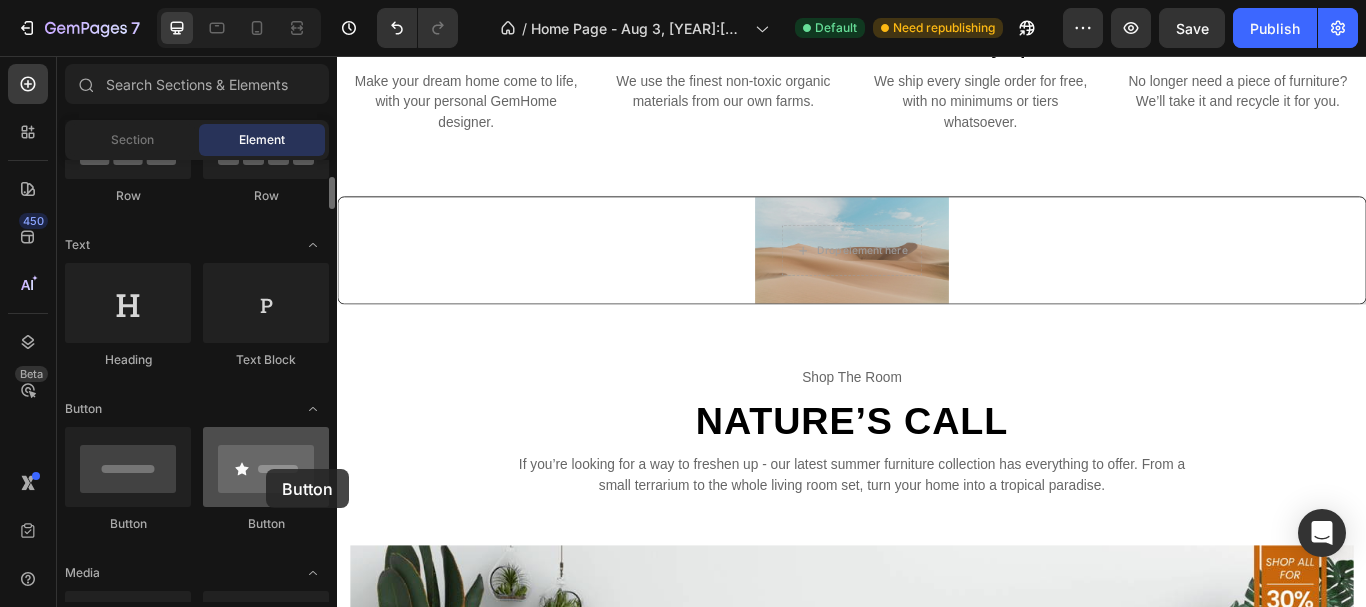 click at bounding box center [266, 467] 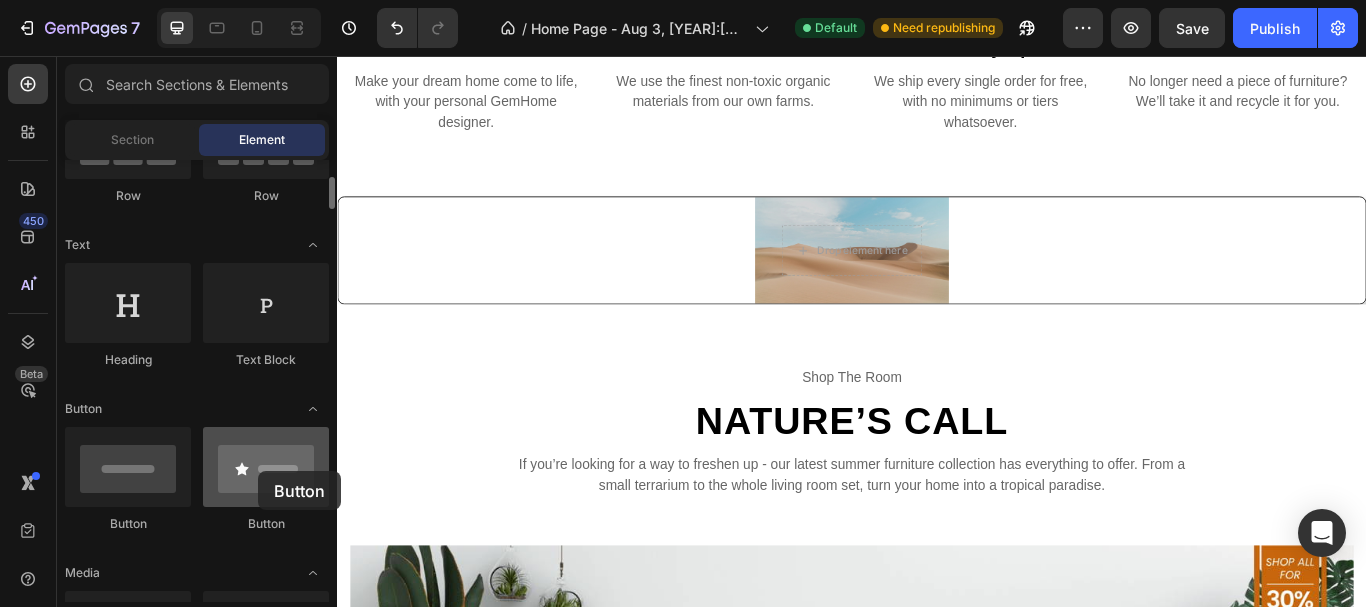 click at bounding box center [266, 467] 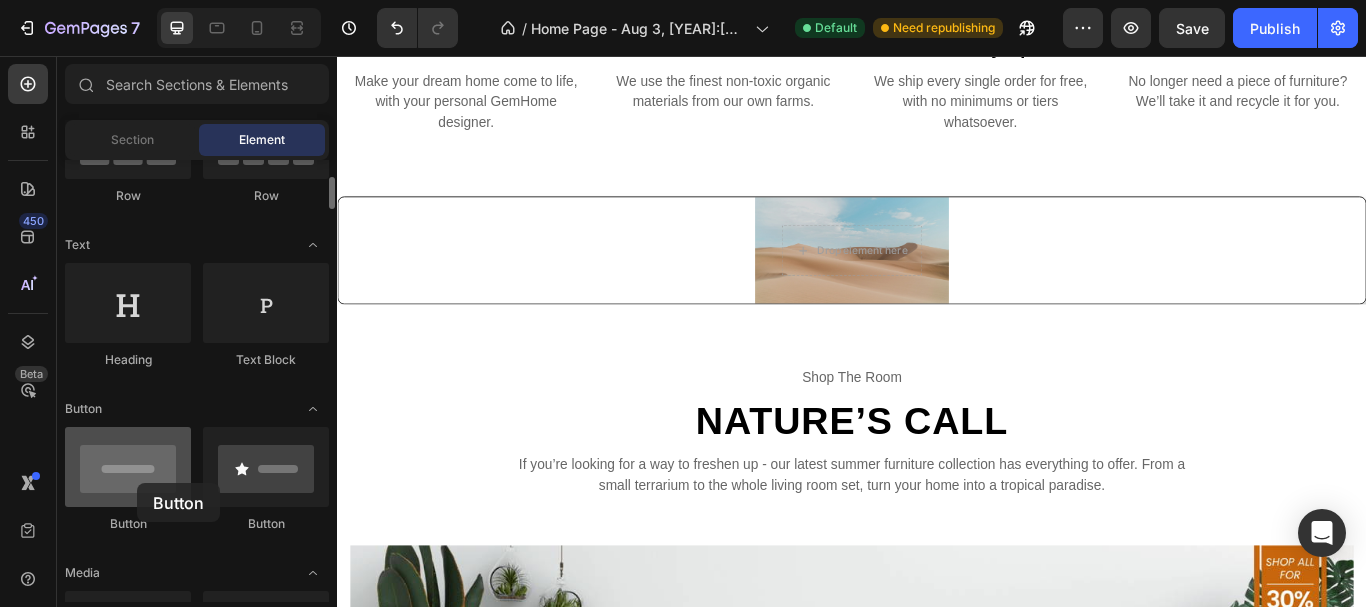 click at bounding box center (128, 467) 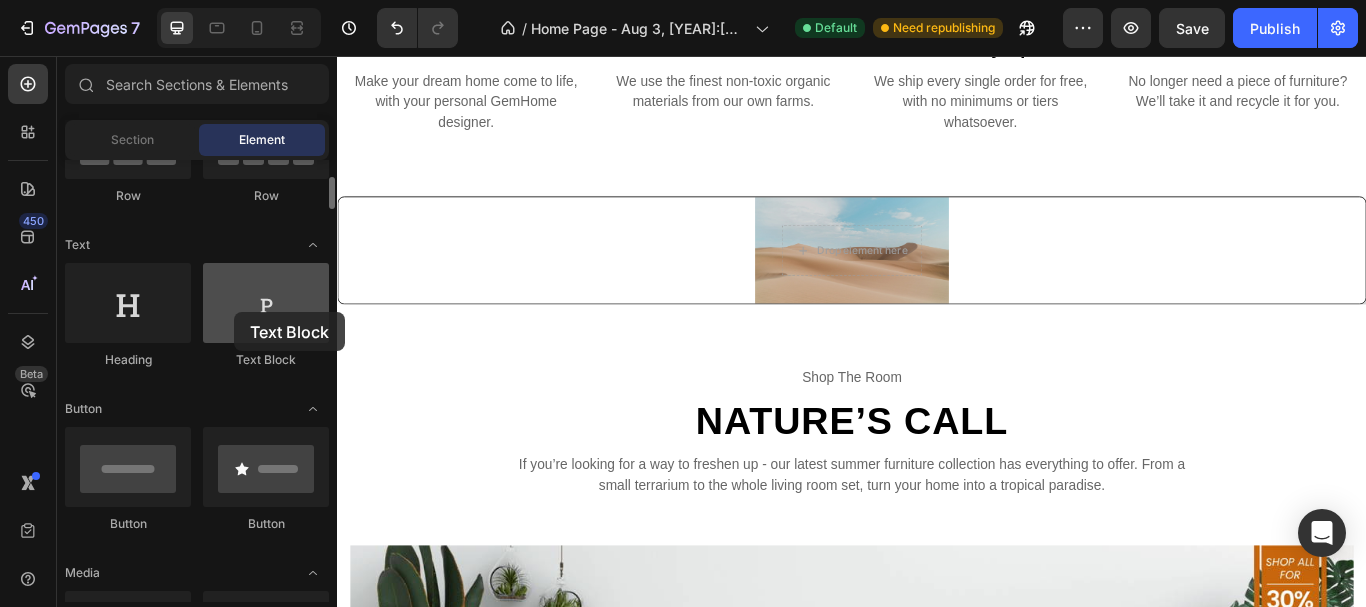 click at bounding box center (266, 303) 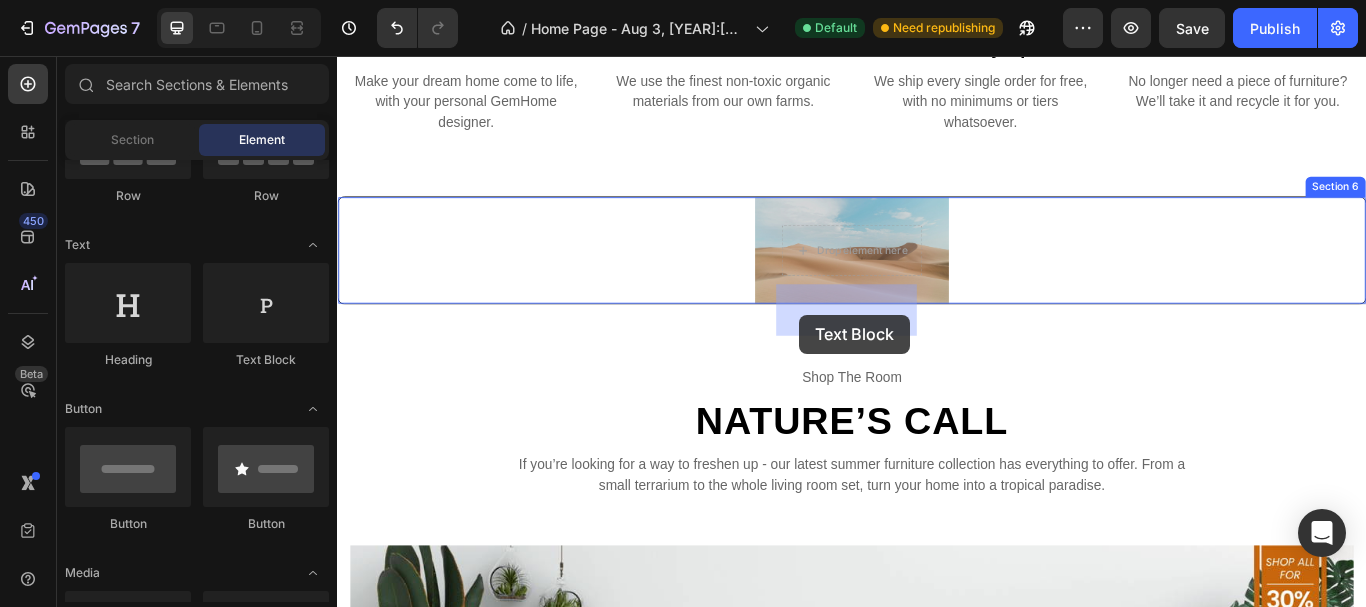 drag, startPoint x: 595, startPoint y: 374, endPoint x: 903, endPoint y: 339, distance: 309.98227 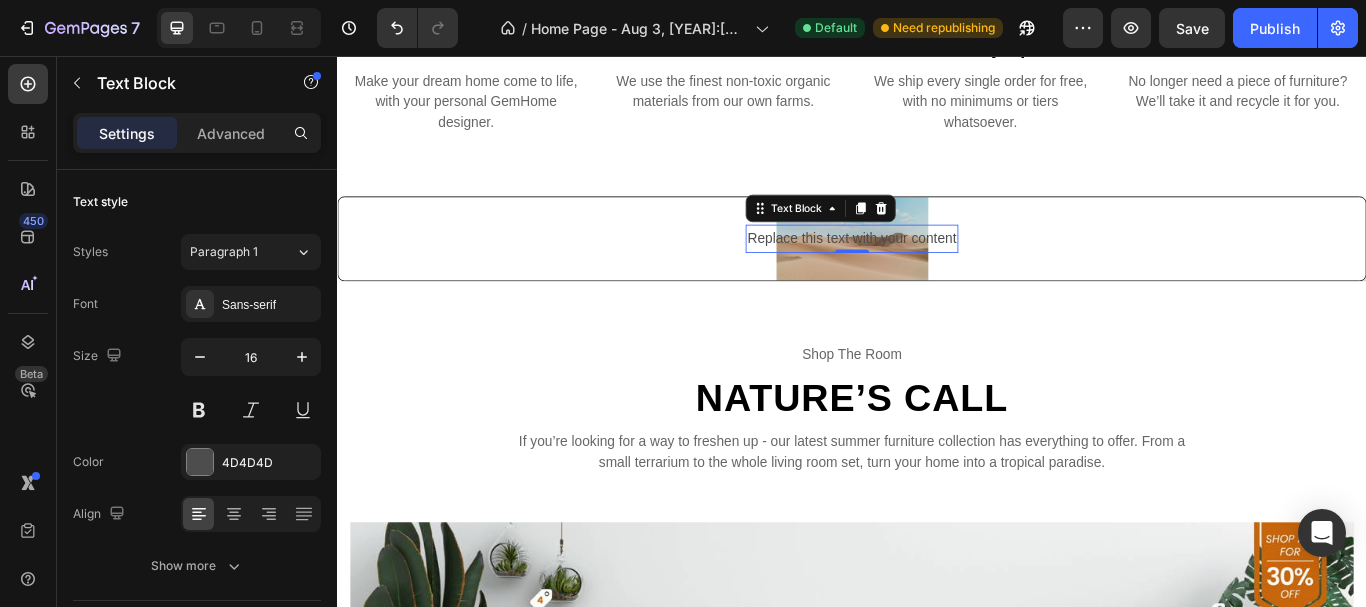 click on "Settings" at bounding box center [127, 133] 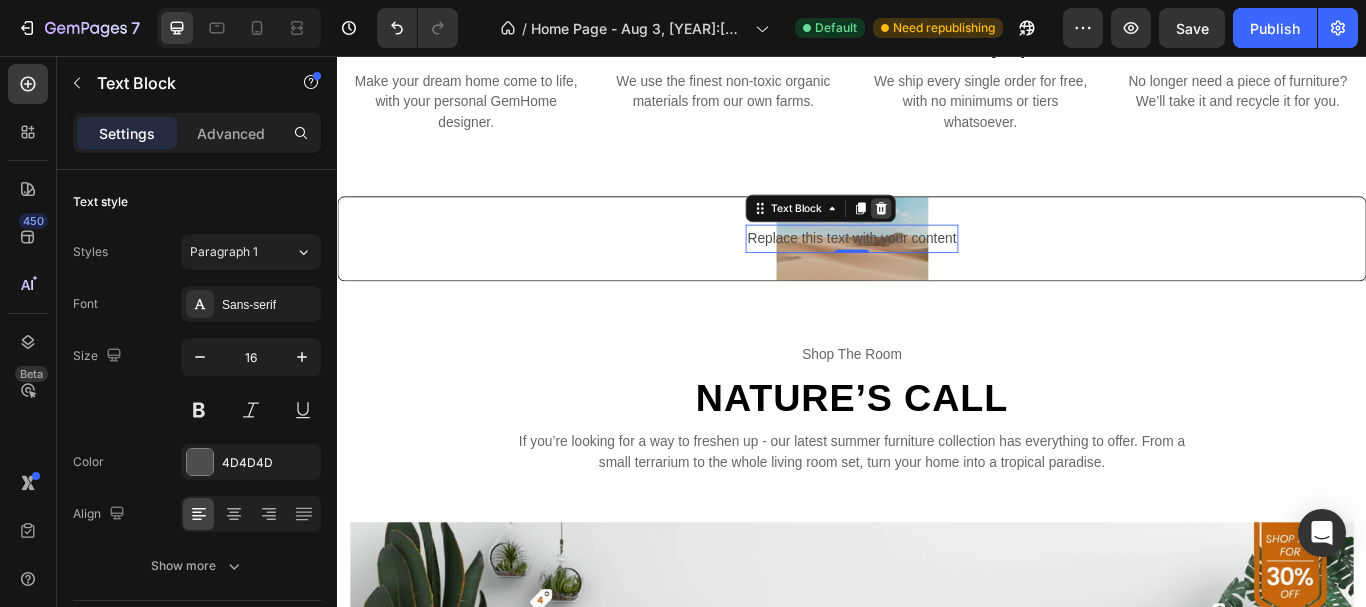 click at bounding box center (971, 234) 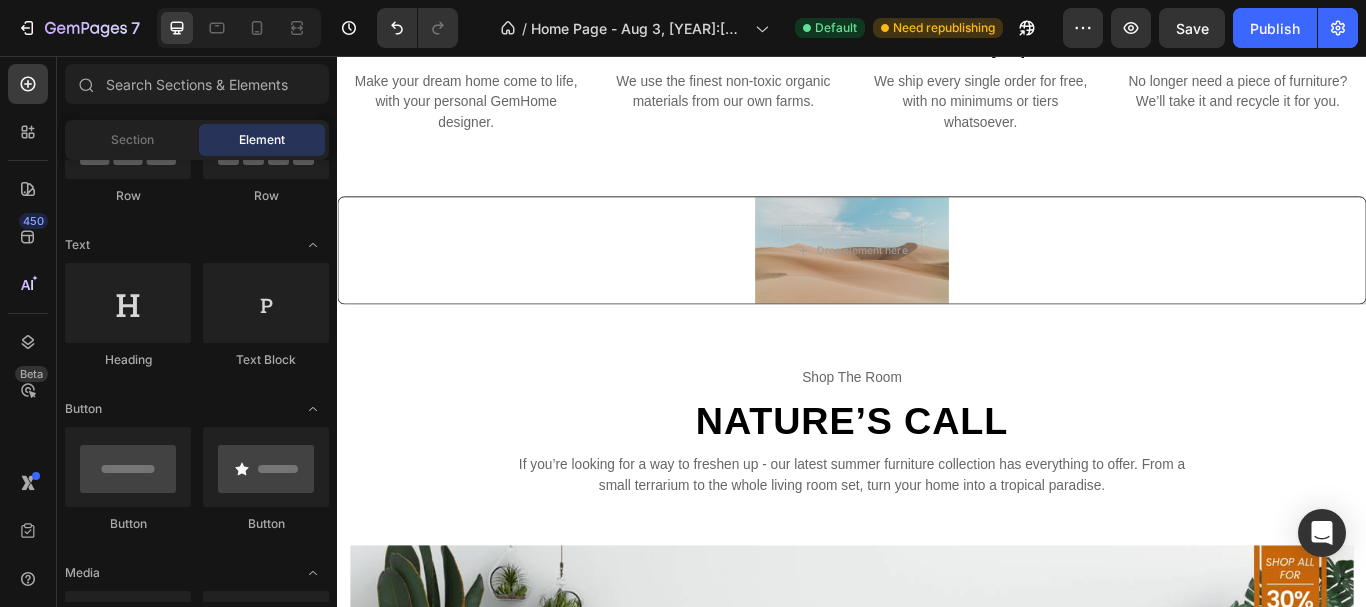 scroll, scrollTop: 0, scrollLeft: 0, axis: both 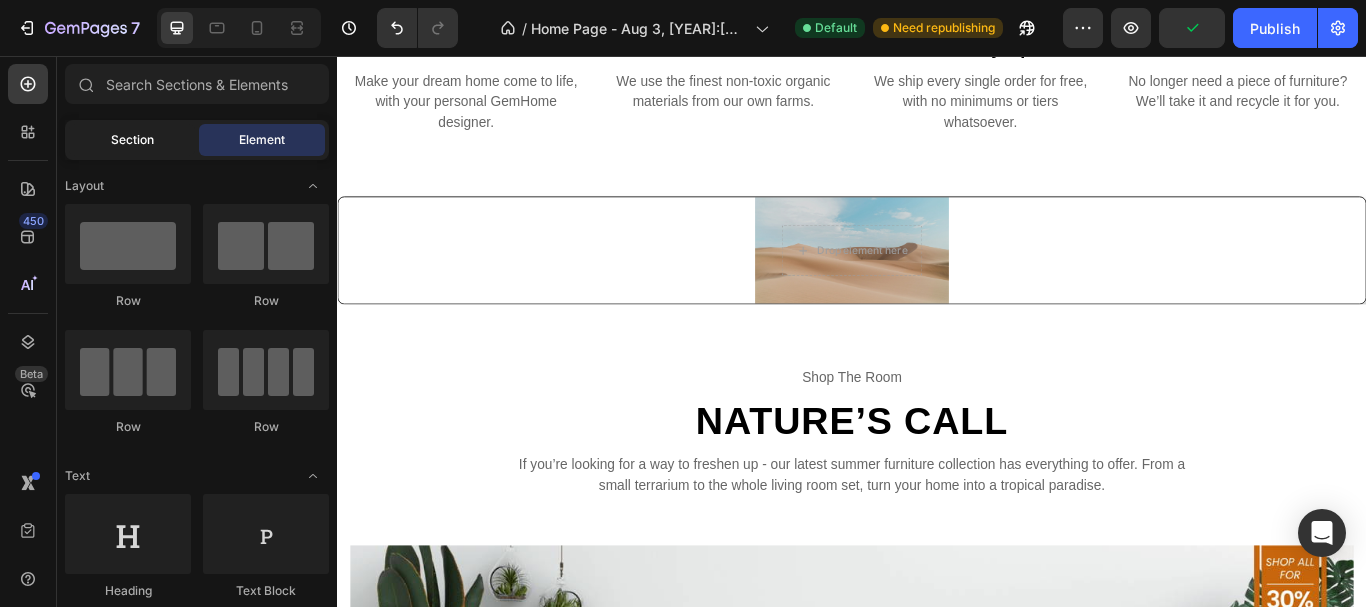 click on "Section" at bounding box center (132, 140) 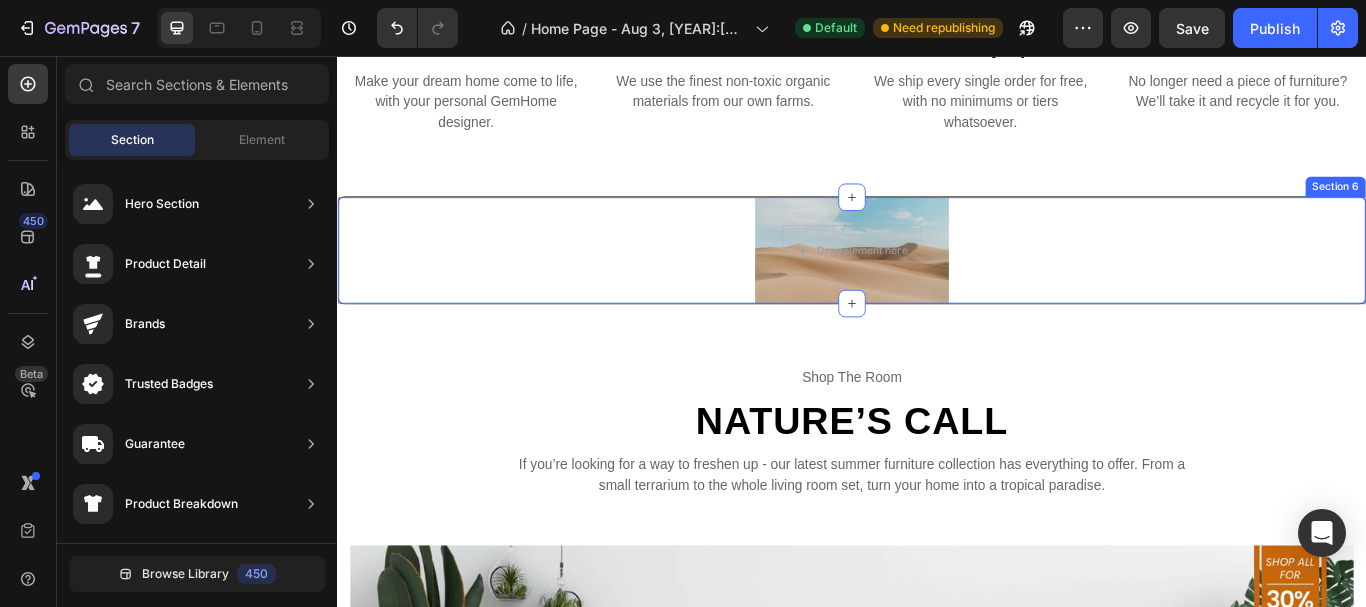 click on "Drop element here Section 6" at bounding box center [937, 283] 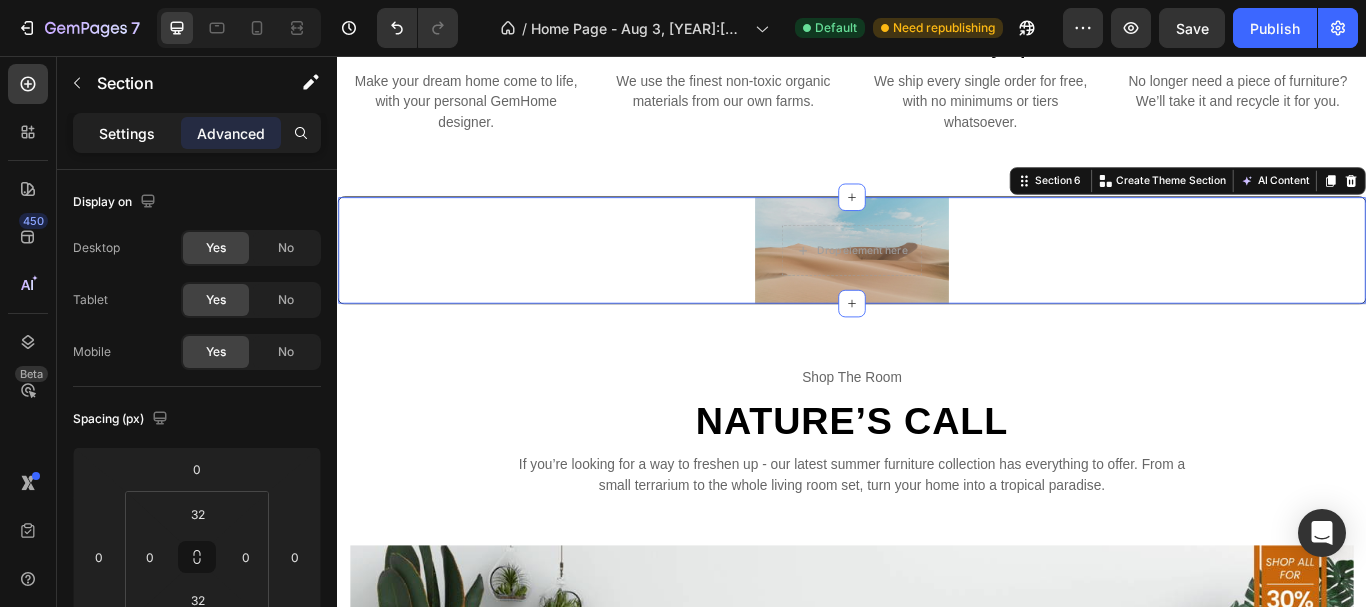 click on "Settings" at bounding box center (127, 133) 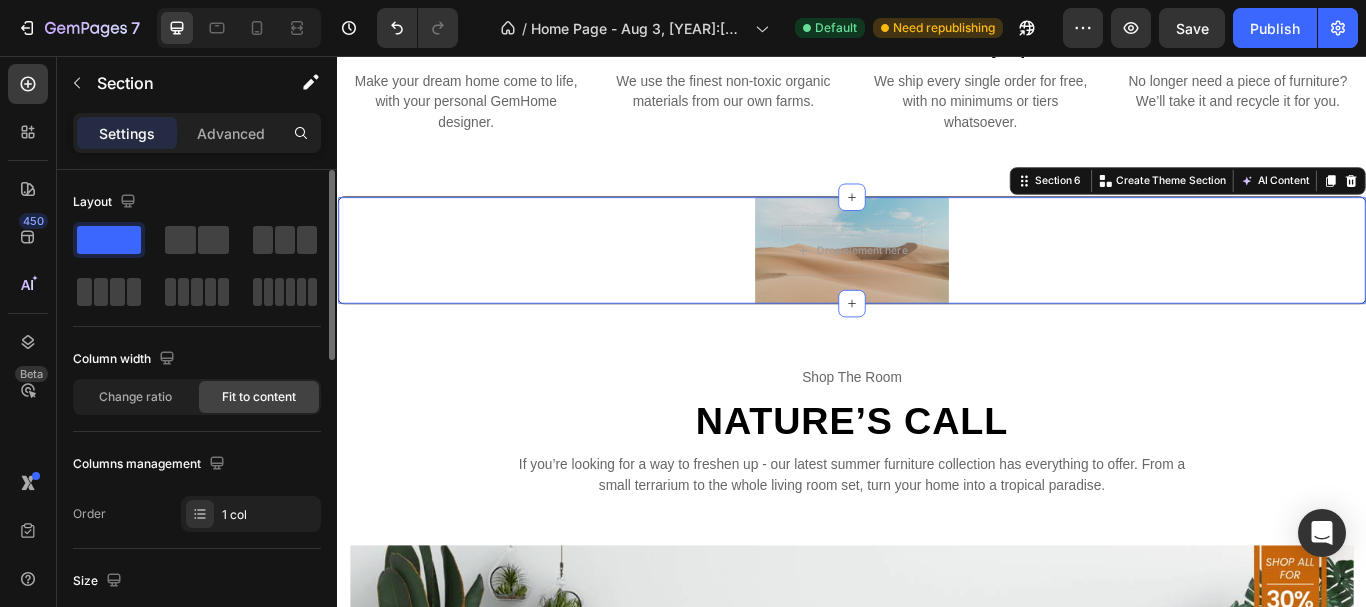 click on "Change ratio Fit to content" 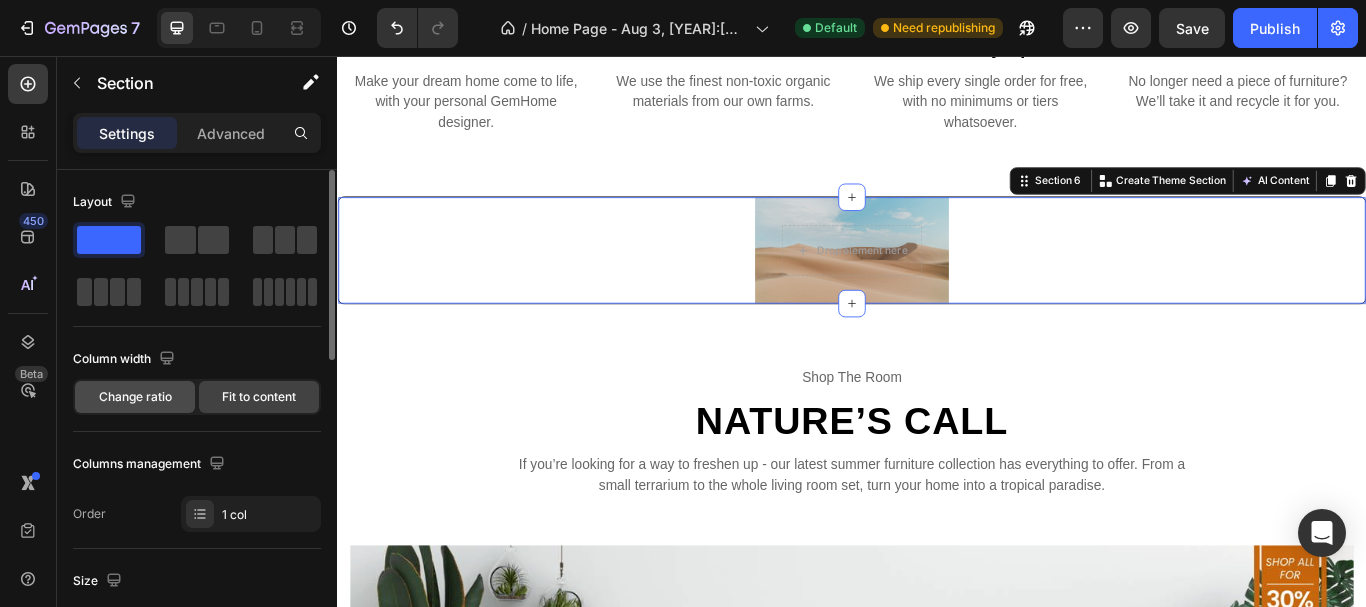 click on "Change ratio" 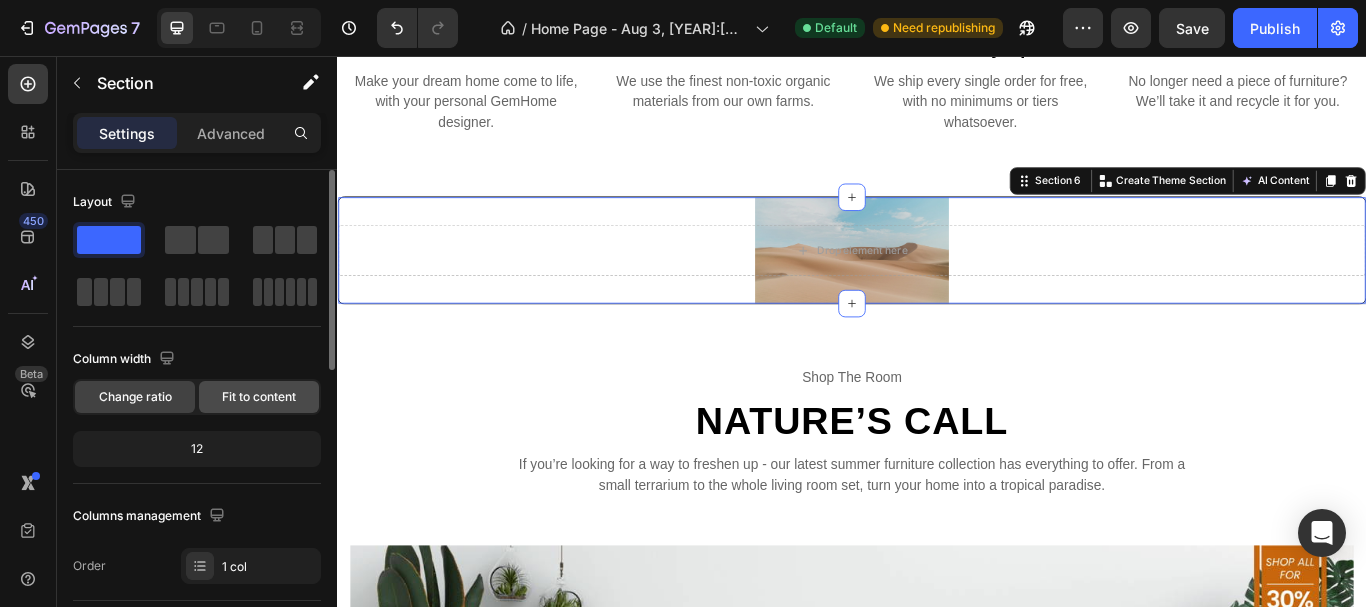 click on "Fit to content" 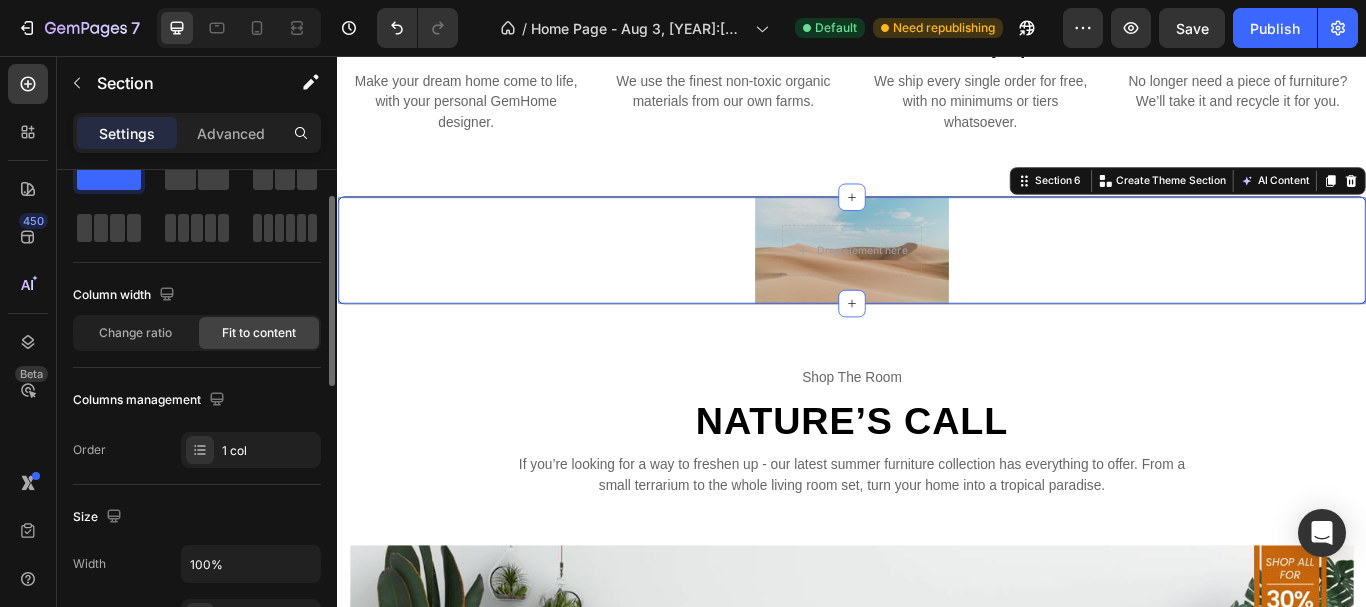 scroll, scrollTop: 65, scrollLeft: 0, axis: vertical 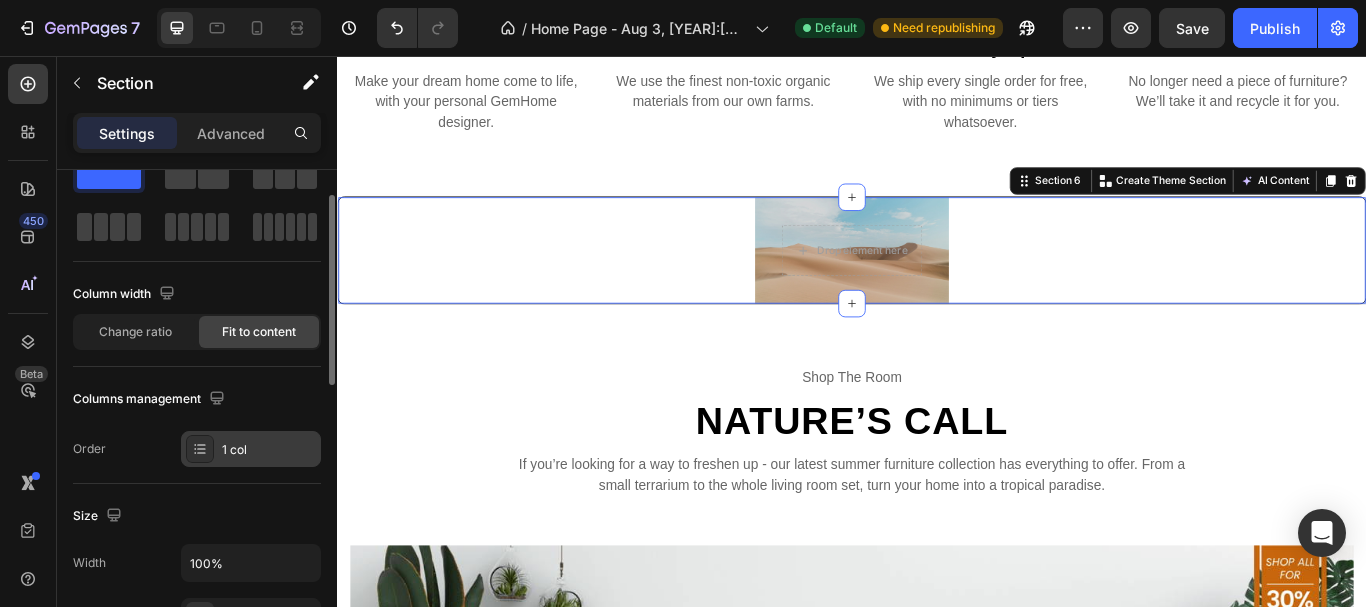 click at bounding box center (200, 449) 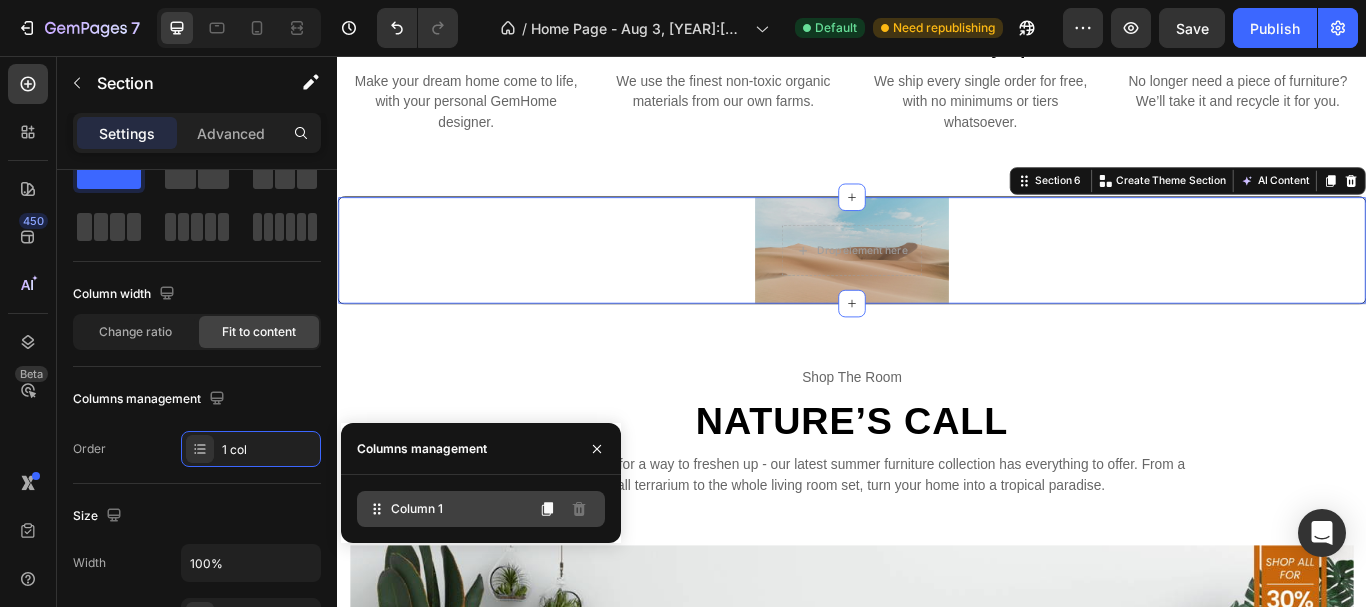 click on "Column 1" at bounding box center (417, 509) 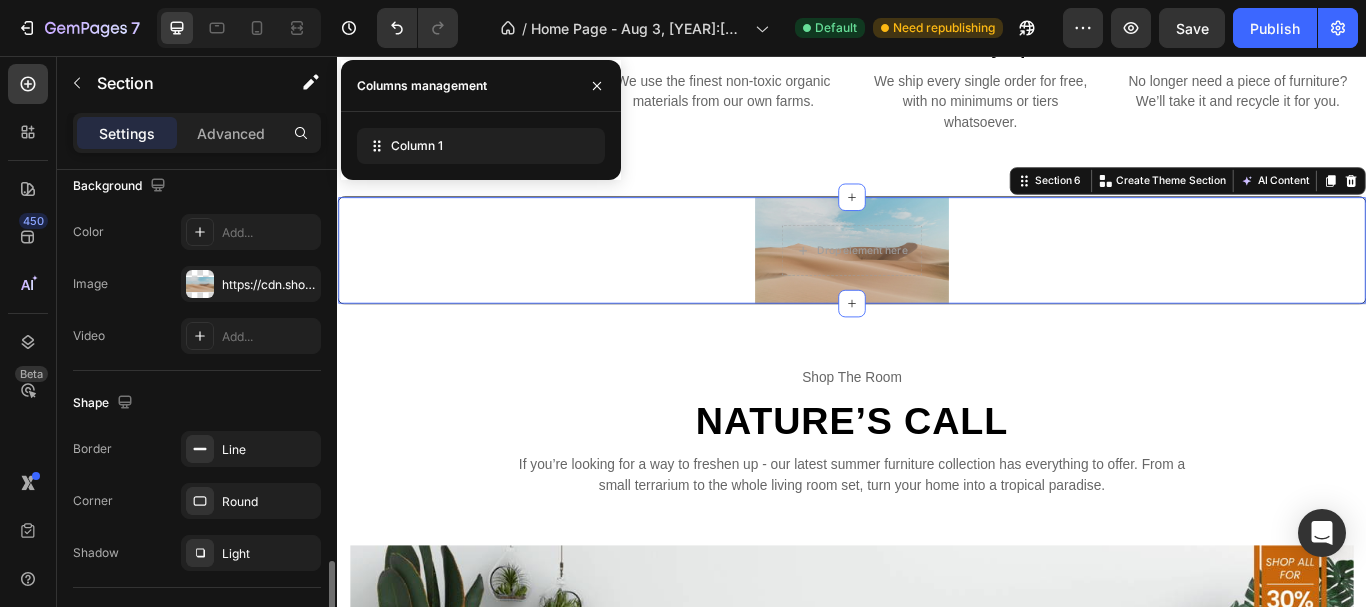 scroll, scrollTop: 787, scrollLeft: 0, axis: vertical 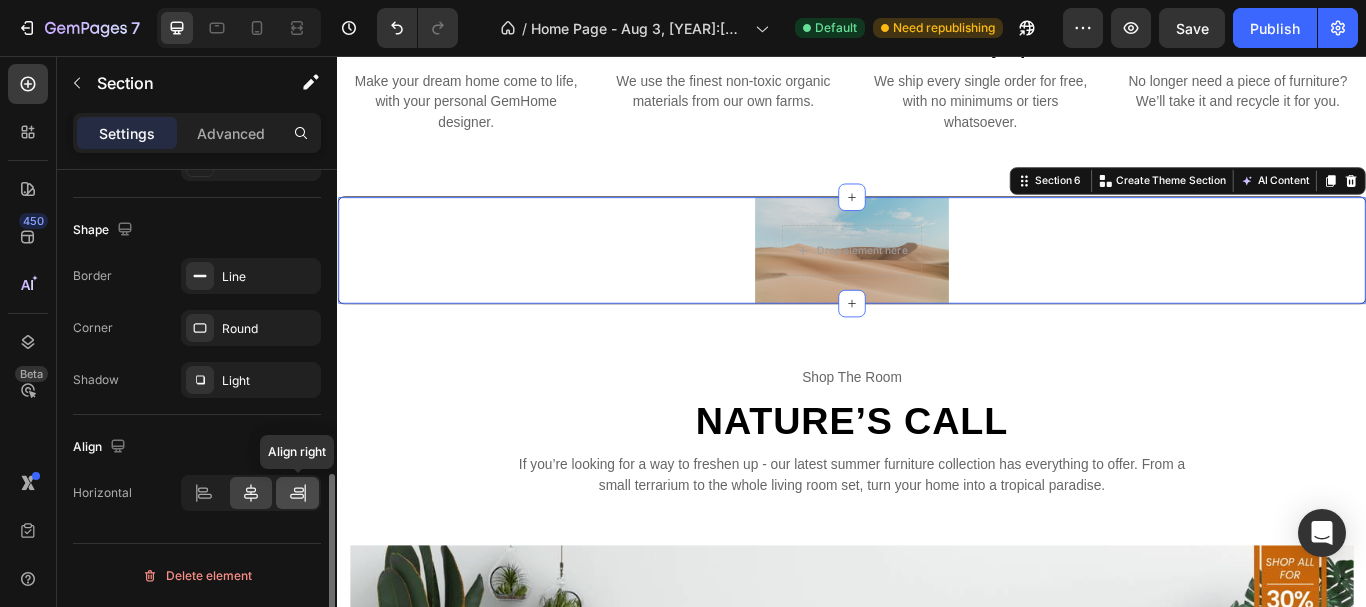 click 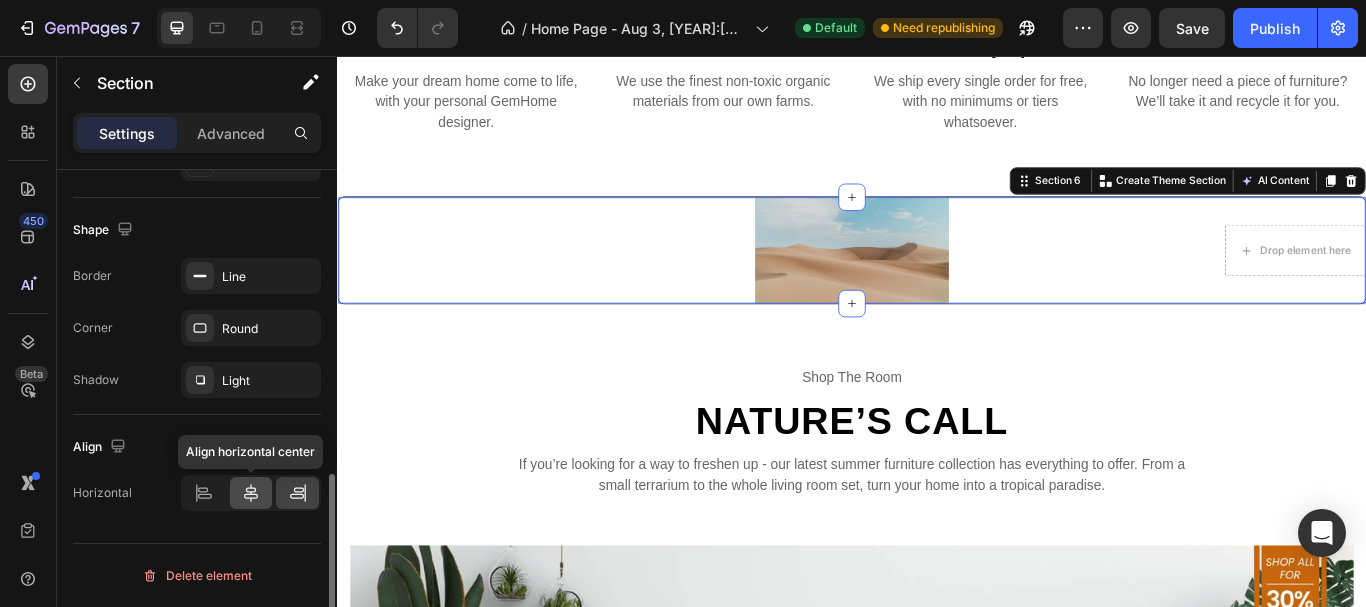 click 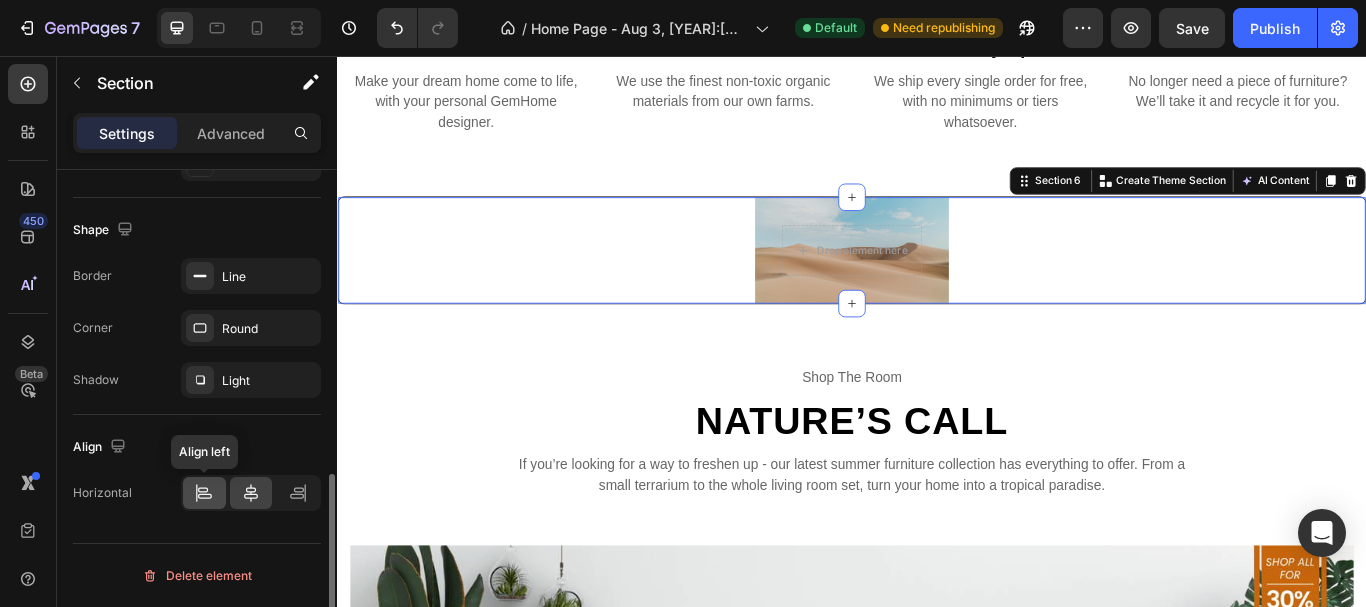 click 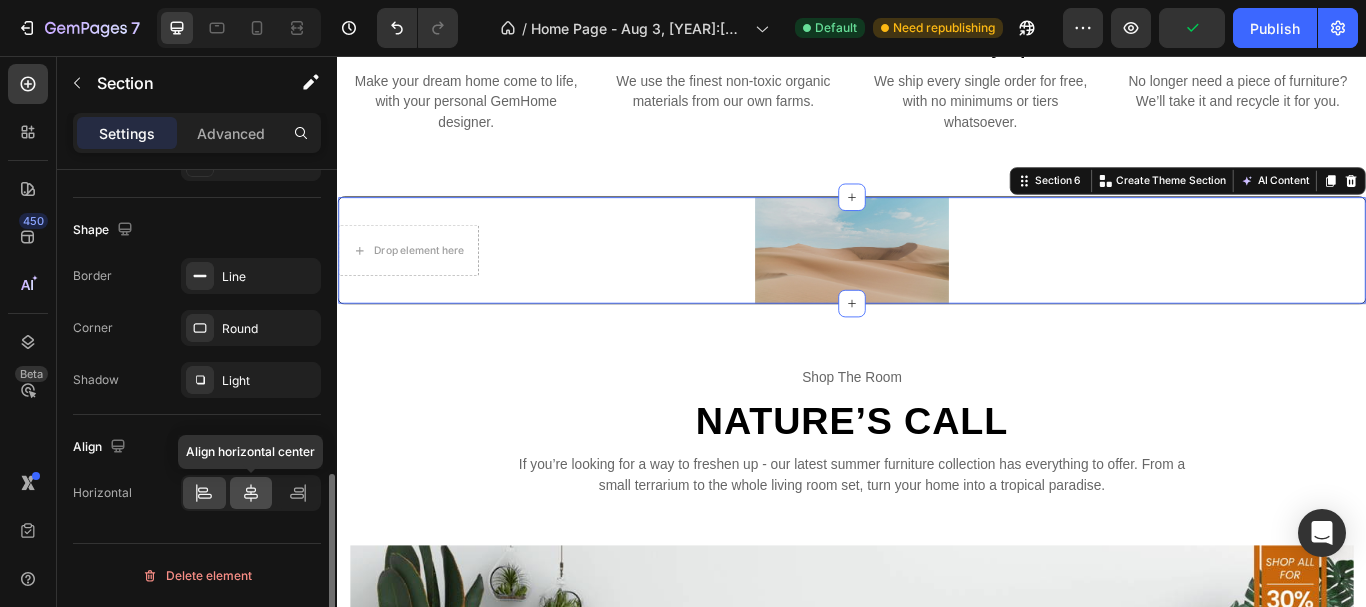 click 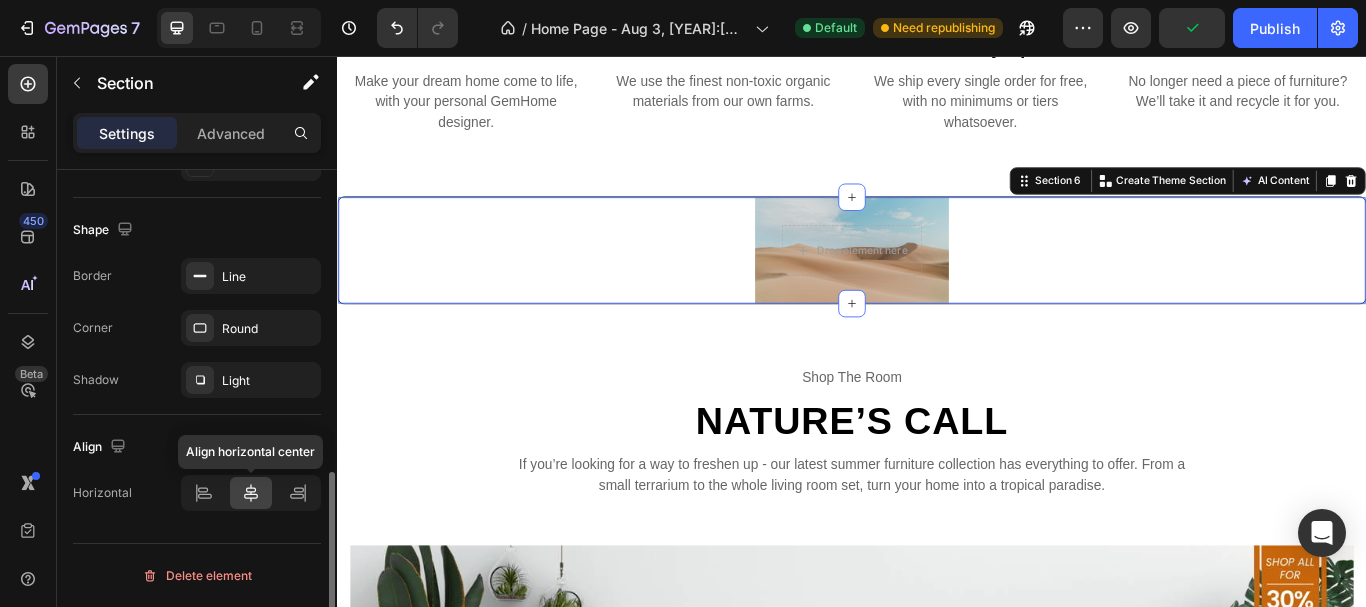 scroll, scrollTop: 782, scrollLeft: 0, axis: vertical 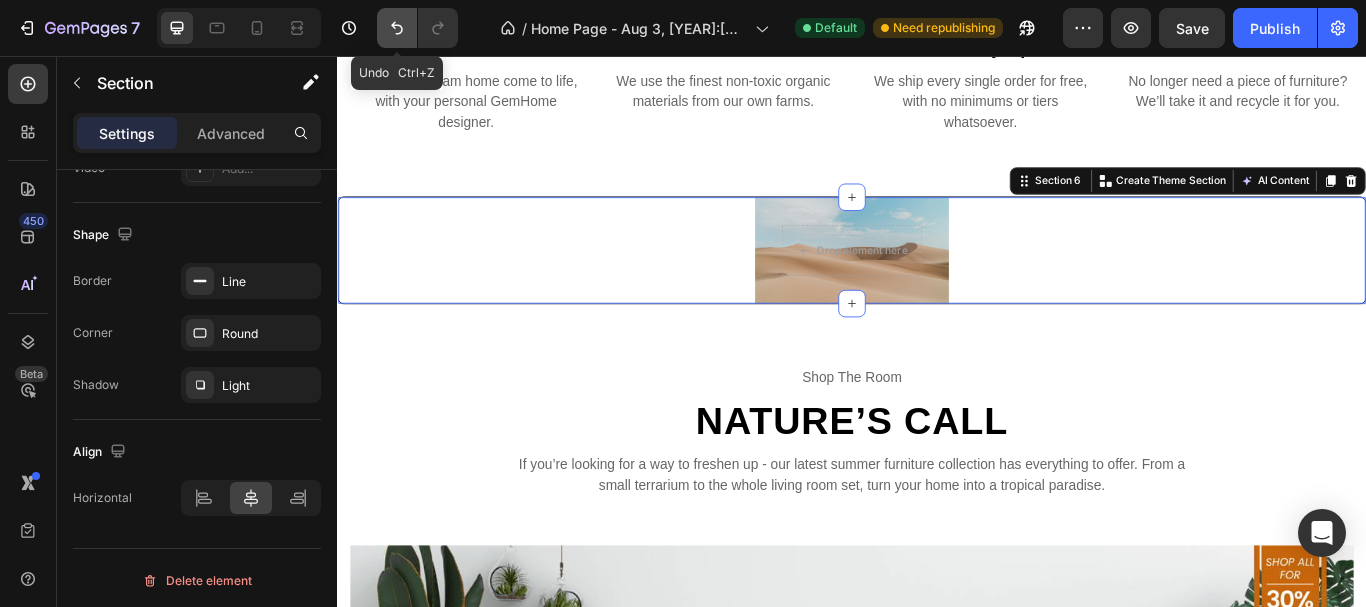click 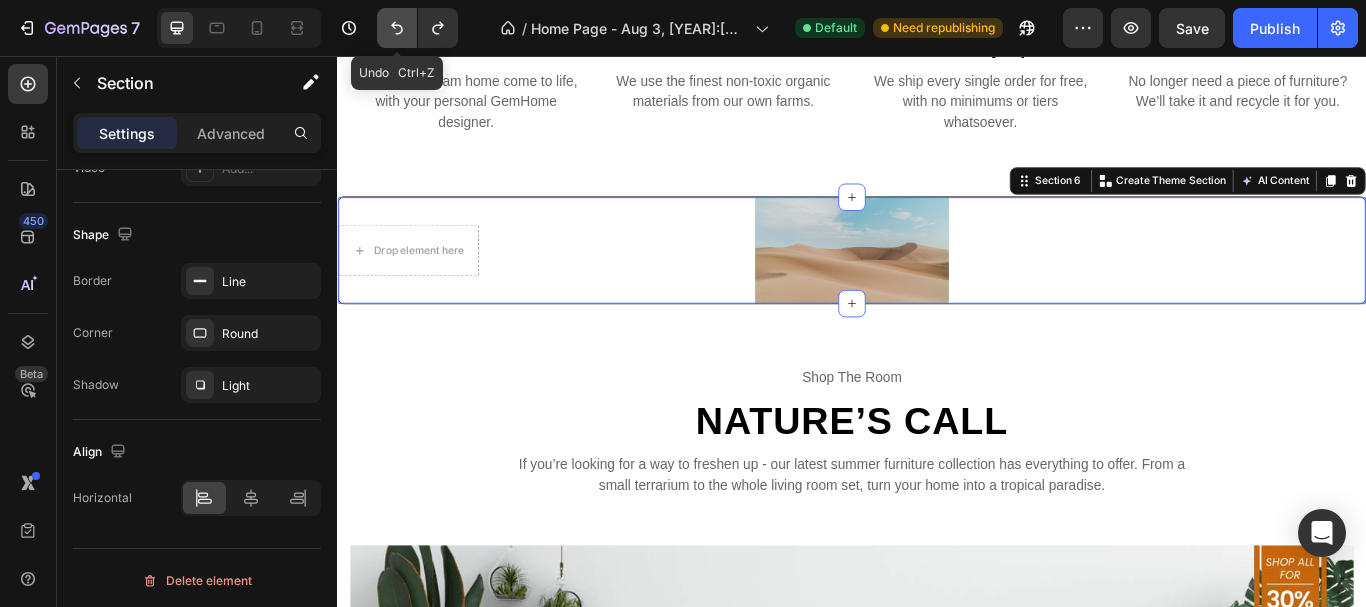 click 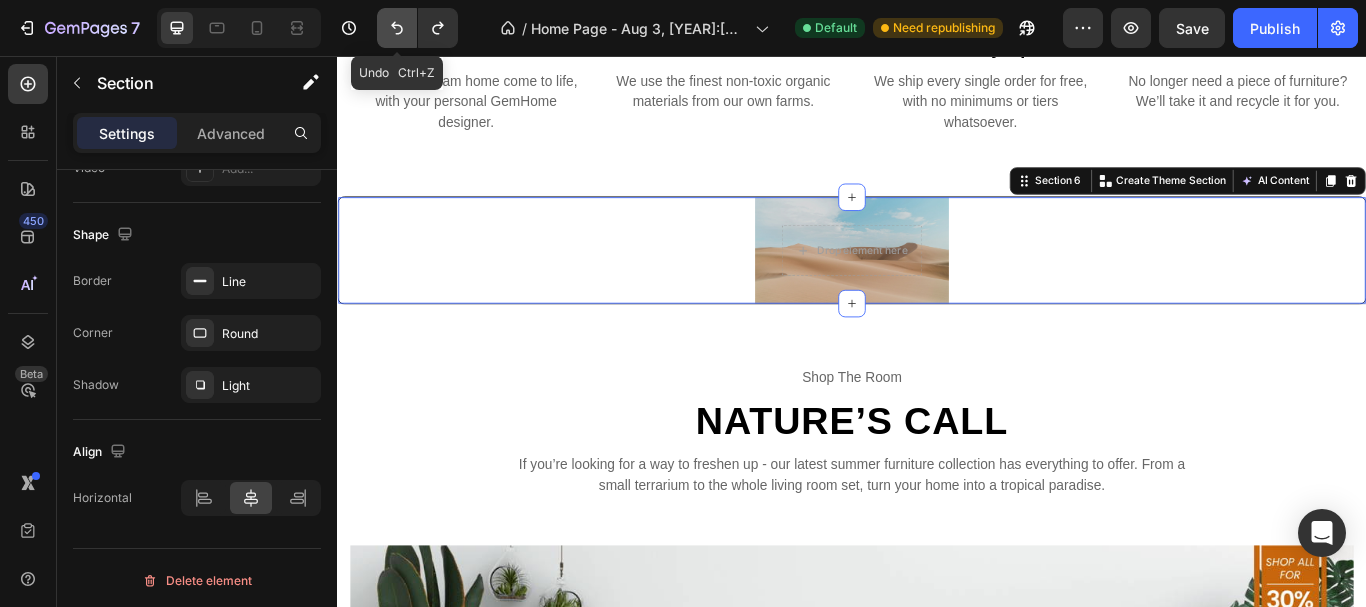 click 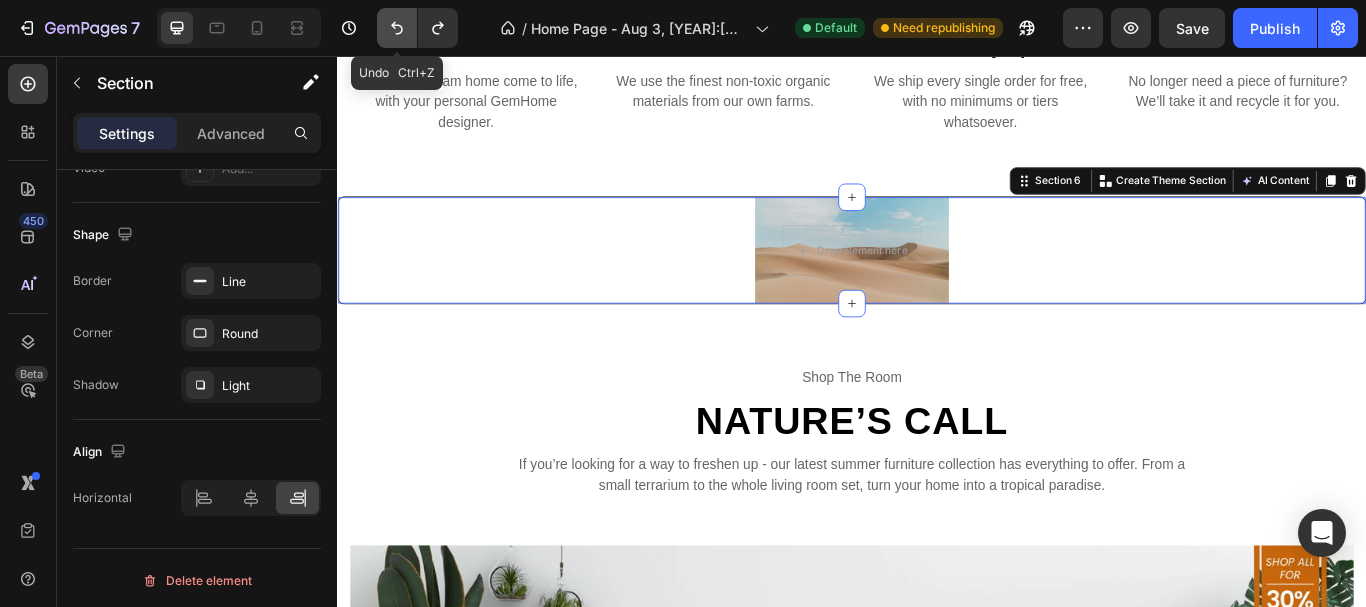 click 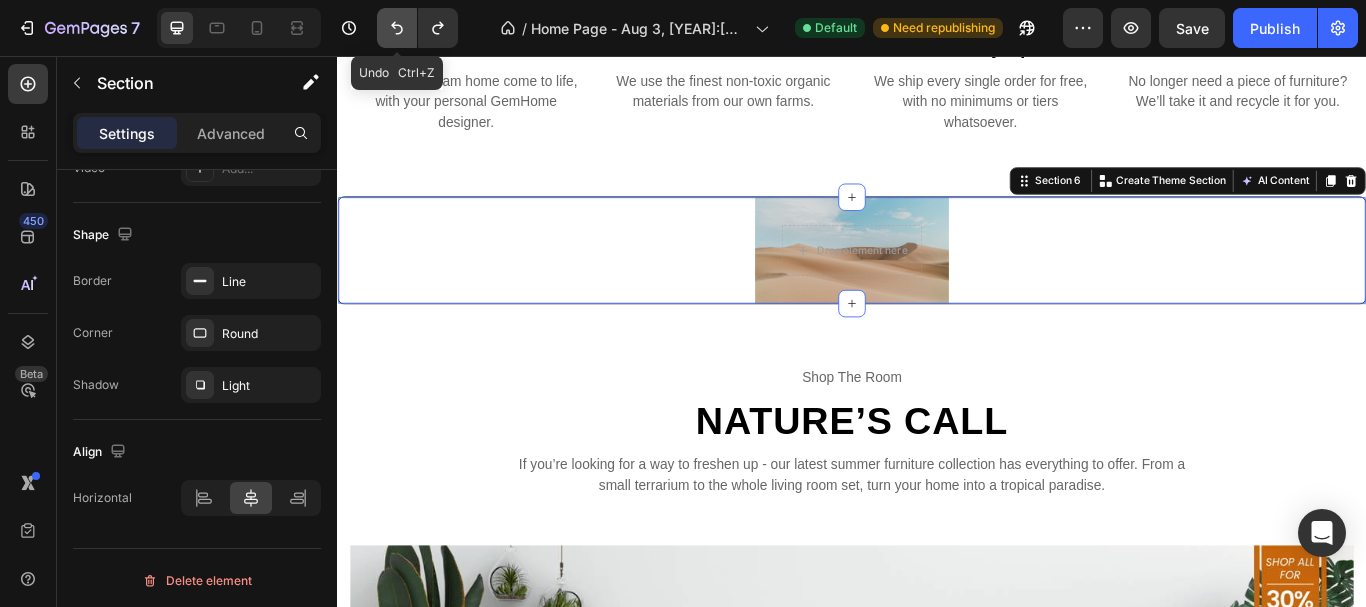 click 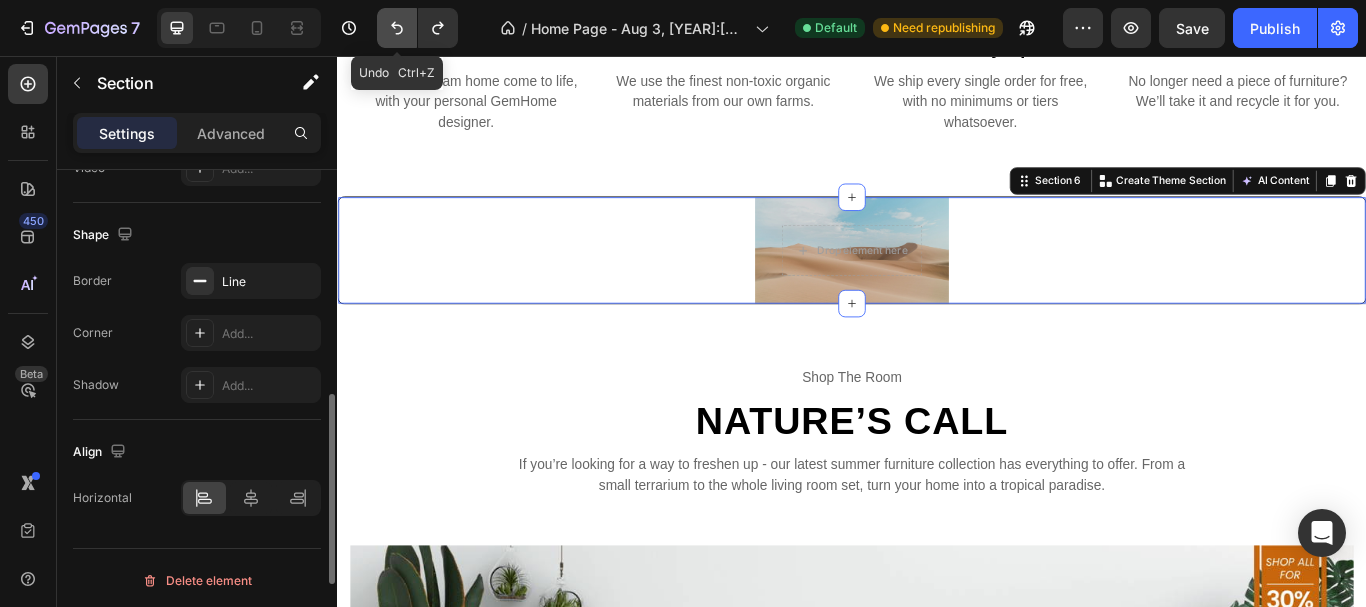 click 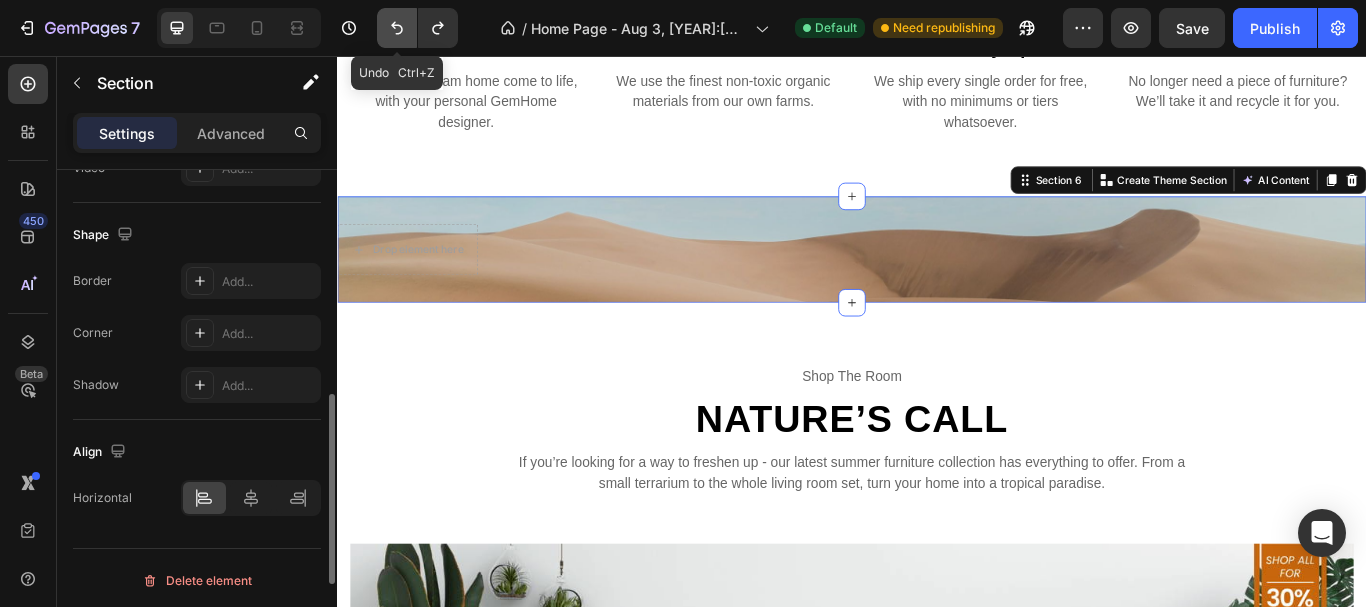 click 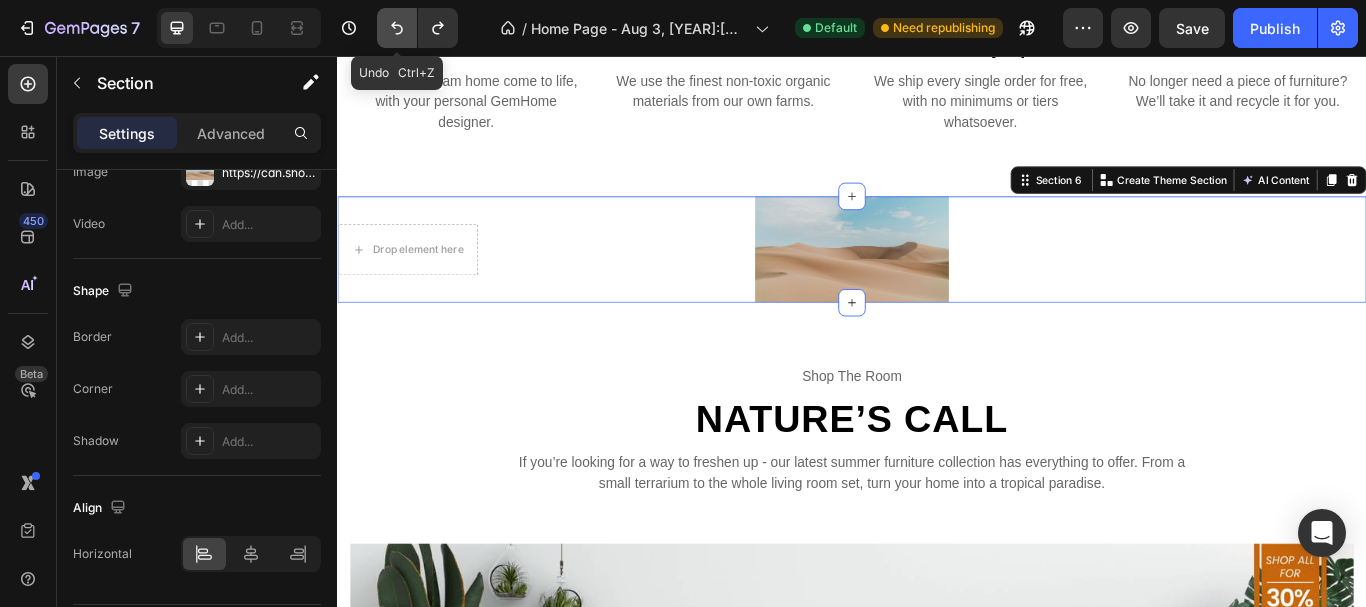 click 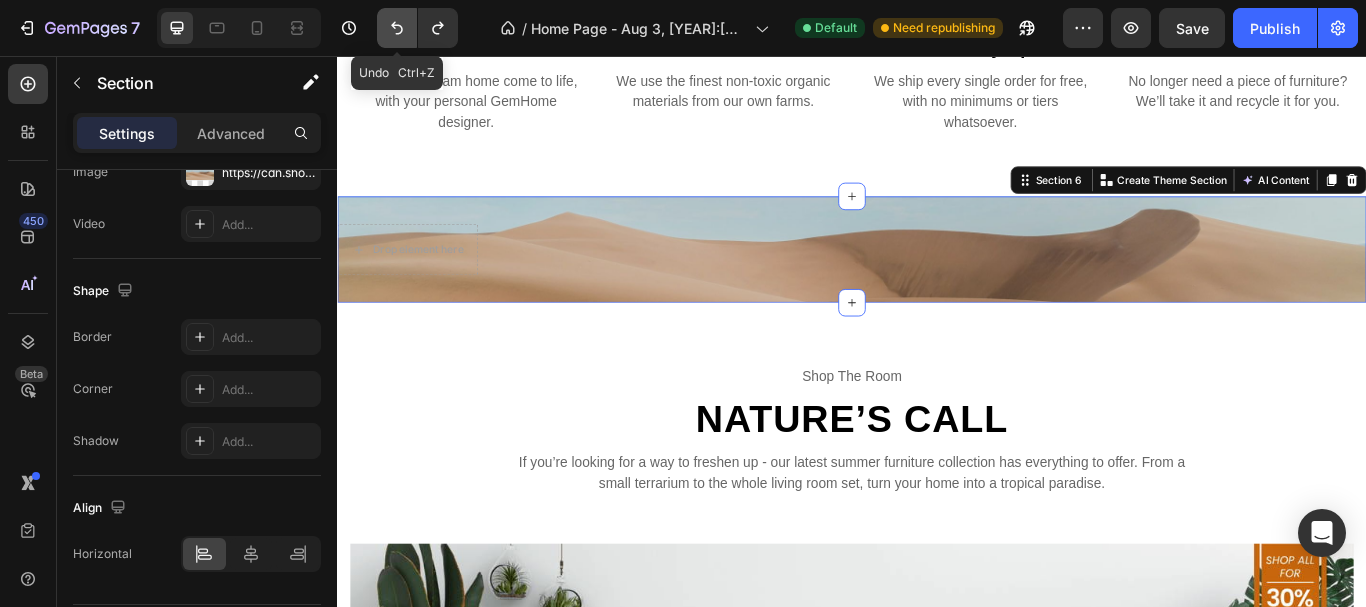 click 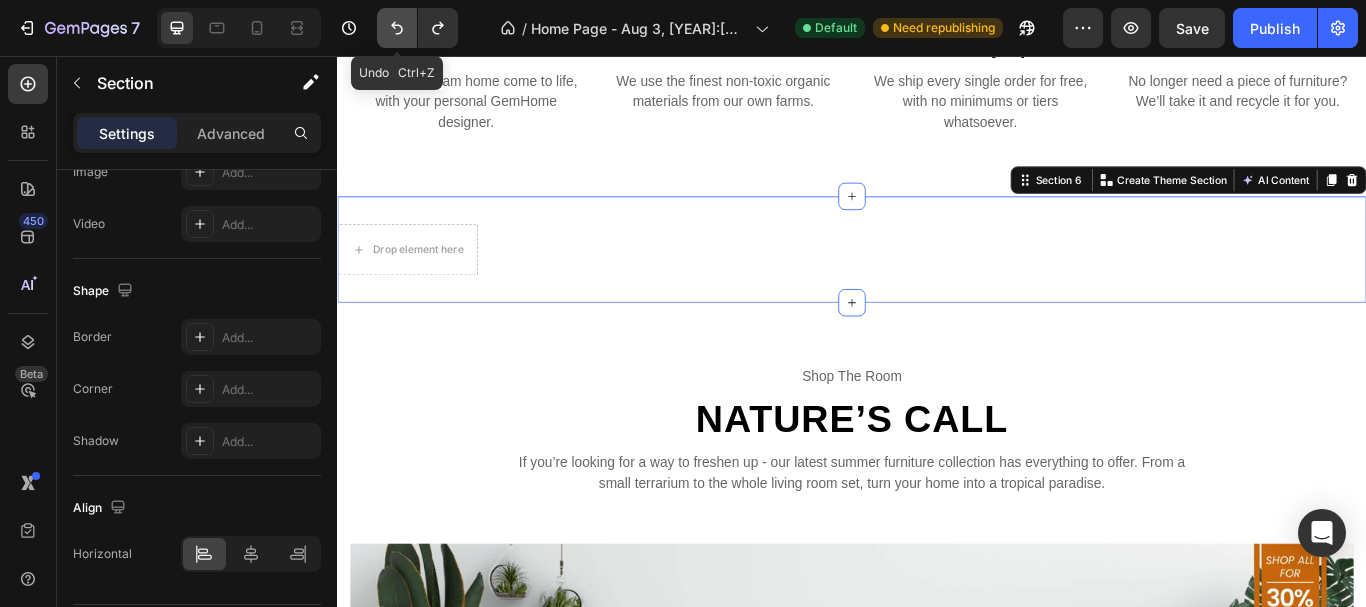 click 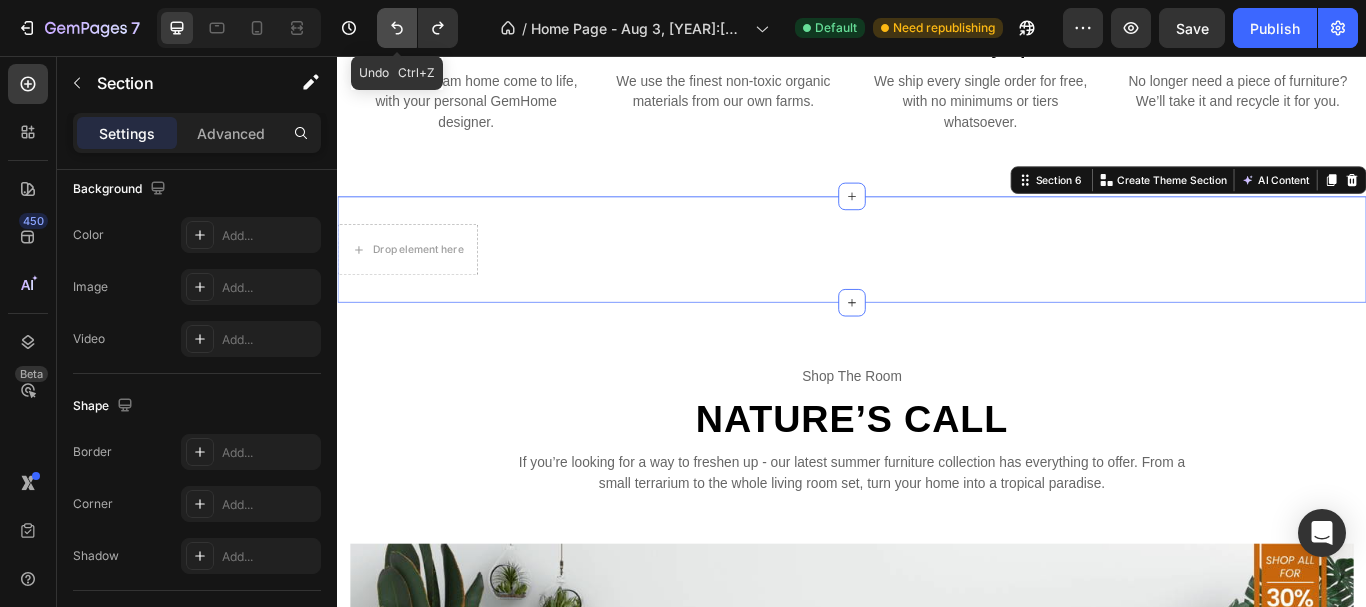 click 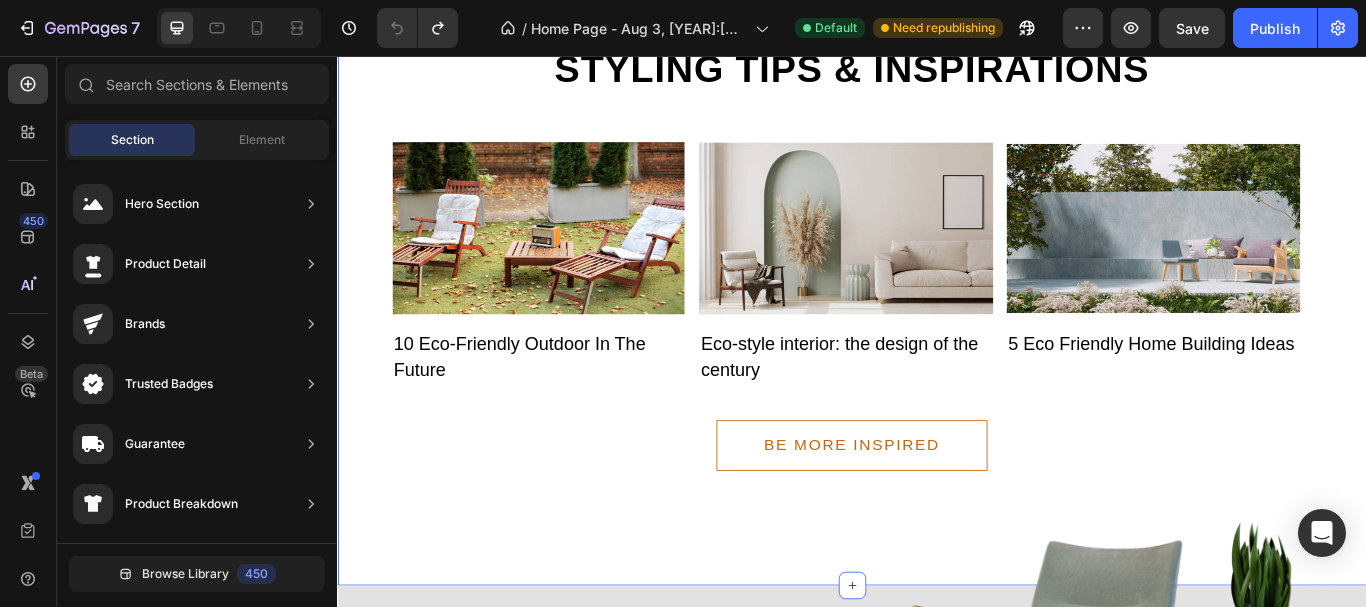 scroll, scrollTop: 4734, scrollLeft: 0, axis: vertical 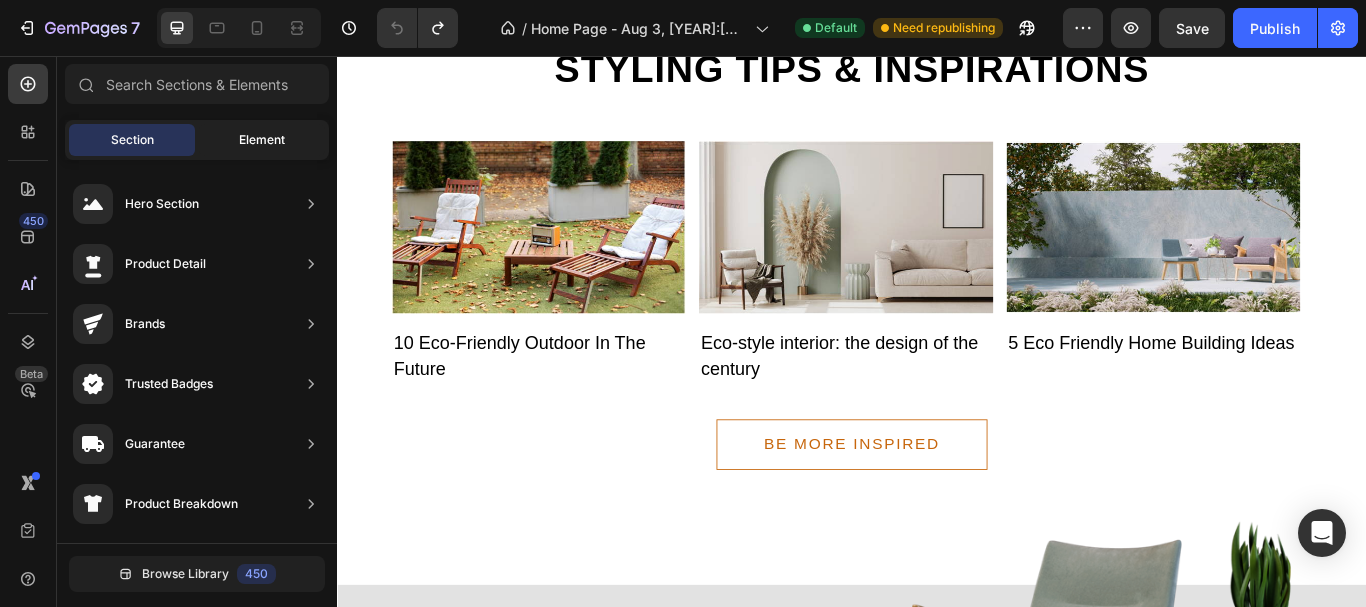 click on "Element" at bounding box center (262, 140) 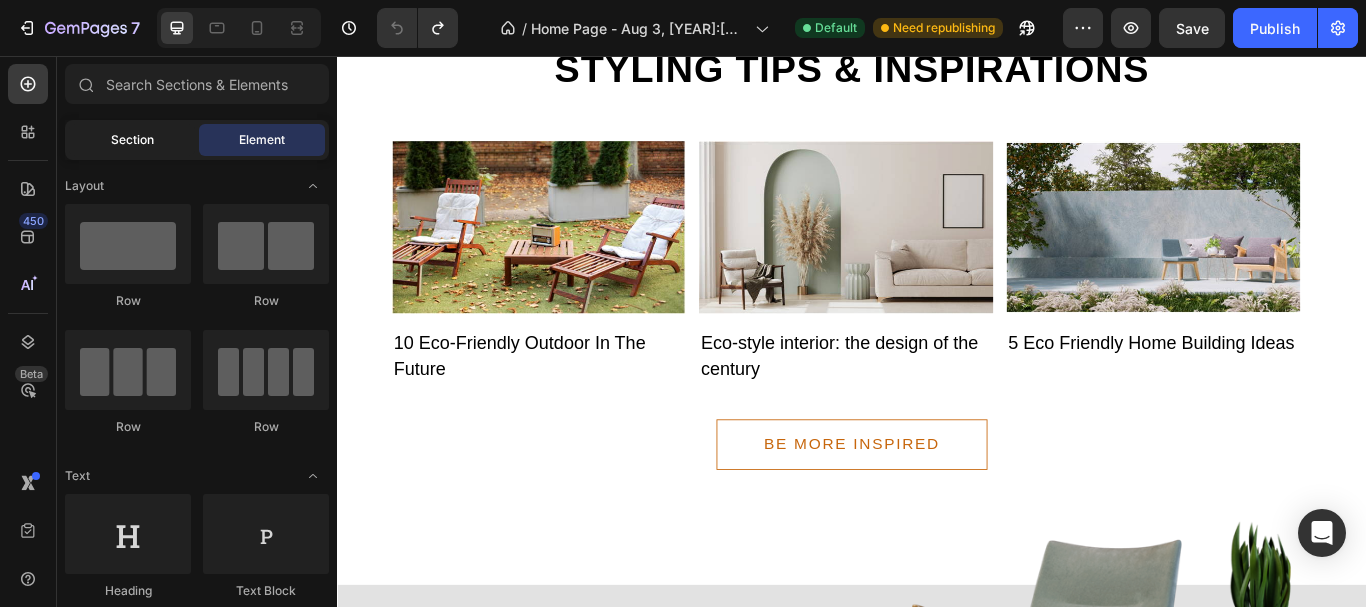 click on "Section" at bounding box center [132, 140] 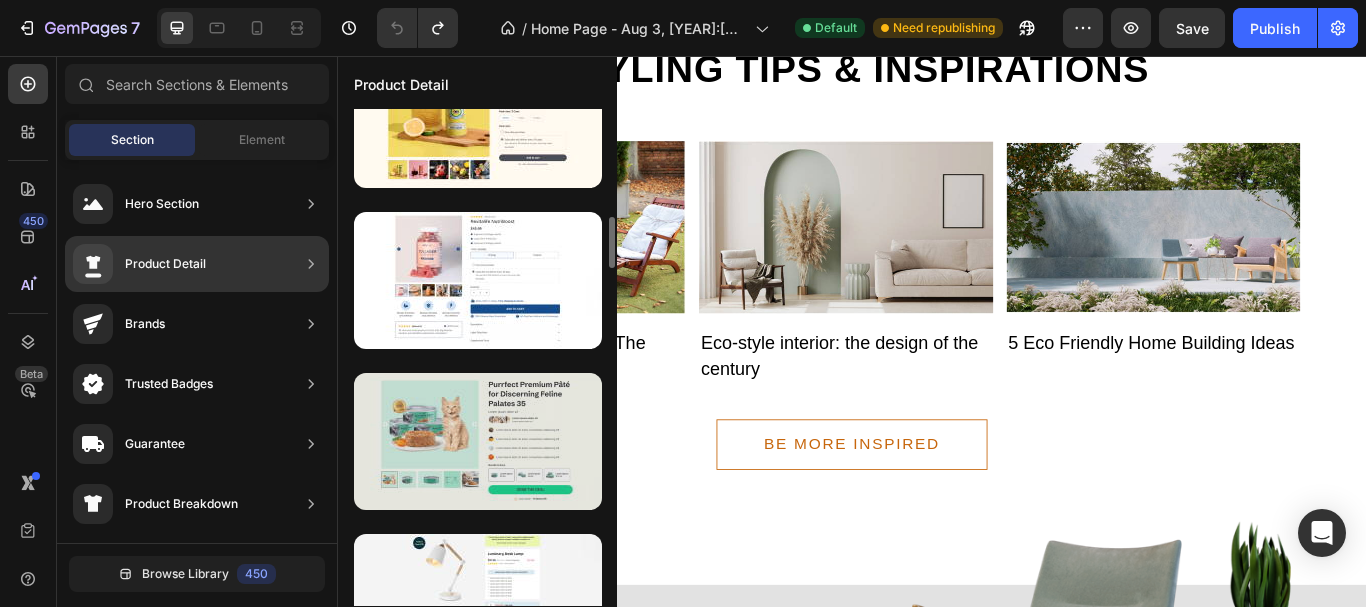 scroll, scrollTop: 1032, scrollLeft: 0, axis: vertical 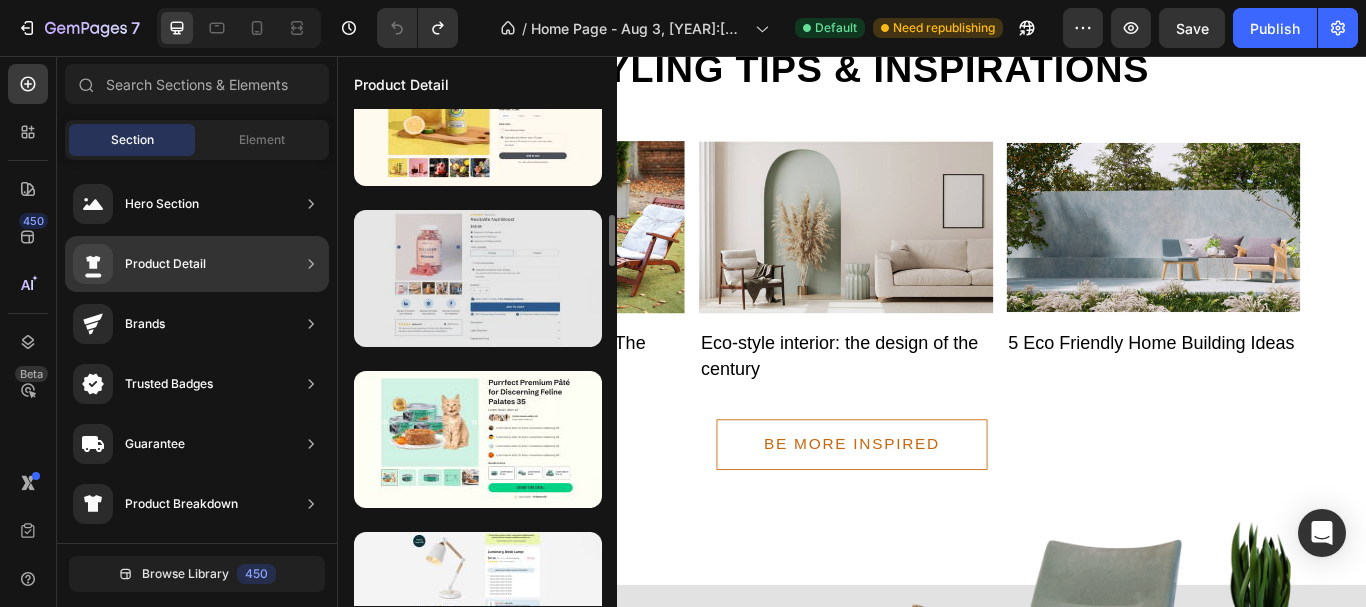 click at bounding box center [478, 278] 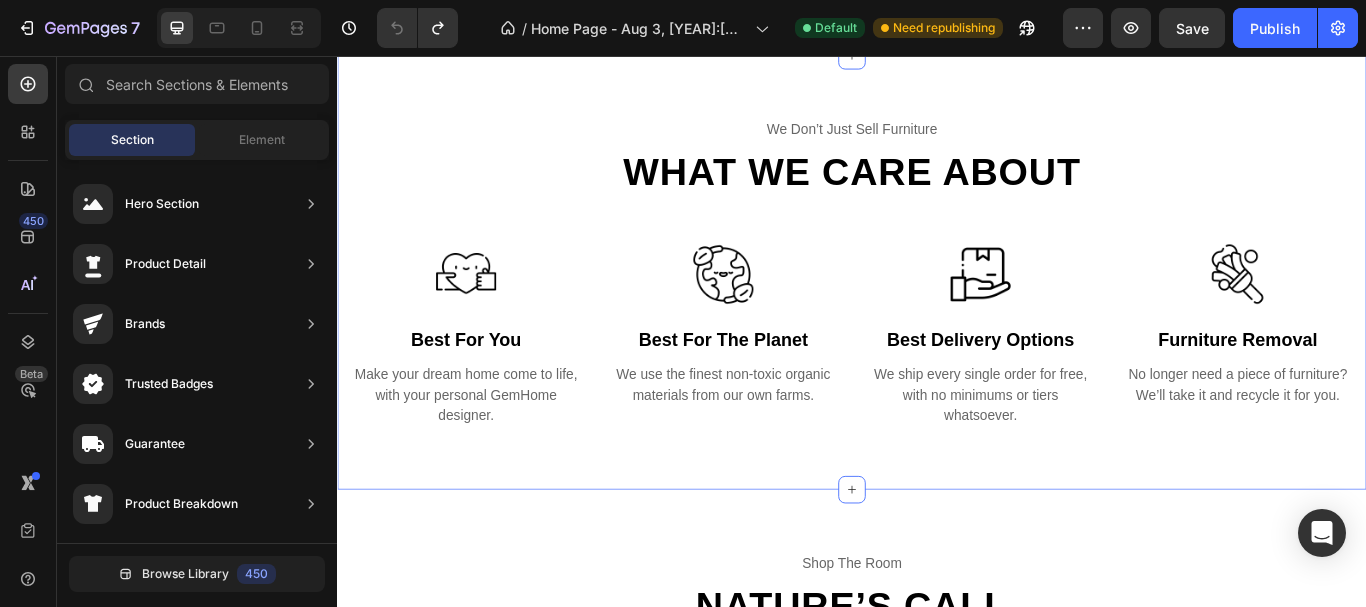 scroll, scrollTop: 1737, scrollLeft: 0, axis: vertical 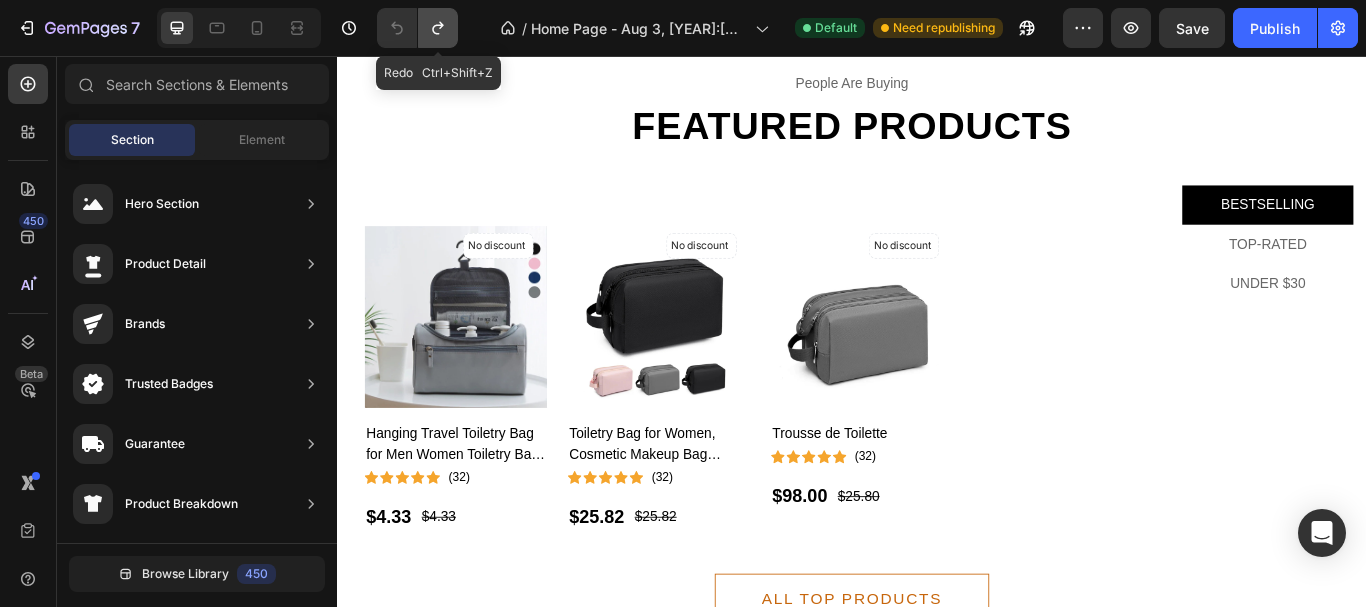 click 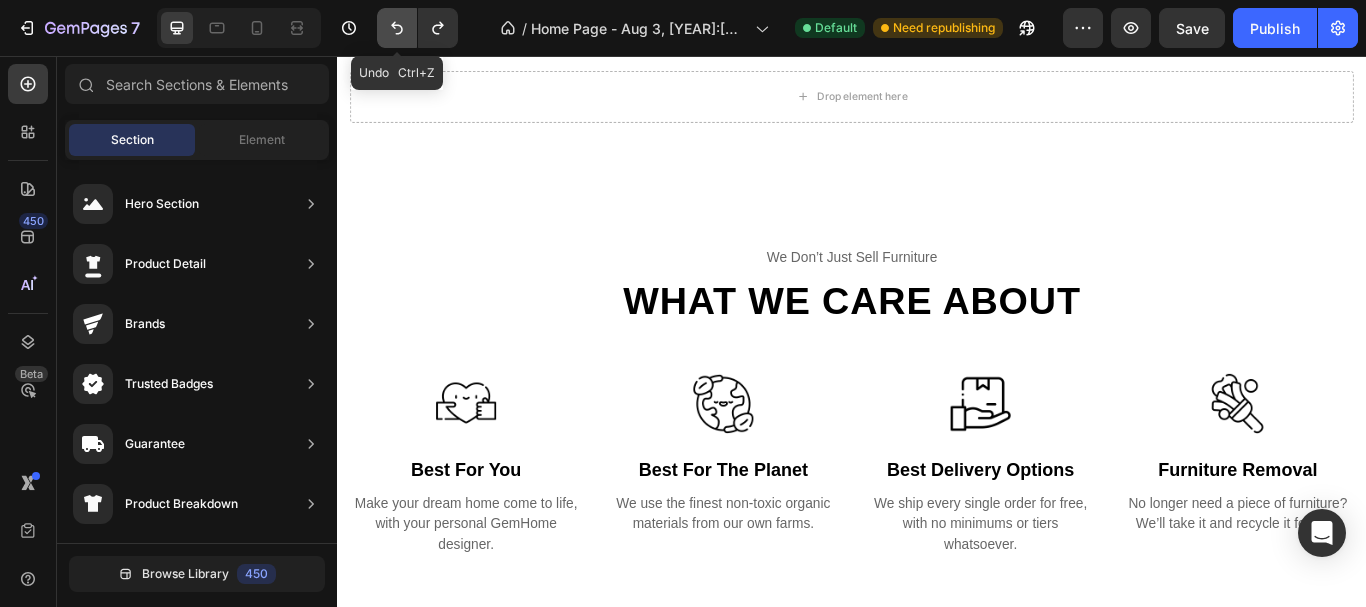 click 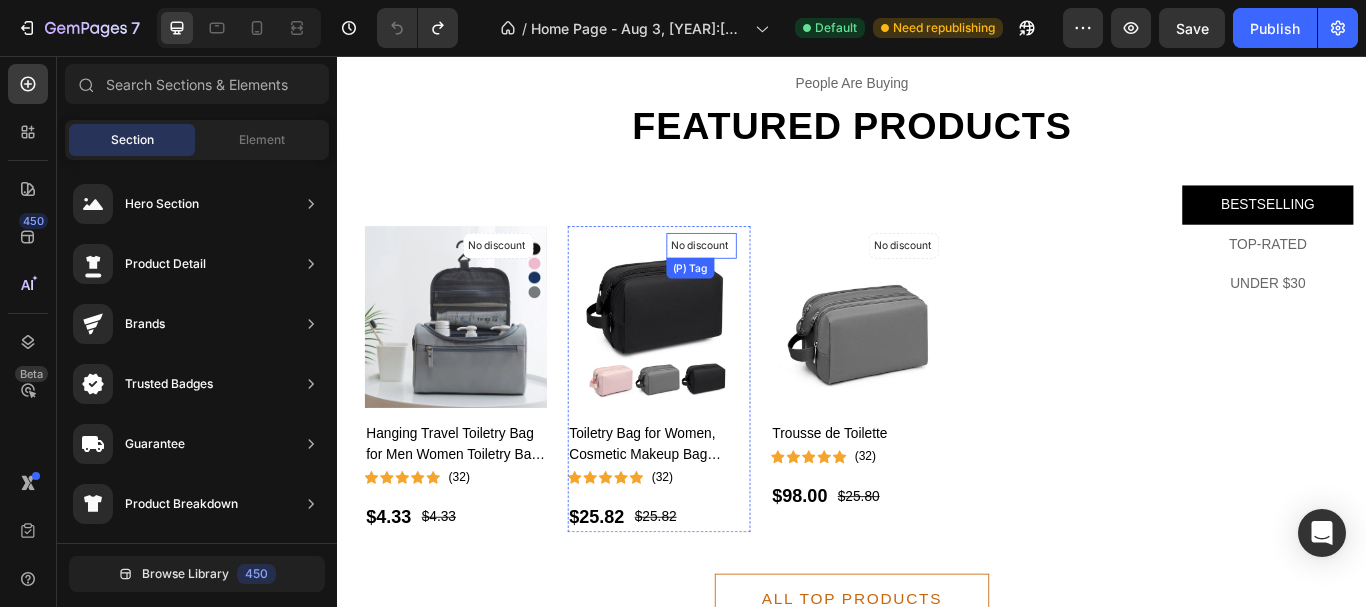 click on "No discount   Not be displayed when published (P) Tag Product Images Toiletry Bag for Women, Cosmetic Makeup Bag Organizer, Travel Bag for Toiletries,  Water-resistant Shaving Bag for Accessories (P) Title                Icon                Icon                Icon                Icon                Icon Icon List Hoz (32) Text block Row $25.82 (P) Price (P) Price $25.82 (P) Price (P) Price Row" at bounding box center (474, 433) 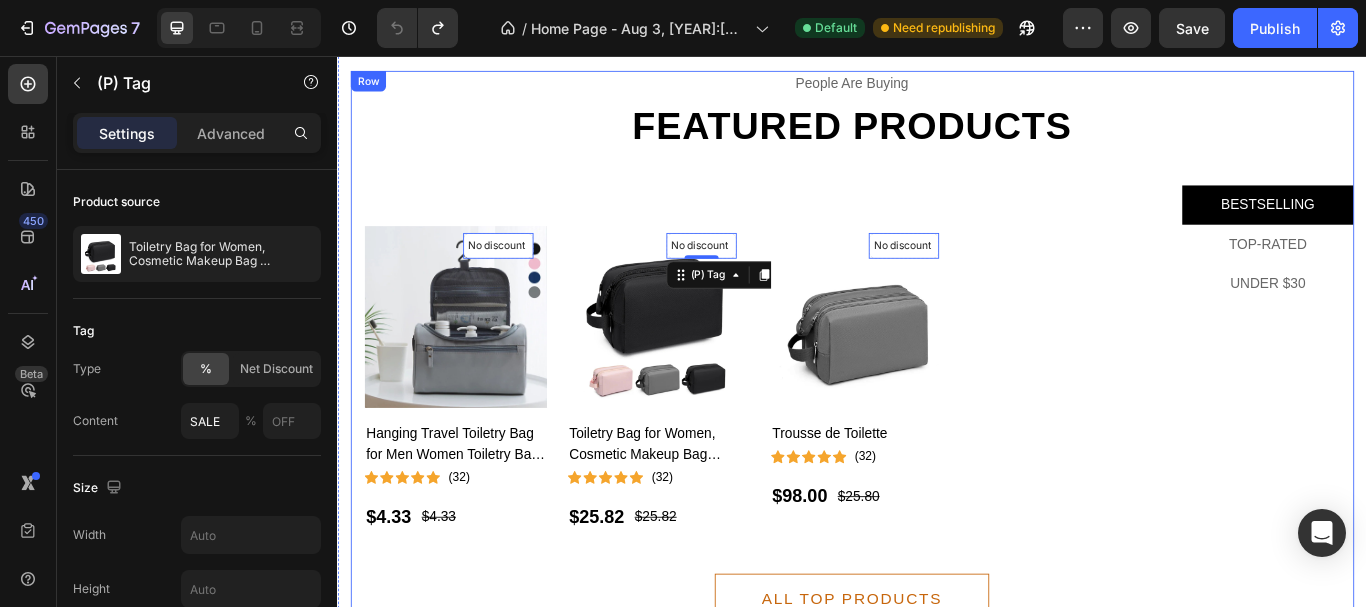 click on "people are buying Text Featured products Heading BESTSELLING TOP-RATED UNDER $30 No discount   Not be displayed when published (P) Tag   0 Product Images Hanging Travel Toiletry Bag for Men Women Toiletry Bag Hanging Hook Waterproof Shaving Bag Makeup Bag Travel Organizer Bathroom (P) Title                Icon                Icon                Icon                Icon                Icon Icon List Hoz (32) Text block Row $4.33 (P) Price (P) Price $4.33 (P) Price (P) Price Row Row Product List No discount   Not be displayed when published (P) Tag   0 Product Images Toiletry Bag for Women, Cosmetic Makeup Bag Organizer, Travel Bag for Toiletries,  Water-resistant Shaving Bag for Accessories (P) Title                Icon                Icon                Icon                Icon                Icon Icon List Hoz (32) Text block Row $25.82 (P) Price (P) Price $25.82 (P) Price (P) Price Row Row Product List No discount   Not be displayed when published (P) Tag   0 Product Images Trousse de Toilette (P) Title Row" at bounding box center [937, 396] 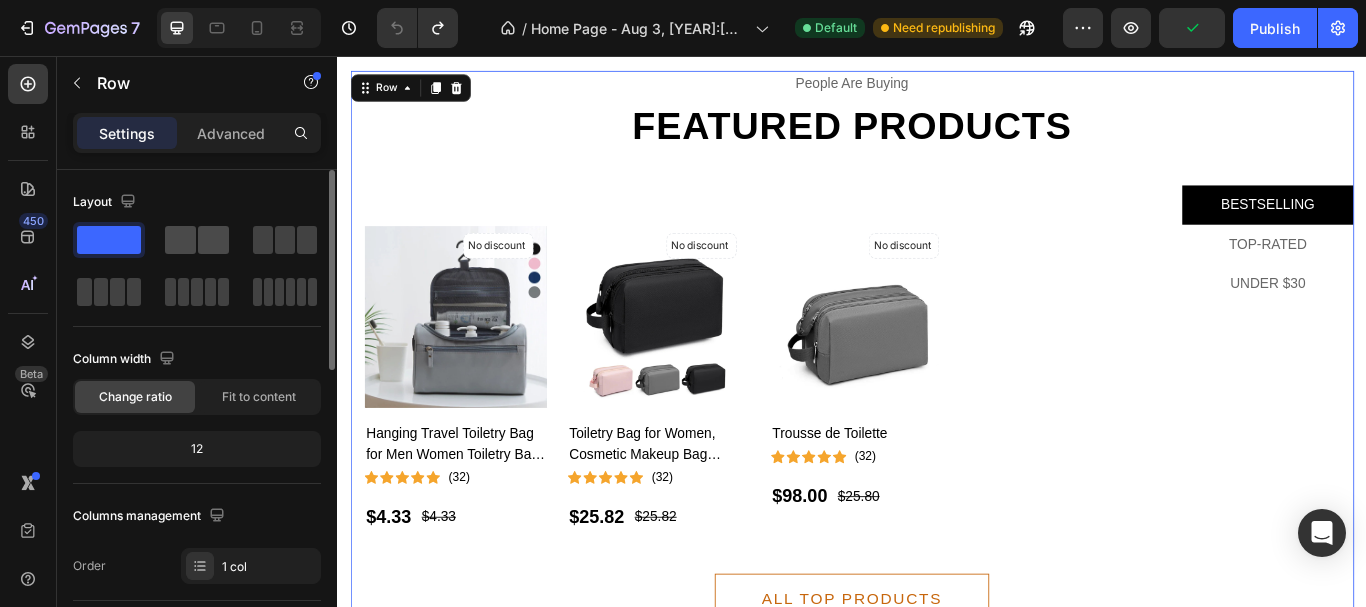 click at bounding box center (197, 240) 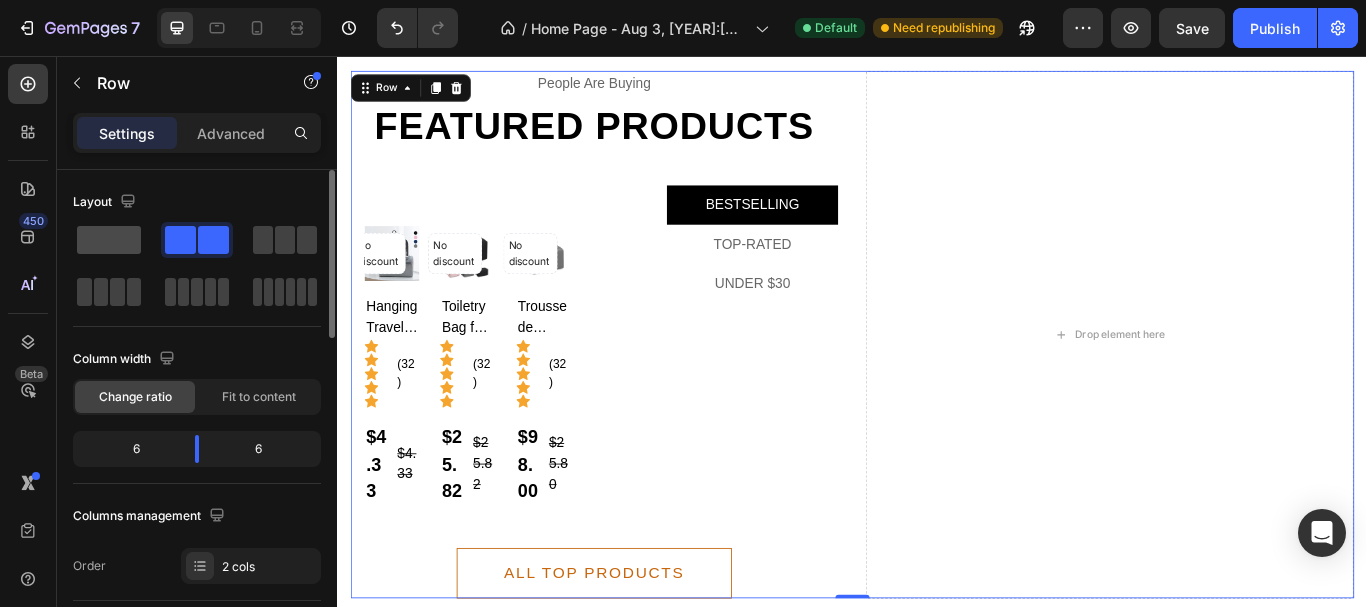 click 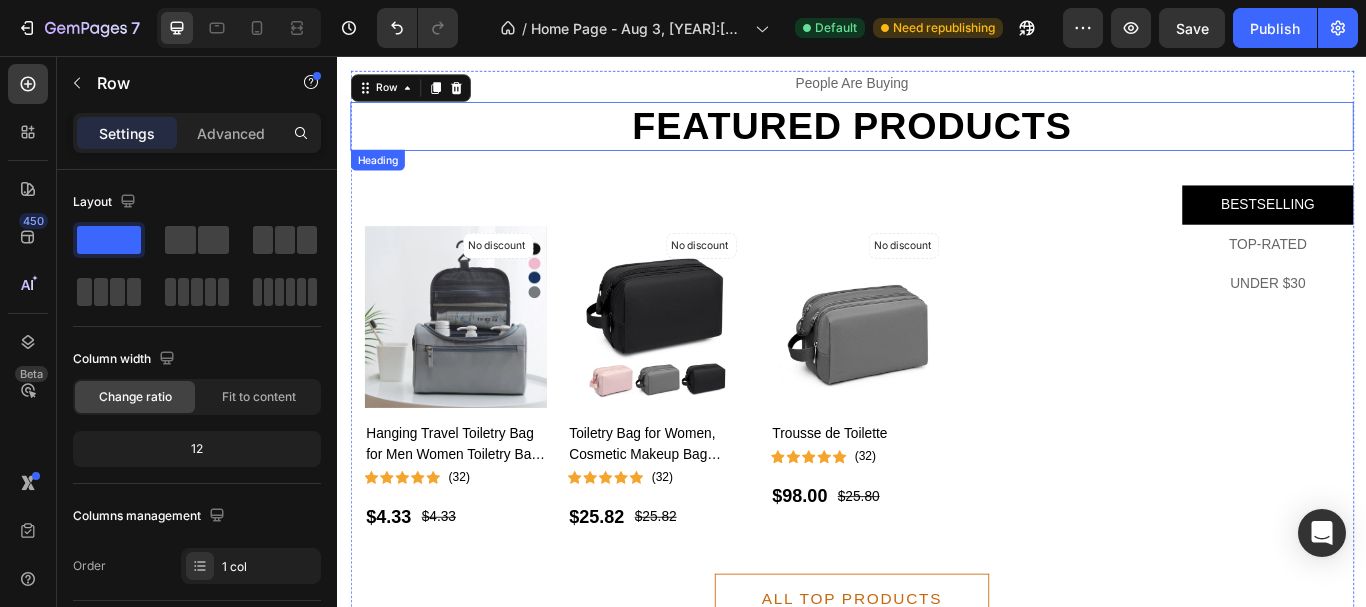 click on "Featured products" at bounding box center (937, 138) 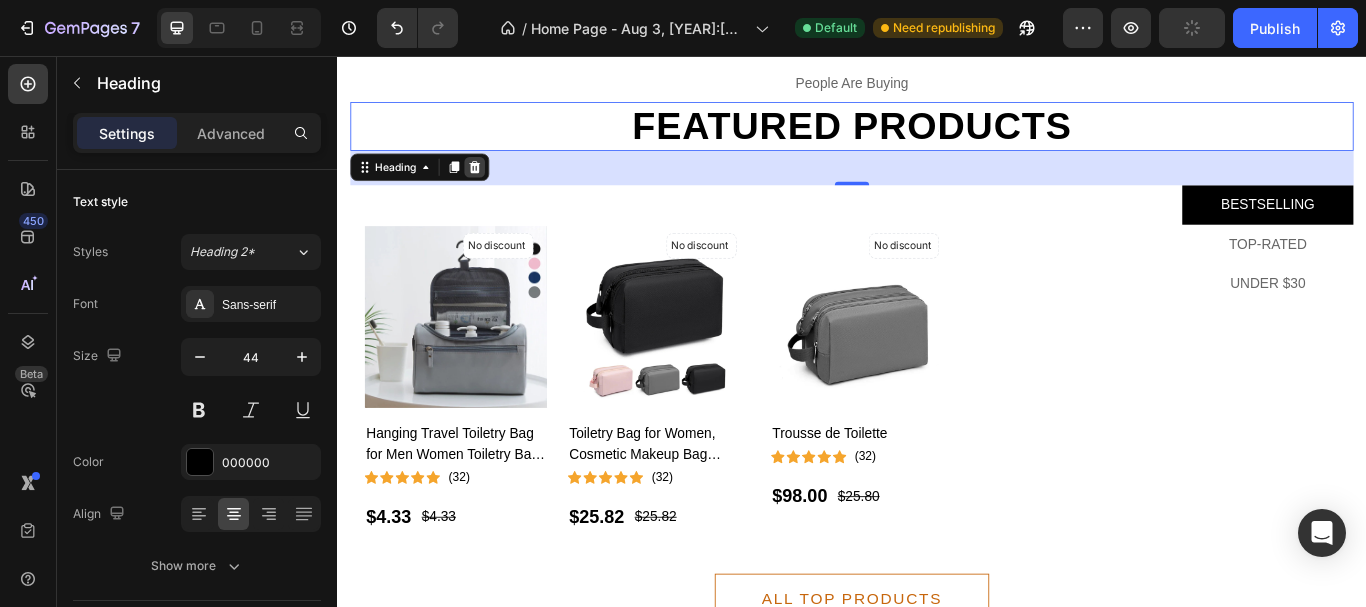 click 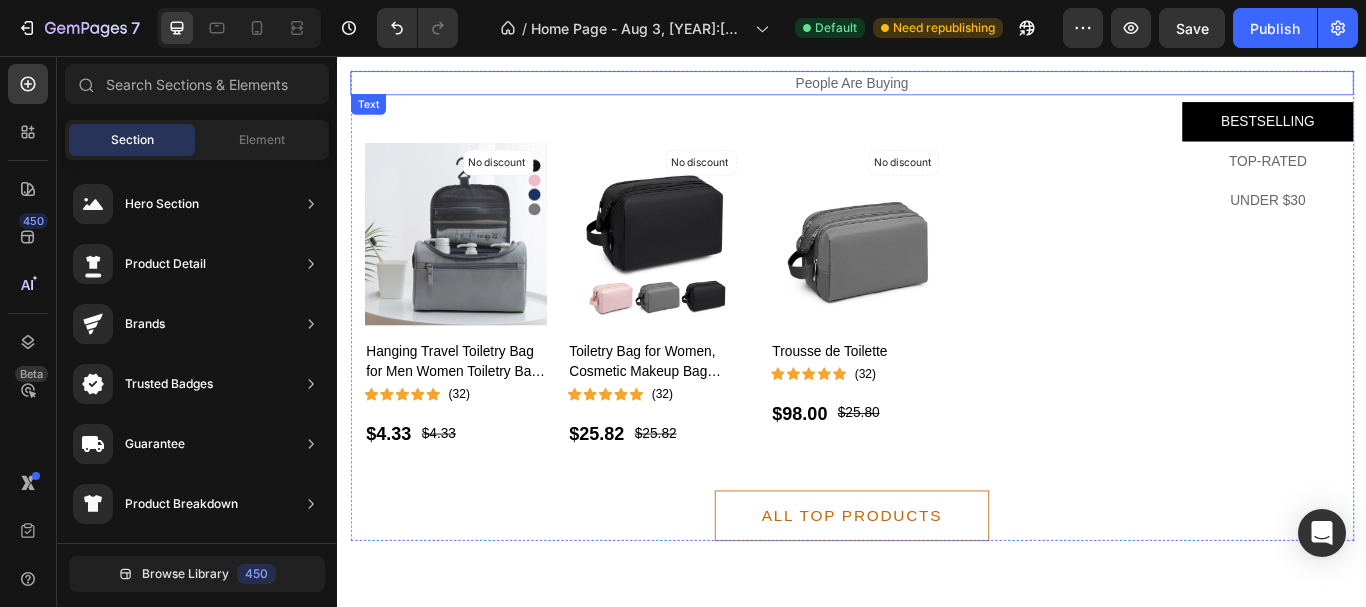 click on "people are buying" at bounding box center (937, 88) 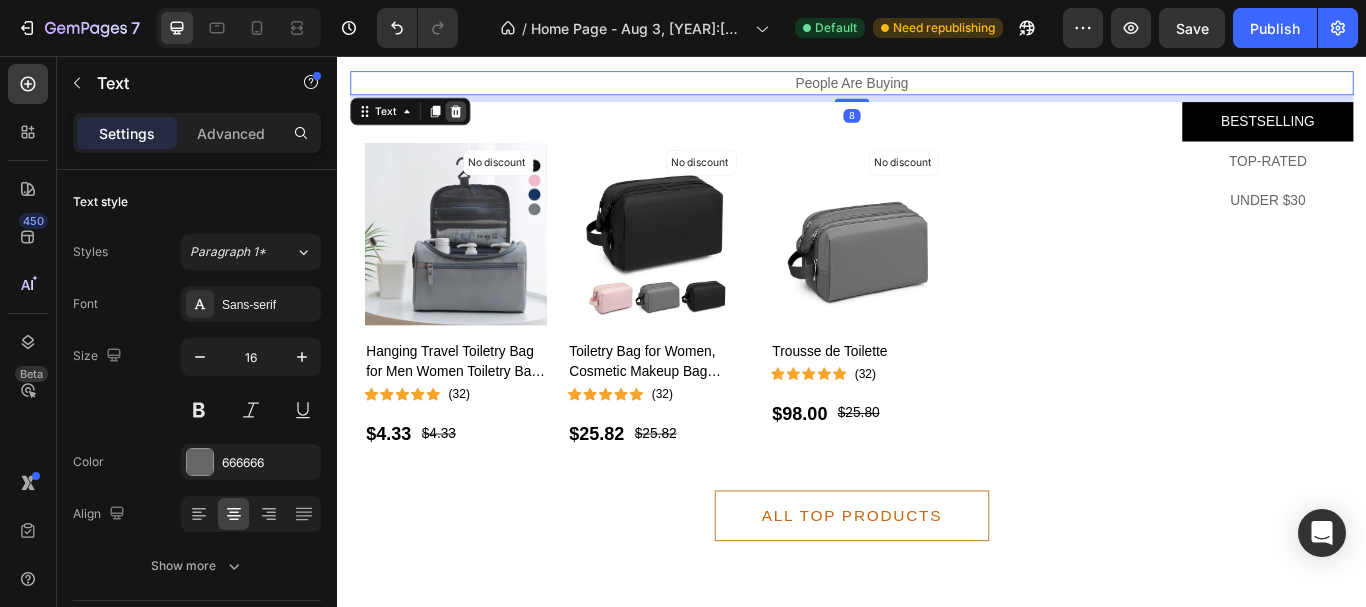 click at bounding box center [475, 121] 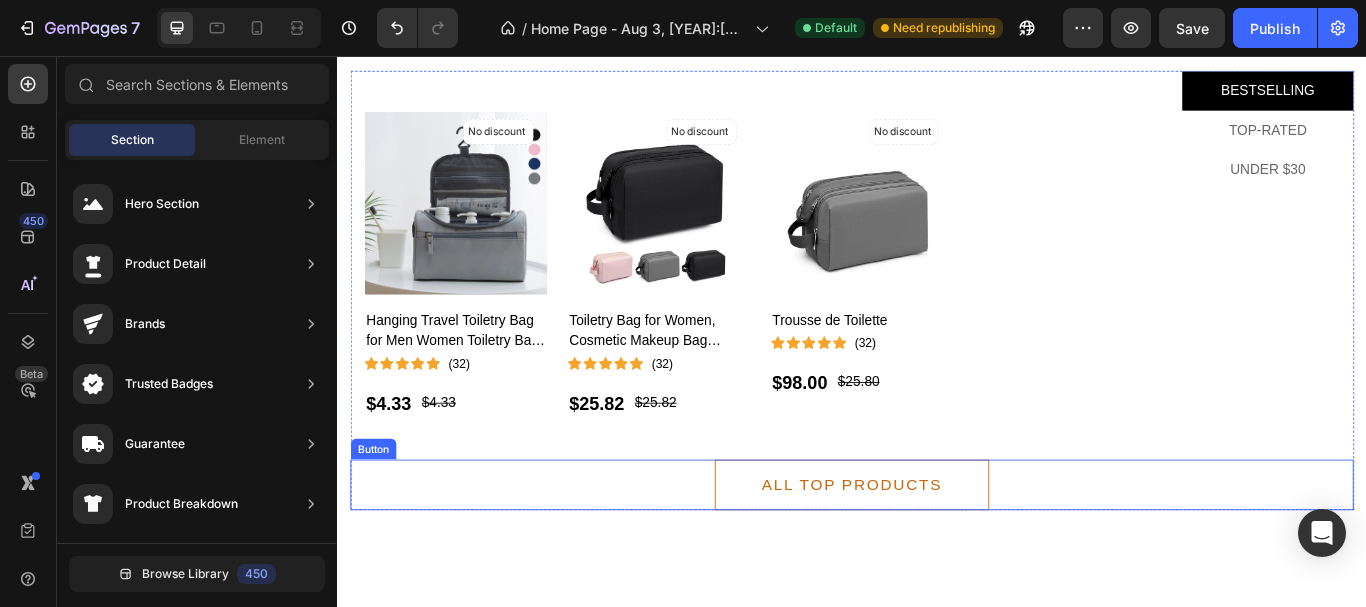 click on "ALL TOP PRODUCTS Button" at bounding box center [937, 556] 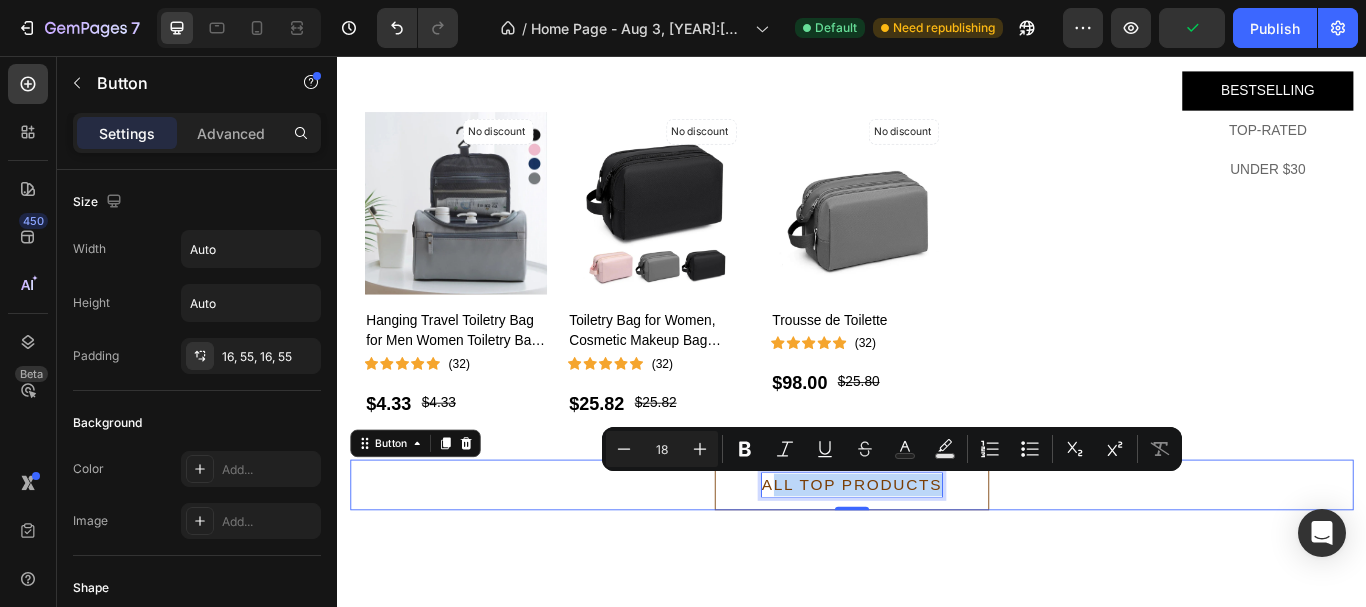 drag, startPoint x: 1032, startPoint y: 551, endPoint x: 832, endPoint y: 544, distance: 200.12247 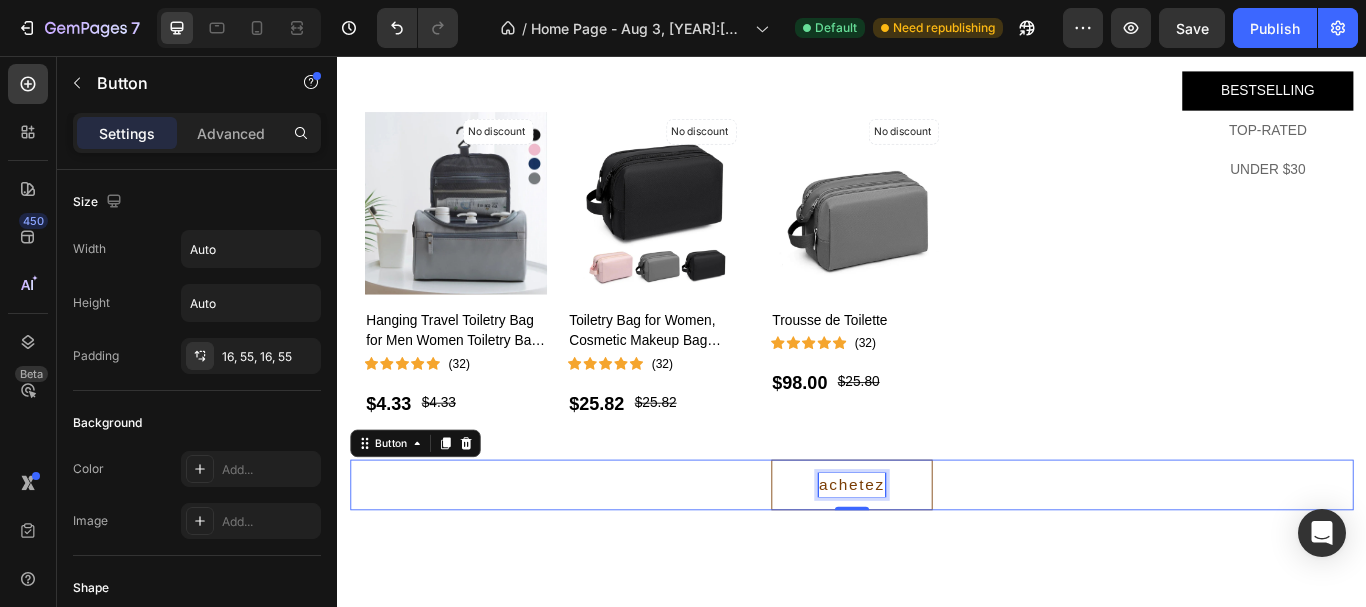 click on "achetez" at bounding box center (936, 556) 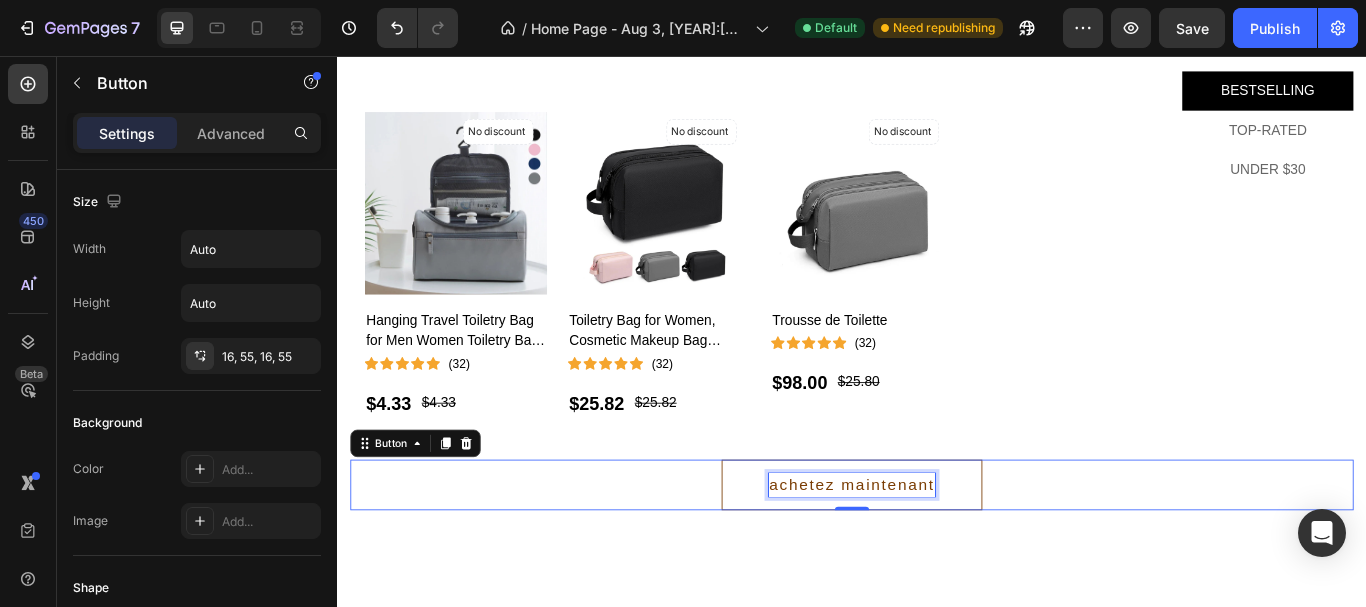click on "achetez maintenant" at bounding box center [936, 556] 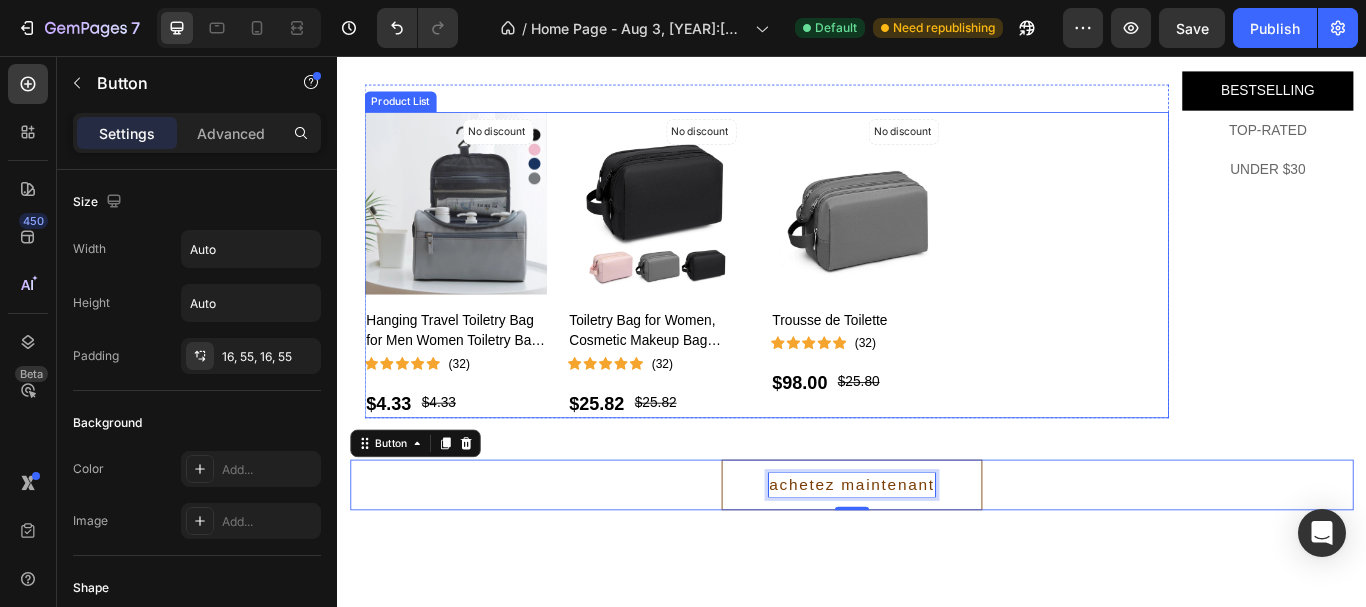 click on "No discount   Not be displayed when published (P) Tag Product Images Hanging Travel Toiletry Bag for Men Women Toiletry Bag Hanging Hook Waterproof Shaving Bag Makeup Bag Travel Organizer Bathroom (P) Title                Icon                Icon                Icon                Icon                Icon Icon List Hoz (32) Text block Row $4.33 (P) Price (P) Price $4.33 (P) Price (P) Price Row Row Product List No discount   Not be displayed when published (P) Tag Product Images Toiletry Bag for Women, Cosmetic Makeup Bag Organizer, Travel Bag for Toiletries,  Water-resistant Shaving Bag for Accessories (P) Title                Icon                Icon                Icon                Icon                Icon Icon List Hoz (32) Text block Row $25.82 (P) Price (P) Price $25.82 (P) Price (P) Price Row Row Product List No discount   Not be displayed when published (P) Tag Product Images Trousse de Toilette (P) Title                Icon                Icon                Icon                Icon" at bounding box center (837, 300) 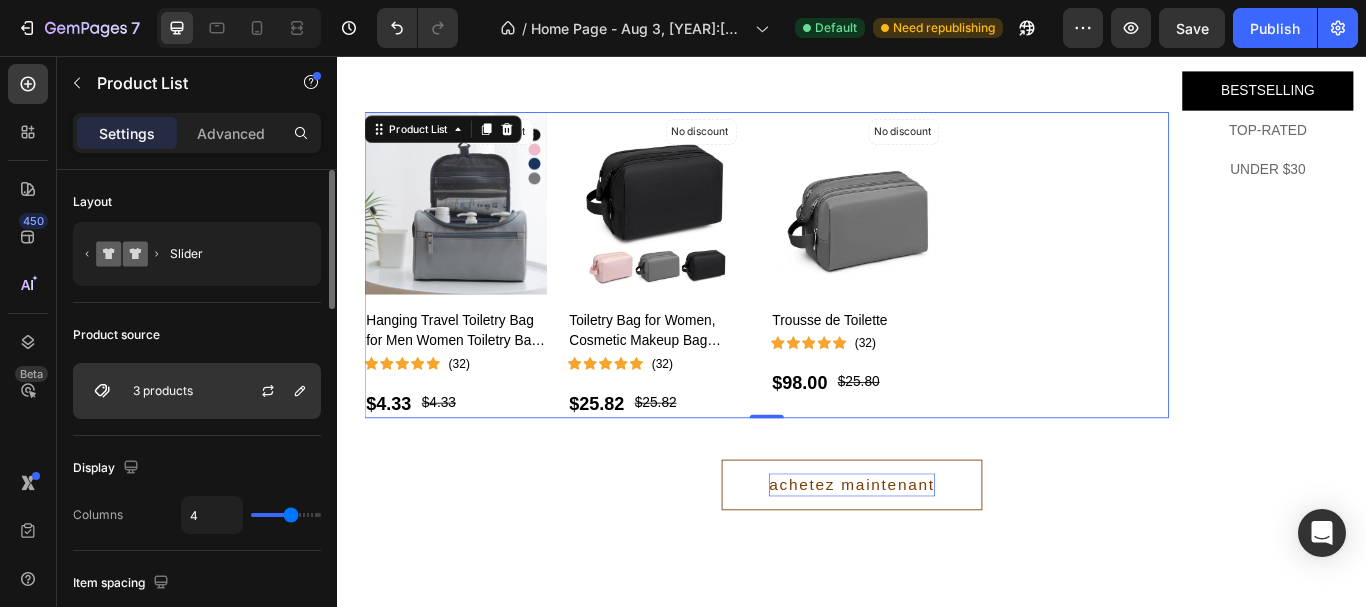 click on "3 products" at bounding box center (197, 391) 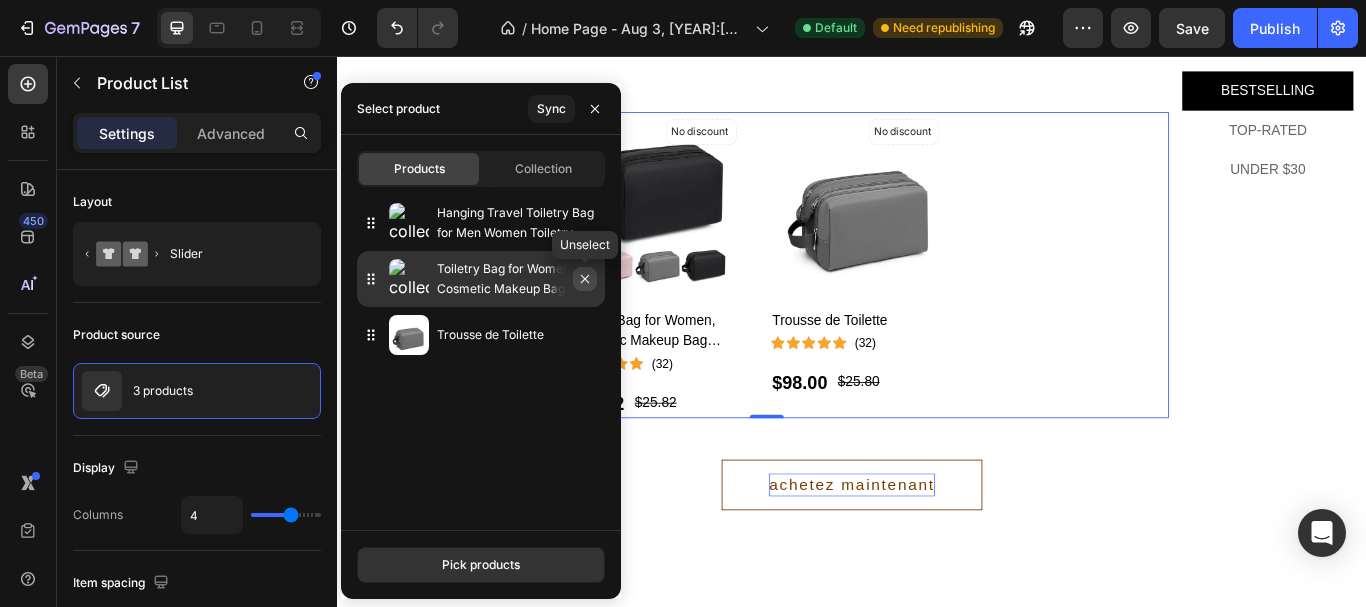 click 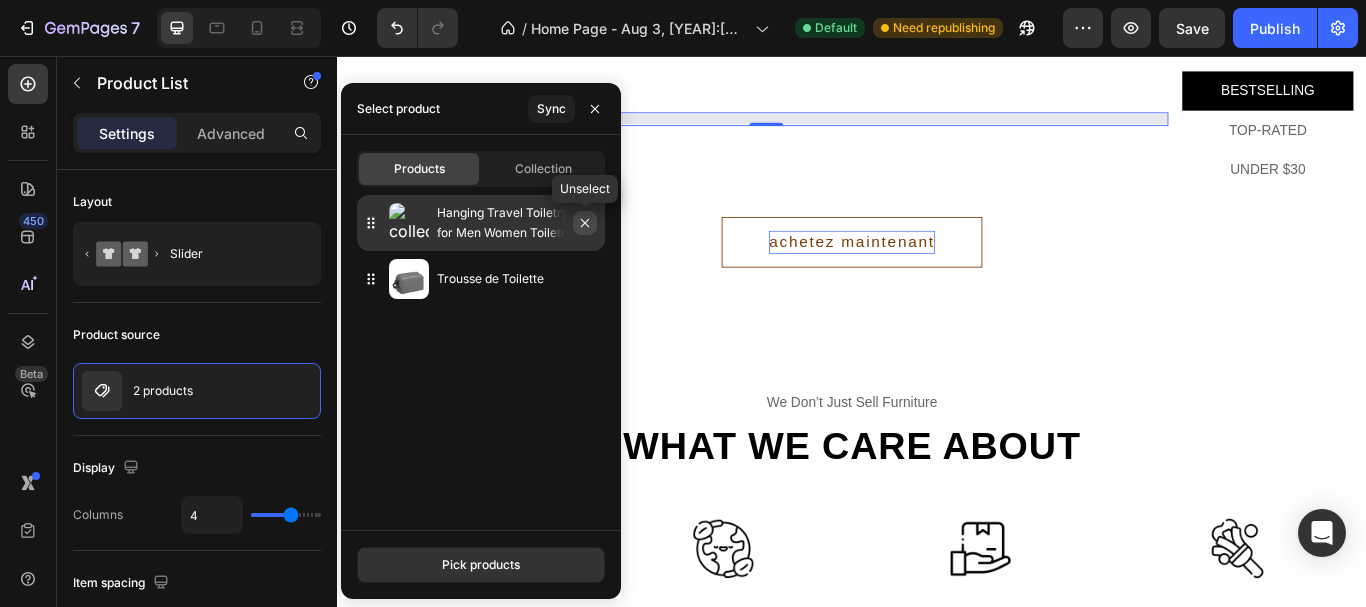 click 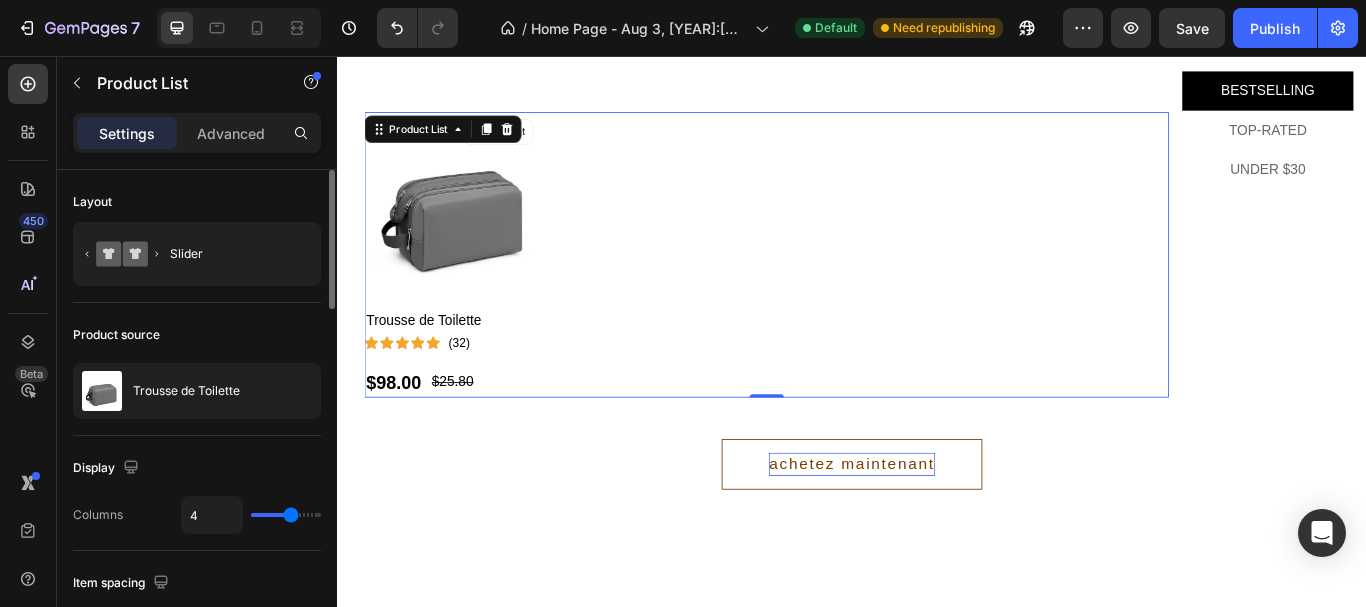 click on "Product source" at bounding box center [197, 335] 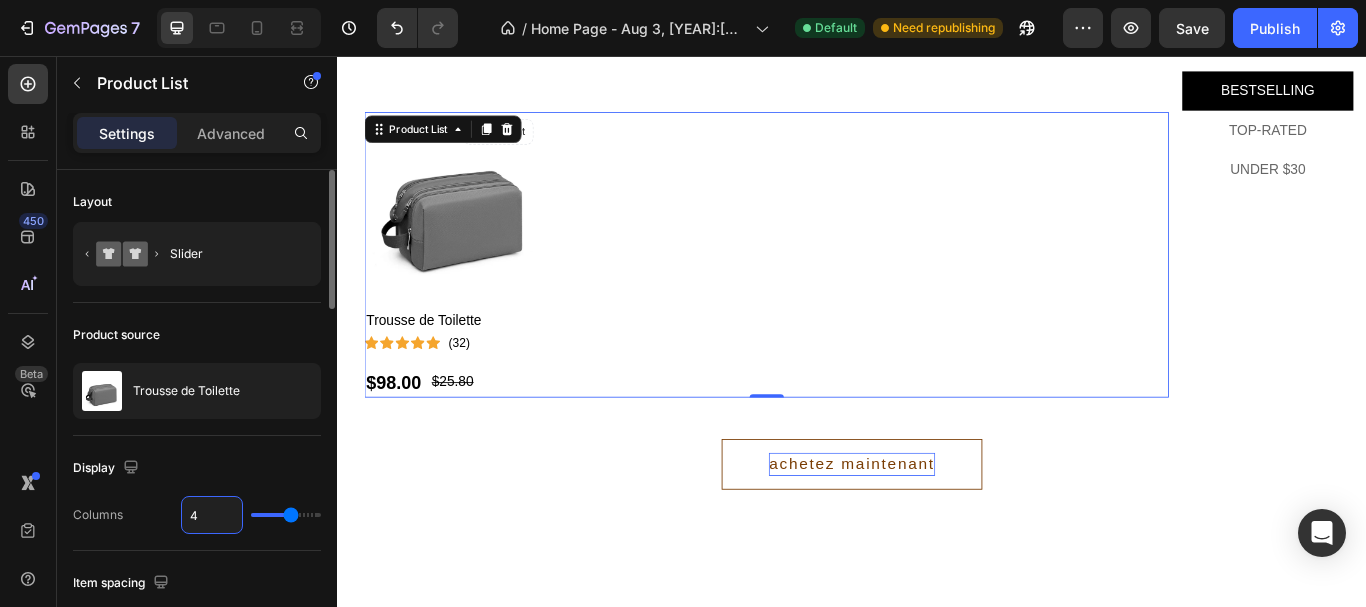 click on "4" at bounding box center (212, 515) 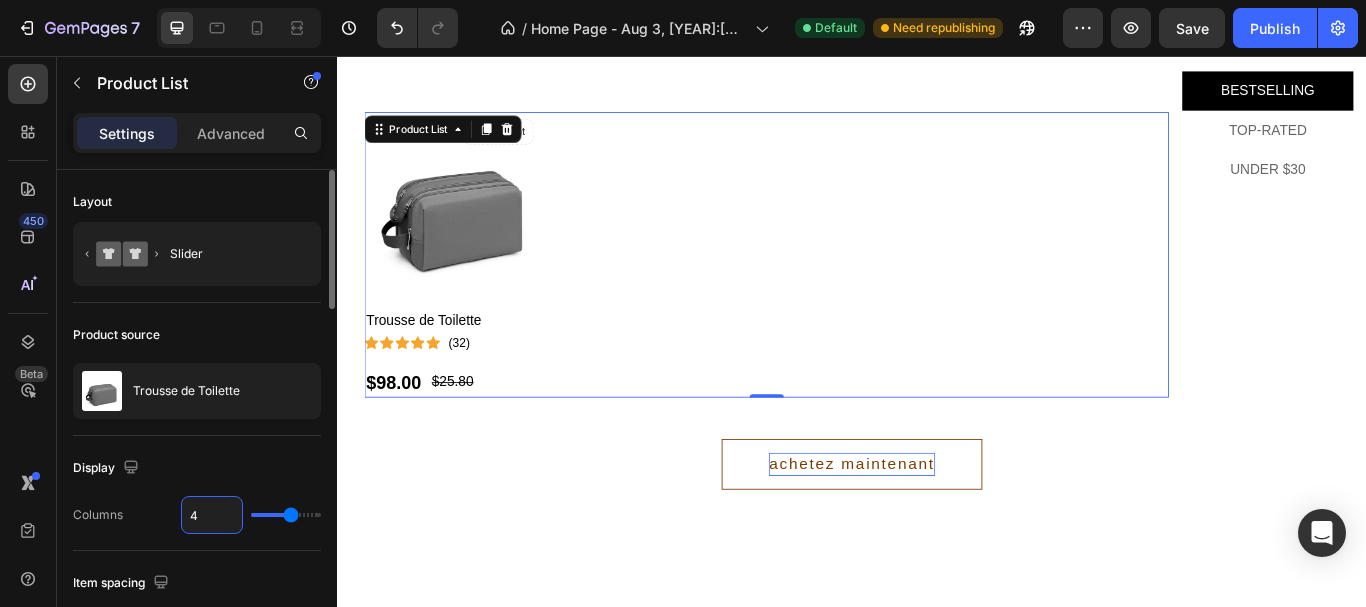 type on "1" 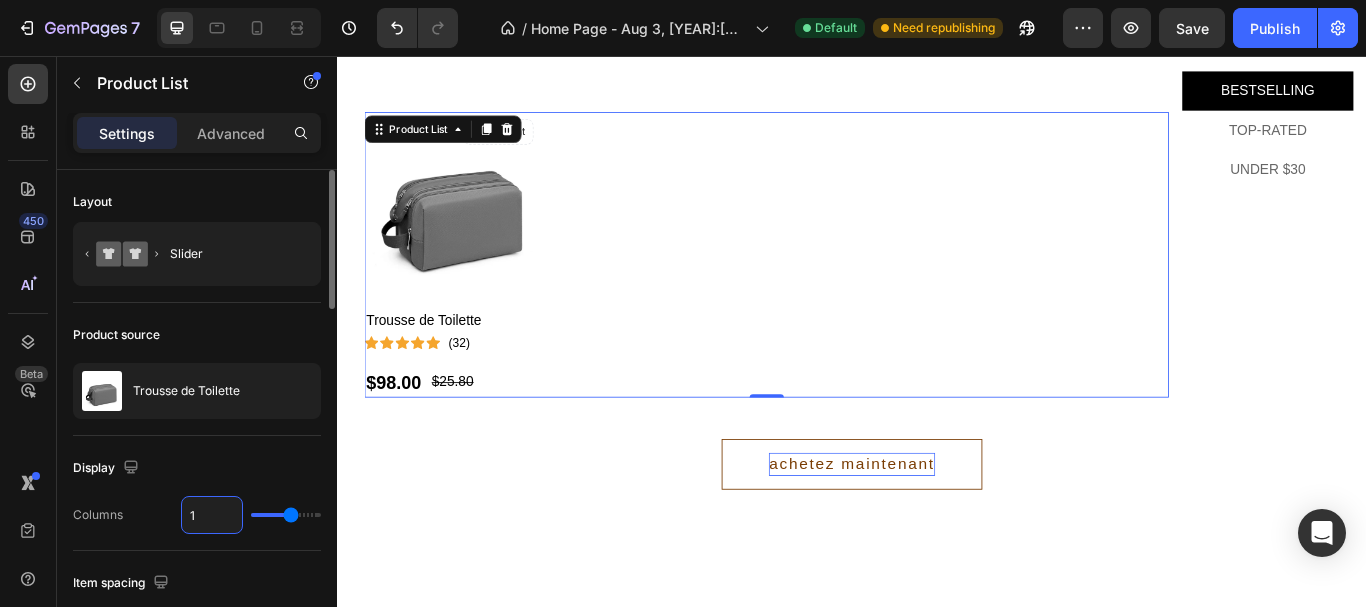 type on "1" 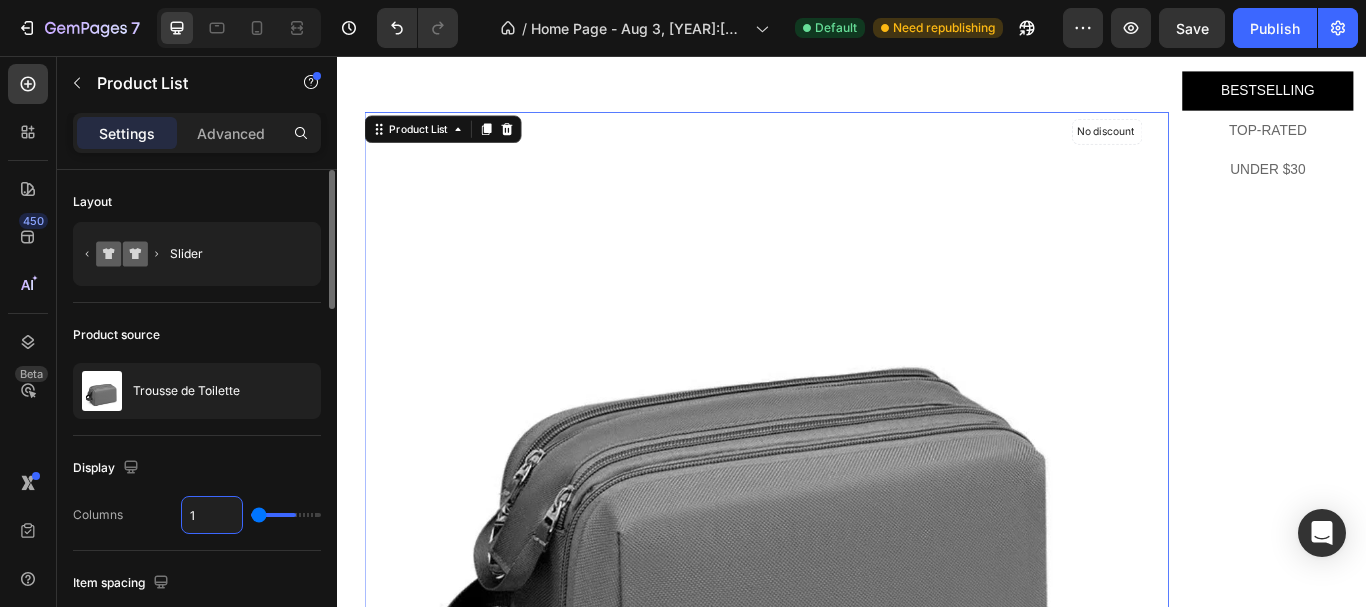 type on "1" 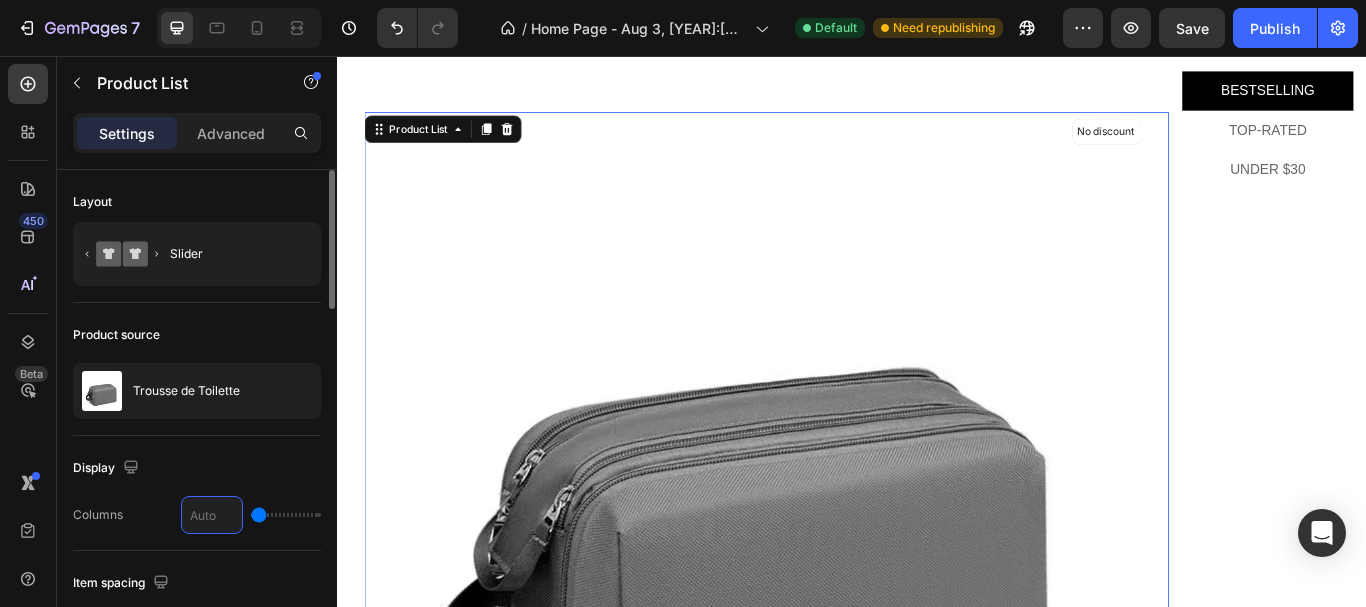 type on "3" 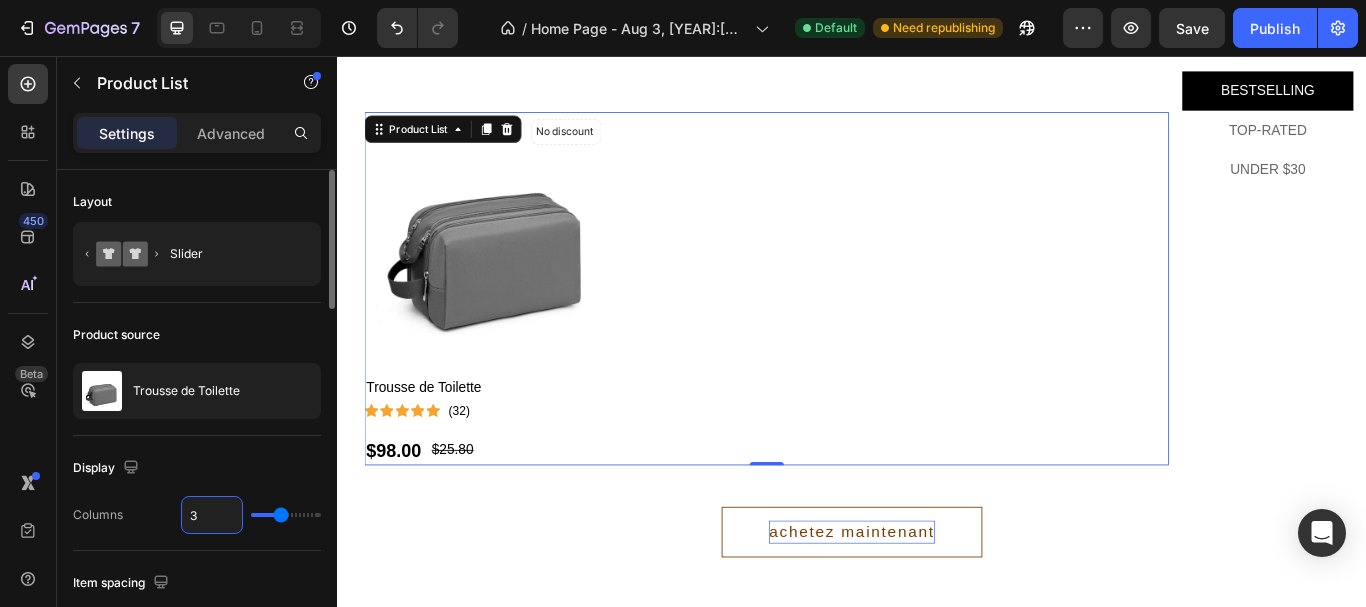 type 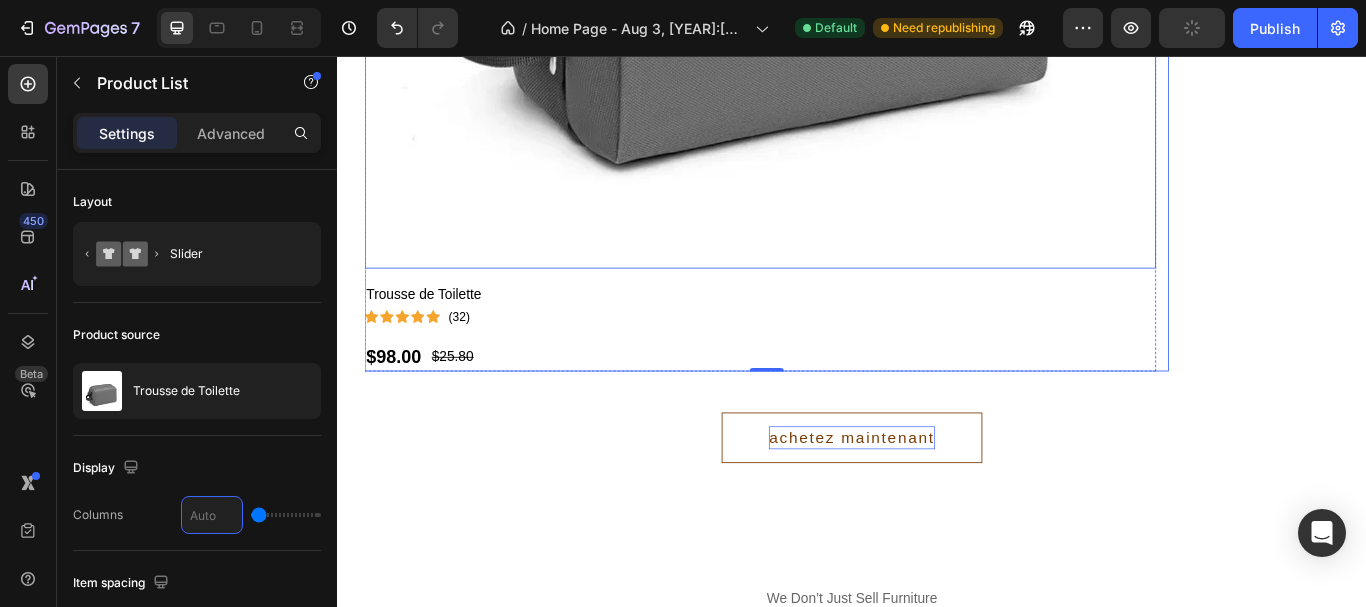 scroll, scrollTop: 2479, scrollLeft: 0, axis: vertical 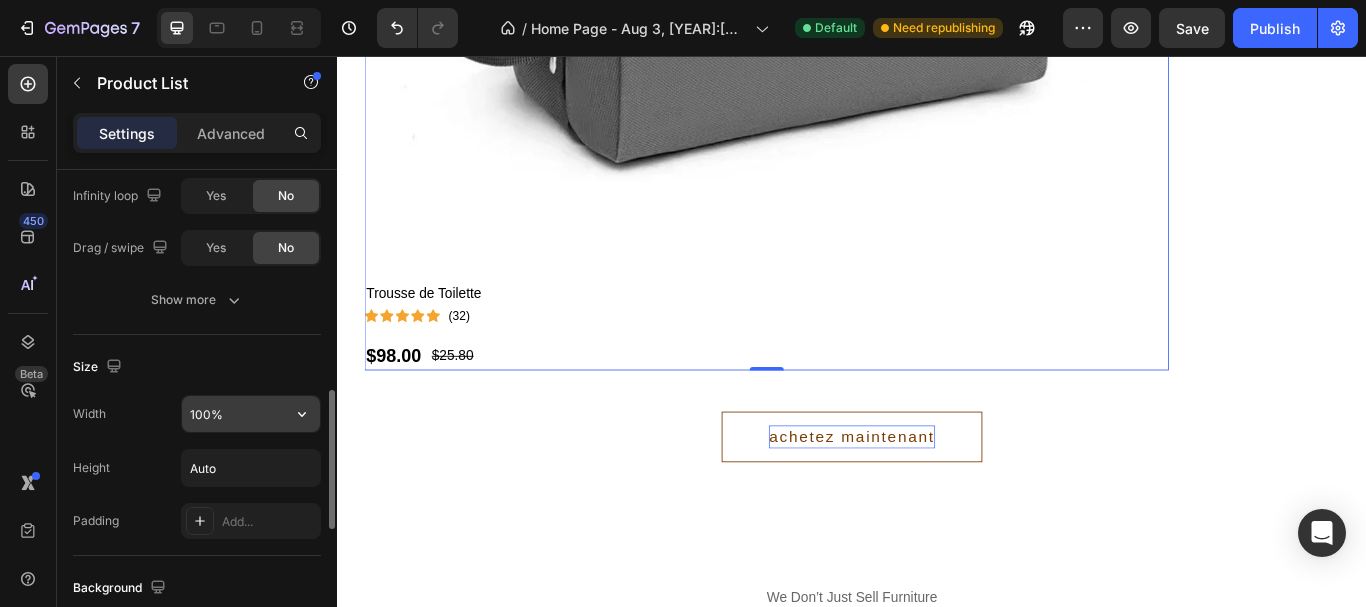 click on "100%" at bounding box center [251, 414] 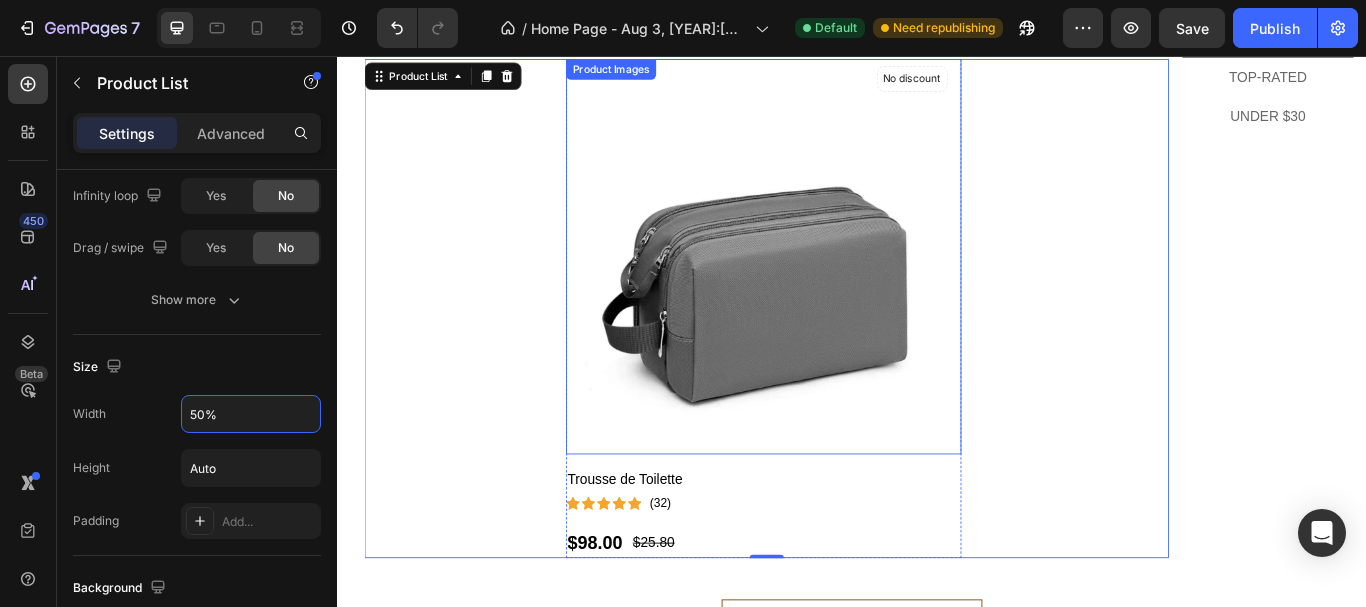 scroll, scrollTop: 1825, scrollLeft: 0, axis: vertical 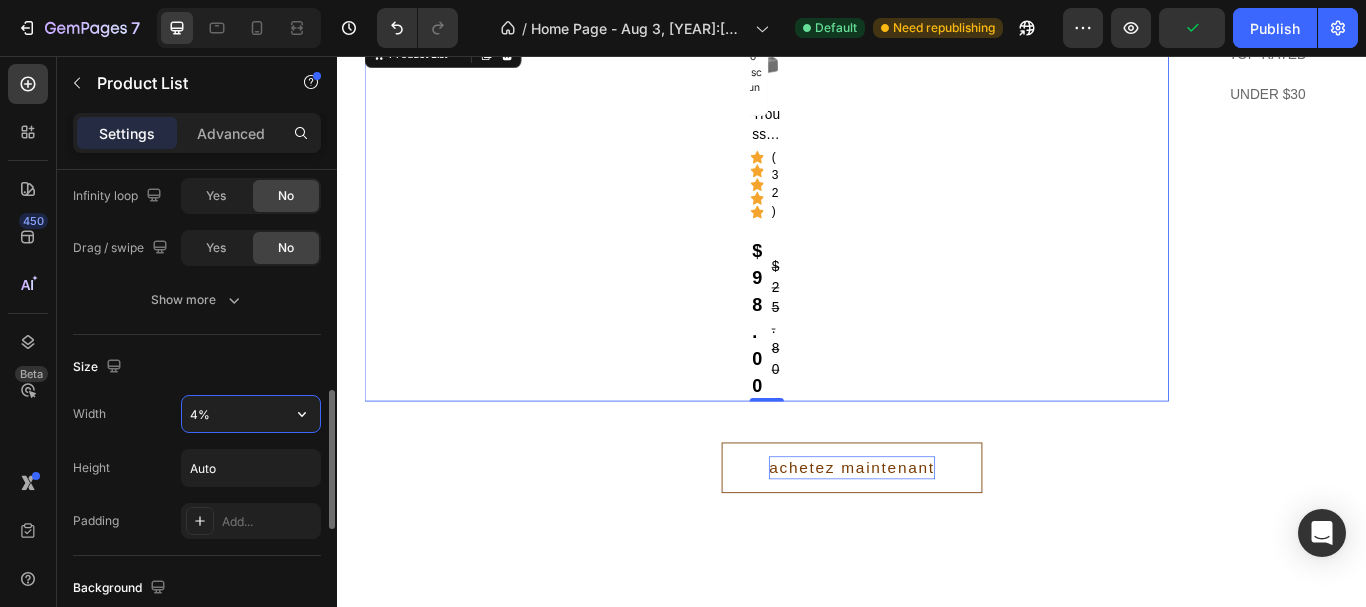 type on "40%" 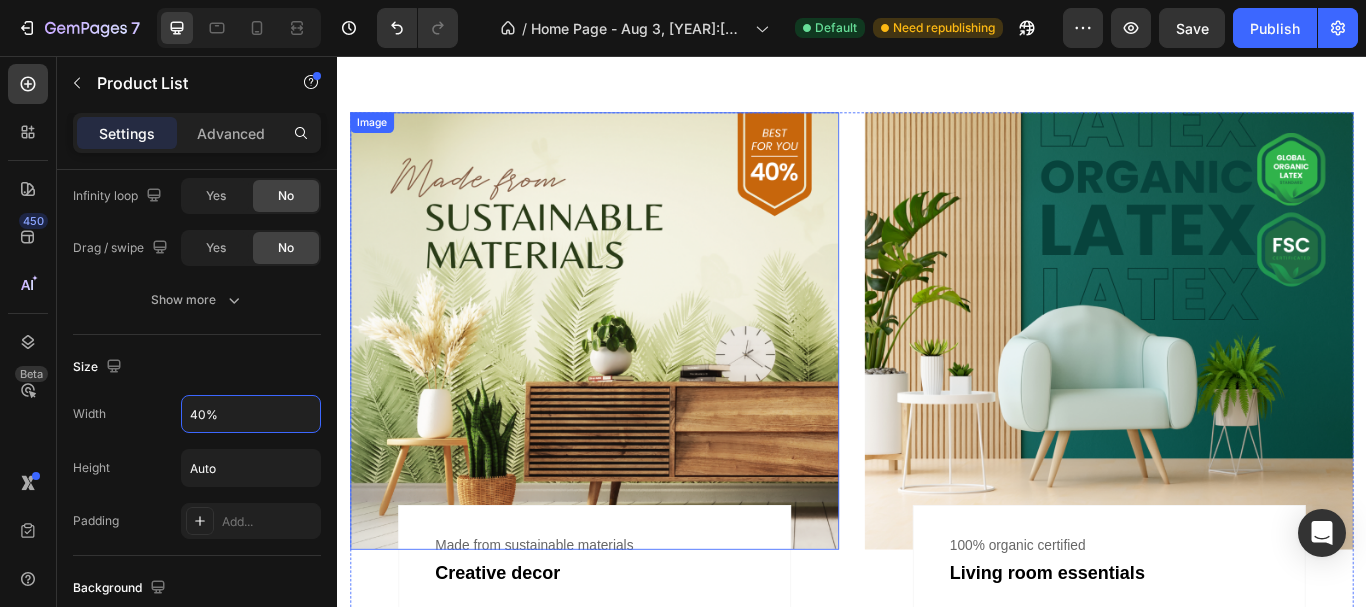 scroll, scrollTop: 1592, scrollLeft: 0, axis: vertical 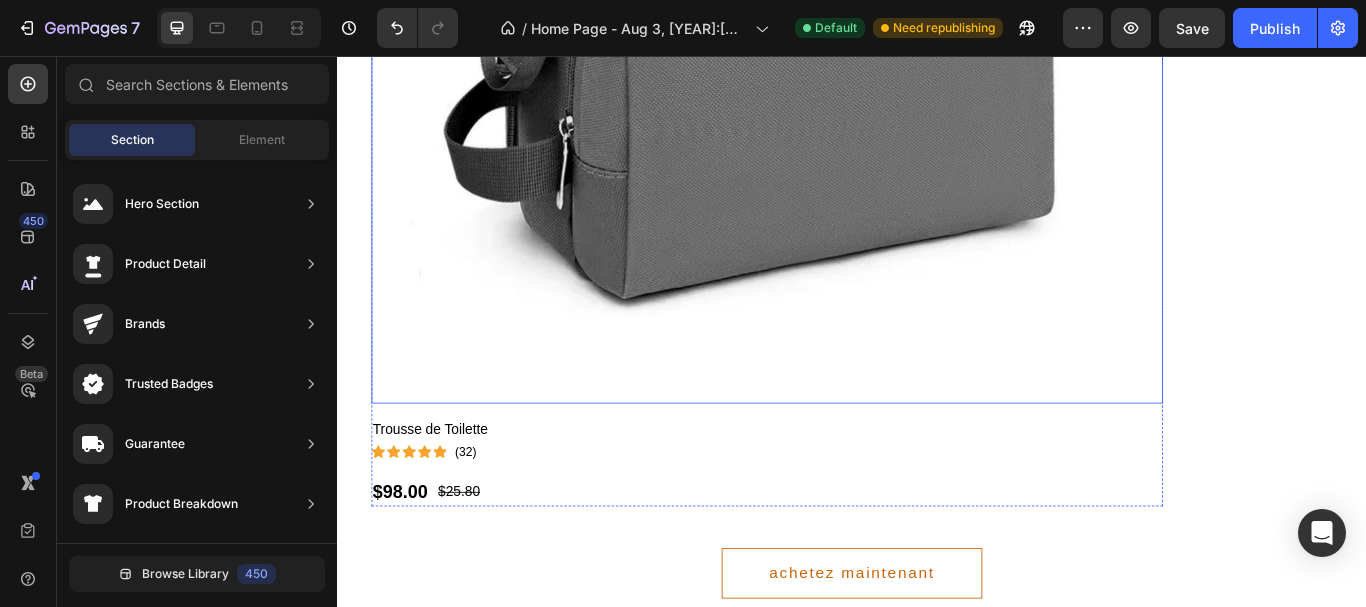 click at bounding box center [837, 0] 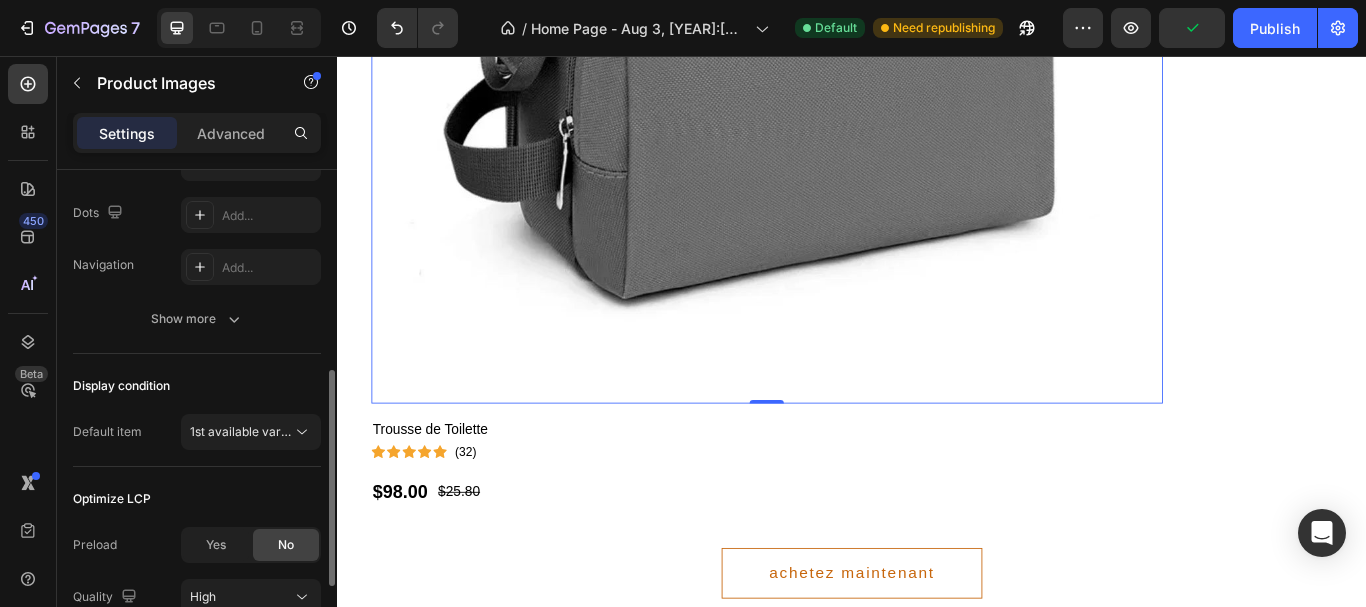 scroll, scrollTop: 458, scrollLeft: 0, axis: vertical 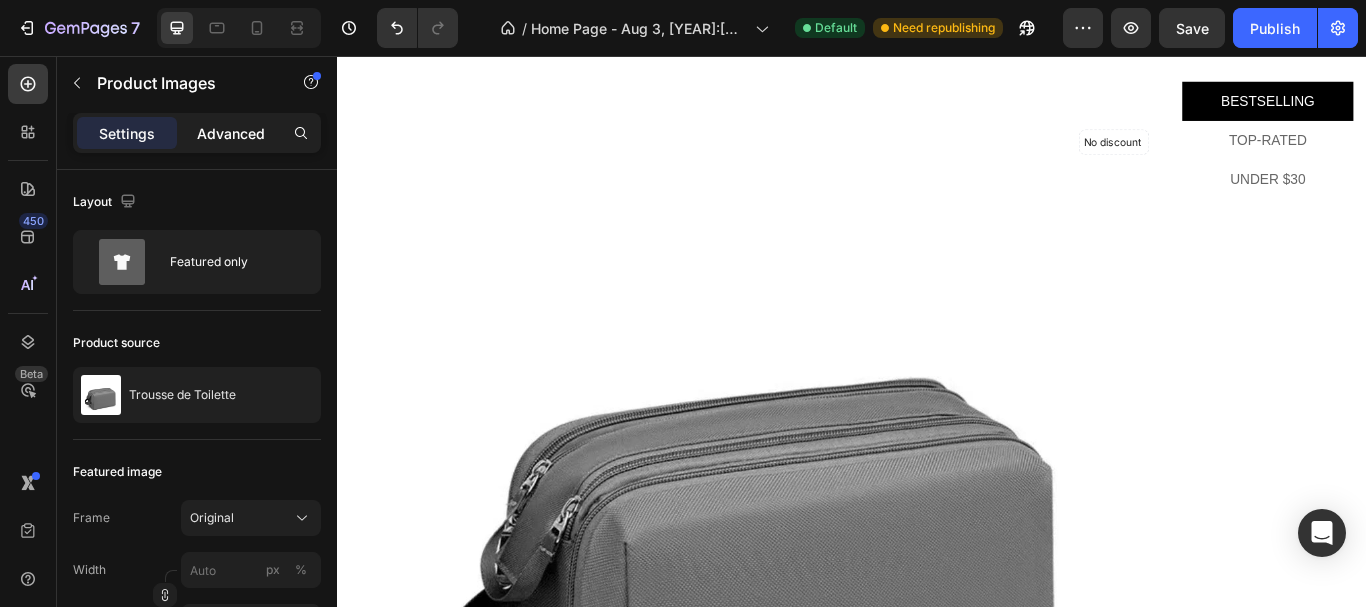 click on "Advanced" 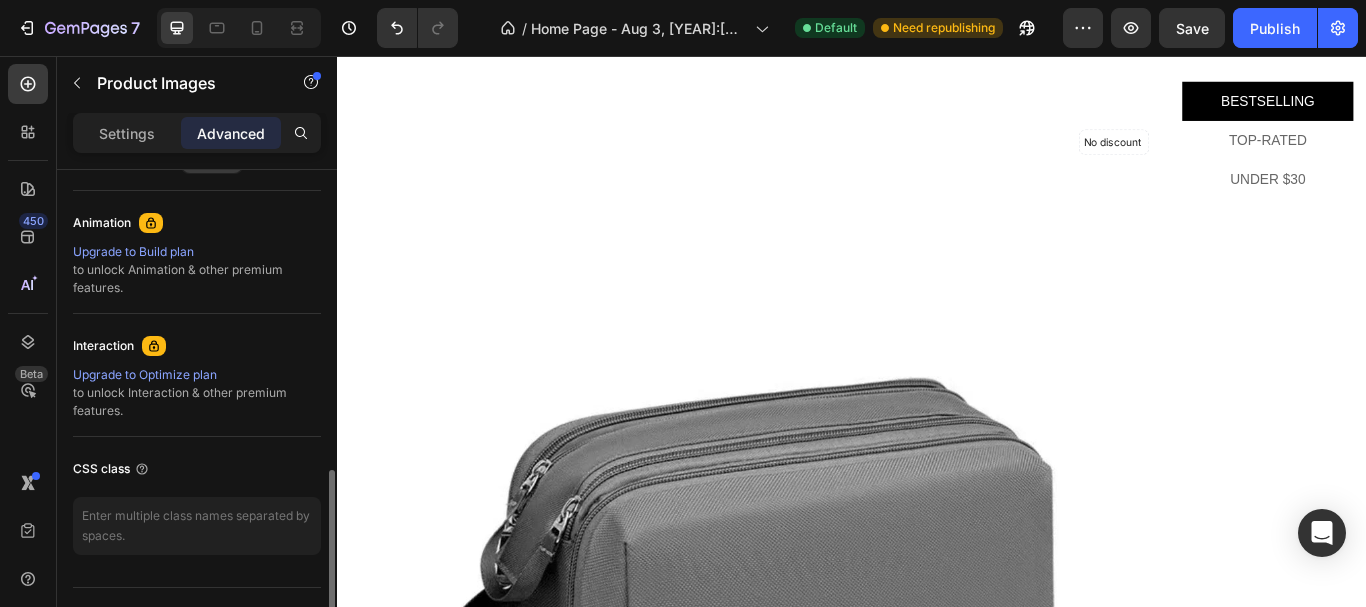 scroll, scrollTop: 848, scrollLeft: 0, axis: vertical 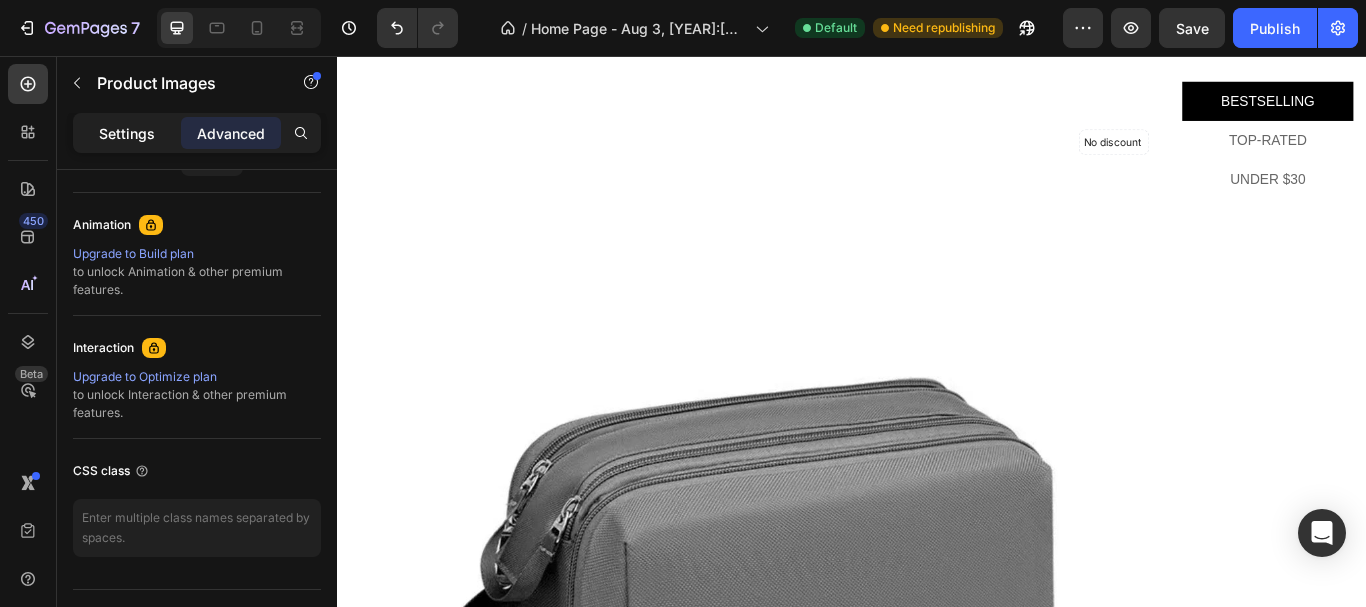 click on "Settings" at bounding box center [127, 133] 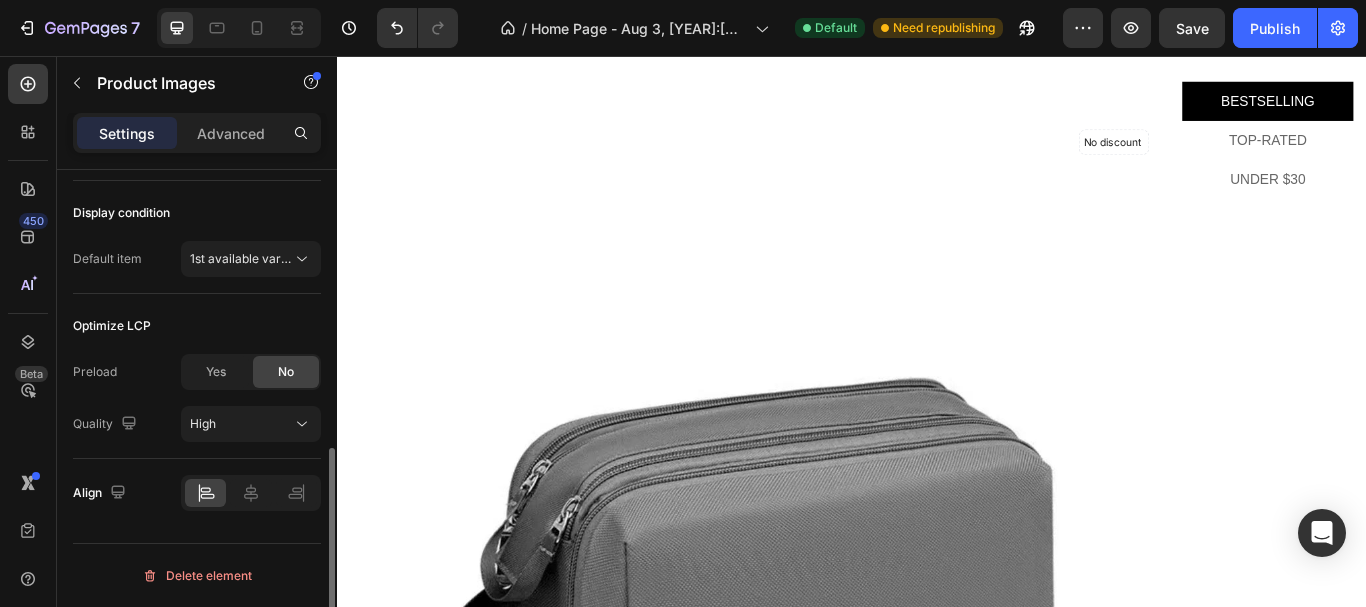 scroll, scrollTop: 632, scrollLeft: 0, axis: vertical 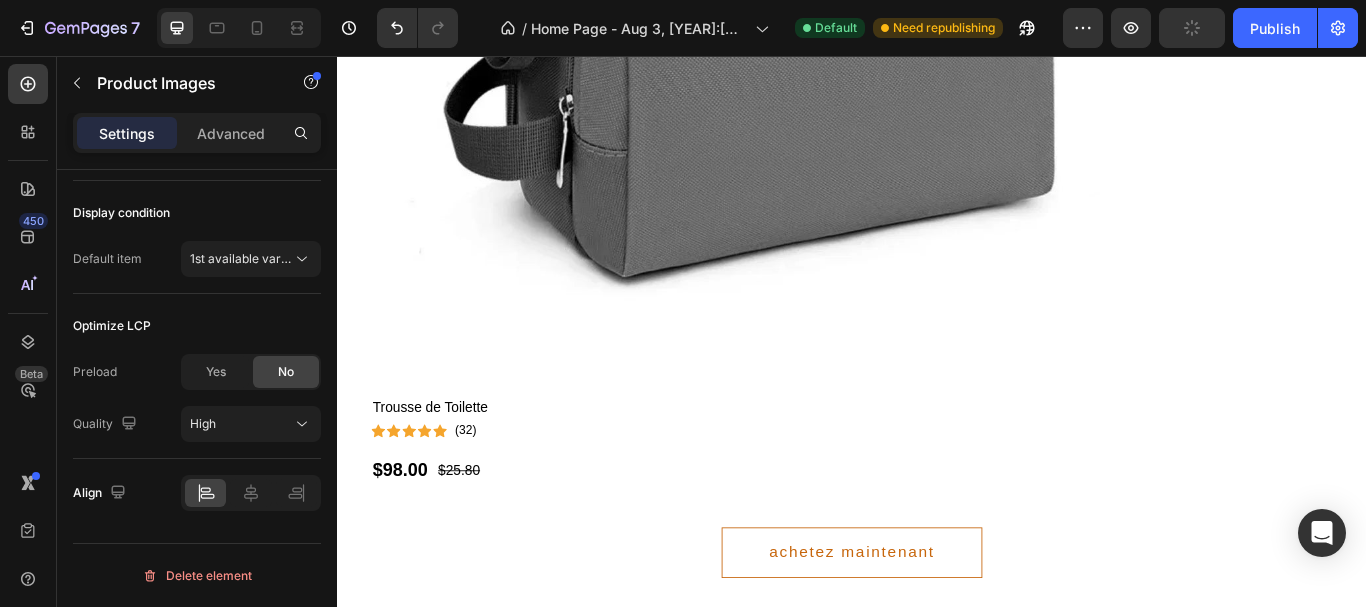 click at bounding box center (837, -25) 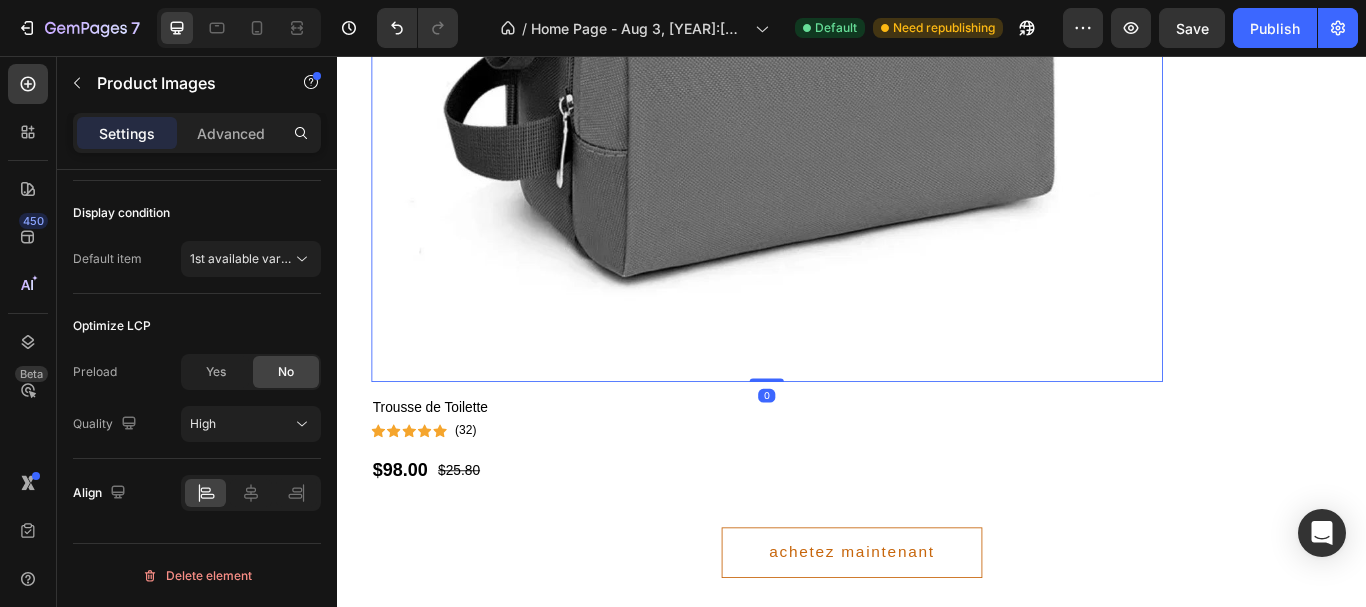 click at bounding box center [837, -25] 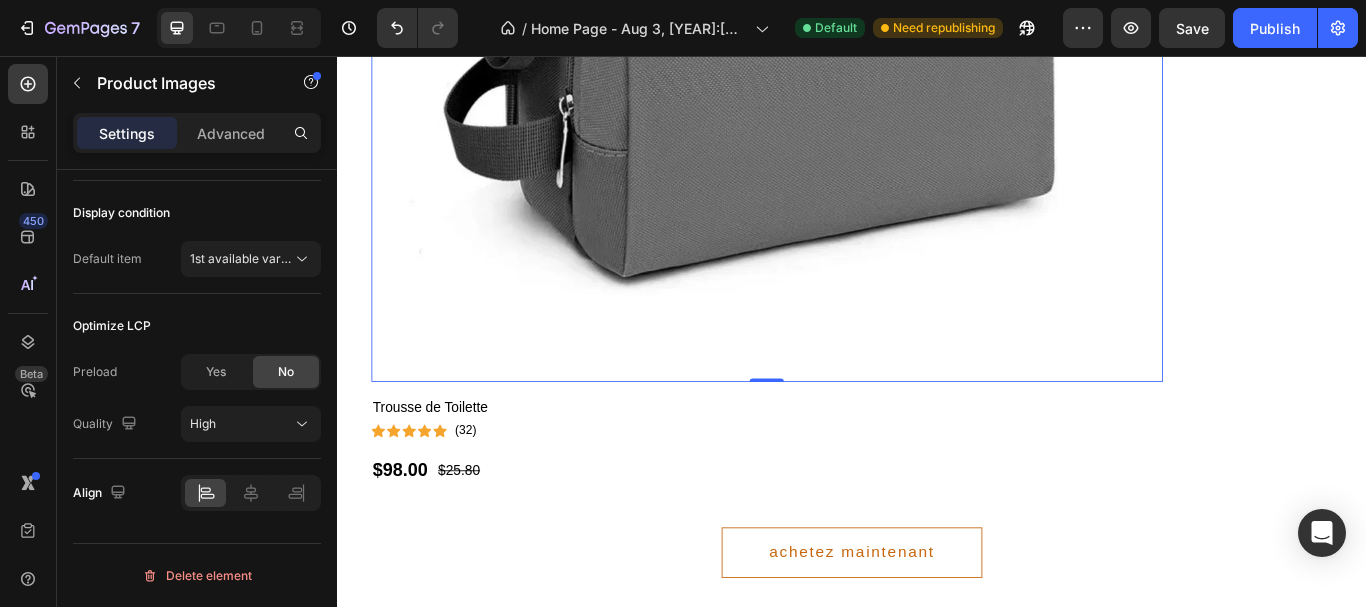 click at bounding box center (837, -25) 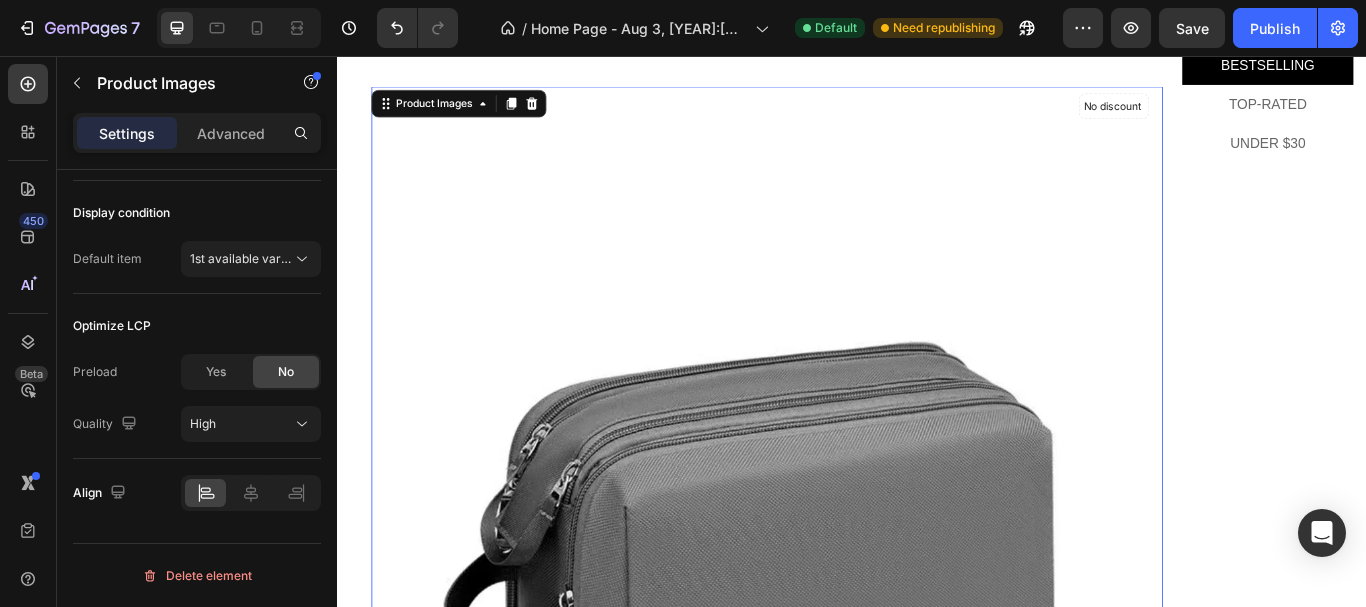scroll, scrollTop: 2220, scrollLeft: 0, axis: vertical 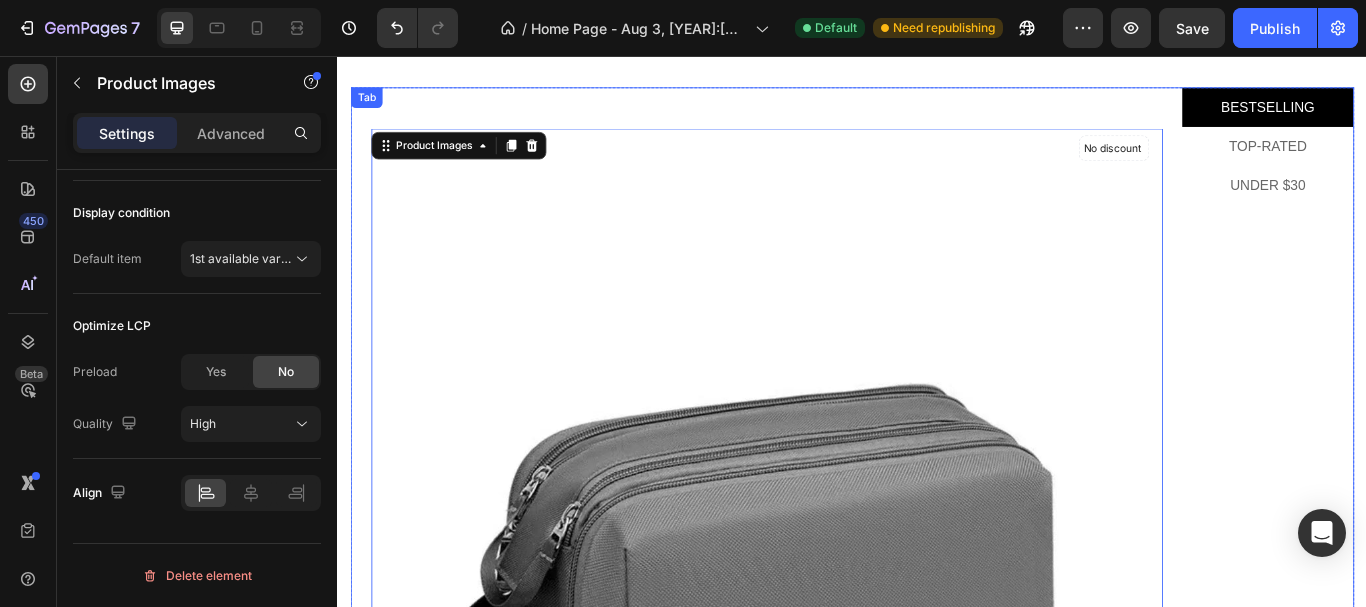 click on "No discount   Not be displayed when published (P) Tag Product Images   0 Trousse de Toilette (P) Title                Icon                Icon                Icon                Icon                Icon Icon List Hoz (32) Text block Row $98.00 (P) Price (P) Price $25.80 (P) Price (P) Price Row Row Product List Product List Row No discount   Not be displayed when published (P) Tag Product Images Hanging Travel Toiletry Bag for Men Women Toiletry Bag Hanging Hook Waterproof Shaving Bag Makeup Bag Travel Organizer Bathroom (P) Title                Icon                Icon                Icon                Icon                Icon Icon List Hoz (32) Text block Row $4.33 (P) Price (P) Price $4.33 (P) Price (P) Price Row Row Product List No discount   Not be displayed when published (P) Tag Product Images Toiletry Bag for Women, Cosmetic Makeup Bag Organizer, Travel Bag for Toiletries,  Water-resistant Shaving Bag for Accessories (P) Title                Icon                Icon                Icon" at bounding box center (837, 647) 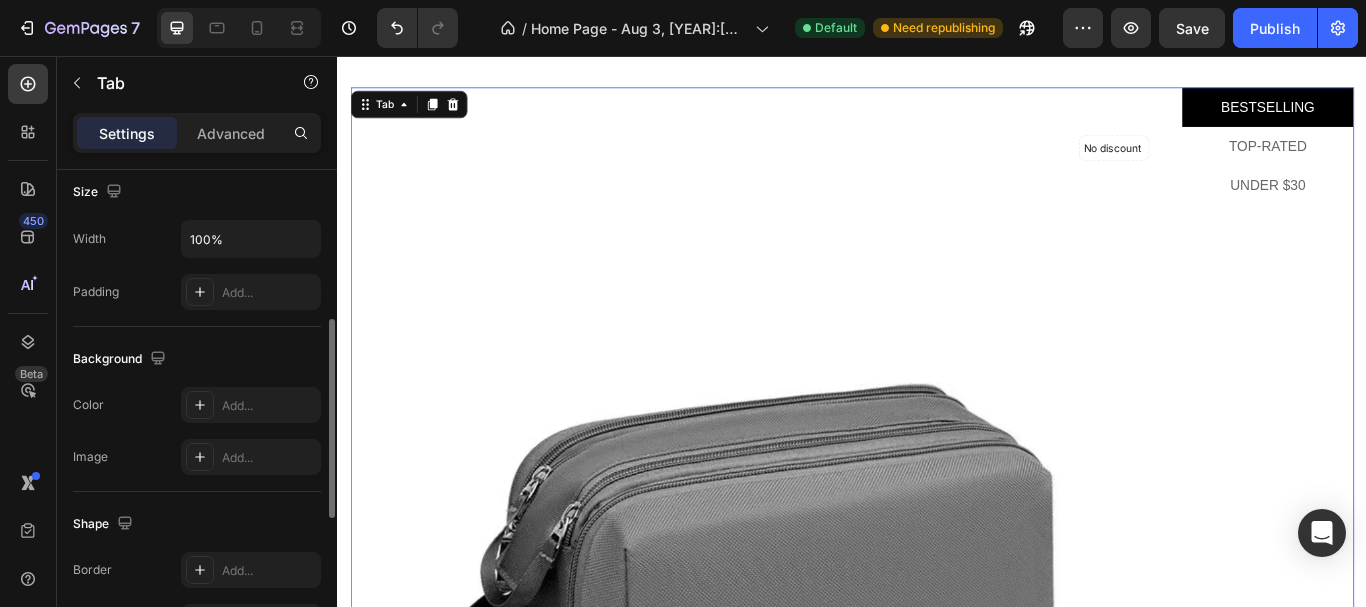 scroll, scrollTop: 367, scrollLeft: 0, axis: vertical 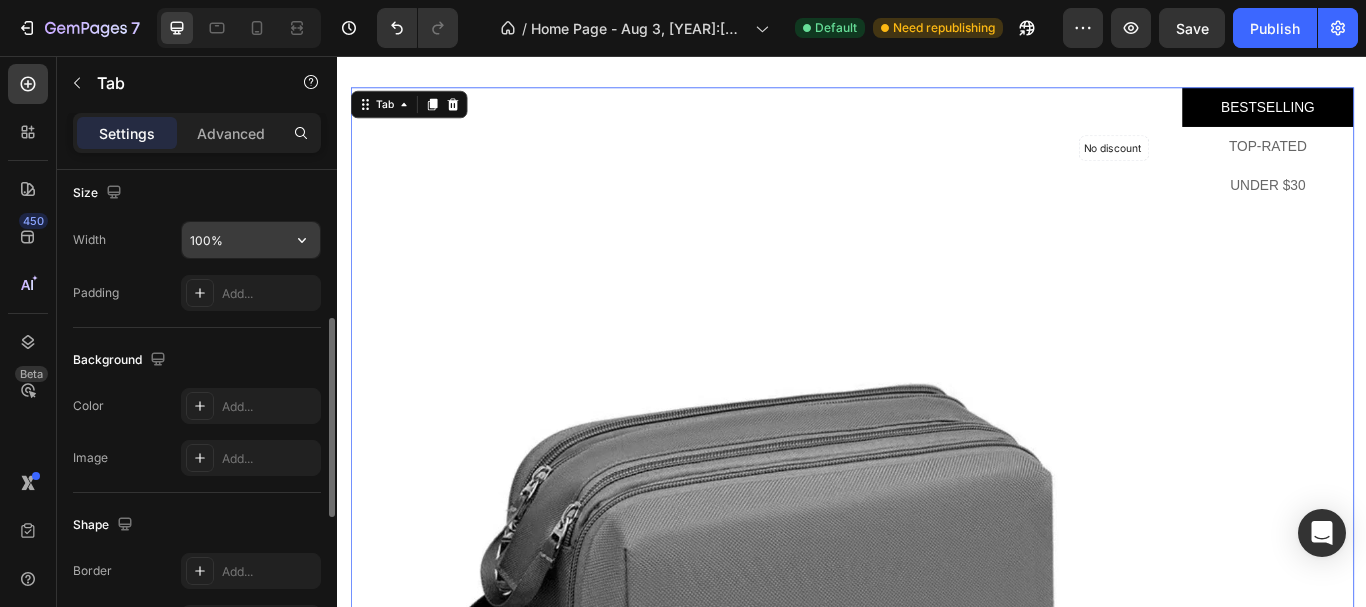 click on "100%" at bounding box center (251, 240) 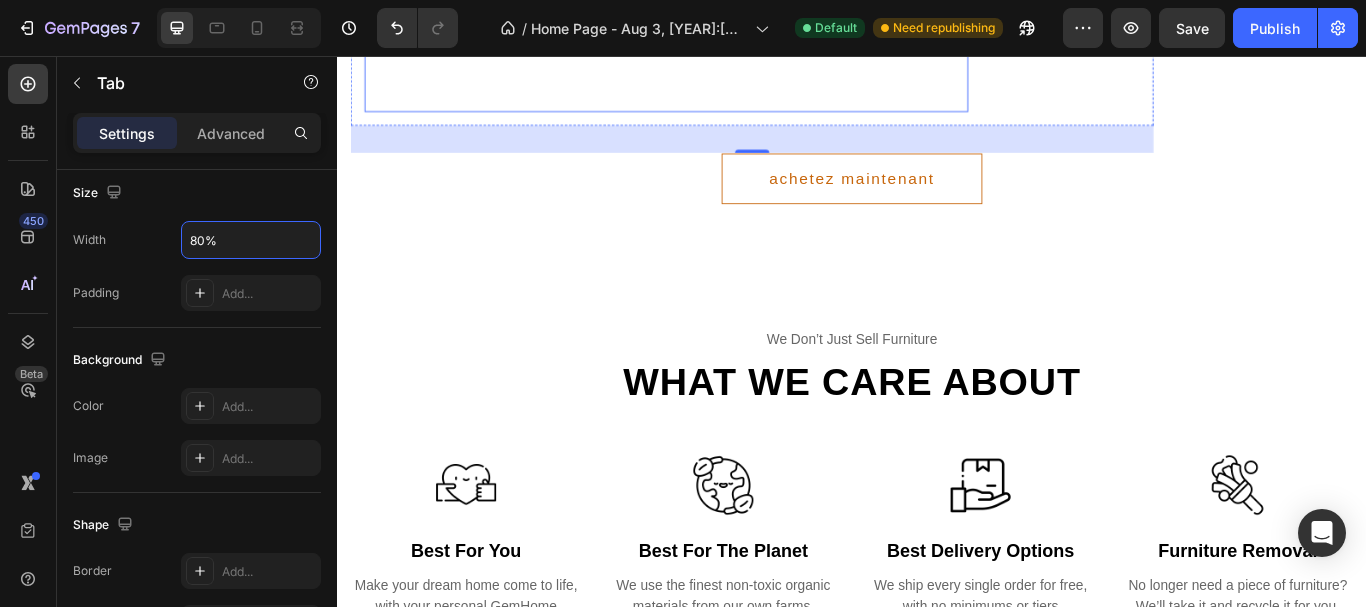 scroll, scrollTop: 2267, scrollLeft: 0, axis: vertical 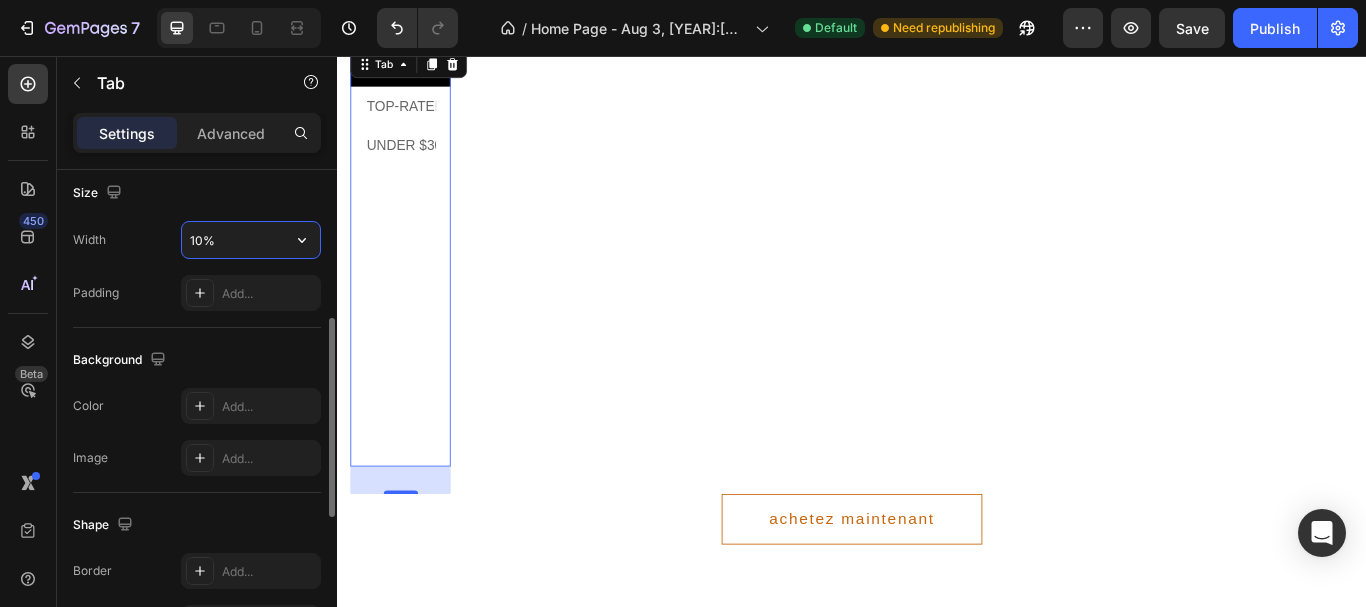 type on "100%" 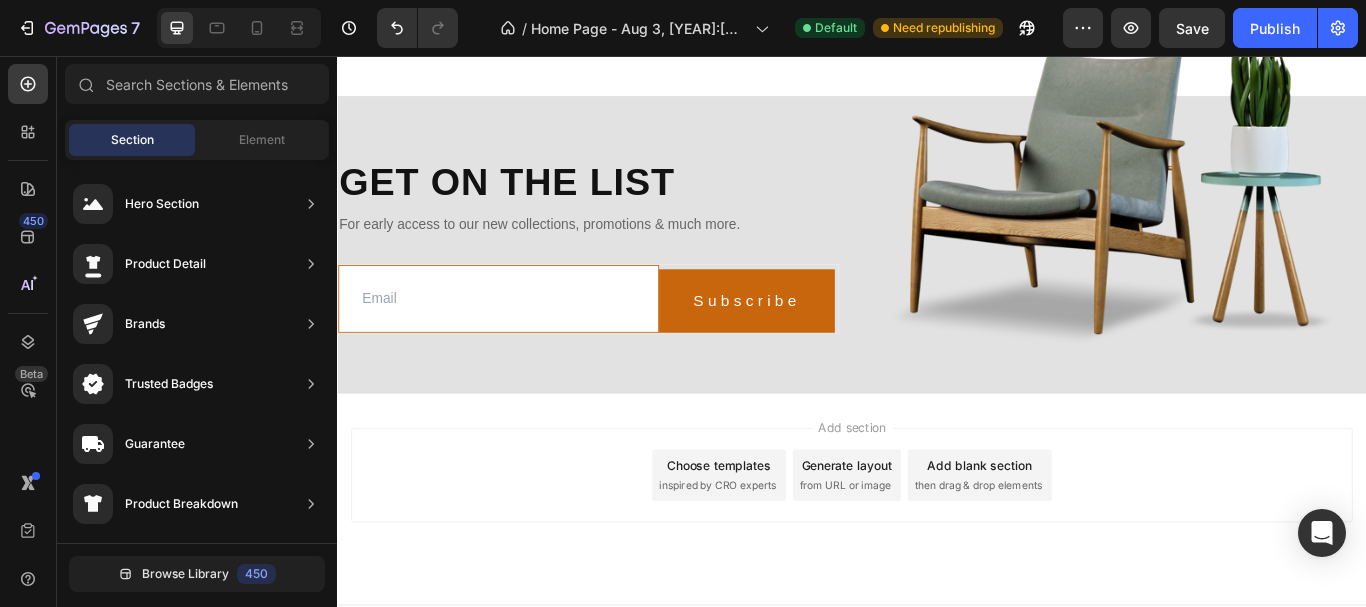 scroll, scrollTop: 6419, scrollLeft: 0, axis: vertical 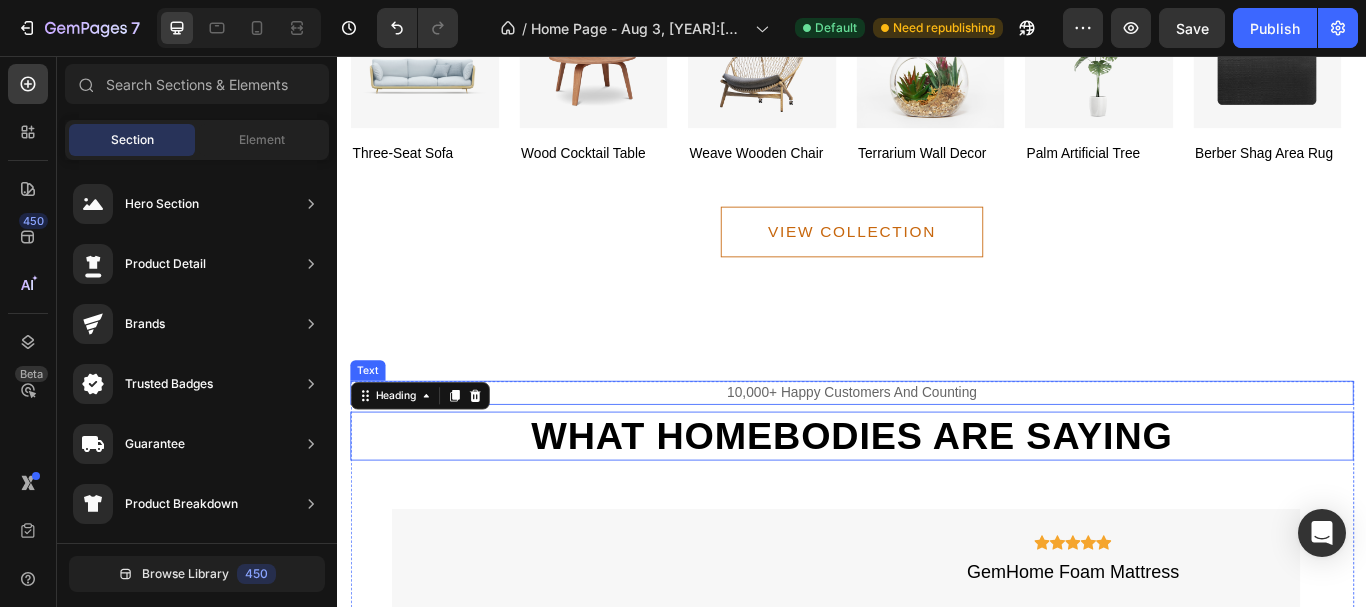 drag, startPoint x: 1496, startPoint y: 499, endPoint x: 1481, endPoint y: 430, distance: 70.61161 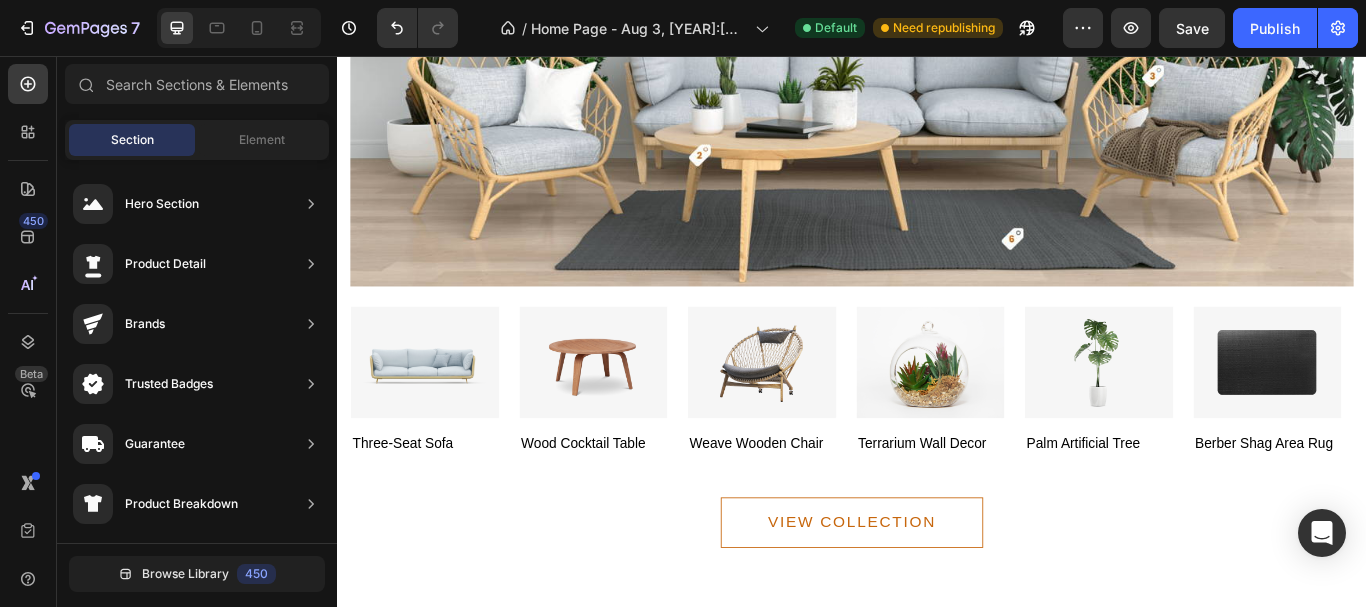 scroll, scrollTop: 3261, scrollLeft: 0, axis: vertical 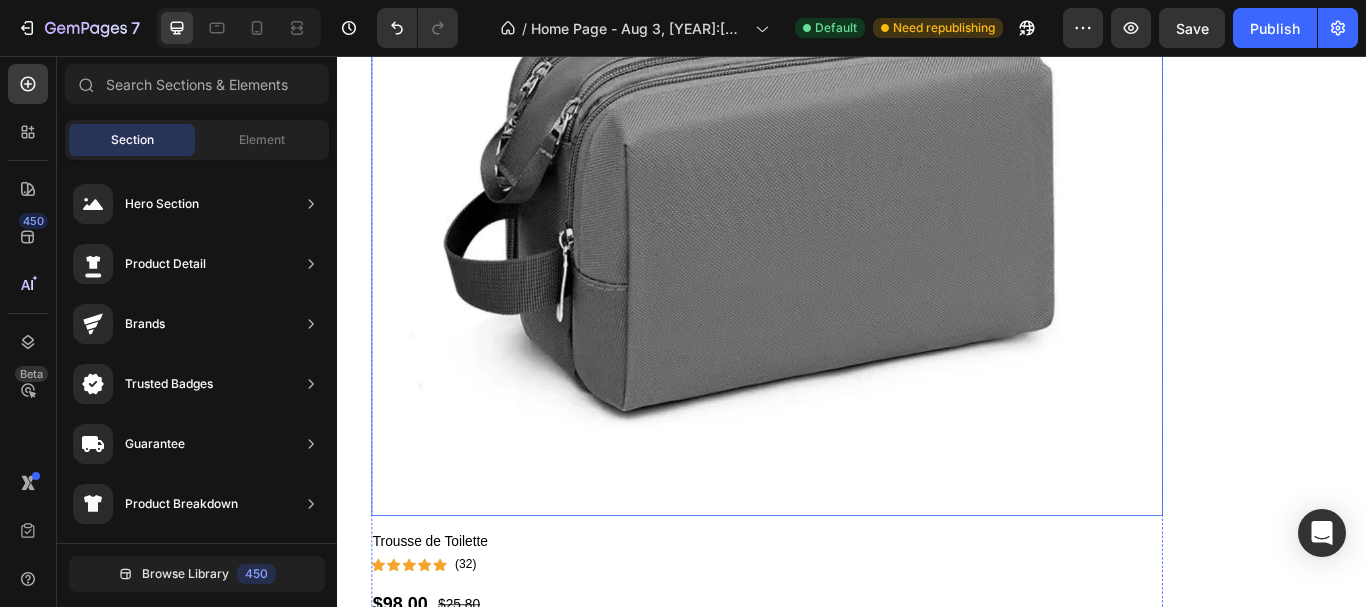 click at bounding box center (837, 131) 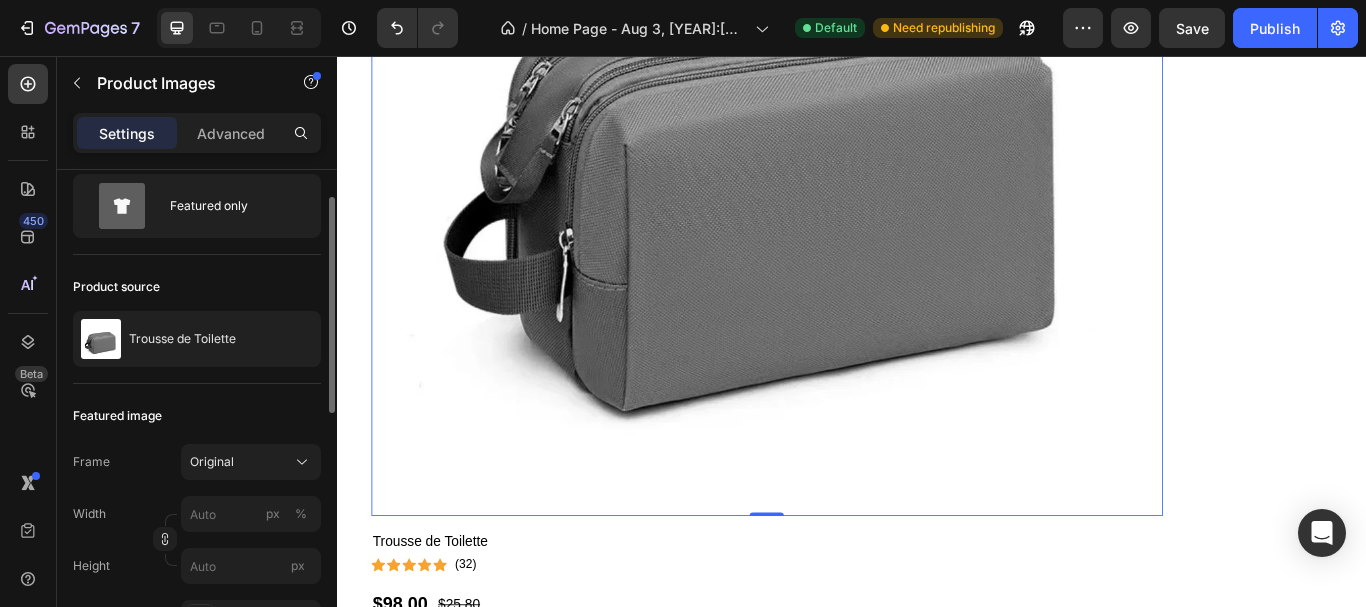 scroll, scrollTop: 64, scrollLeft: 0, axis: vertical 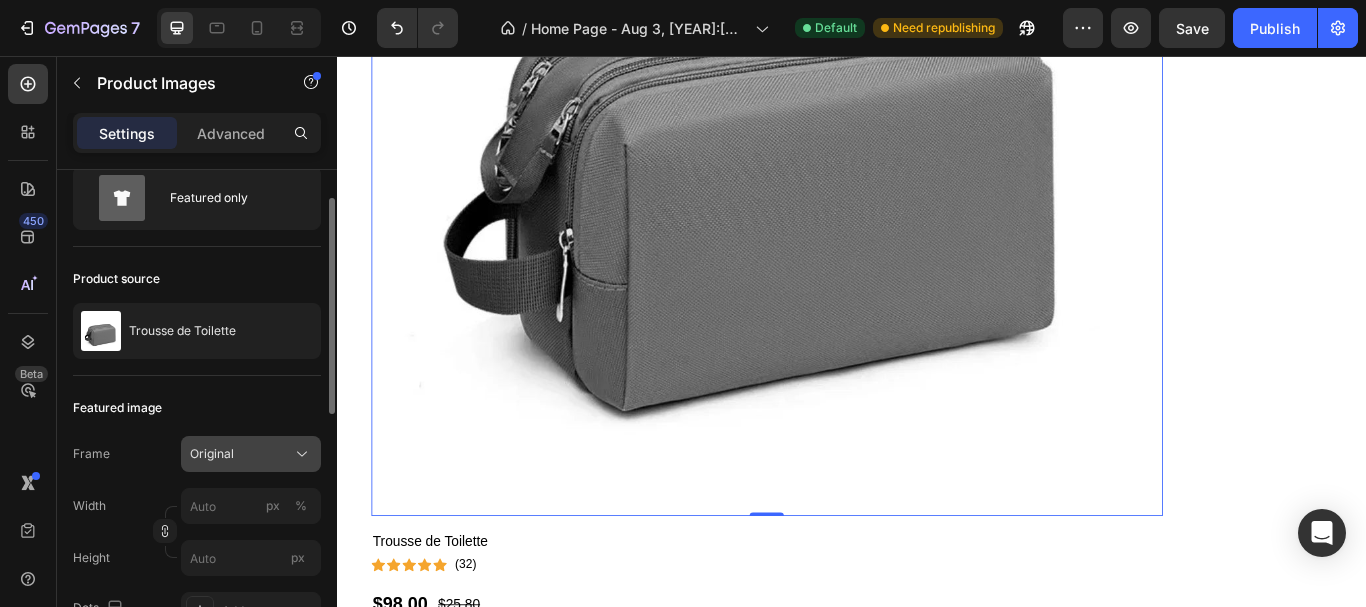 click on "Original" at bounding box center [251, 454] 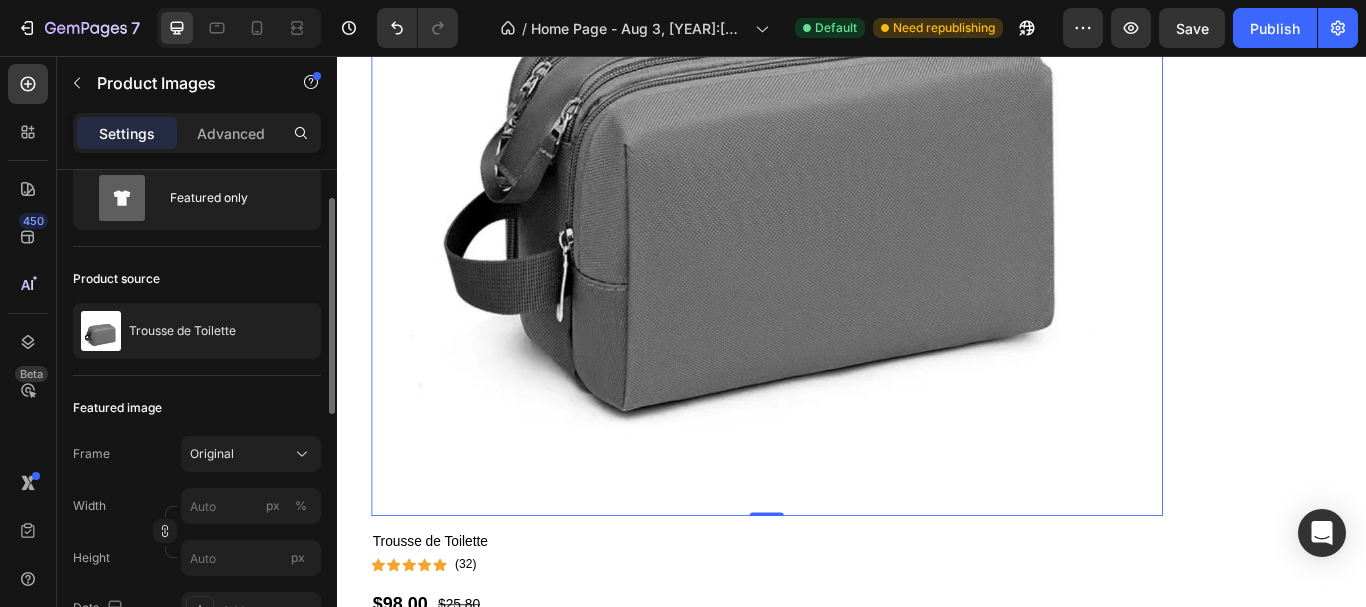 click on "Featured image" at bounding box center [117, 408] 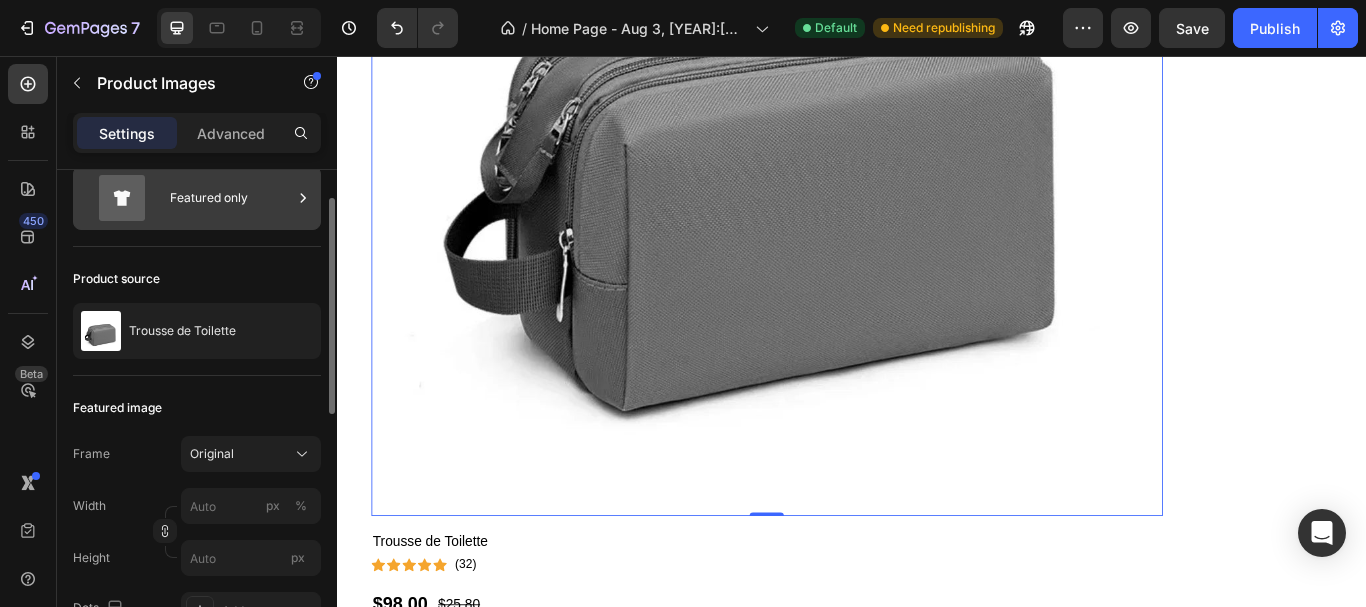 click on "Featured only" at bounding box center [231, 198] 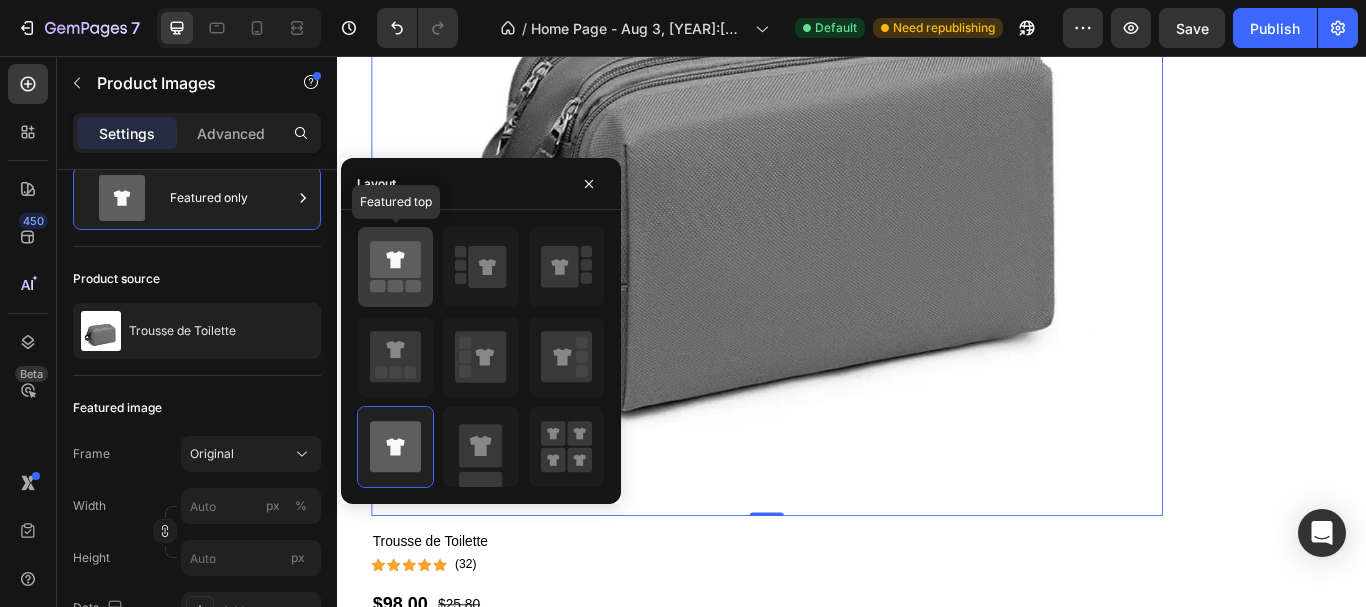 click 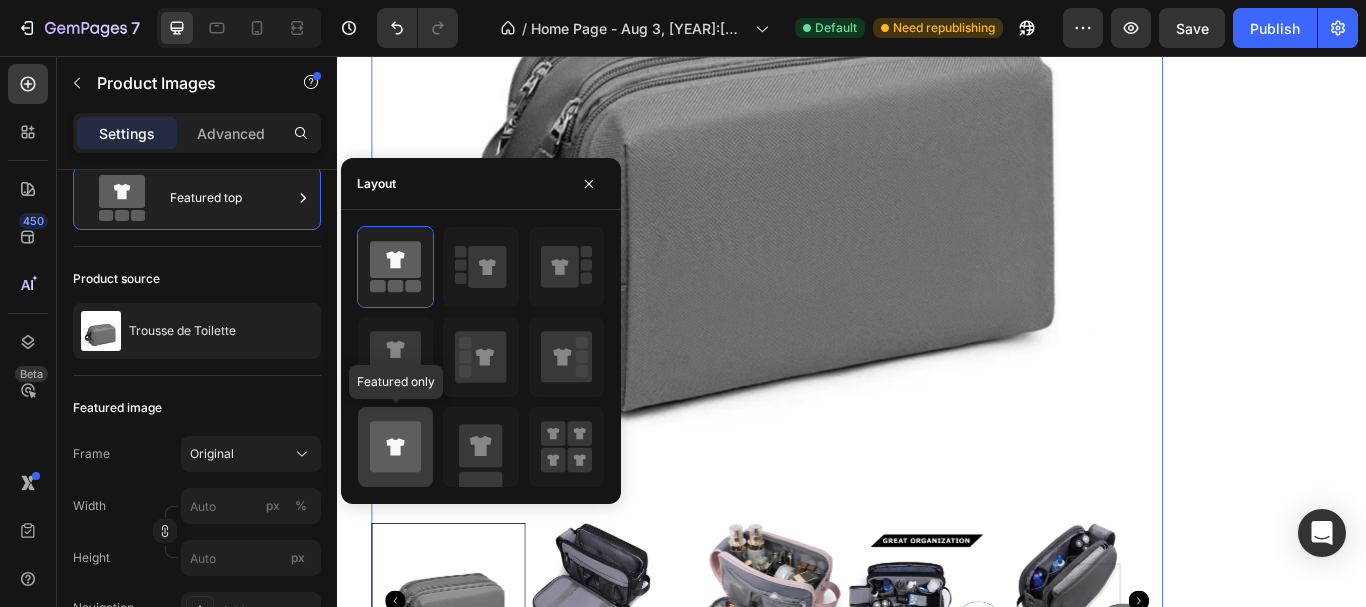click 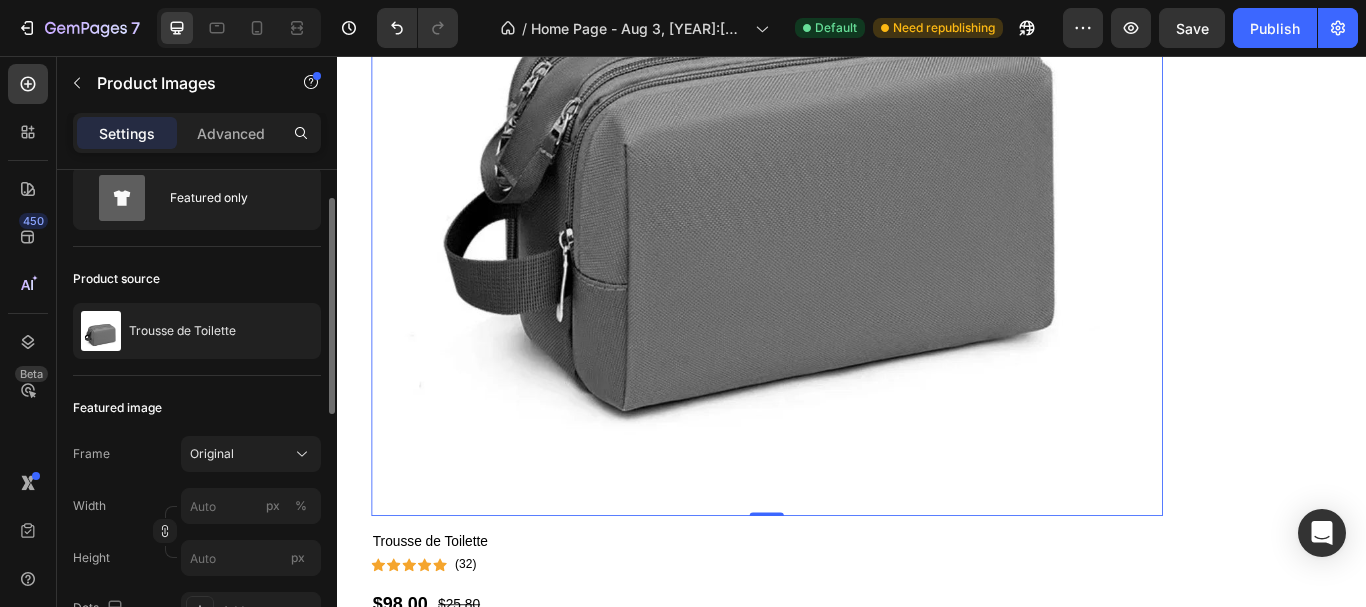 click on "Featured image" at bounding box center (197, 408) 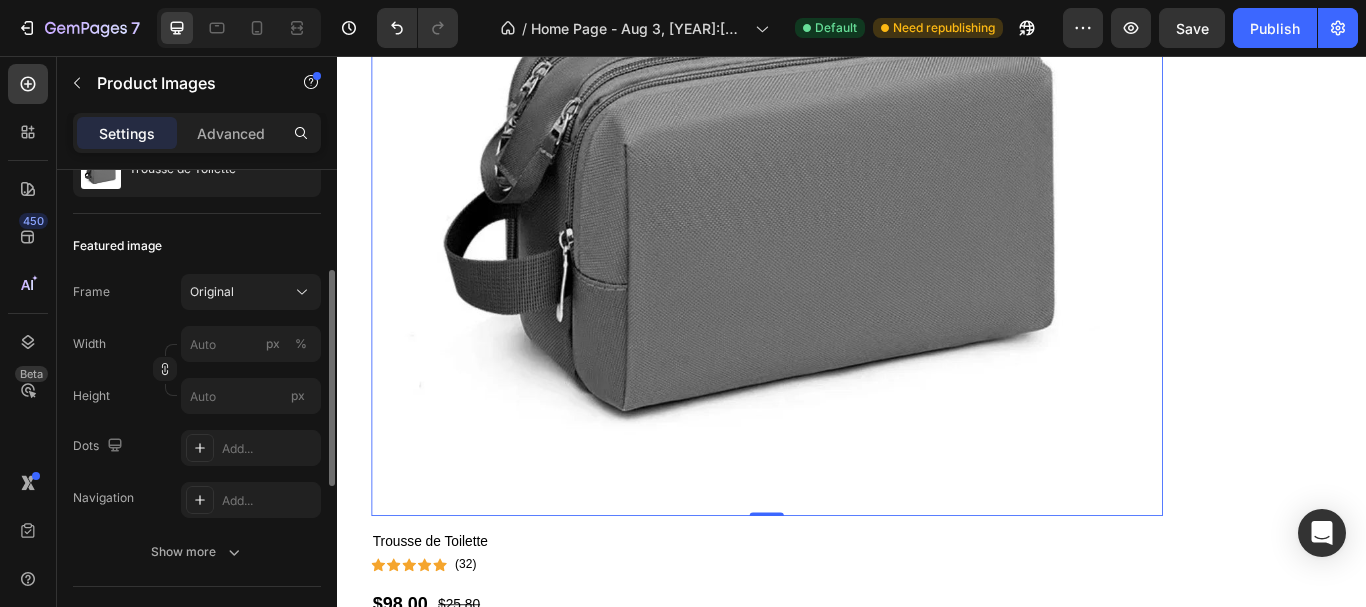 scroll, scrollTop: 227, scrollLeft: 0, axis: vertical 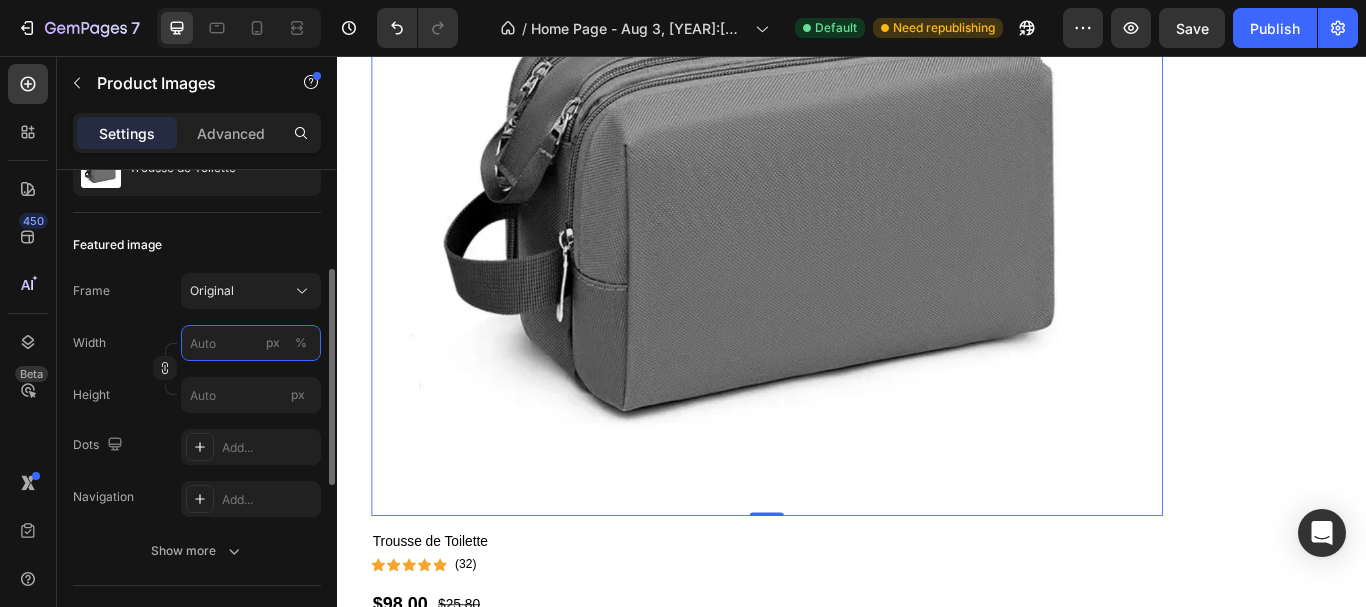click on "px %" at bounding box center (251, 343) 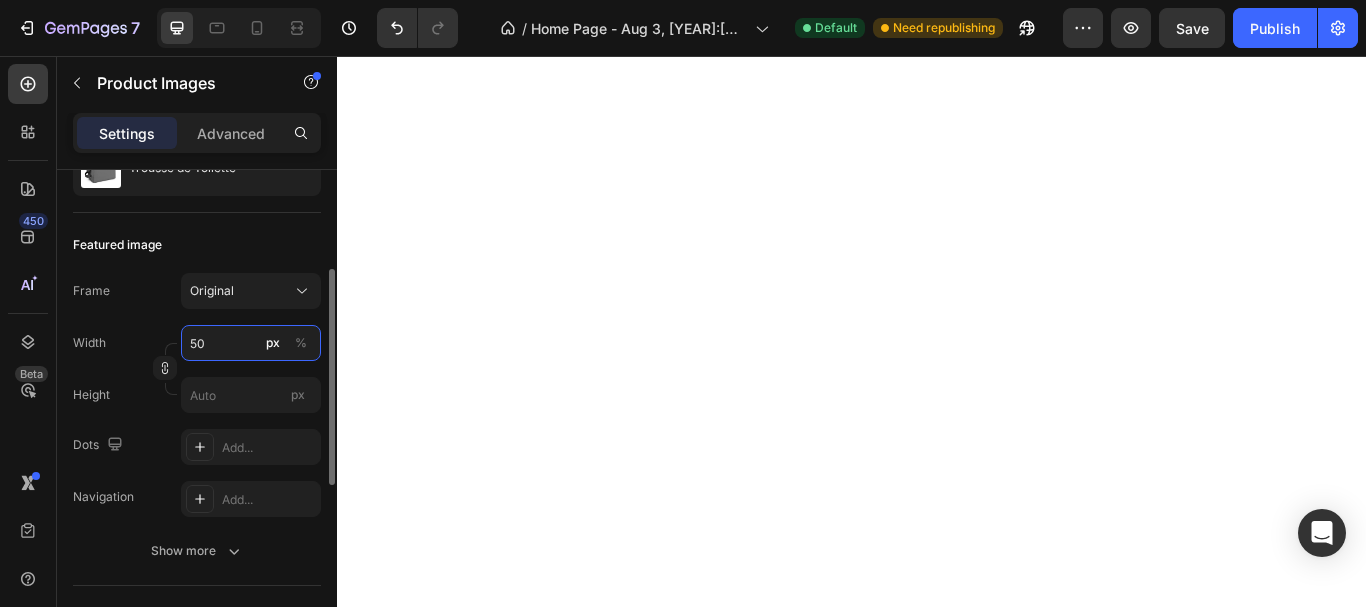 type on "50" 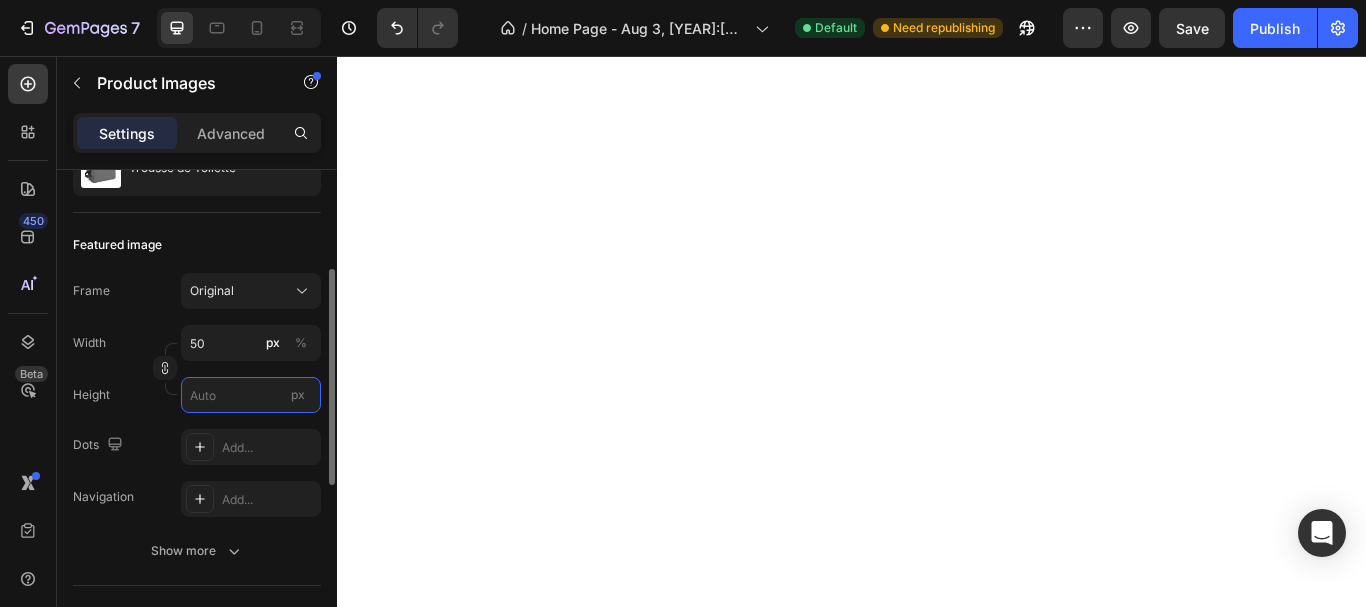click on "px" at bounding box center [251, 395] 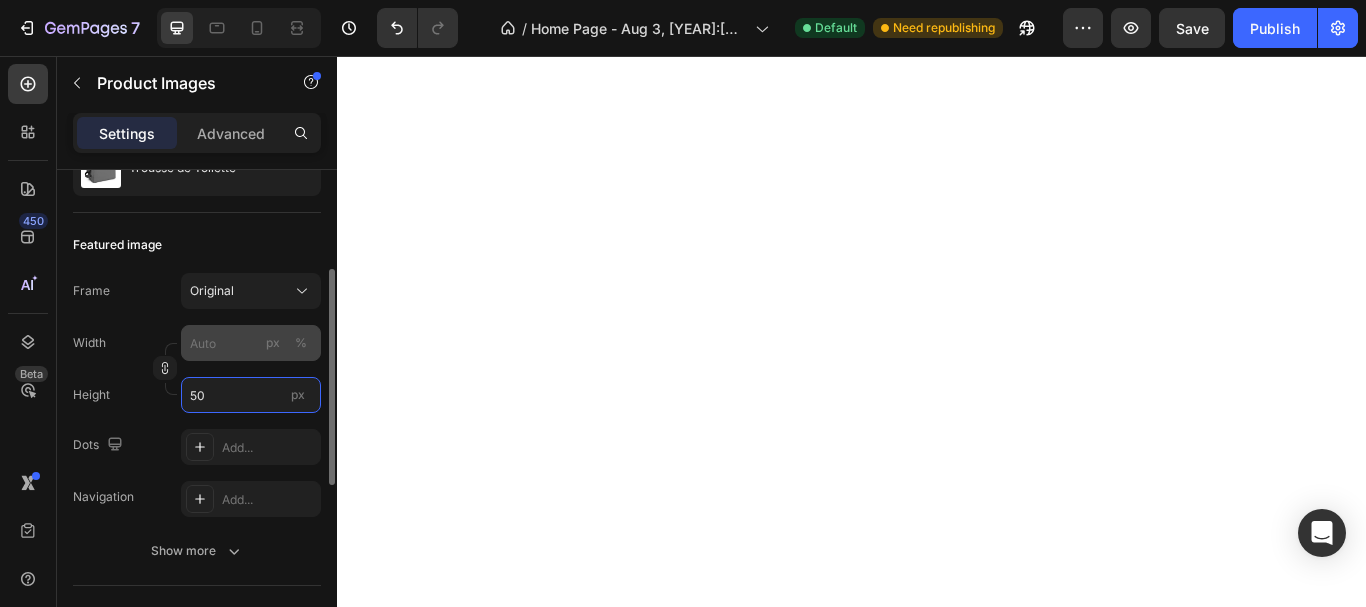 type on "50" 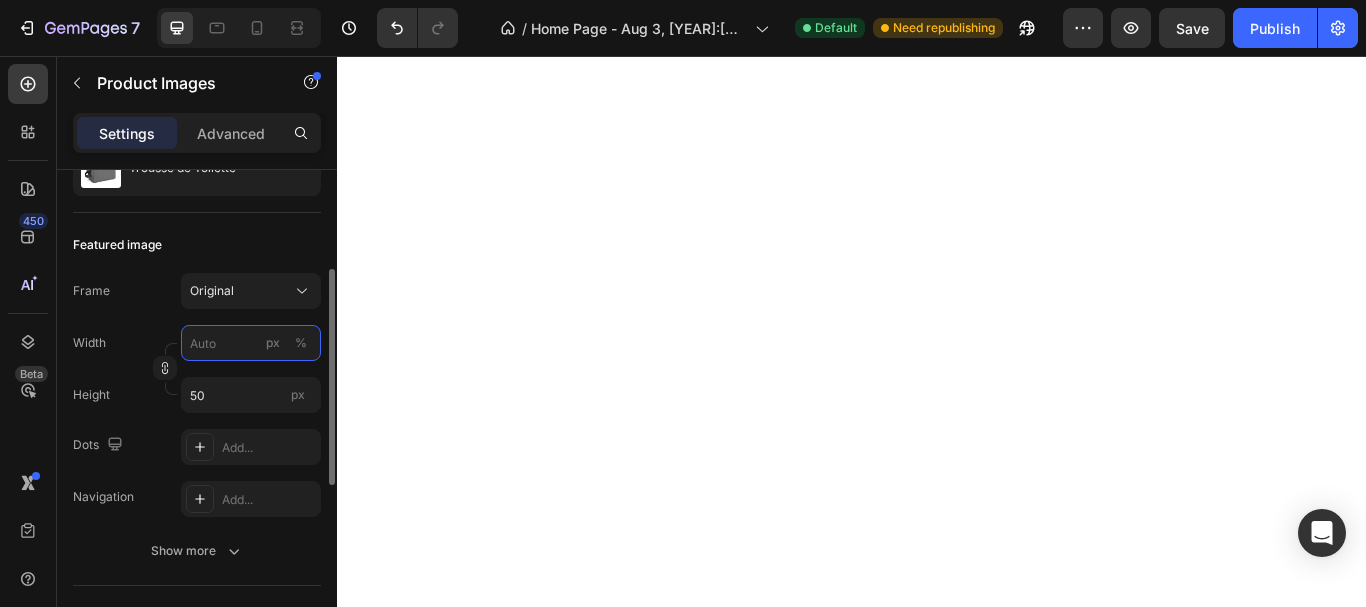 click on "px %" at bounding box center (251, 343) 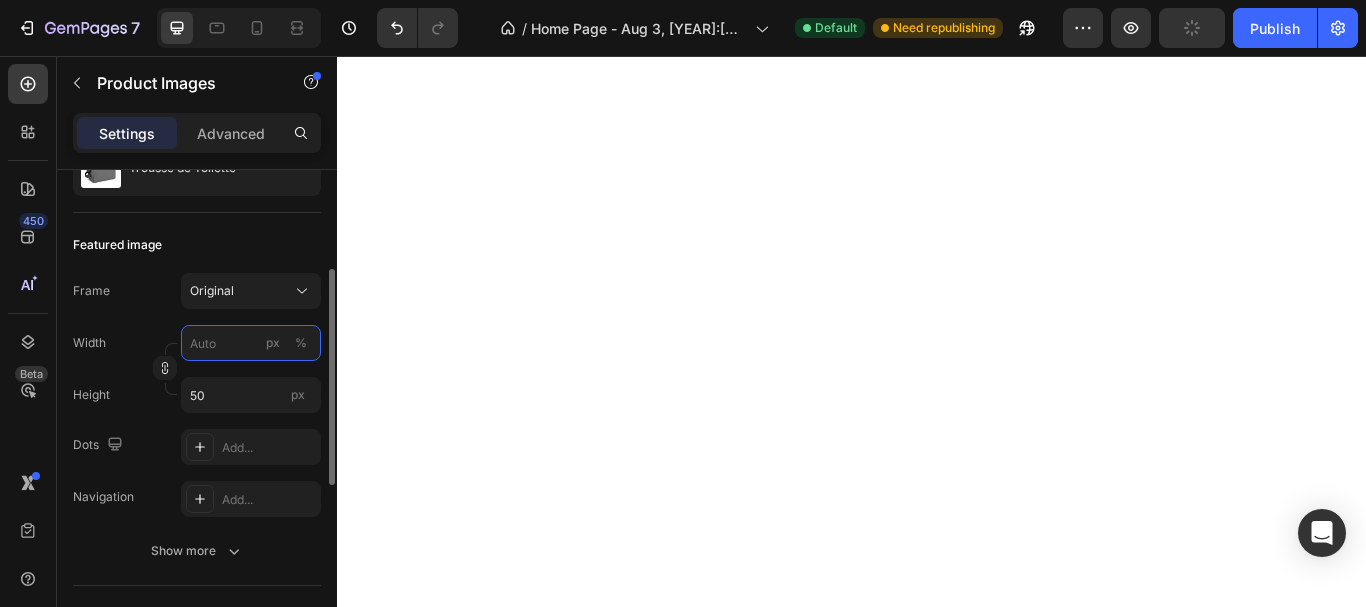 click on "px %" at bounding box center [251, 343] 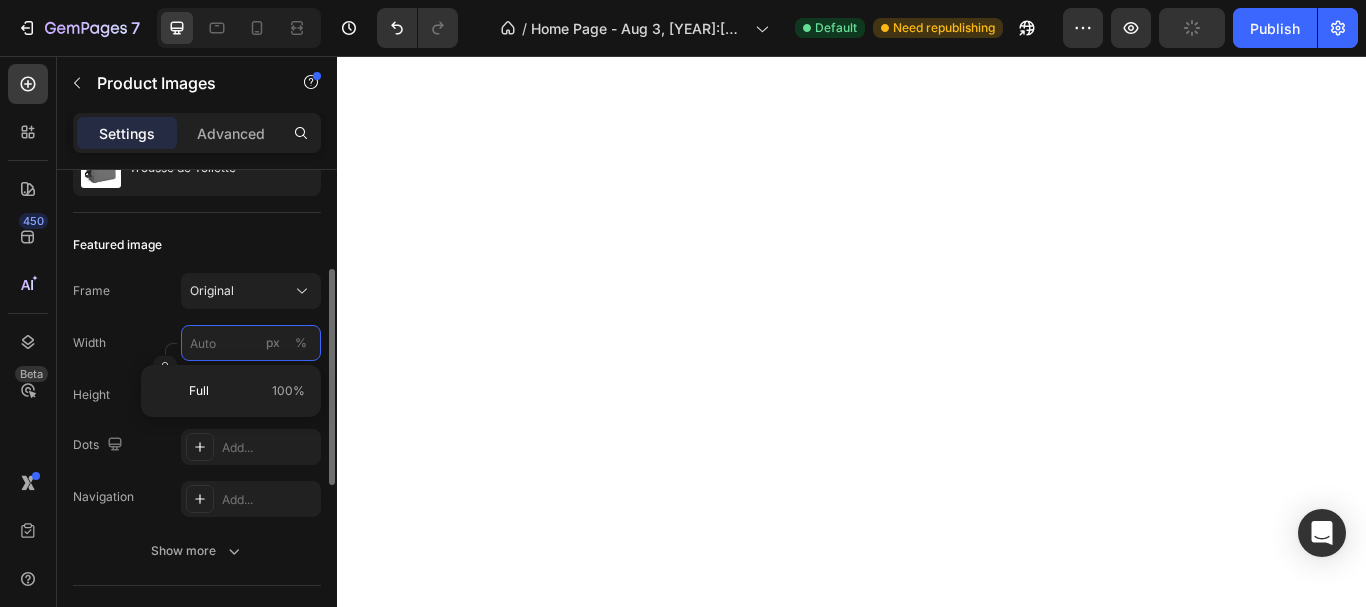 type on "5" 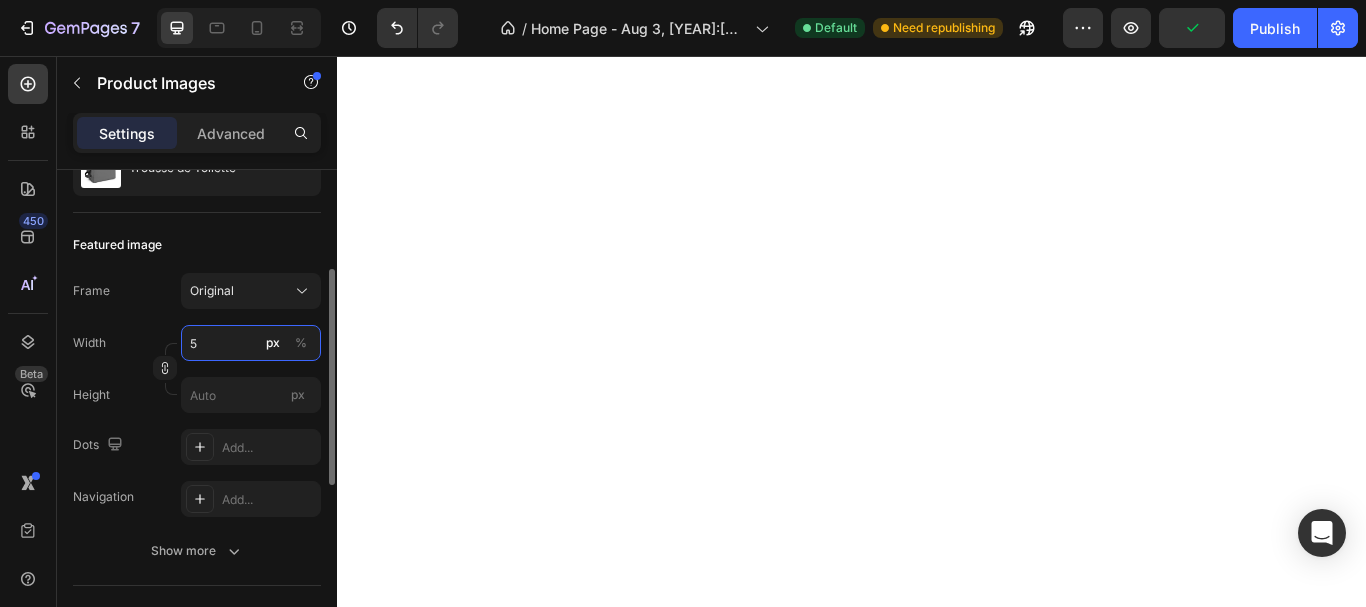 type on "50" 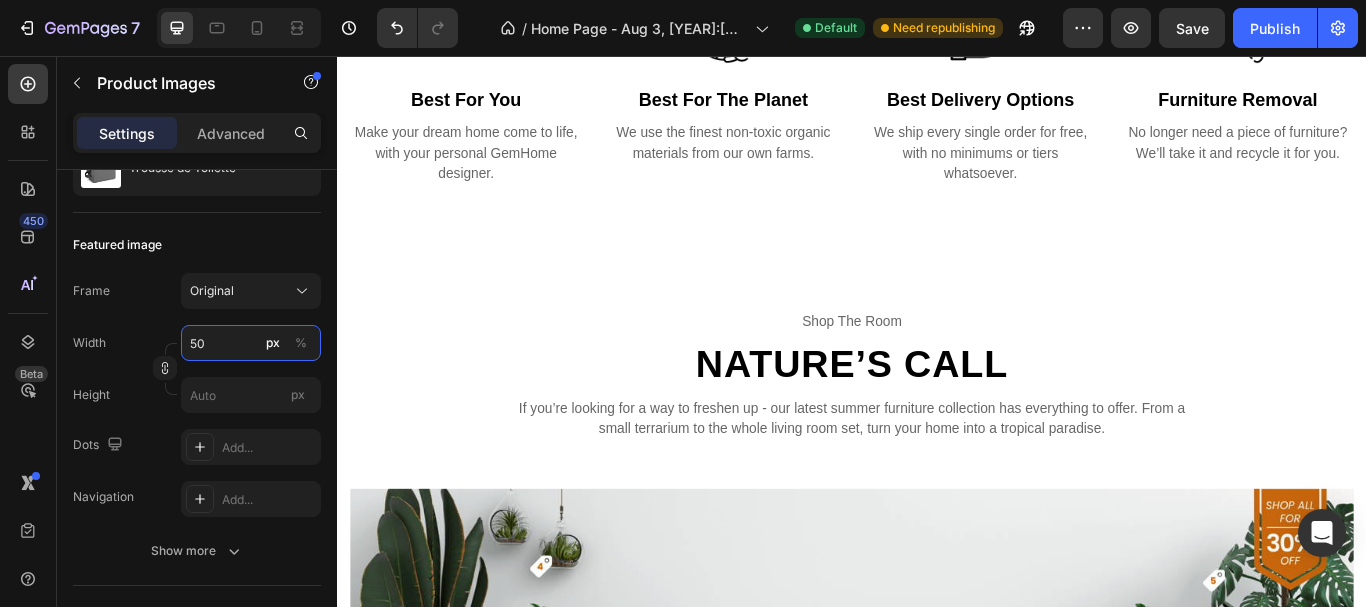 scroll, scrollTop: 2287, scrollLeft: 0, axis: vertical 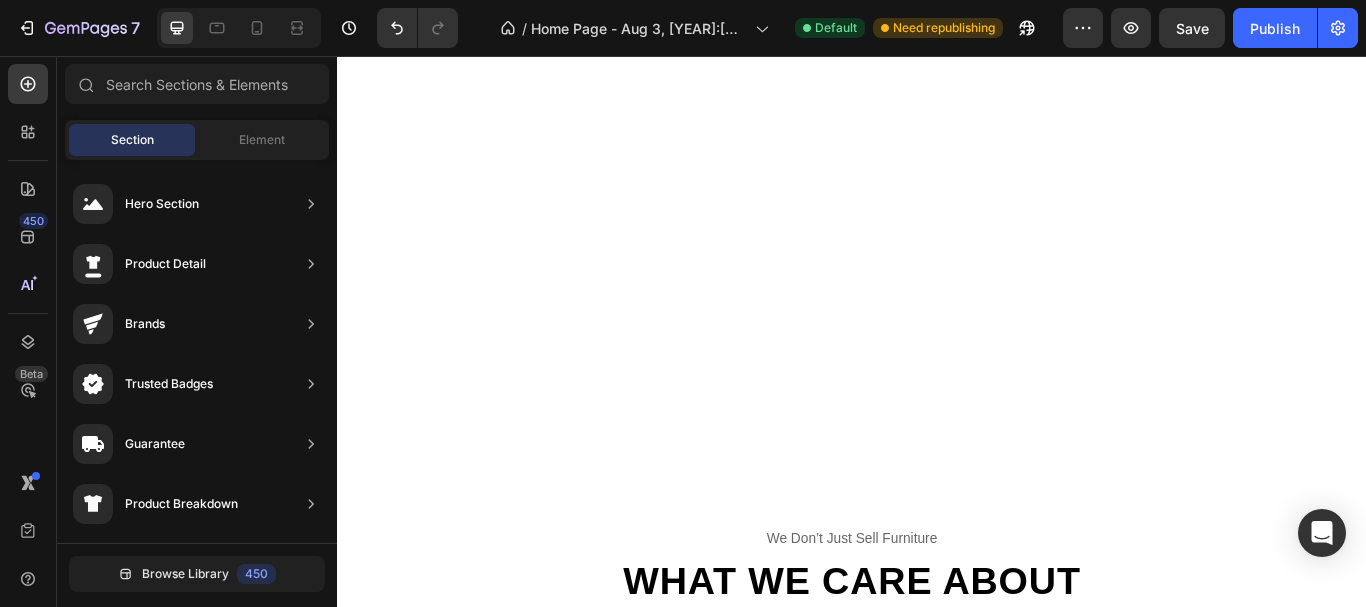 drag, startPoint x: 1527, startPoint y: 317, endPoint x: 646, endPoint y: 310, distance: 881.02783 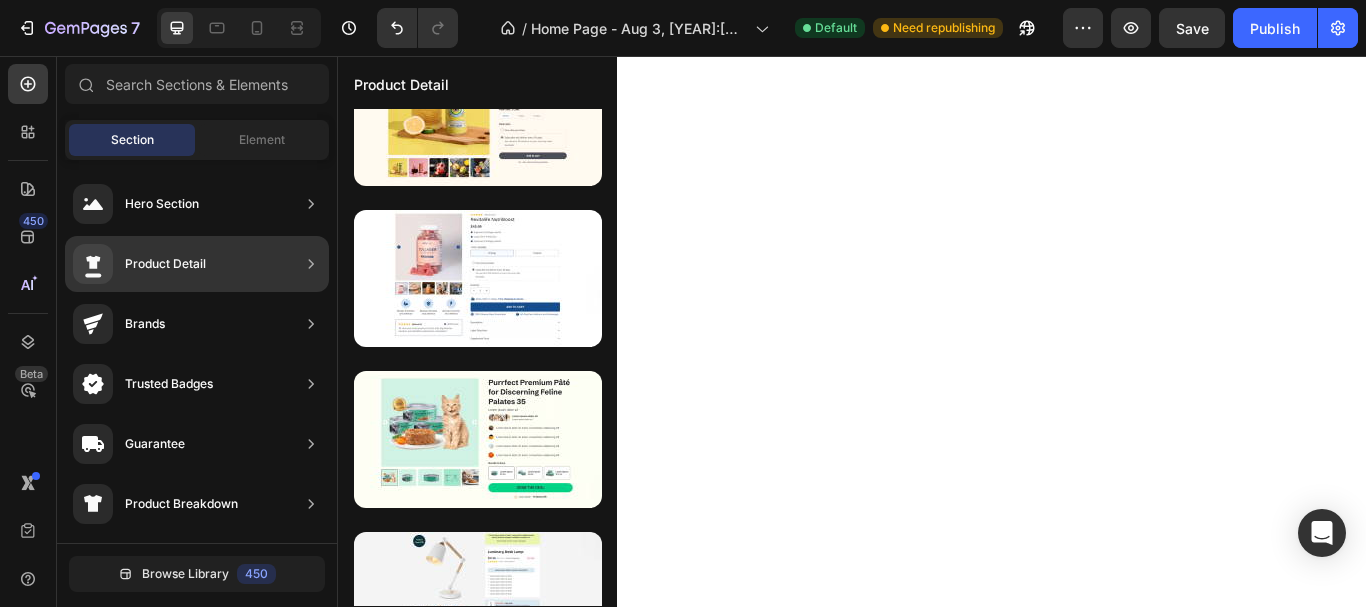 scroll, scrollTop: 399, scrollLeft: 0, axis: vertical 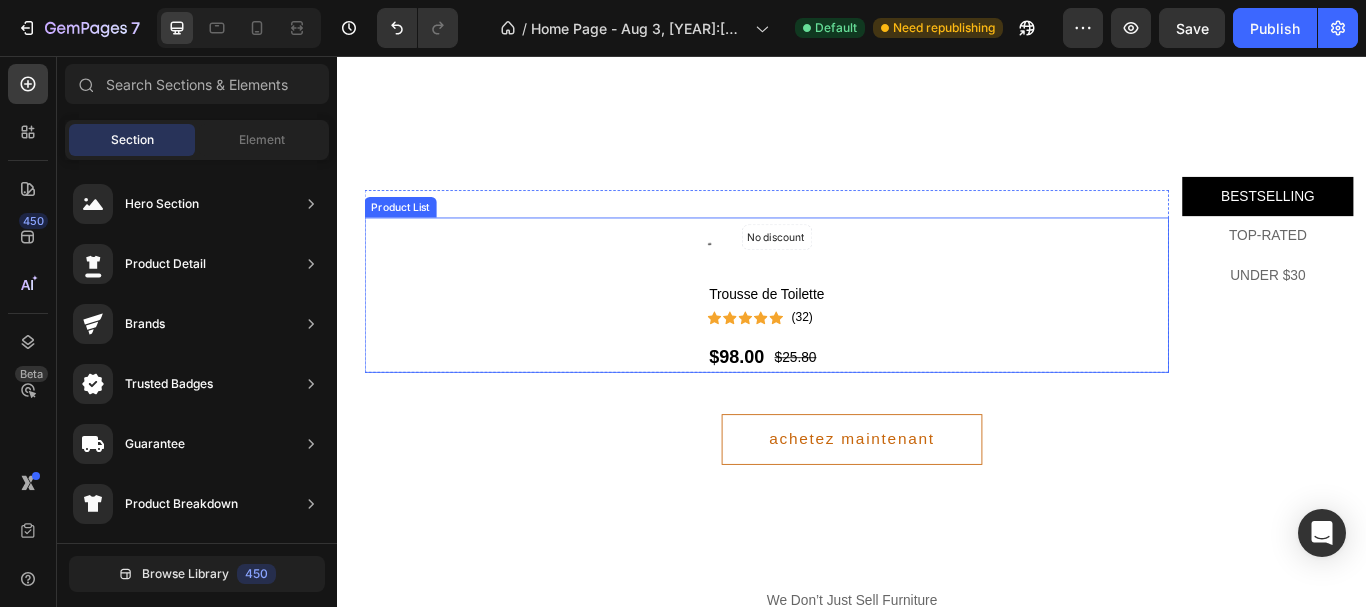 click on "No discount   Not be displayed when published (P) Tag Product Images Trousse de Toilette (P) Title                Icon                Icon                Icon                Icon                Icon Icon List Hoz (32) Text block Row $98.00 (P) Price (P) Price $25.80 (P) Price (P) Price Row Row Product List" at bounding box center [837, 335] 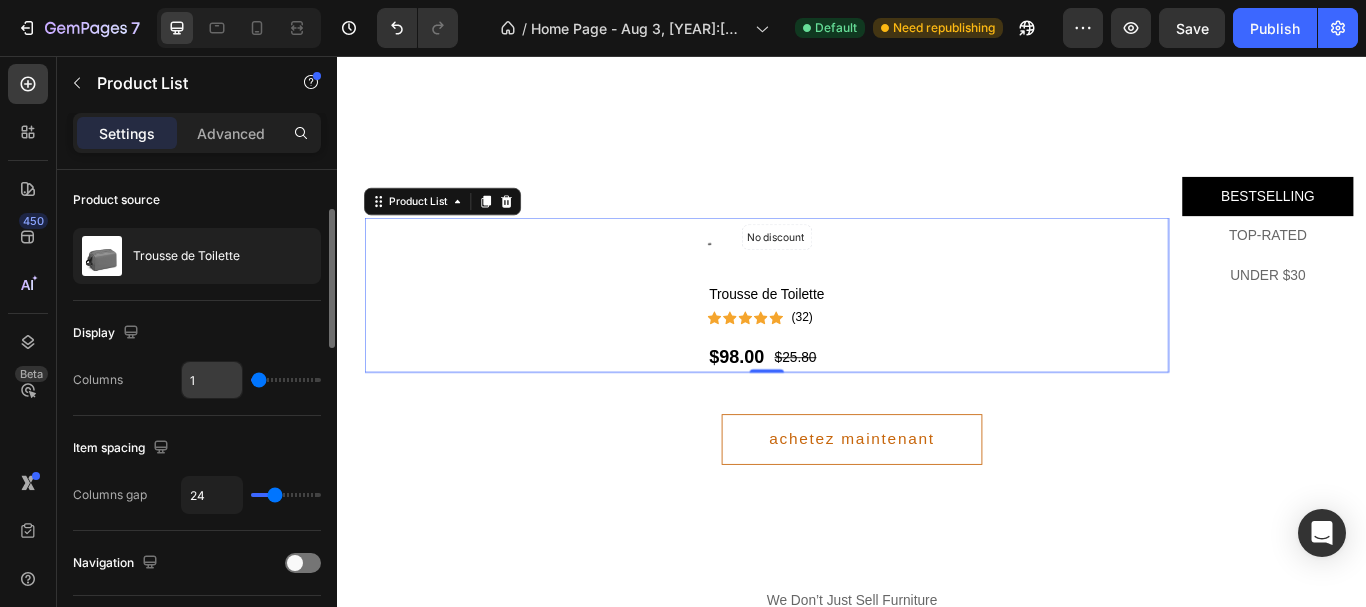 scroll, scrollTop: 136, scrollLeft: 0, axis: vertical 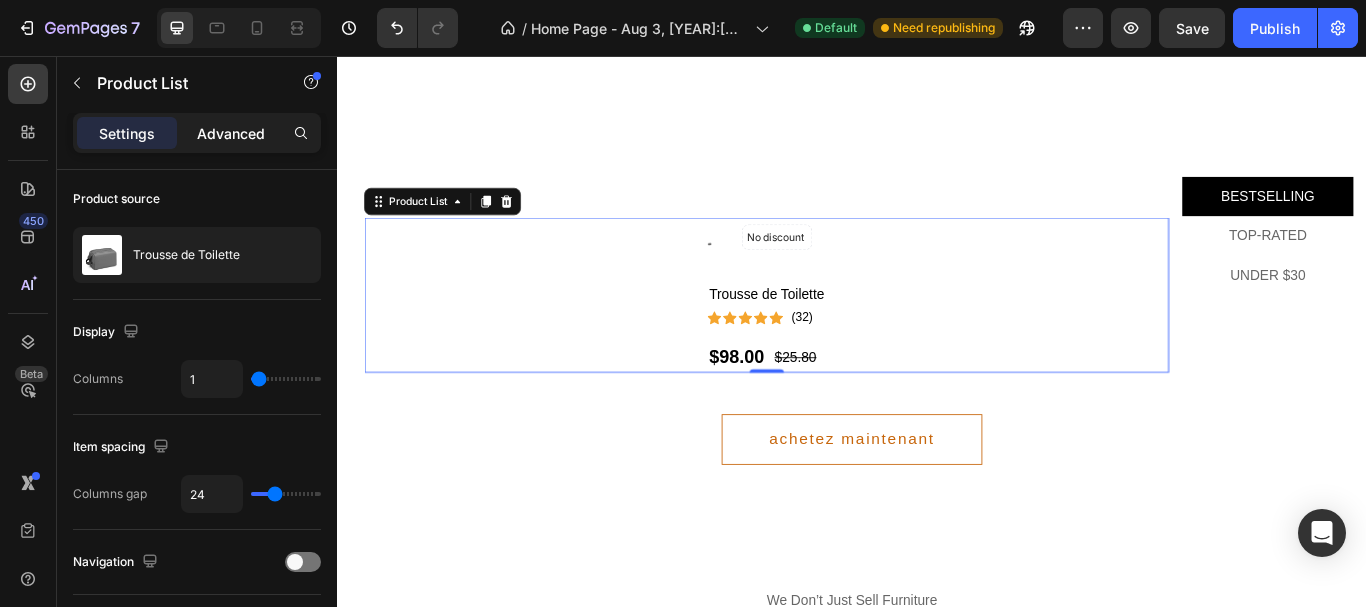 click on "Advanced" at bounding box center [231, 133] 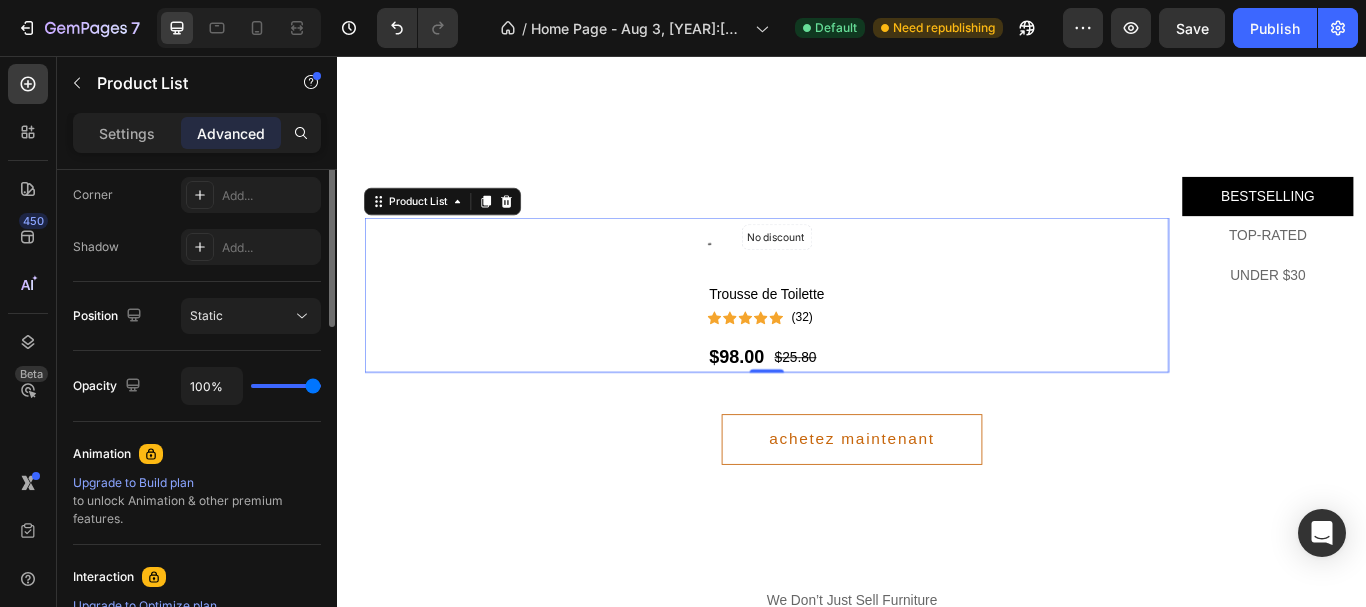 scroll, scrollTop: 439, scrollLeft: 0, axis: vertical 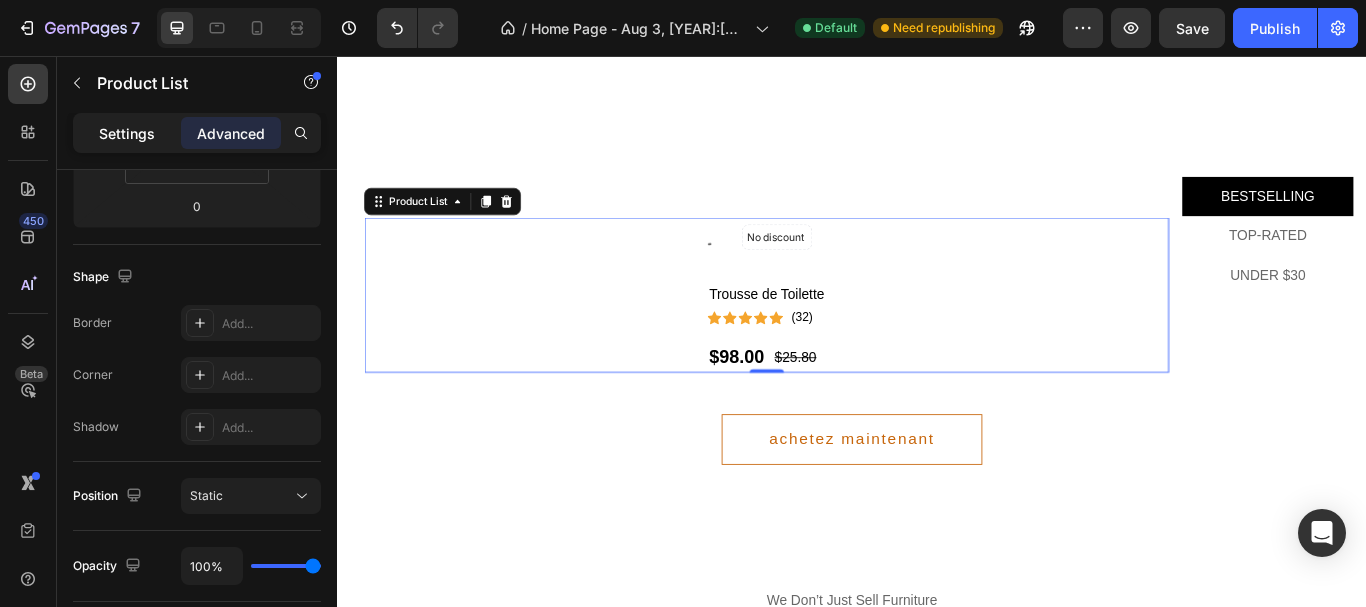 click on "Settings" at bounding box center (127, 133) 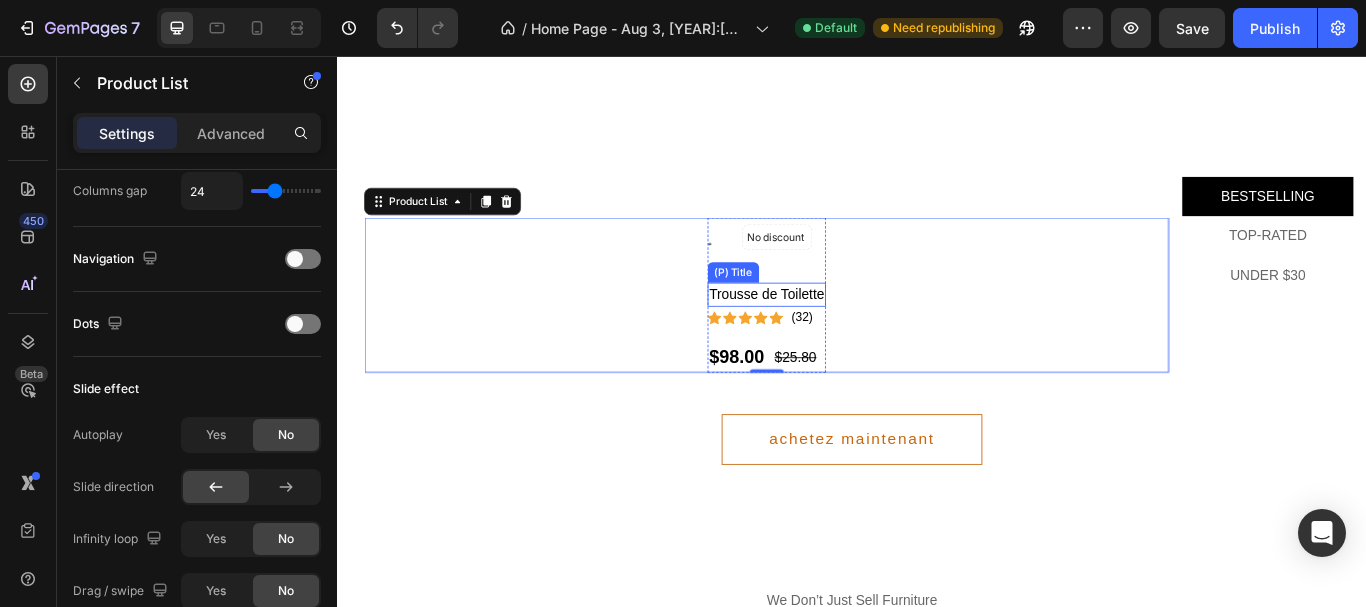 click on "Trousse de Toilette" at bounding box center (837, 335) 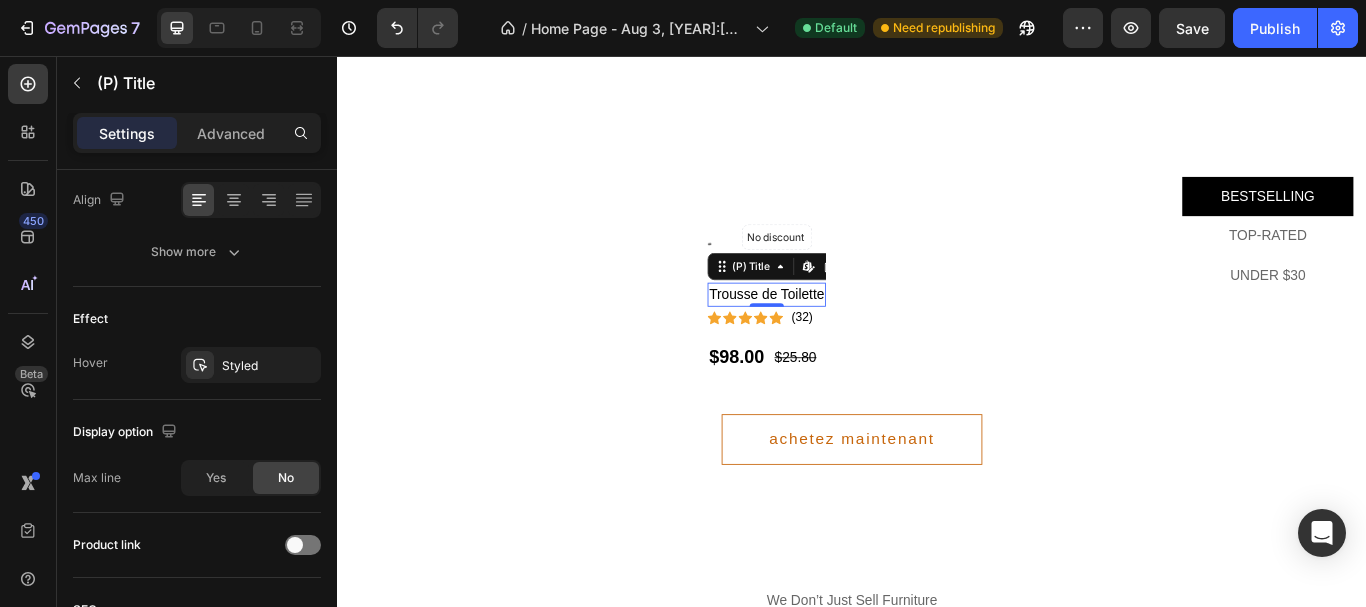 scroll, scrollTop: 0, scrollLeft: 0, axis: both 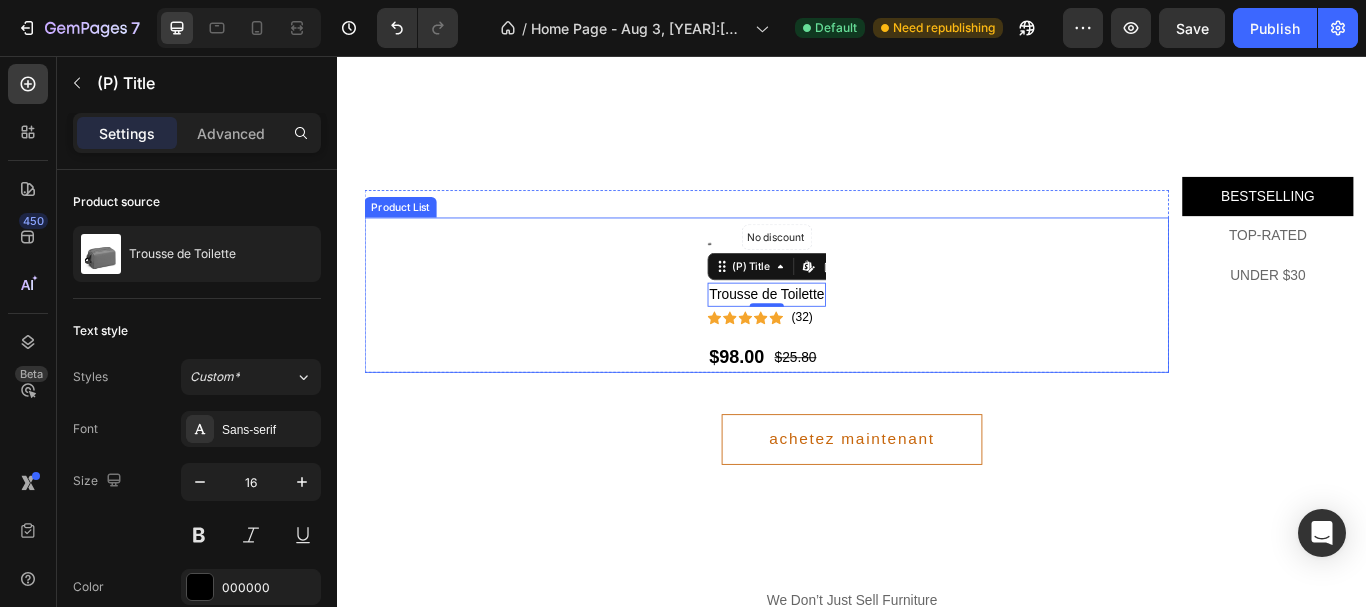 click on "No discount   Not be displayed when published (P) Tag Product Images Trousse de Toilette (P) Title   Edit content in Shopify 0                Icon                Icon                Icon                Icon                Icon Icon List Hoz (32) Text block Row $98.00 (P) Price (P) Price $25.80 (P) Price (P) Price Row Row Product List" at bounding box center [837, 335] 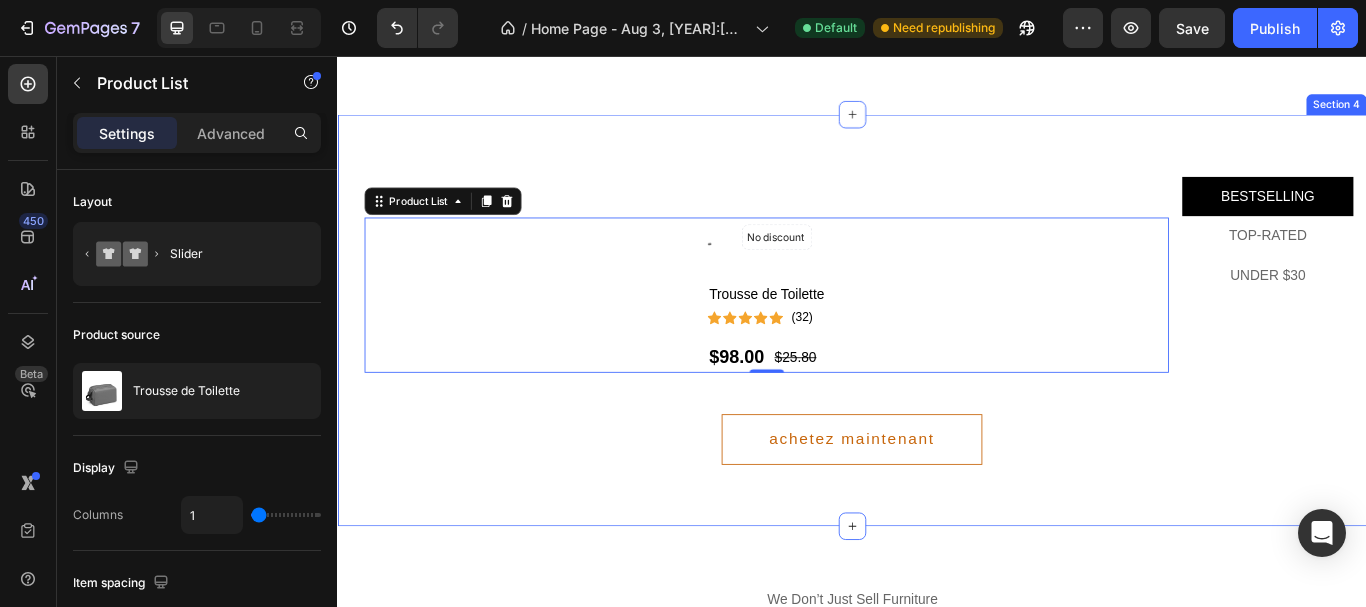 click on "BESTSELLING TOP-RATED UNDER $30 No discount   Not be displayed when published (P) Tag Product Images Trousse de Toilette (P) Title                Icon                Icon                Icon                Icon                Icon Icon List Hoz (32) Text block Row $98.00 (P) Price (P) Price $25.80 (P) Price (P) Price Row Row Product List   0 Product List   0 Row No discount   Not be displayed when published (P) Tag Product Images Hanging Travel Toiletry Bag for Men Women Toiletry Bag Hanging Hook Waterproof Shaving Bag Makeup Bag Travel Organizer Bathroom (P) Title                Icon                Icon                Icon                Icon                Icon Icon List Hoz (32) Text block Row $4.33 (P) Price (P) Price $4.33 (P) Price (P) Price Row Row Product List No discount   Not be displayed when published (P) Tag Product Images Toiletry Bag for Women, Cosmetic Makeup Bag Organizer, Travel Bag for Toiletries,  Water-resistant Shaving Bag for Accessories (P) Title                Icon                Icon" at bounding box center (937, 365) 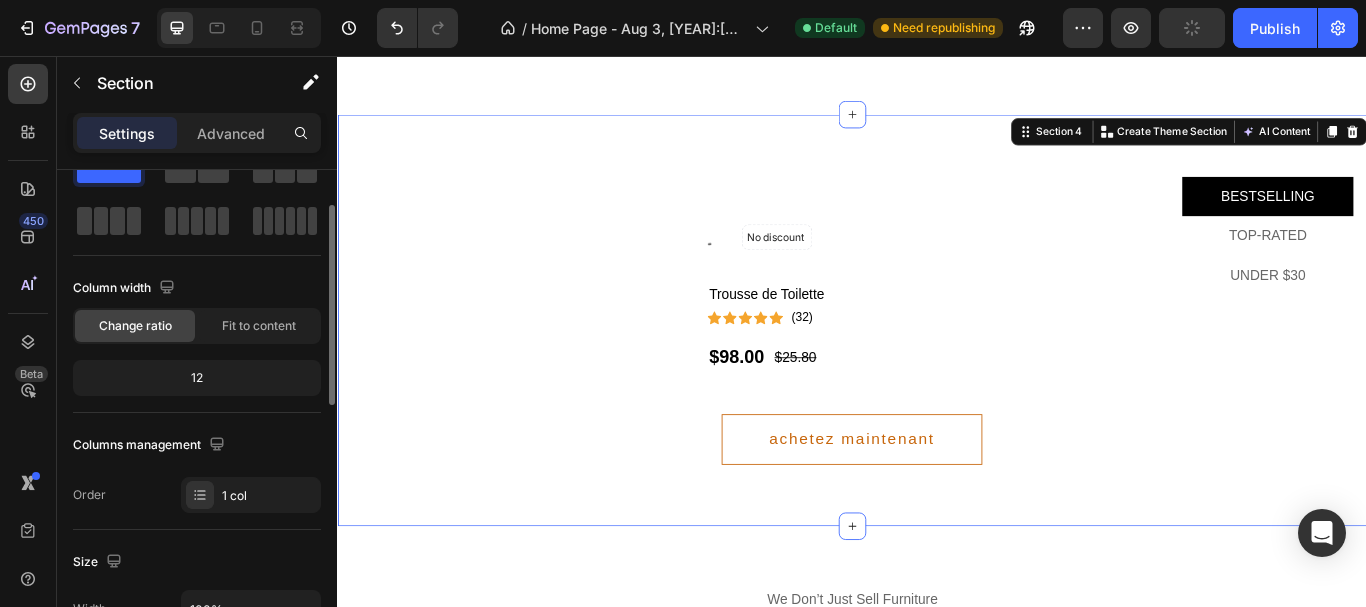scroll, scrollTop: 77, scrollLeft: 0, axis: vertical 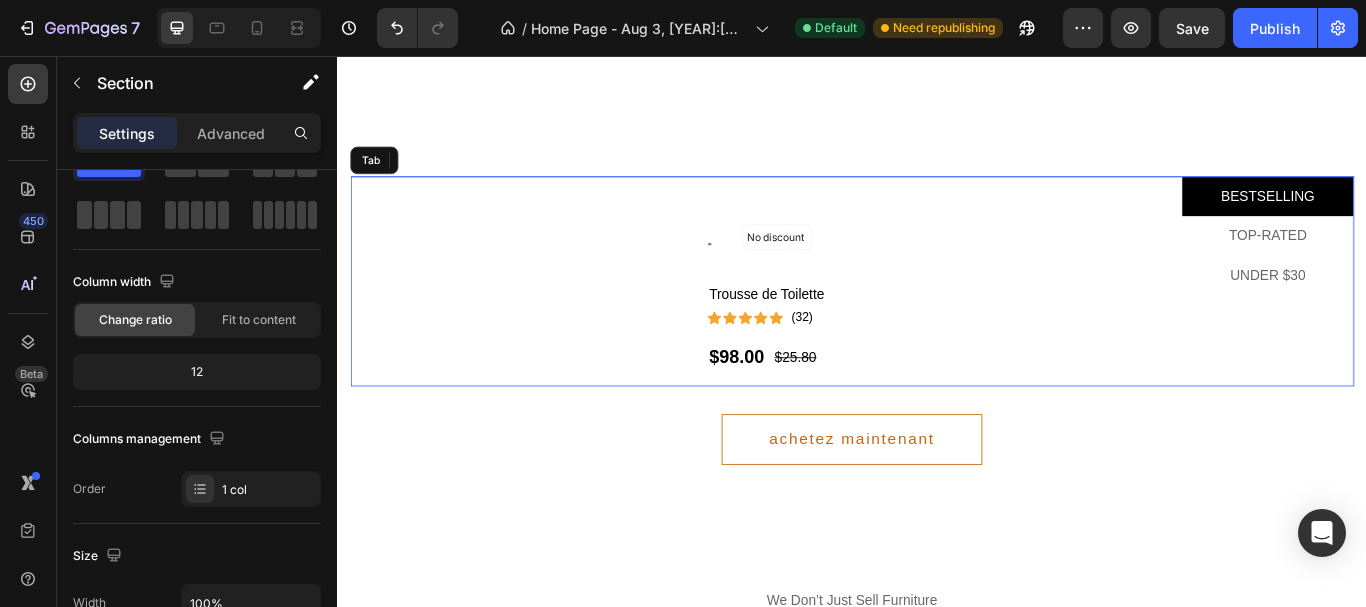 click on "No discount   Not be displayed when published (P) Tag Product Images Trousse de Toilette (P) Title                Icon                Icon                Icon                Icon                Icon Icon List Hoz (32) Text block Row $98.00 (P) Price (P) Price $25.80 (P) Price (P) Price Row Row Product List Product List Row No discount   Not be displayed when published (P) Tag Product Images Hanging Travel Toiletry Bag for Men Women Toiletry Bag Hanging Hook Waterproof Shaving Bag Makeup Bag Travel Organizer Bathroom (P) Title                Icon                Icon                Icon                Icon                Icon Icon List Hoz (32) Text block Row $4.33 (P) Price (P) Price $4.33 (P) Price (P) Price Row Row Product List No discount   Not be displayed when published (P) Tag Product Images Toiletry Bag for Women, Cosmetic Makeup Bag Organizer, Travel Bag for Toiletries,  Water-resistant Shaving Bag for Accessories (P) Title                Icon                Icon                Icon                Icon" at bounding box center [837, 319] 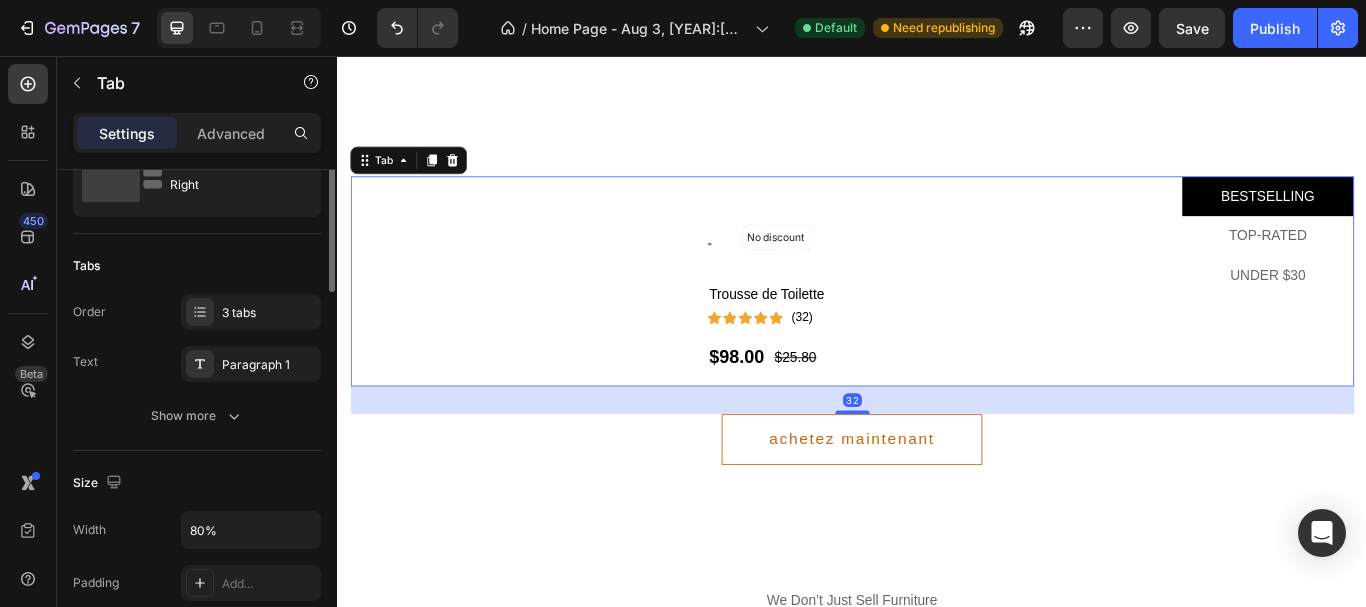 scroll, scrollTop: 0, scrollLeft: 0, axis: both 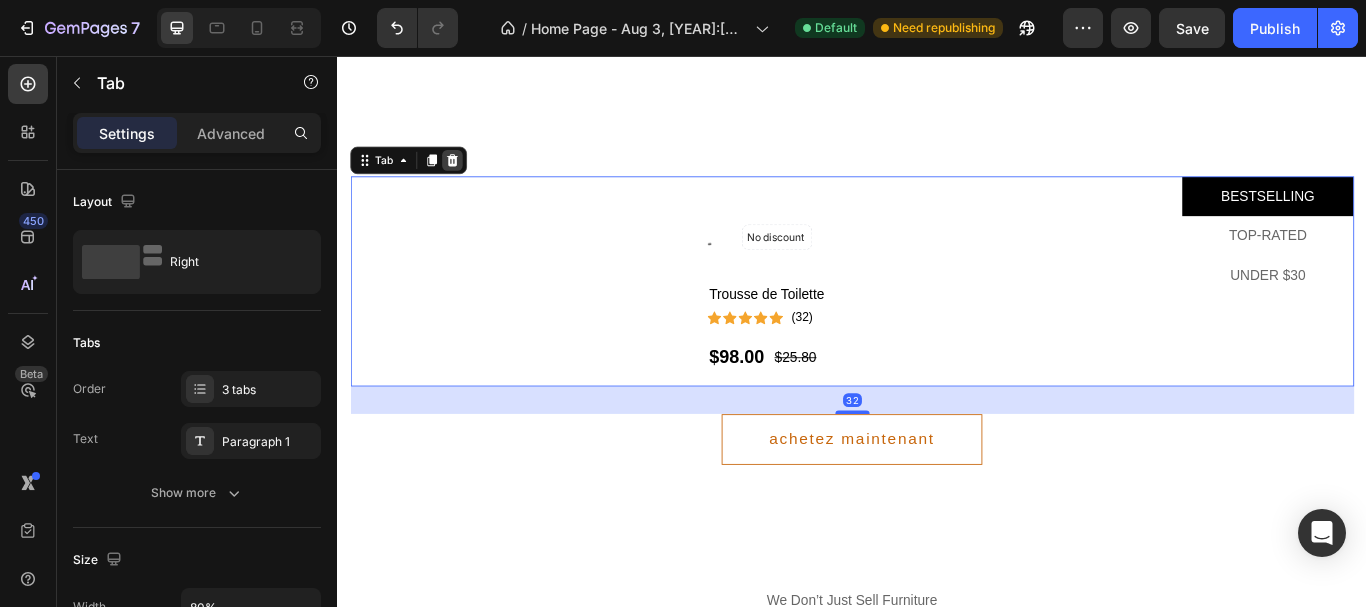 click 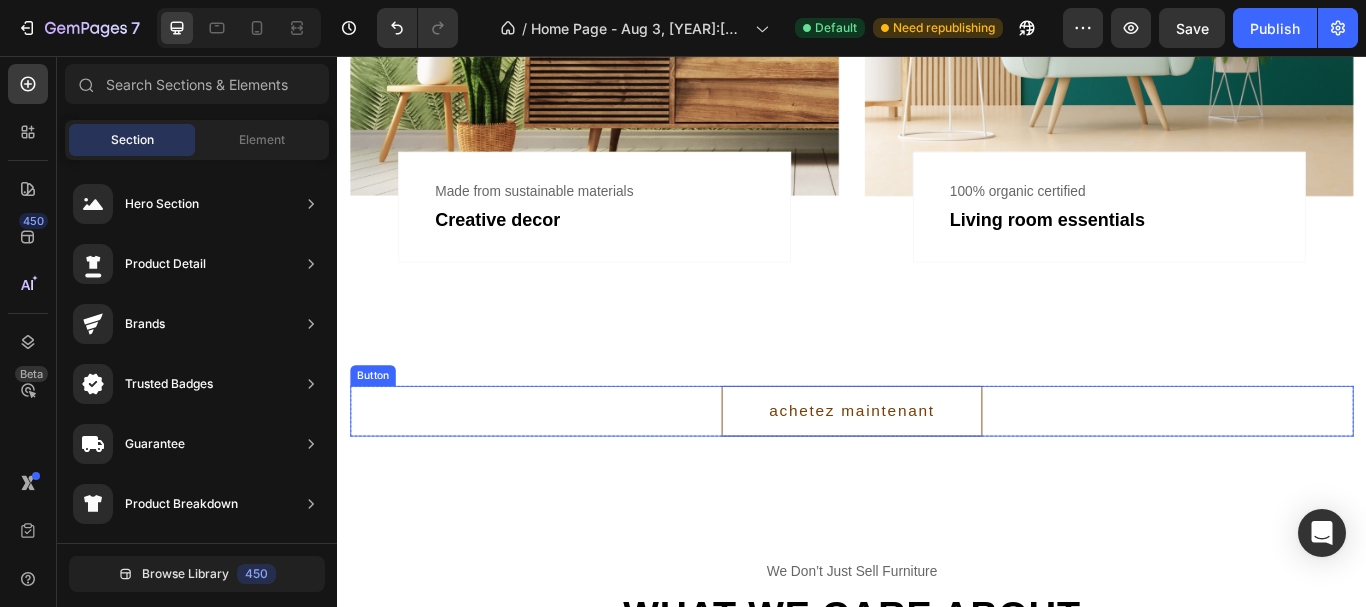 scroll, scrollTop: 1878, scrollLeft: 0, axis: vertical 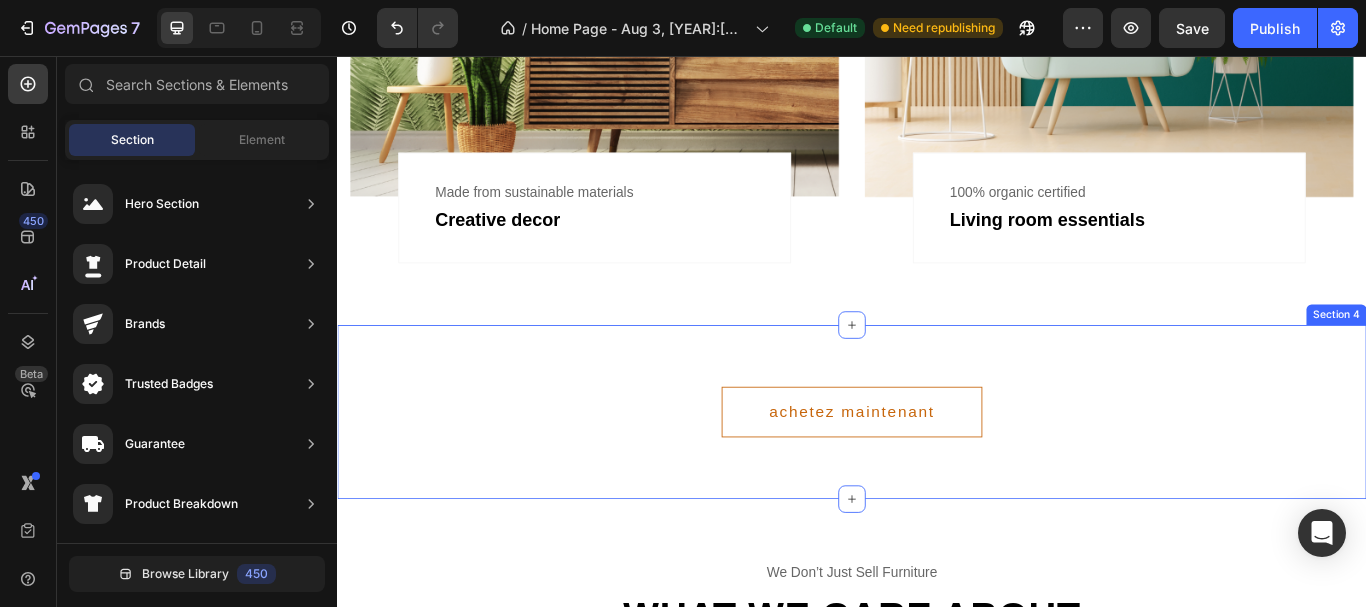click on "achetez maintenant Button Row Section 4" at bounding box center [937, 471] 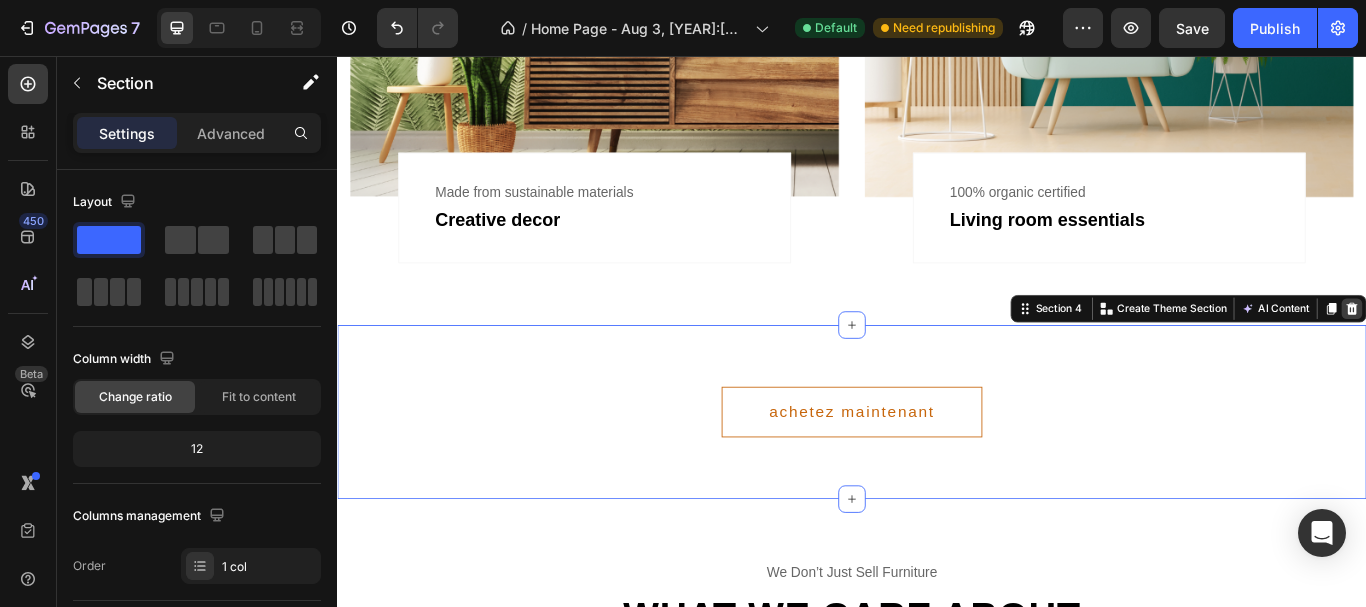 click at bounding box center (1520, 351) 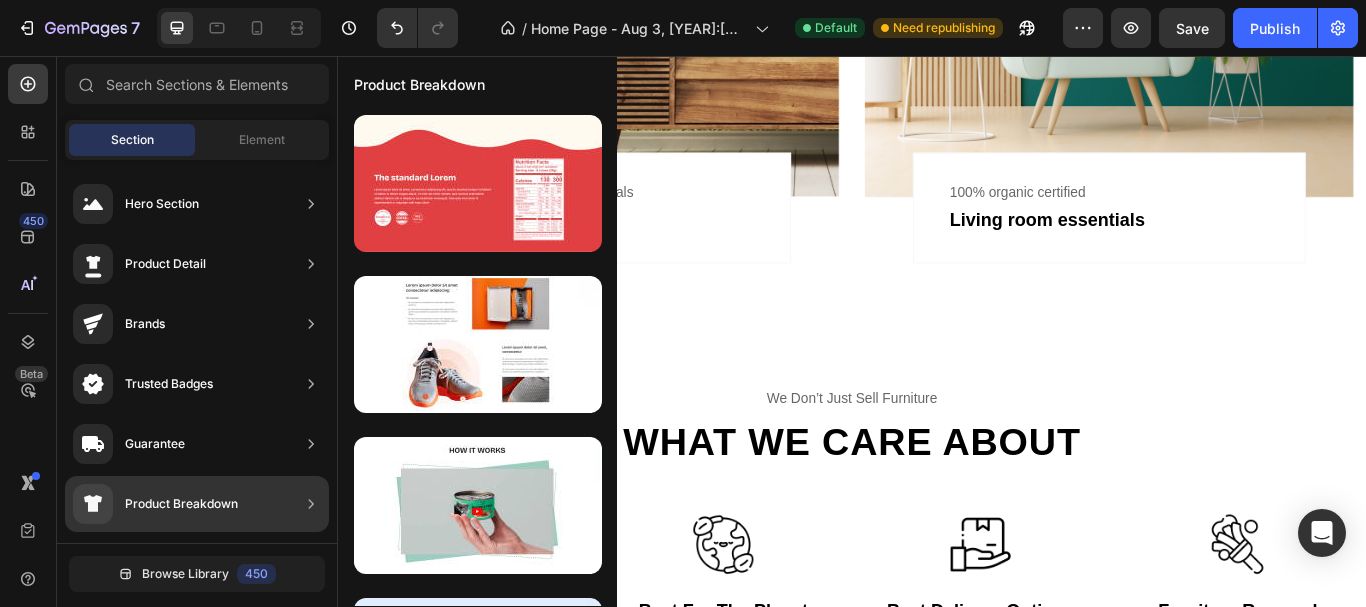 scroll, scrollTop: 0, scrollLeft: 0, axis: both 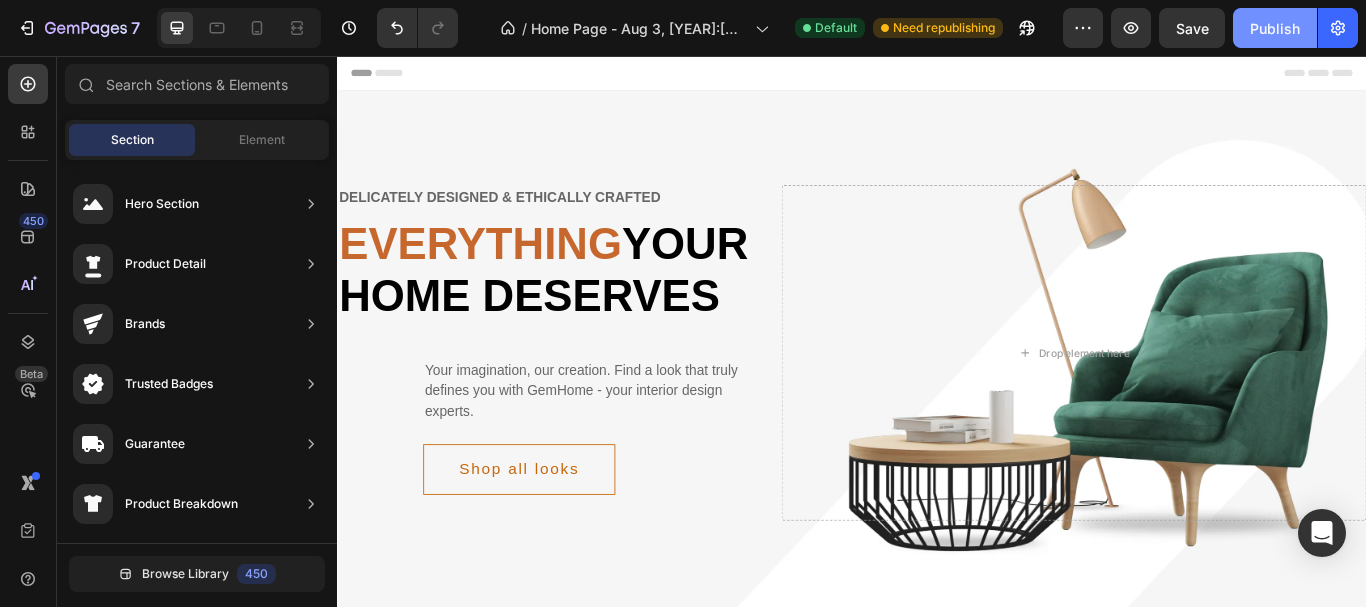 click on "Publish" at bounding box center [1275, 28] 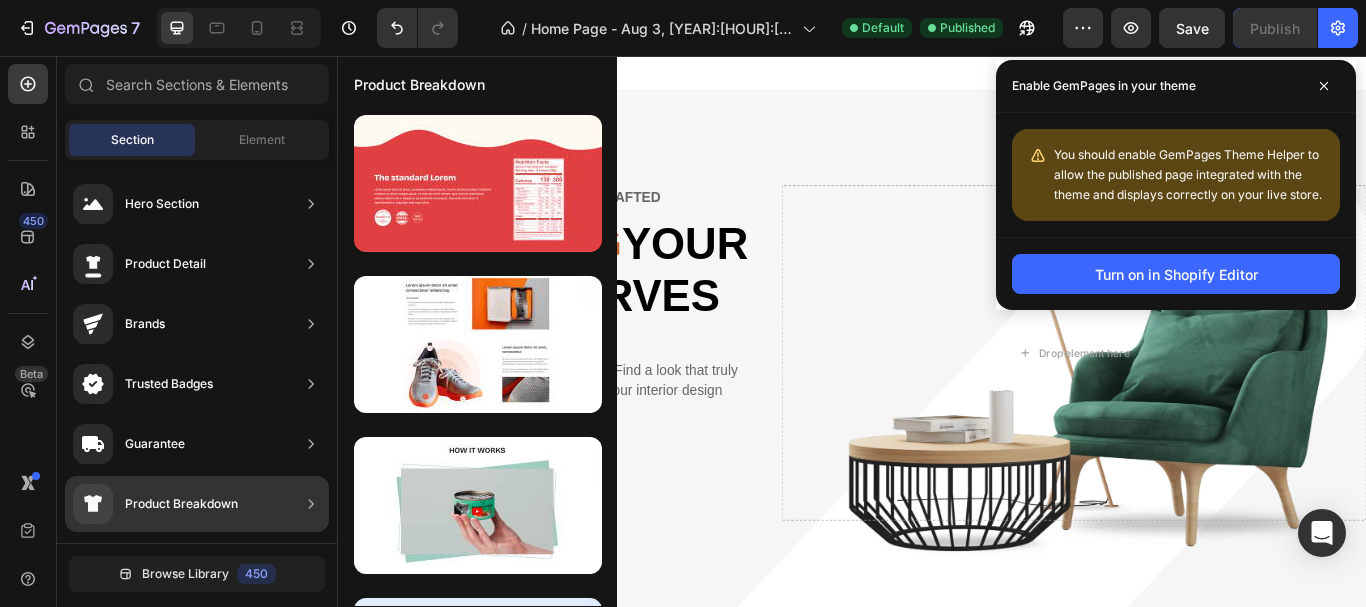 click at bounding box center [478, 2920] 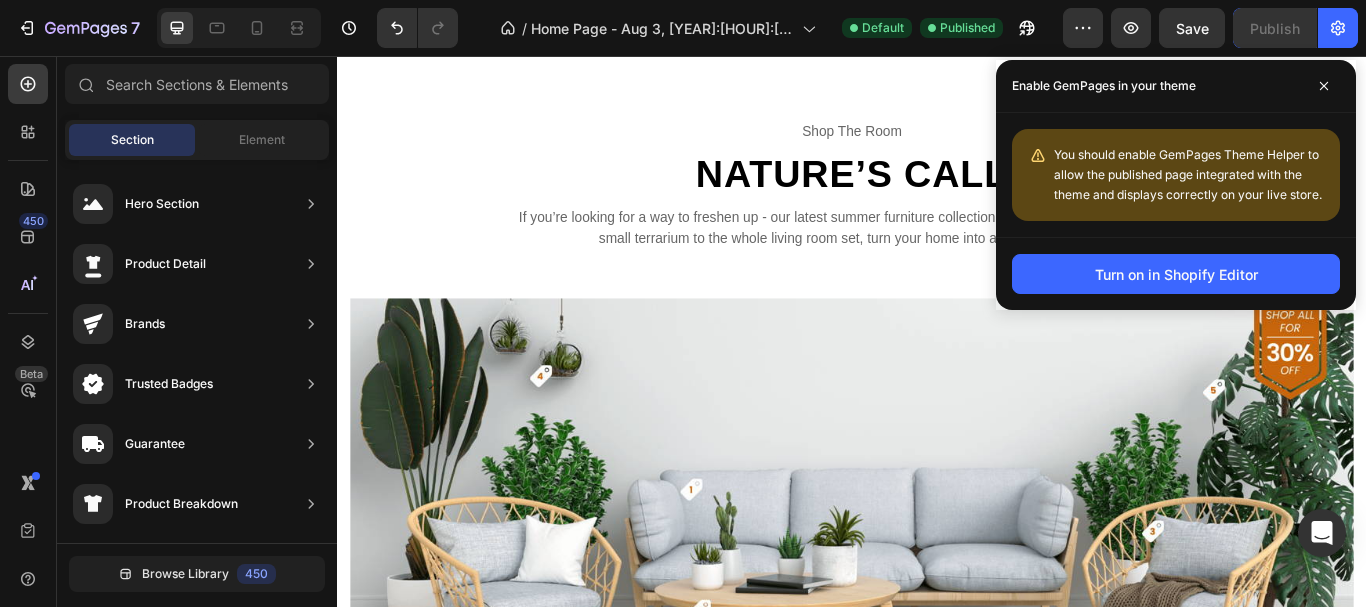 scroll, scrollTop: 1983, scrollLeft: 0, axis: vertical 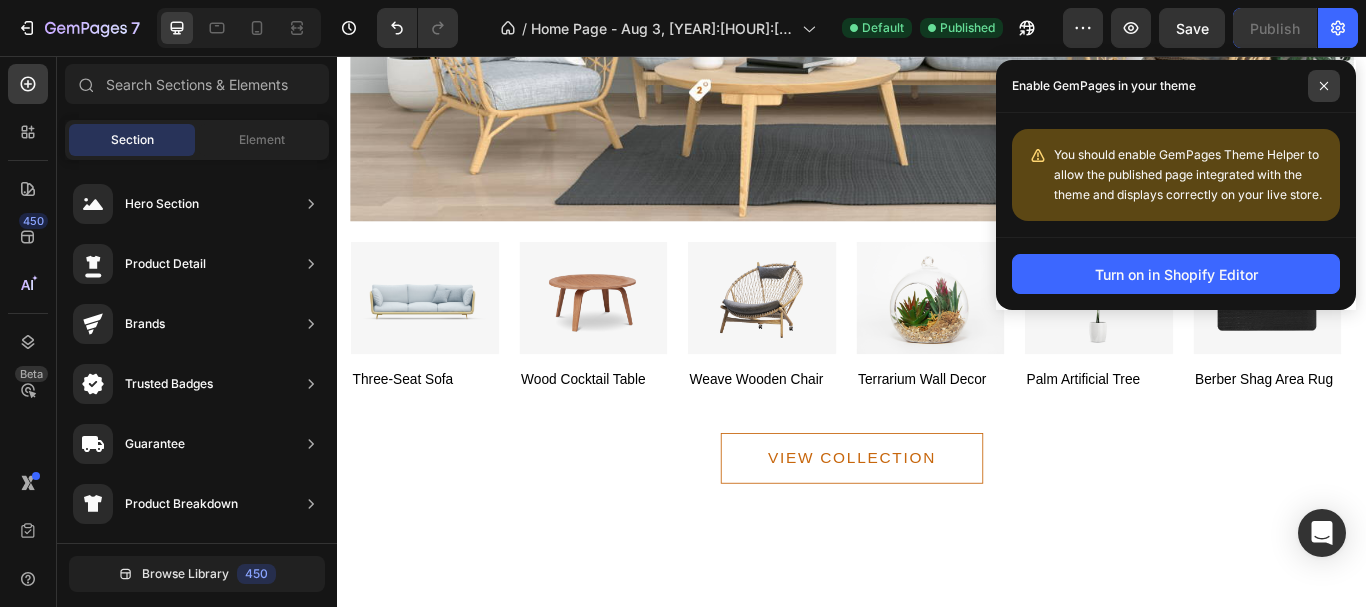 click at bounding box center [1324, 86] 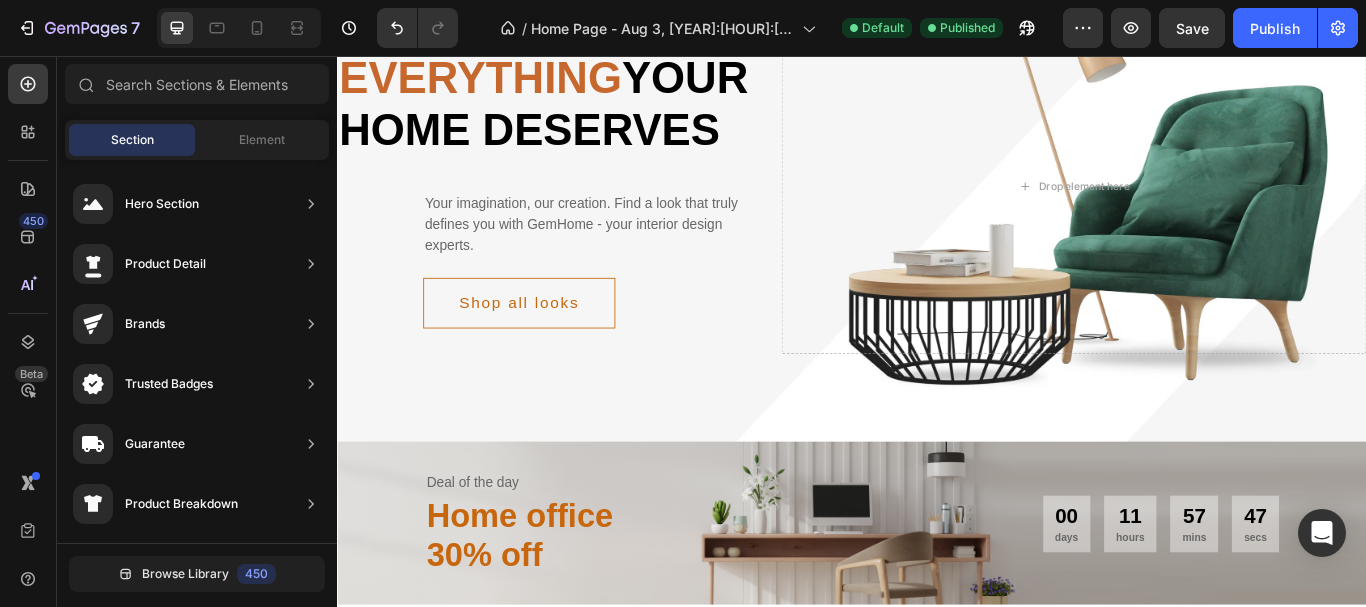scroll, scrollTop: 0, scrollLeft: 0, axis: both 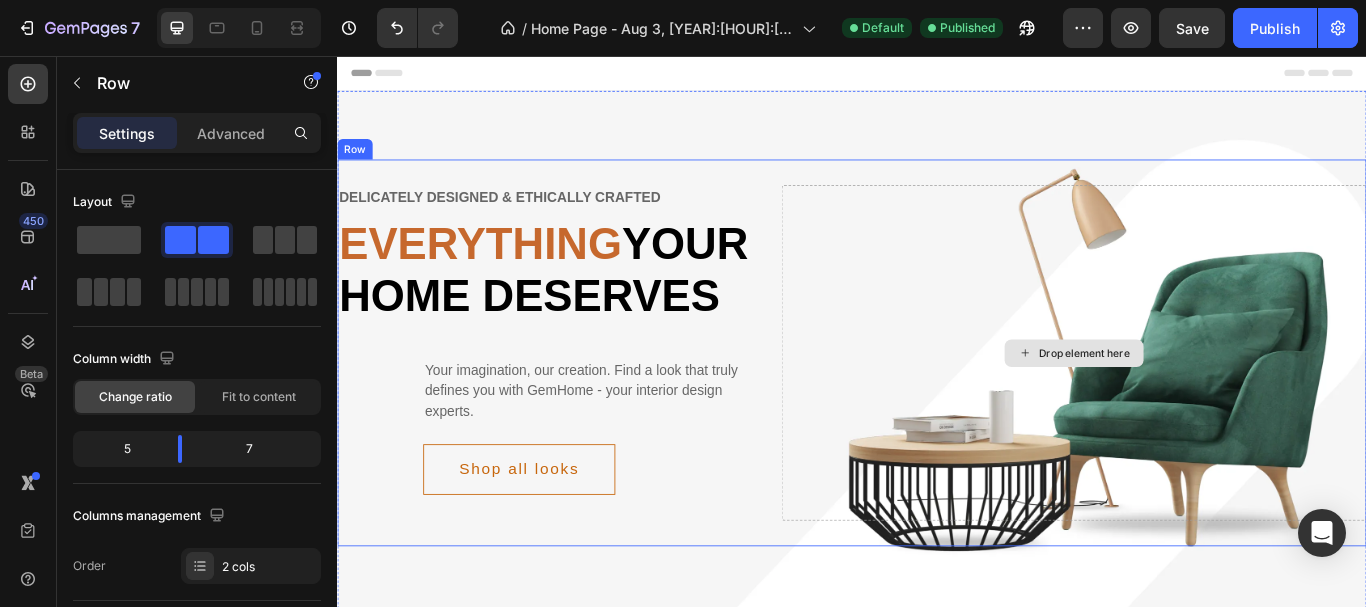 drag, startPoint x: 1353, startPoint y: 326, endPoint x: 1253, endPoint y: 377, distance: 112.25417 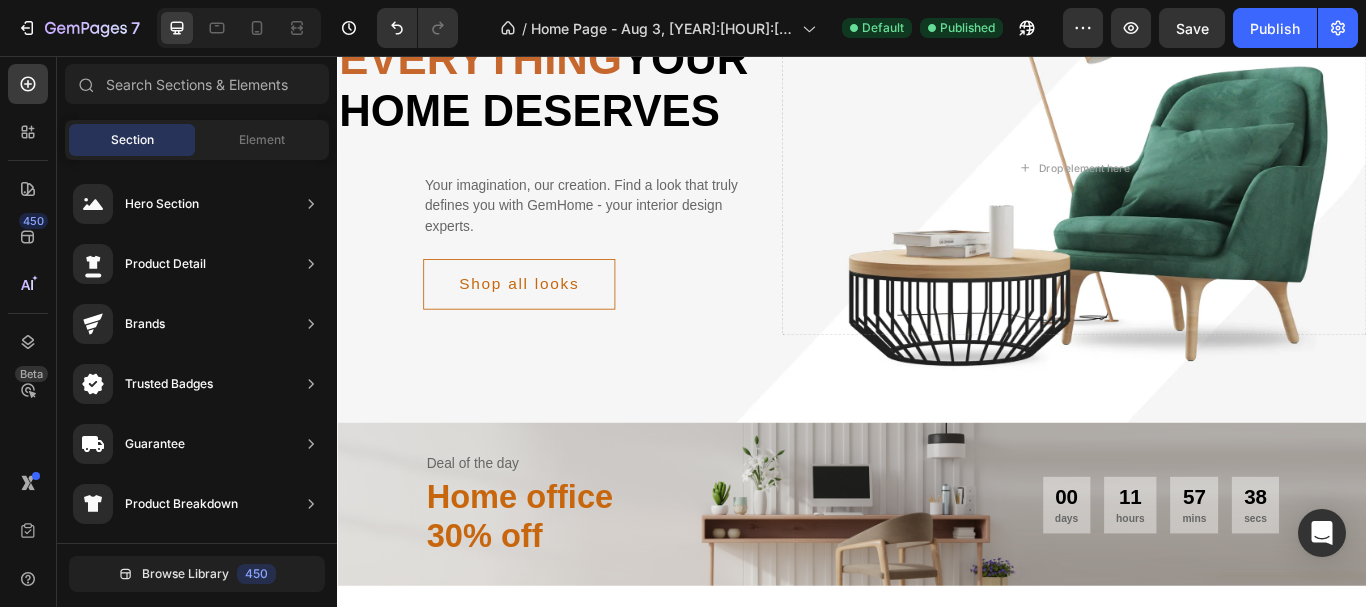 scroll, scrollTop: 0, scrollLeft: 0, axis: both 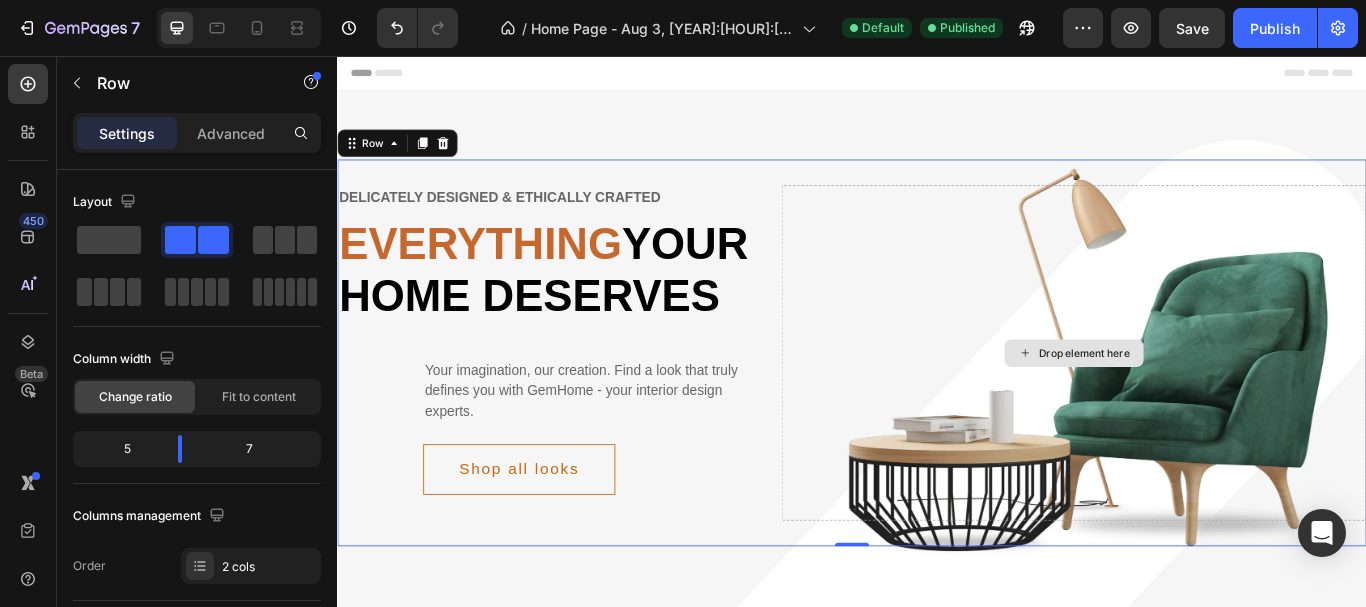 click on "Drop element here" at bounding box center (1196, 402) 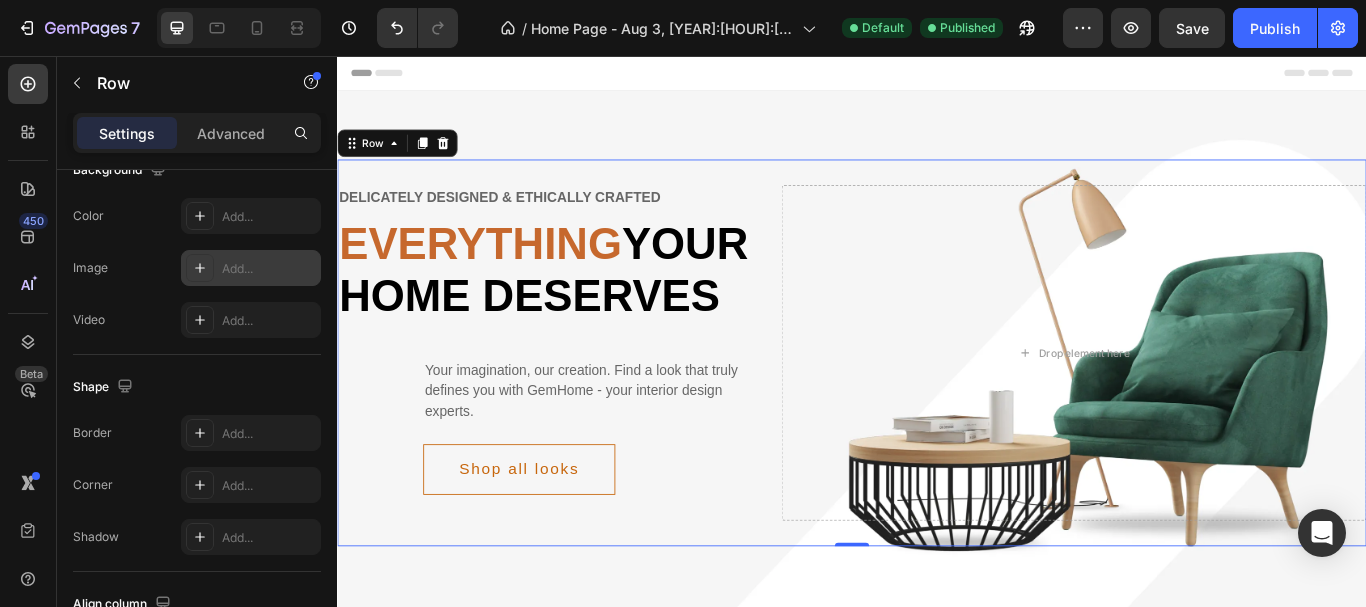 scroll, scrollTop: 954, scrollLeft: 0, axis: vertical 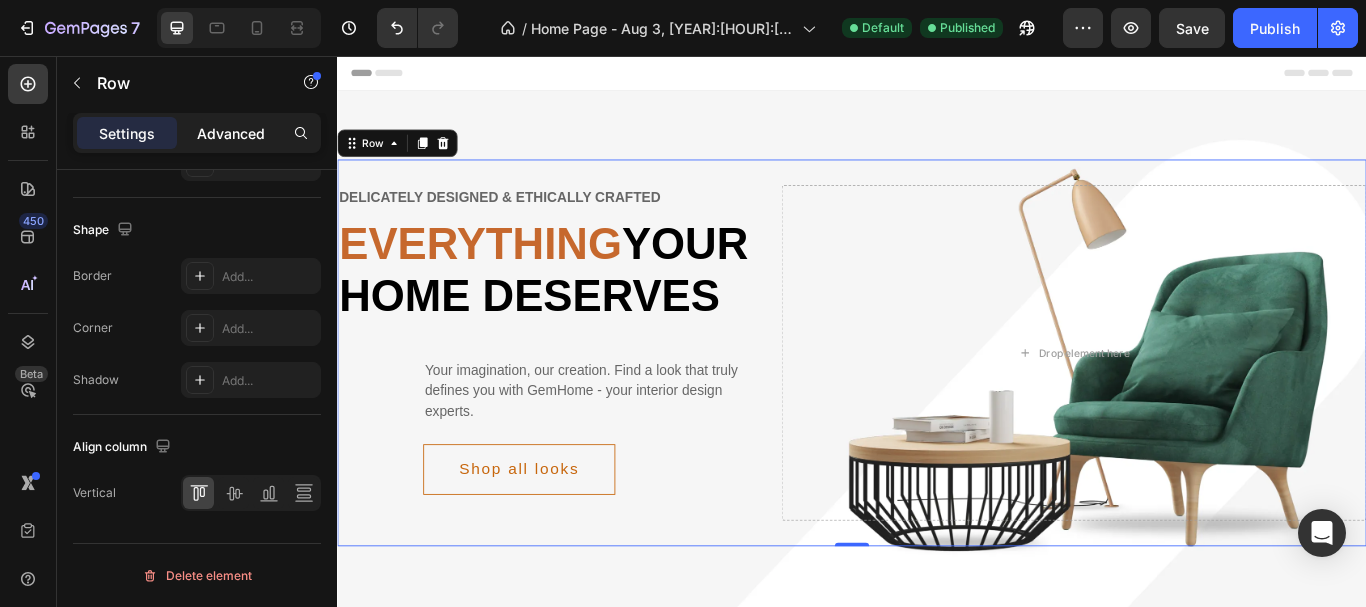 click on "Advanced" at bounding box center (231, 133) 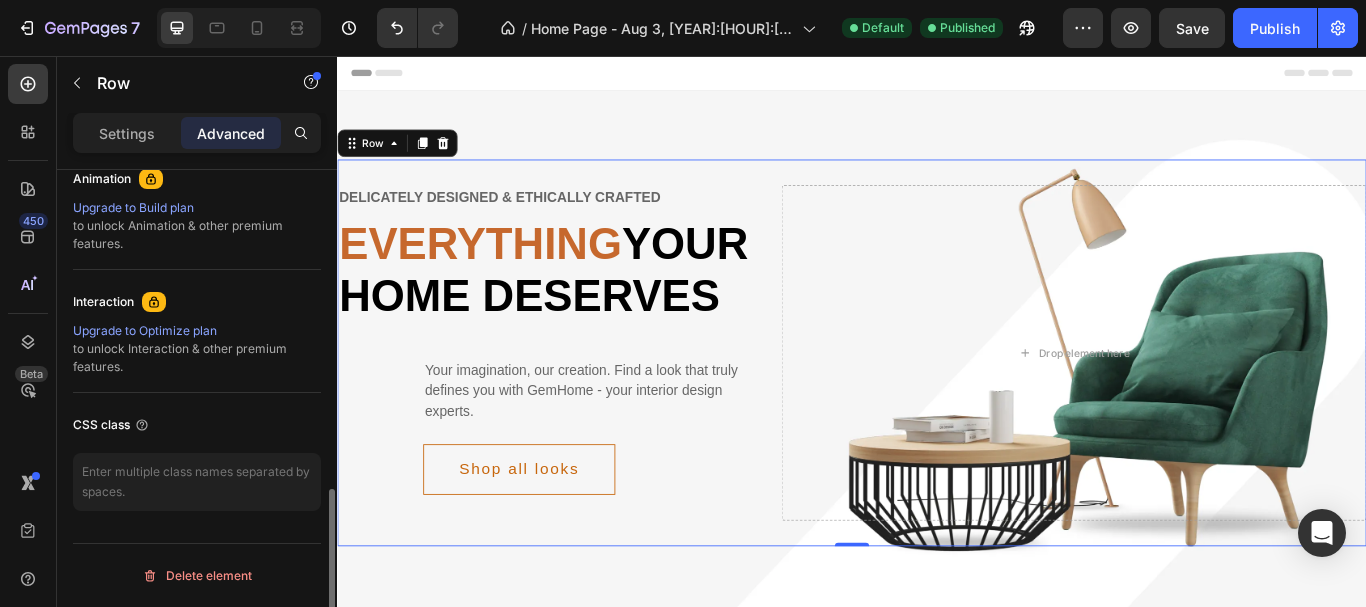 scroll, scrollTop: 894, scrollLeft: 0, axis: vertical 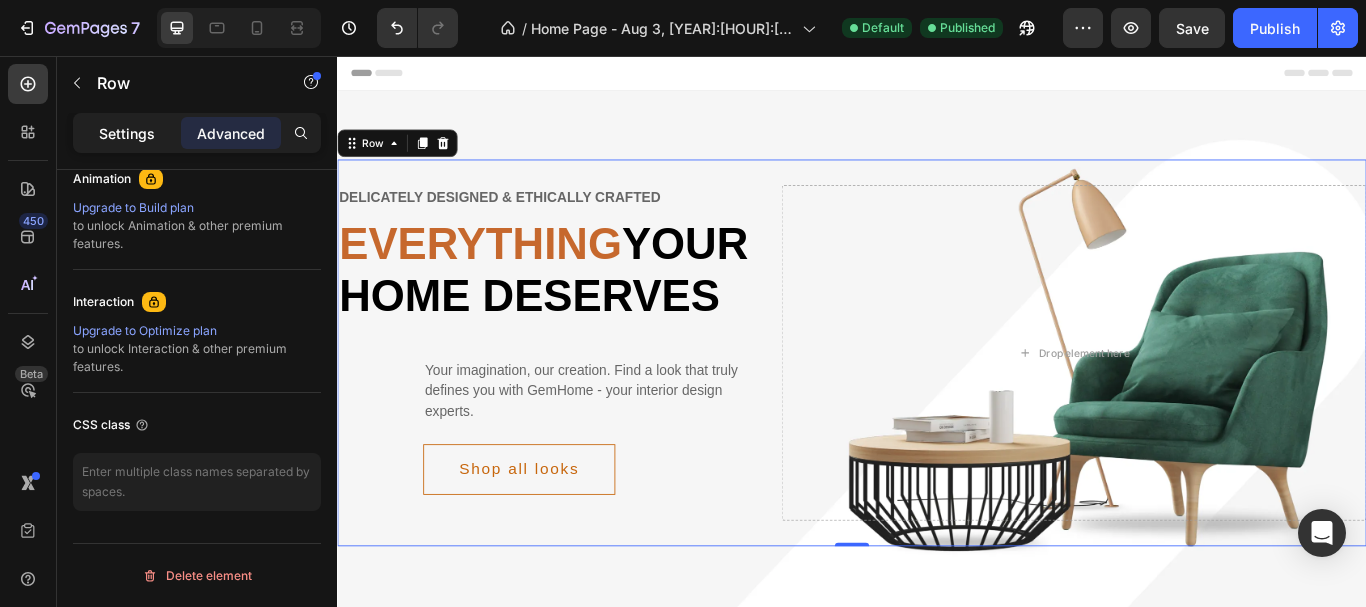 click on "Settings" 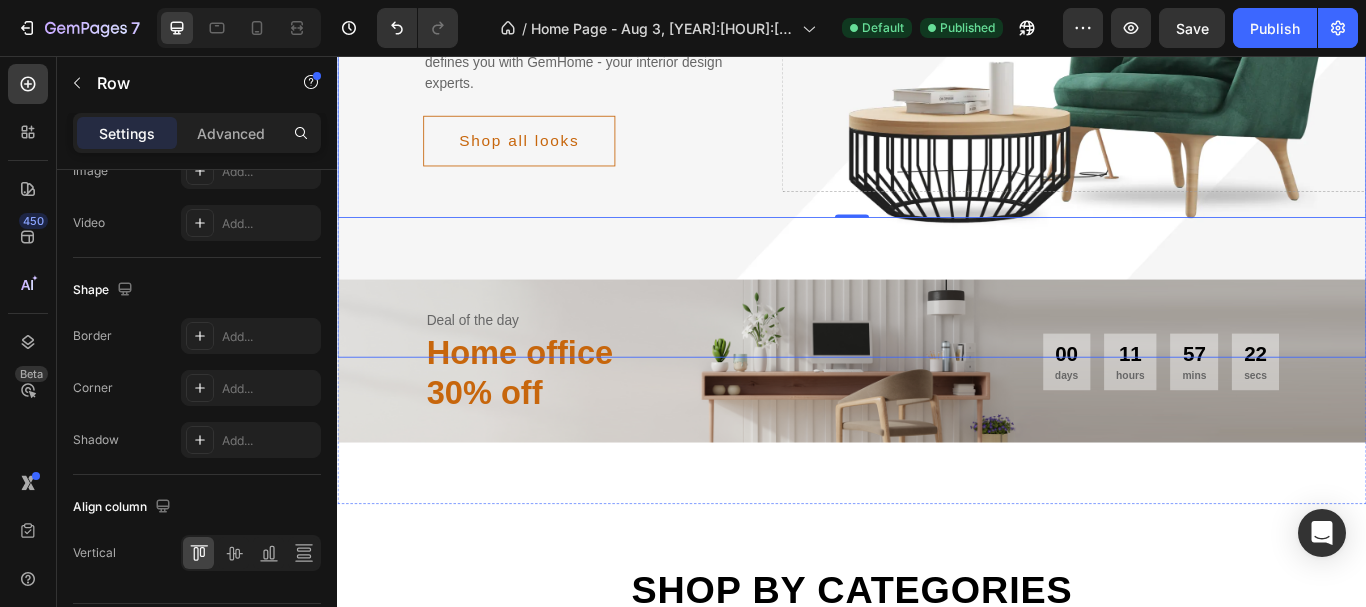 scroll, scrollTop: 389, scrollLeft: 0, axis: vertical 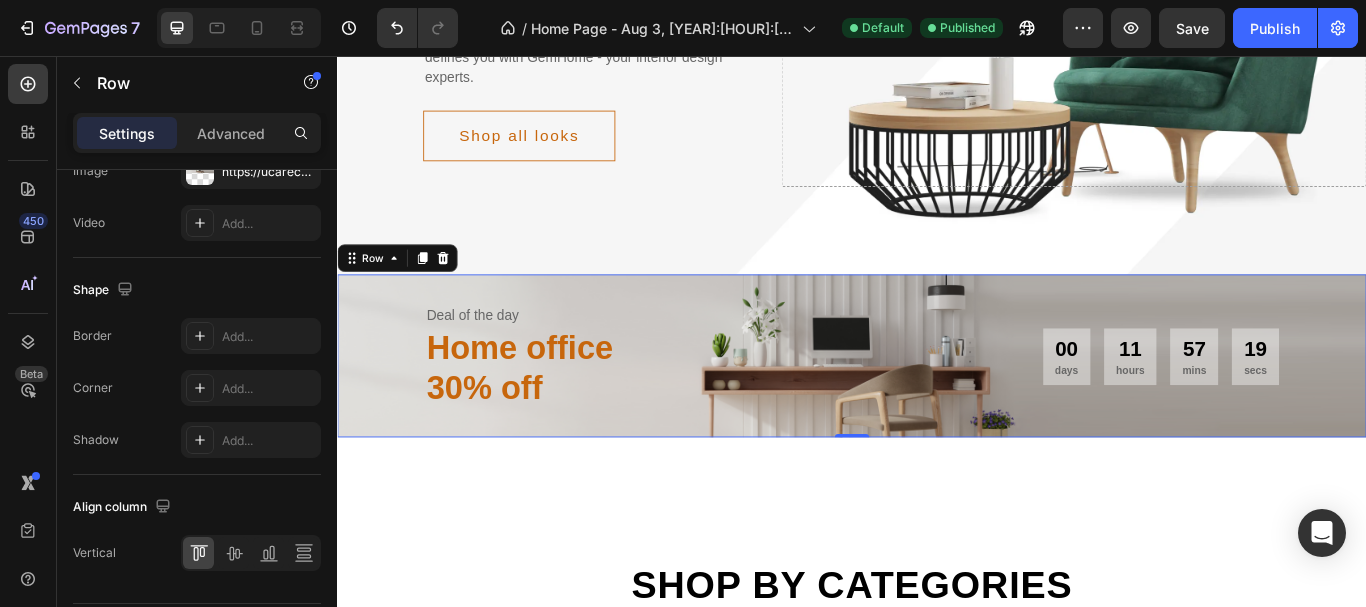 click on "00 days 11 hours 57 mins 19 secs CountDown Timer" at bounding box center [1193, 406] 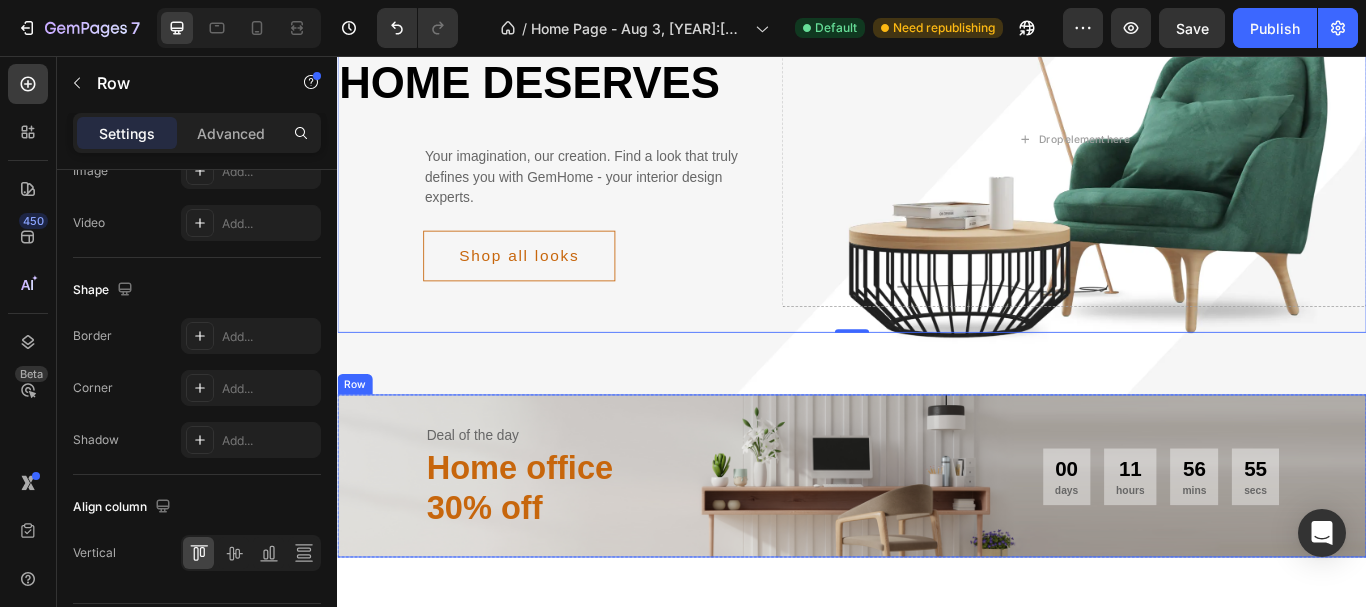 scroll, scrollTop: 240, scrollLeft: 0, axis: vertical 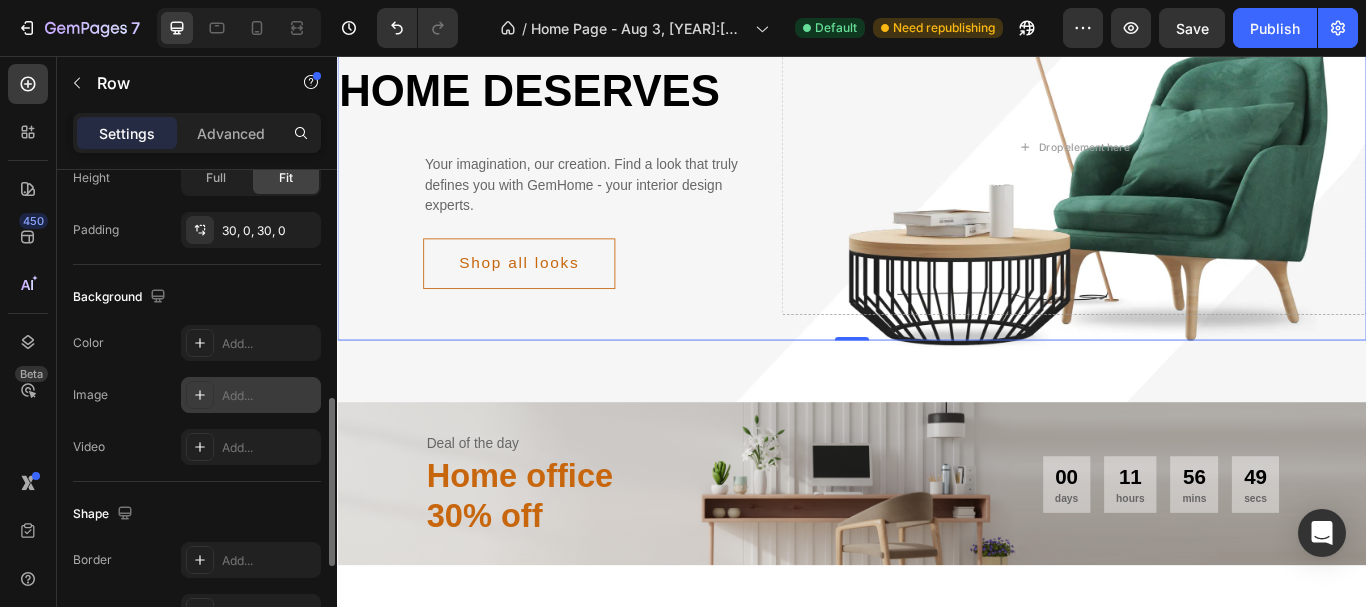 click on "Add..." at bounding box center [269, 396] 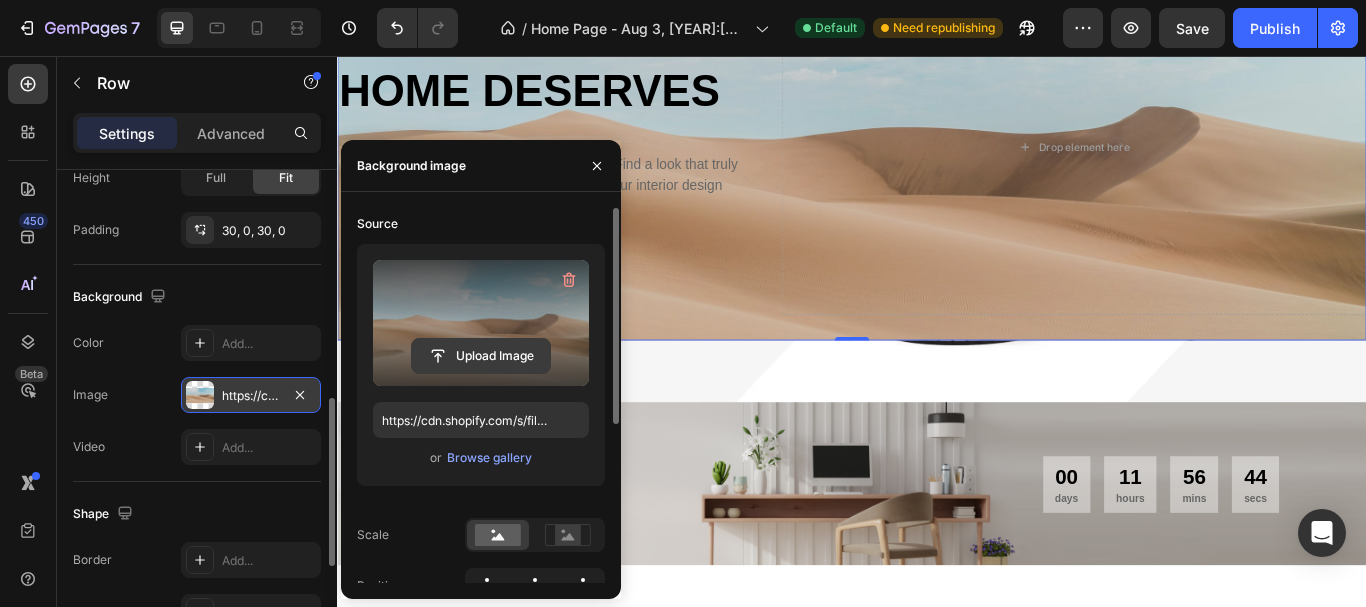 click 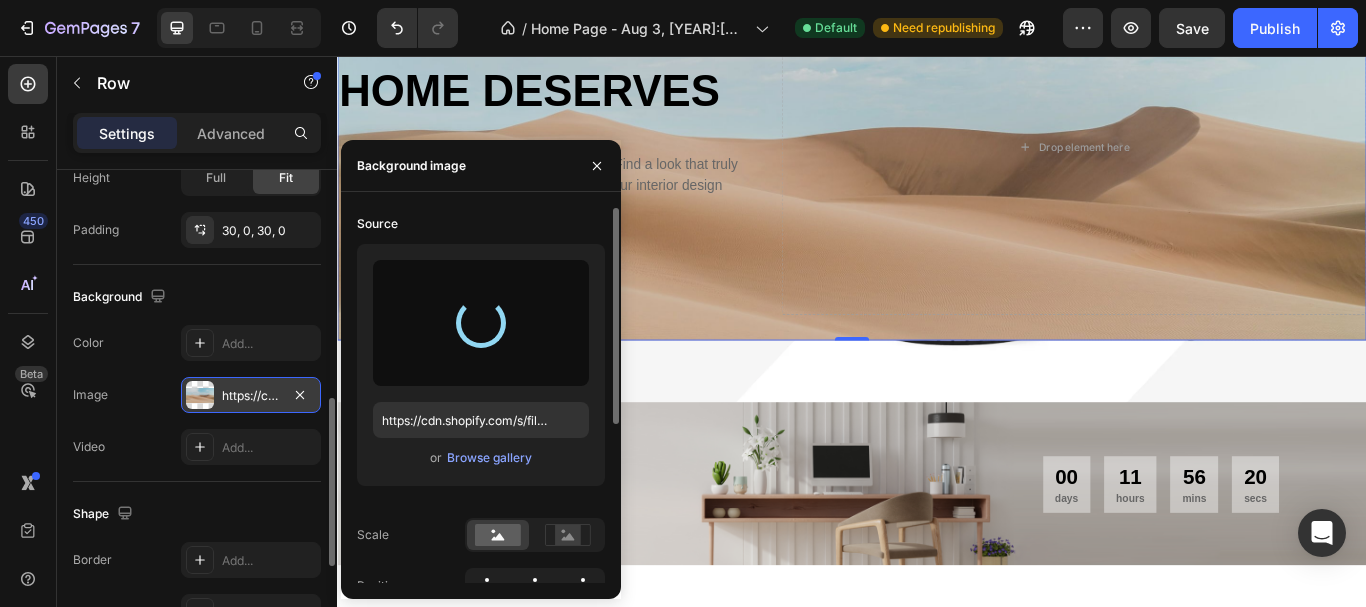 type on "https://cdn.shopify.com/s/files/1/0943/2537/5251/files/gempages_578356278338781884-ecac2aa4-4720-4cec-8a80-c0c347d298a3.jpg" 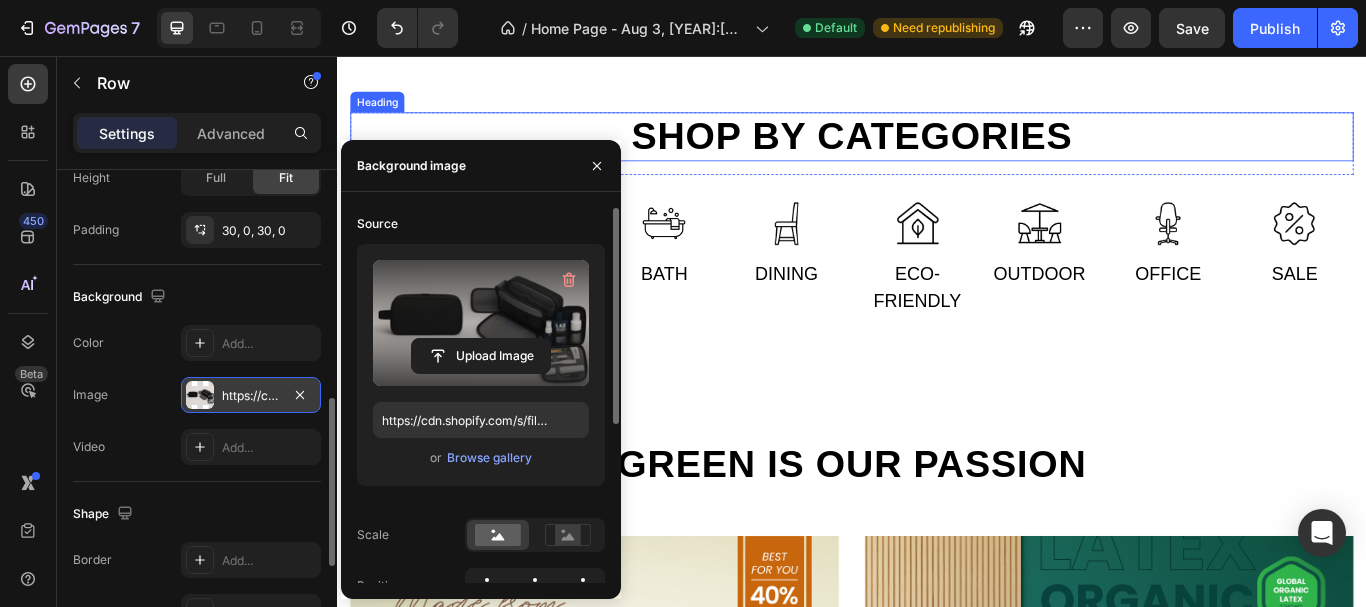 scroll, scrollTop: 974, scrollLeft: 0, axis: vertical 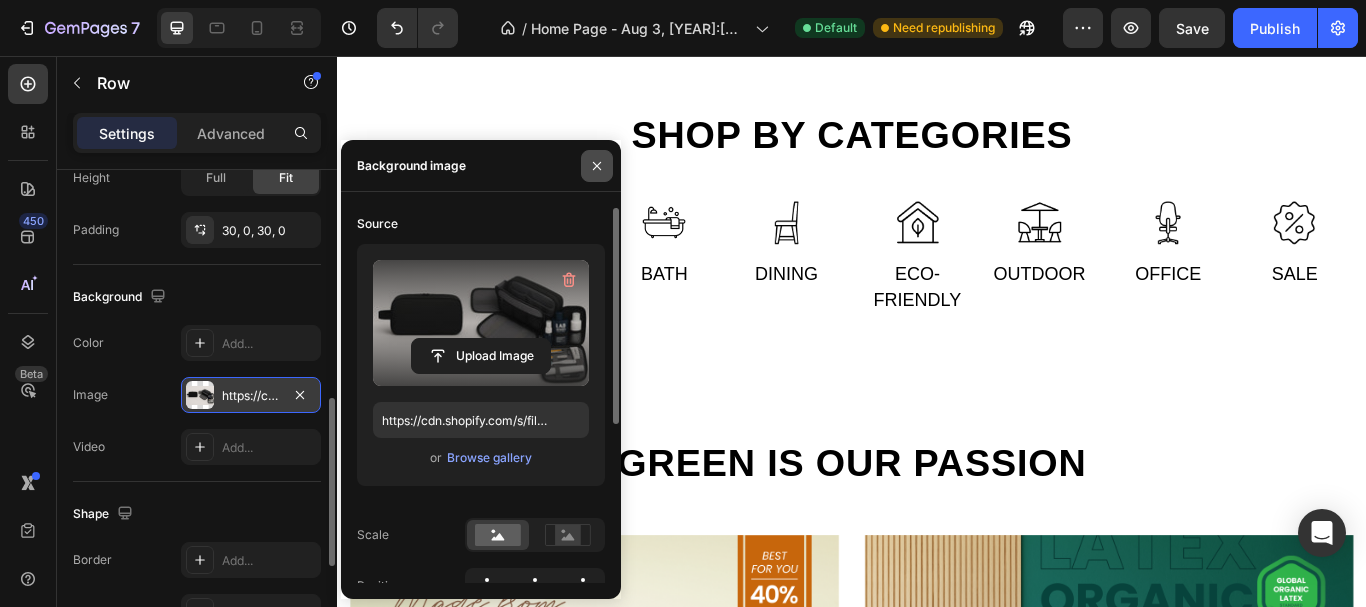 click at bounding box center [597, 166] 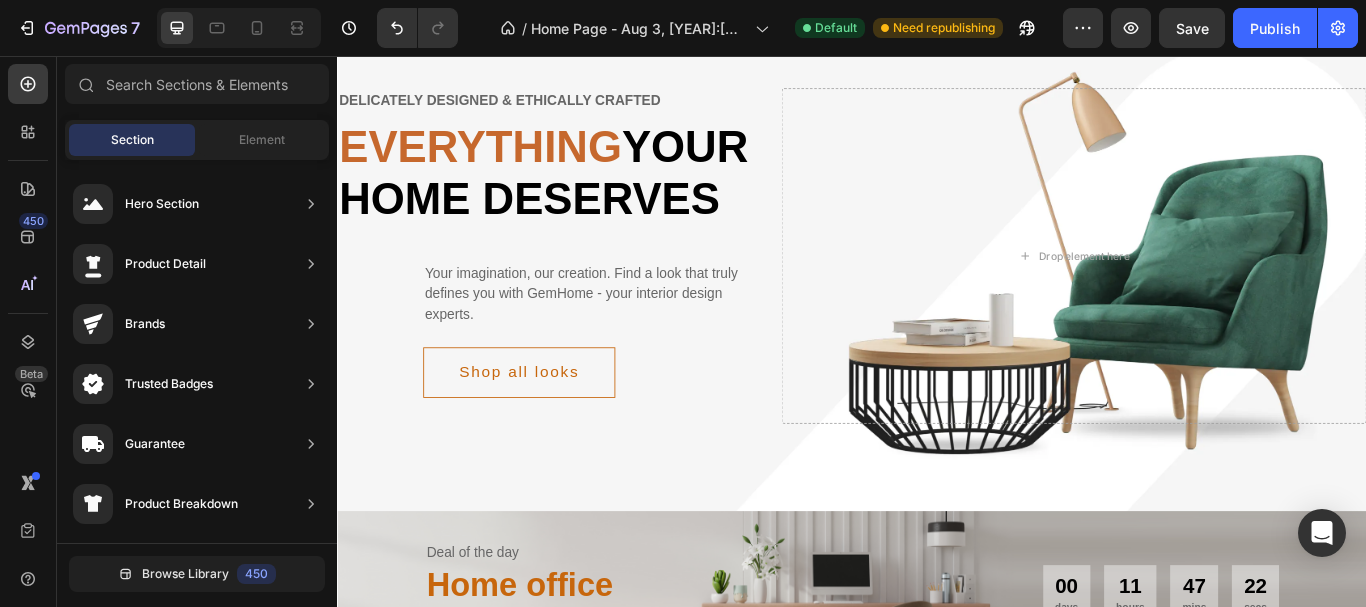 scroll, scrollTop: 0, scrollLeft: 0, axis: both 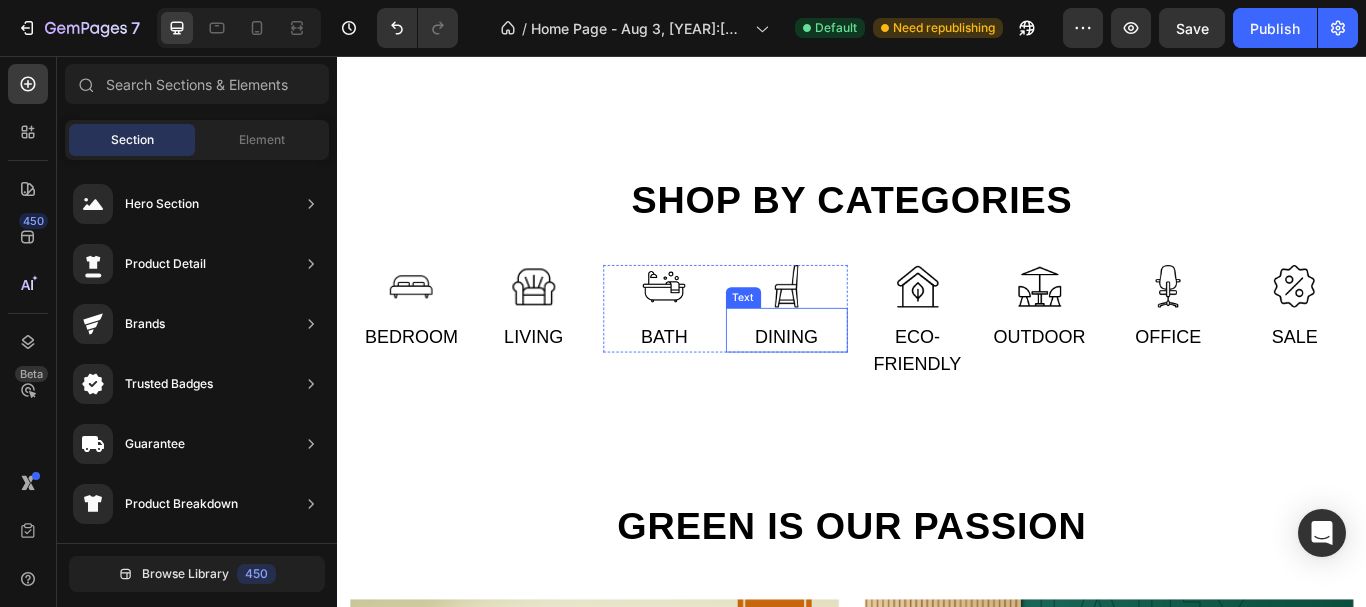 click on "Dining Text" at bounding box center (861, 376) 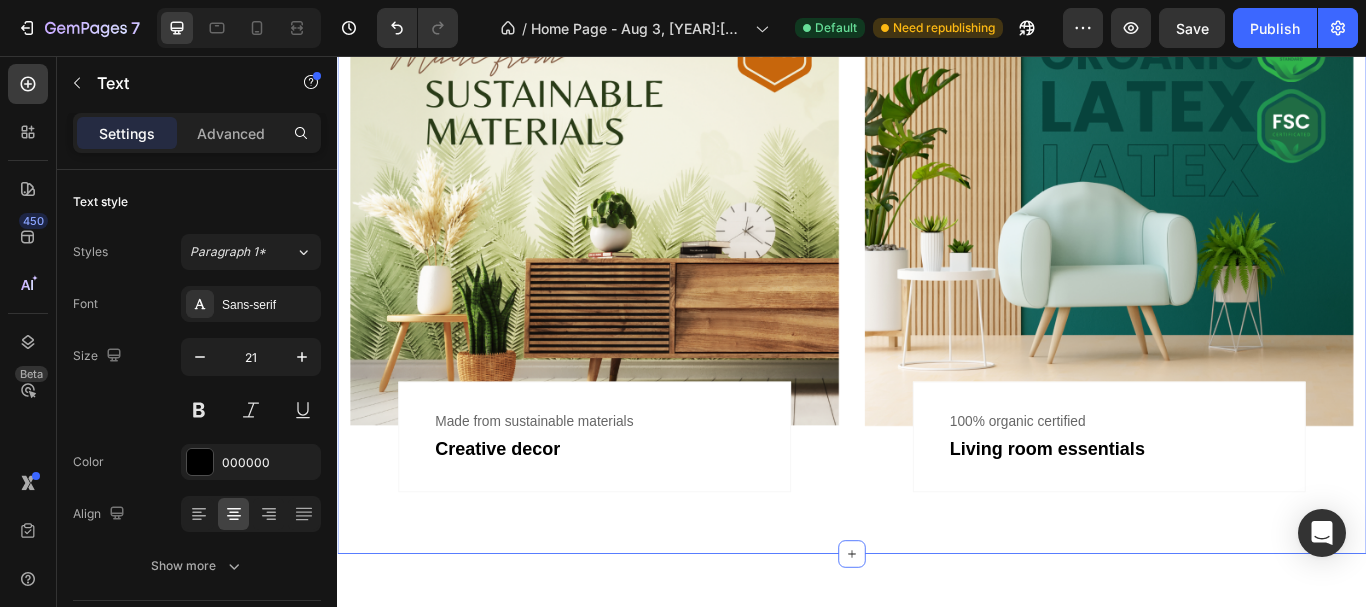 scroll, scrollTop: 1485, scrollLeft: 0, axis: vertical 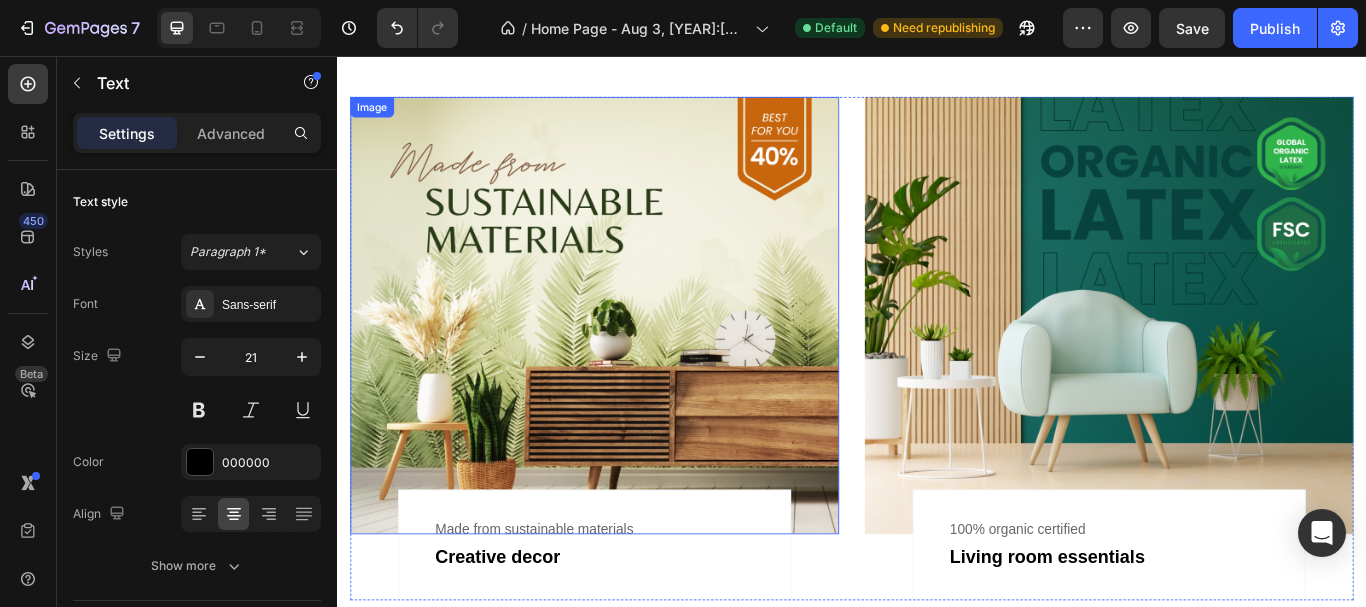 click at bounding box center [637, 358] 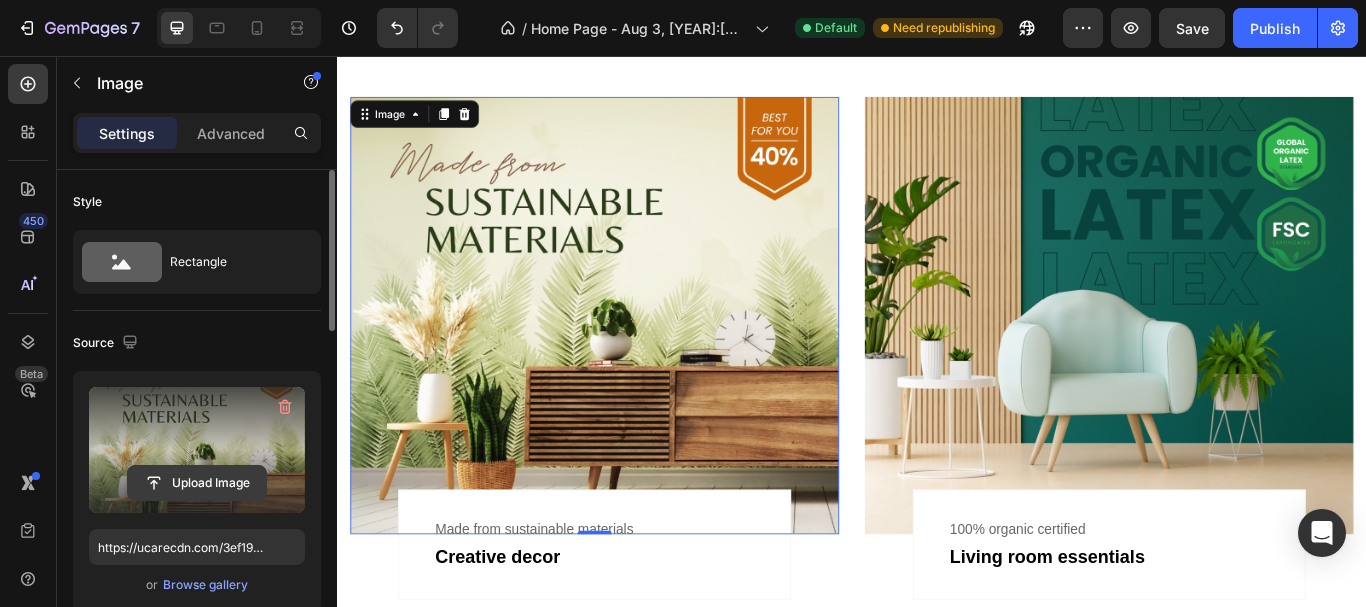 click 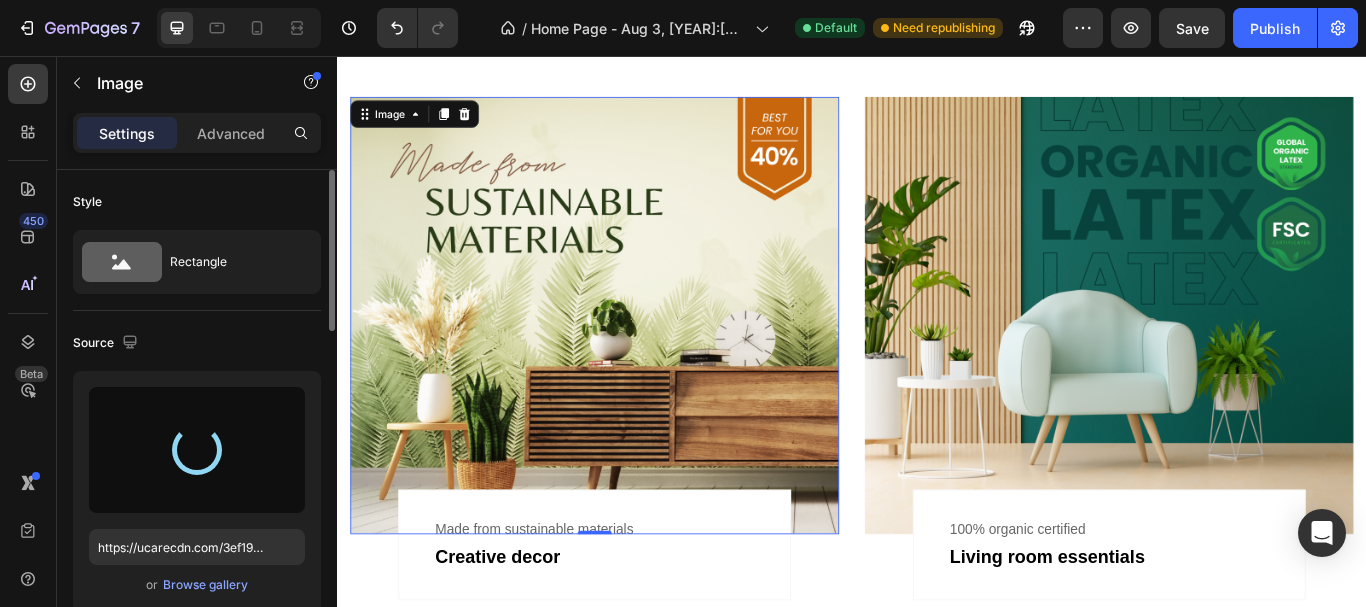 type on "https://cdn.shopify.com/s/files/1/0943/2537/5251/files/gempages_578356278338781884-09bb776d-3b33-4ee3-a7a0-426fac2e6ee1.jpg" 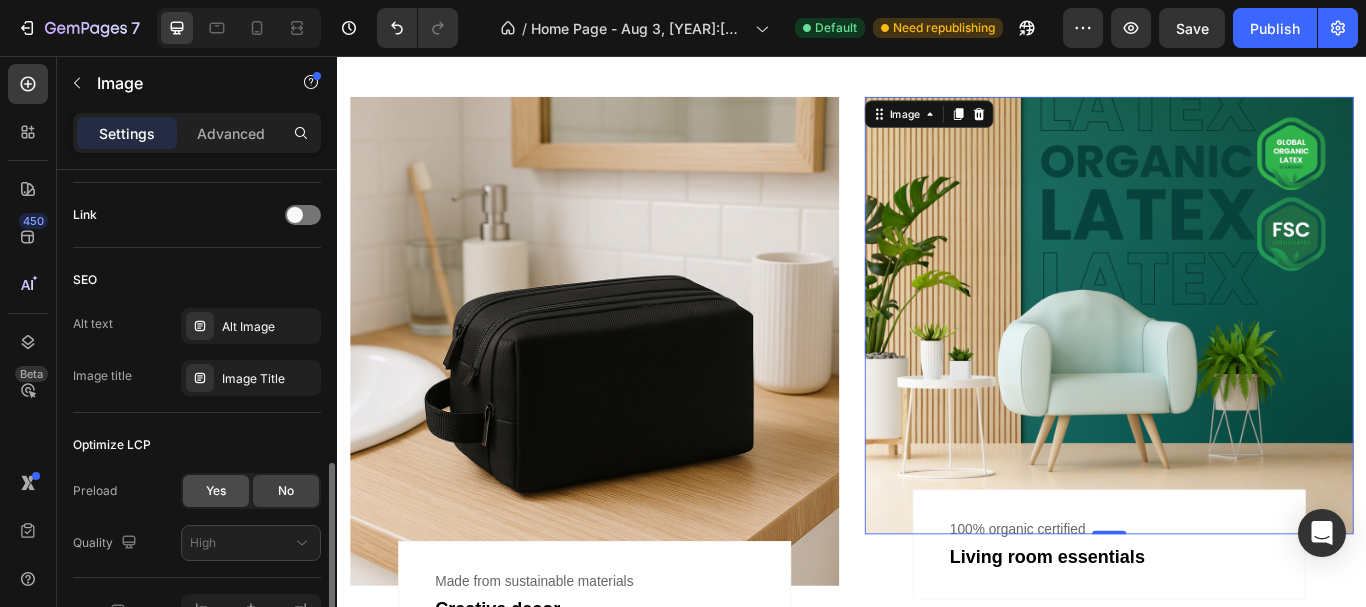 scroll, scrollTop: 1016, scrollLeft: 0, axis: vertical 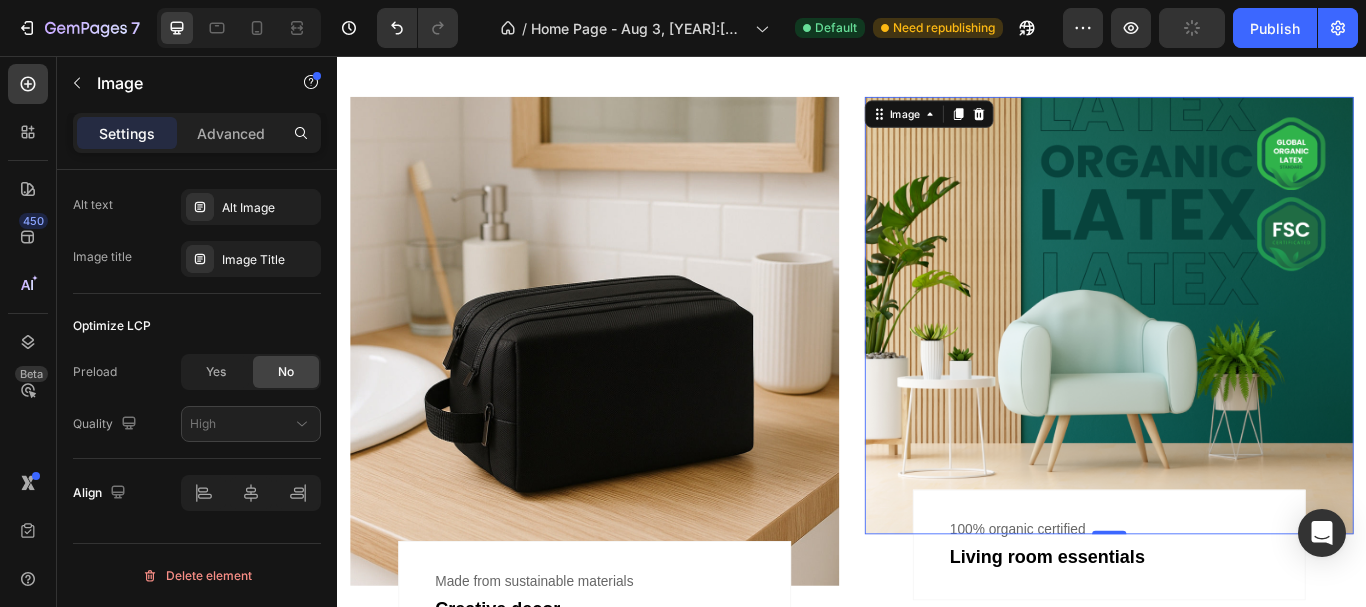 click at bounding box center [1237, 358] 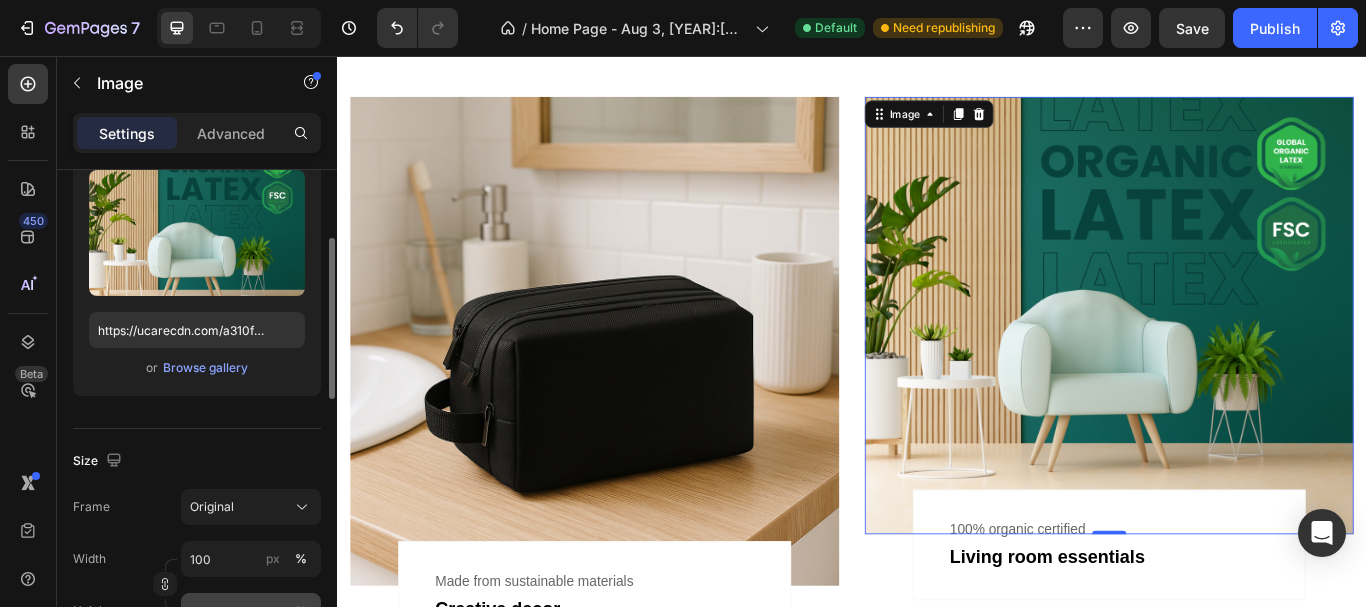 scroll, scrollTop: 215, scrollLeft: 0, axis: vertical 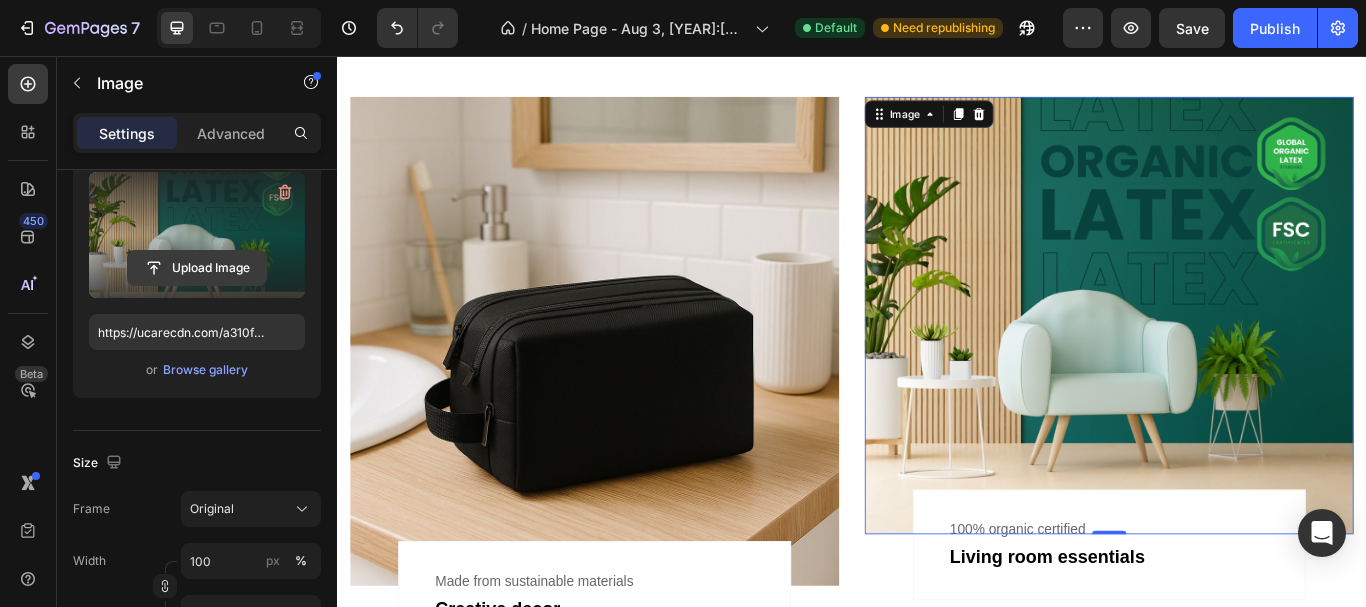click 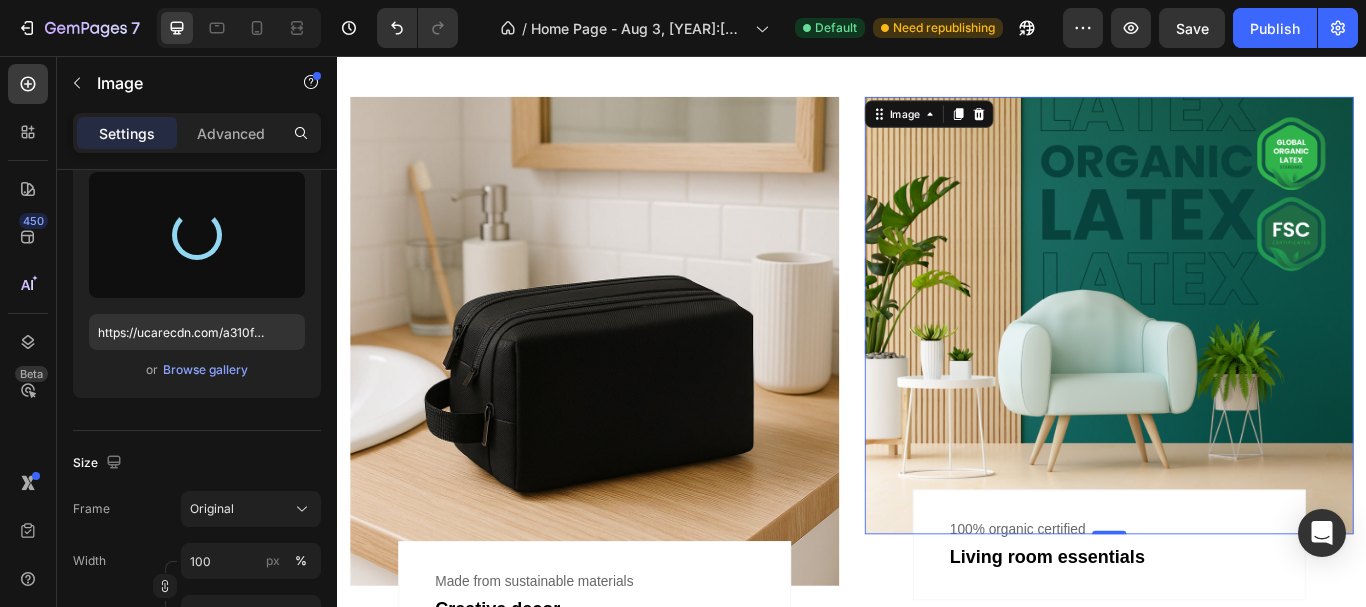 type on "https://cdn.shopify.com/s/files/1/0943/2537/5251/files/gempages_578356278338781884-9804ee2f-4c99-4a4a-9552-149493002b61.jpg" 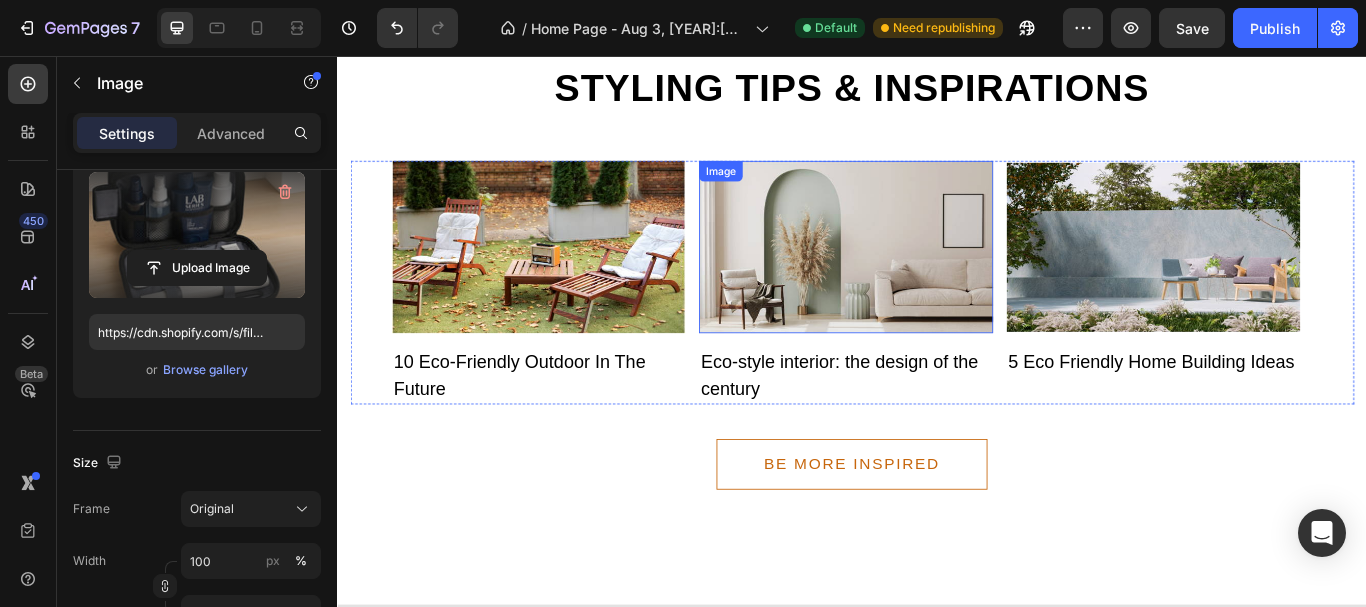 scroll, scrollTop: 4545, scrollLeft: 0, axis: vertical 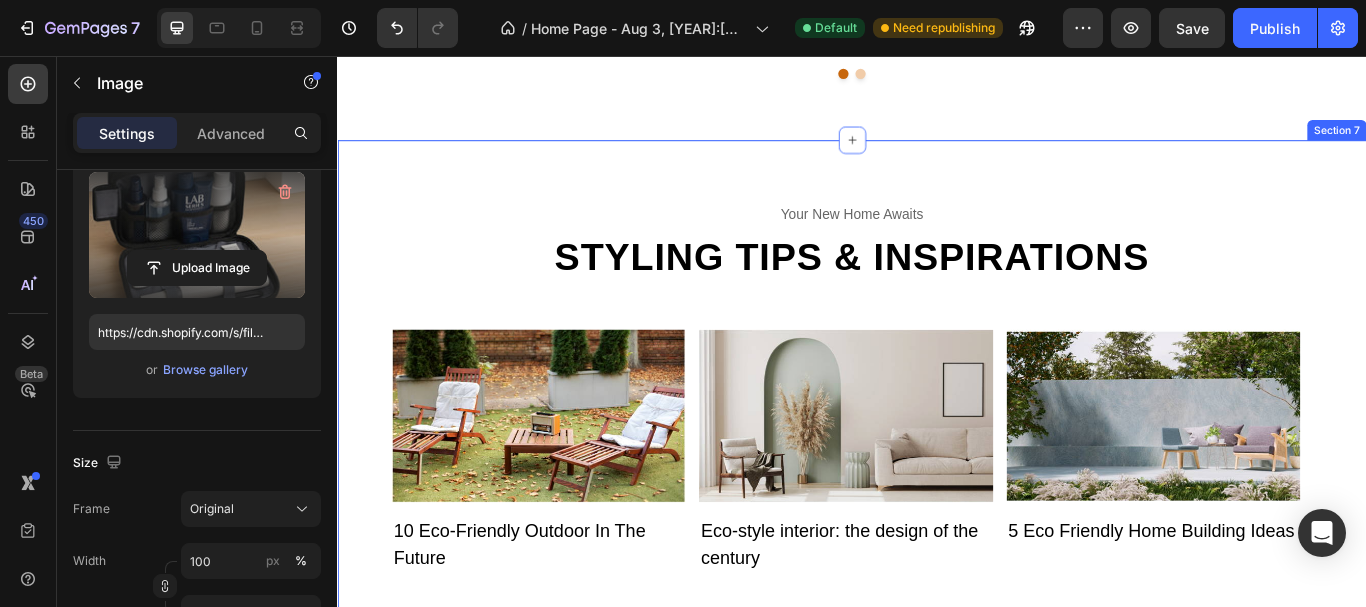 click on "your new home awaits Text Styling tips & inspirations Heading
Image 10 Eco-Friendly Outdoor In The Future Text Image Eco-style interior: the design of the century
Text Image 5 Eco Friendly Home Building Ideas Text
Carousel Row BE MORE INSPIRED Button Section 7" at bounding box center (937, 524) 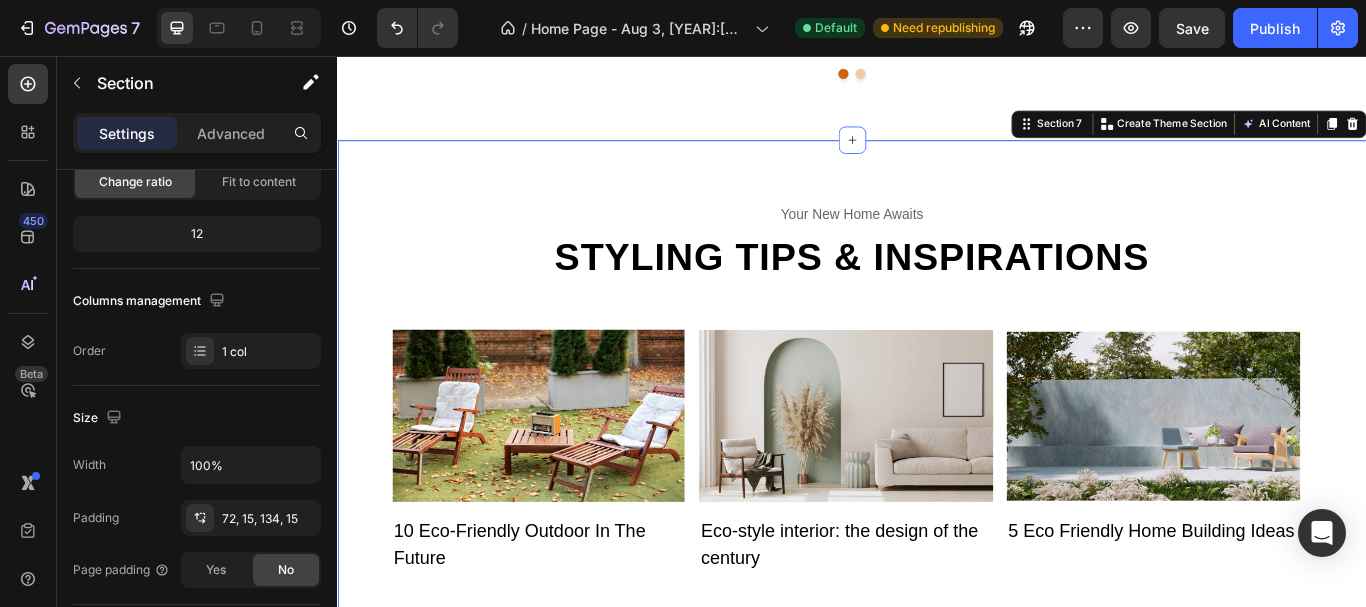 scroll, scrollTop: 0, scrollLeft: 0, axis: both 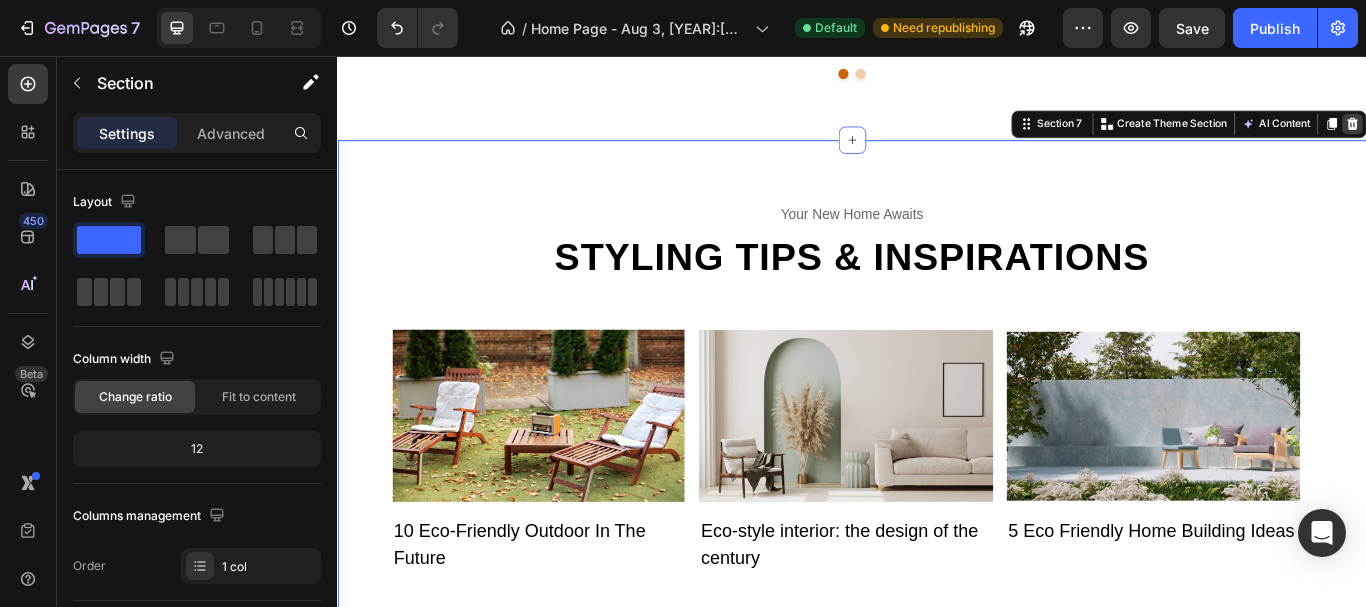 click at bounding box center (1520, 136) 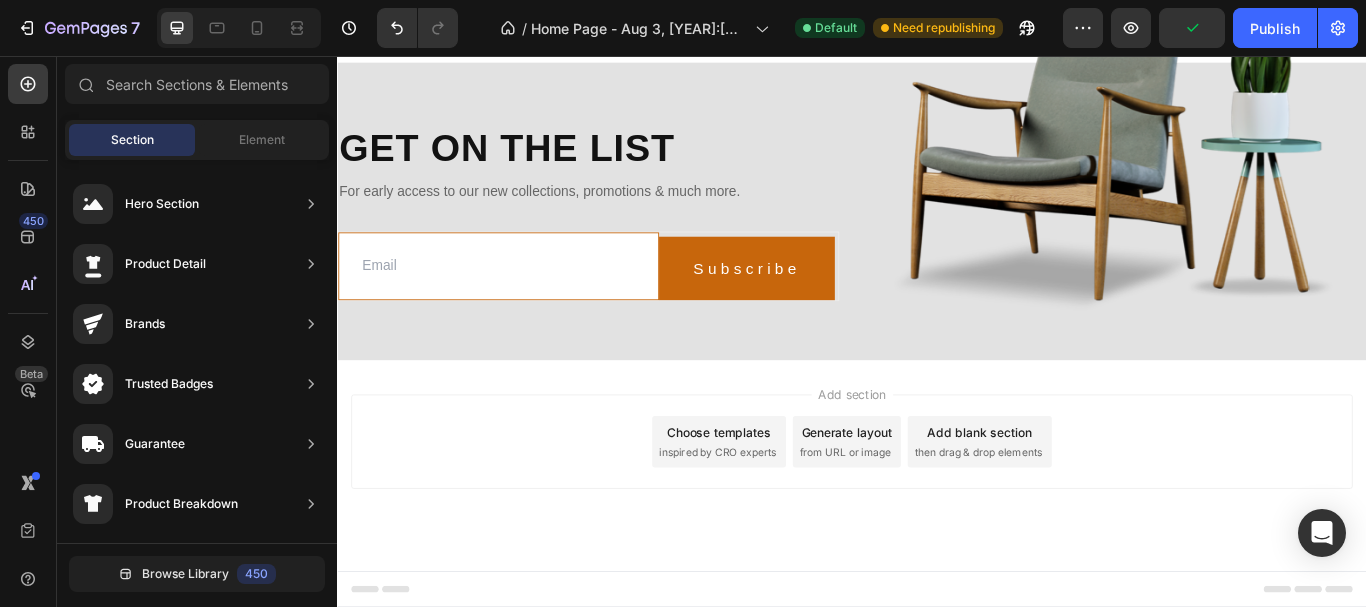 scroll, scrollTop: 4526, scrollLeft: 0, axis: vertical 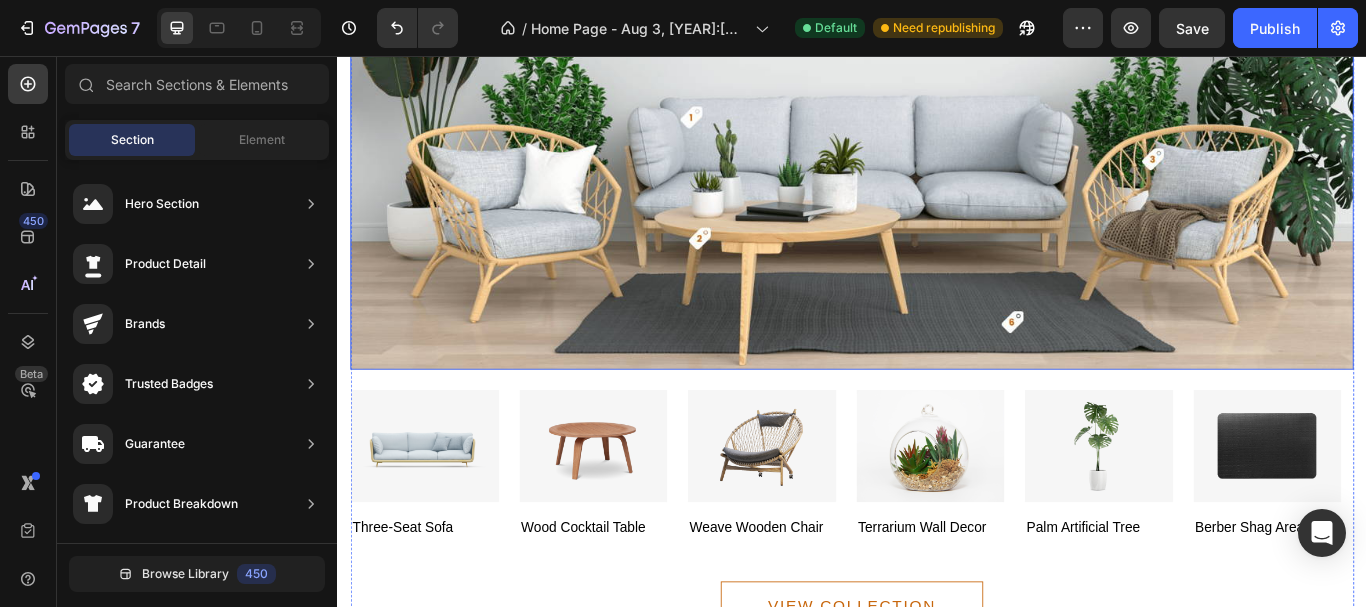 click at bounding box center (937, 163) 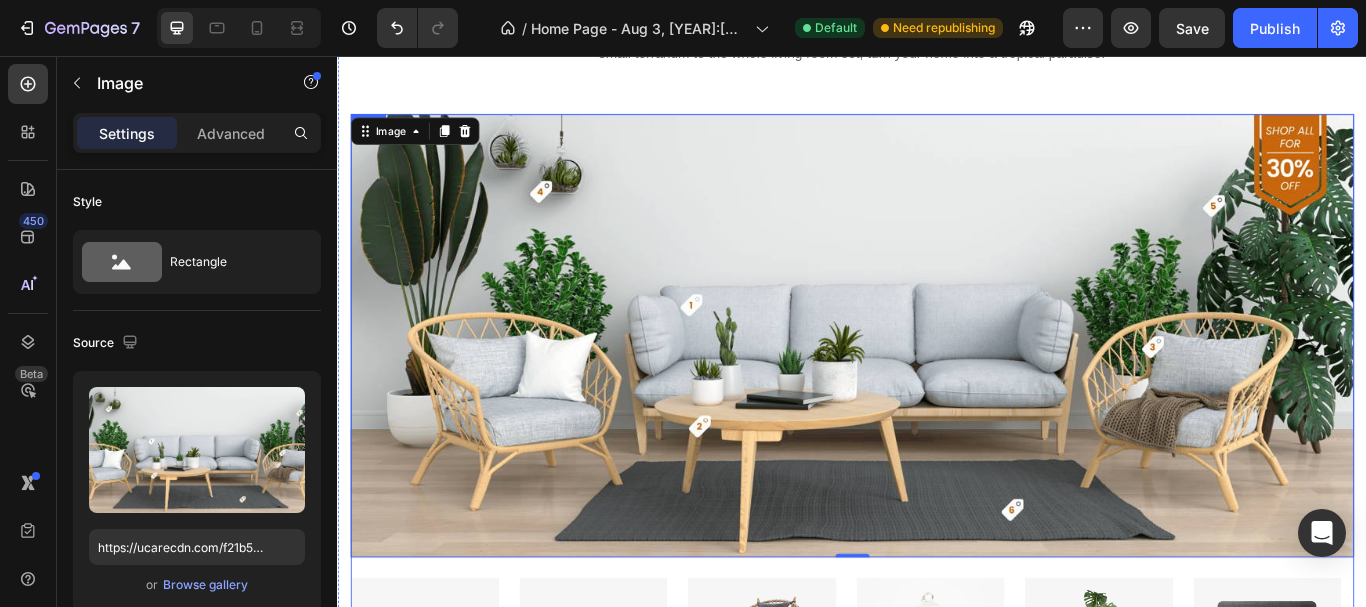 scroll, scrollTop: 2279, scrollLeft: 0, axis: vertical 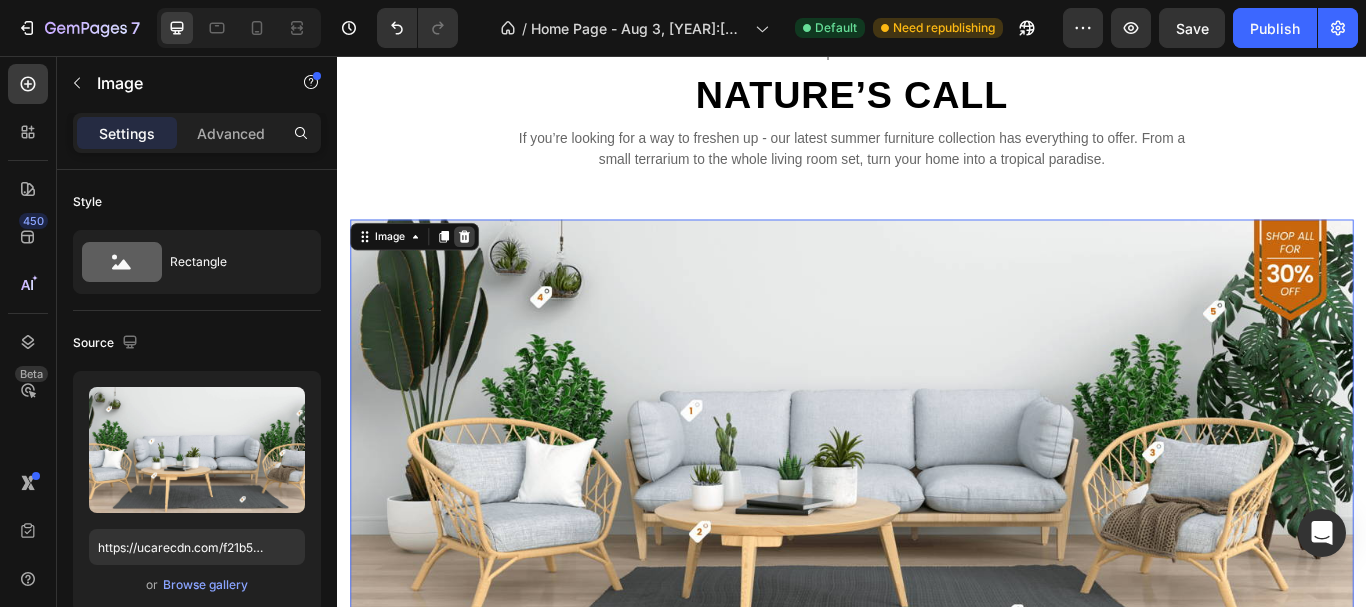 click 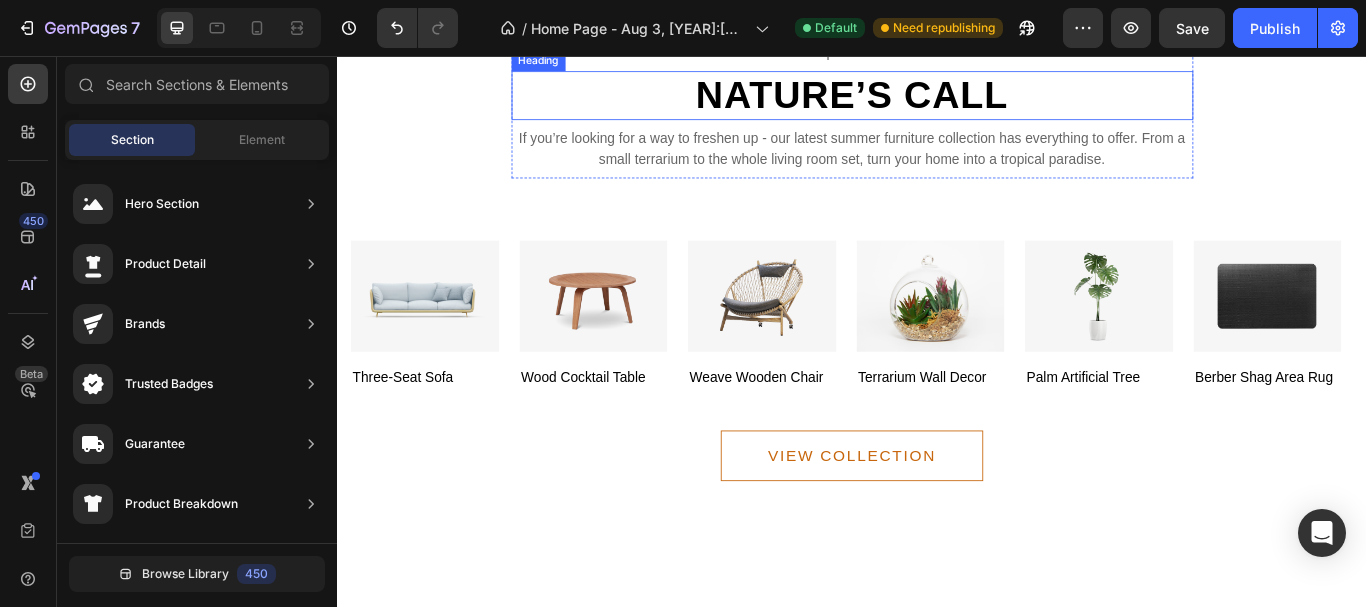scroll, scrollTop: 2109, scrollLeft: 0, axis: vertical 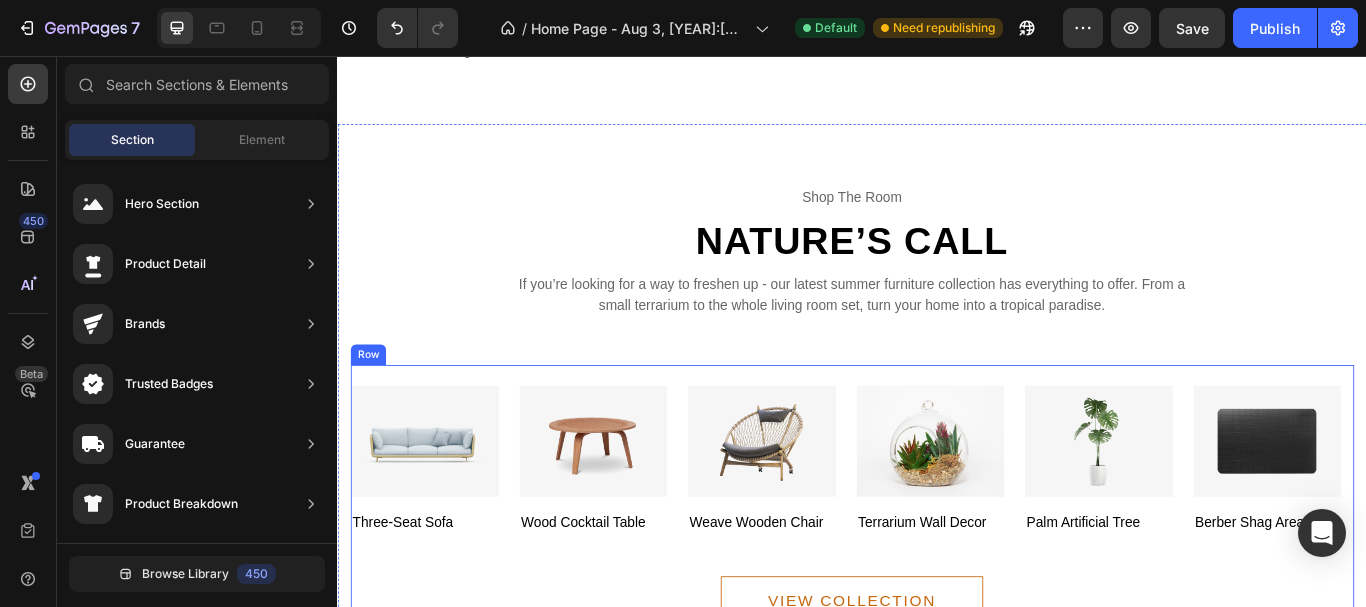 click on "Image three-seat sofa Text block Image wood cocktail table Text block Image weave wooden chair Text block Image terrarium wall decor Text block Image palm artificial tree Text block Image berber shag area rug Text block Carousel" at bounding box center (937, 516) 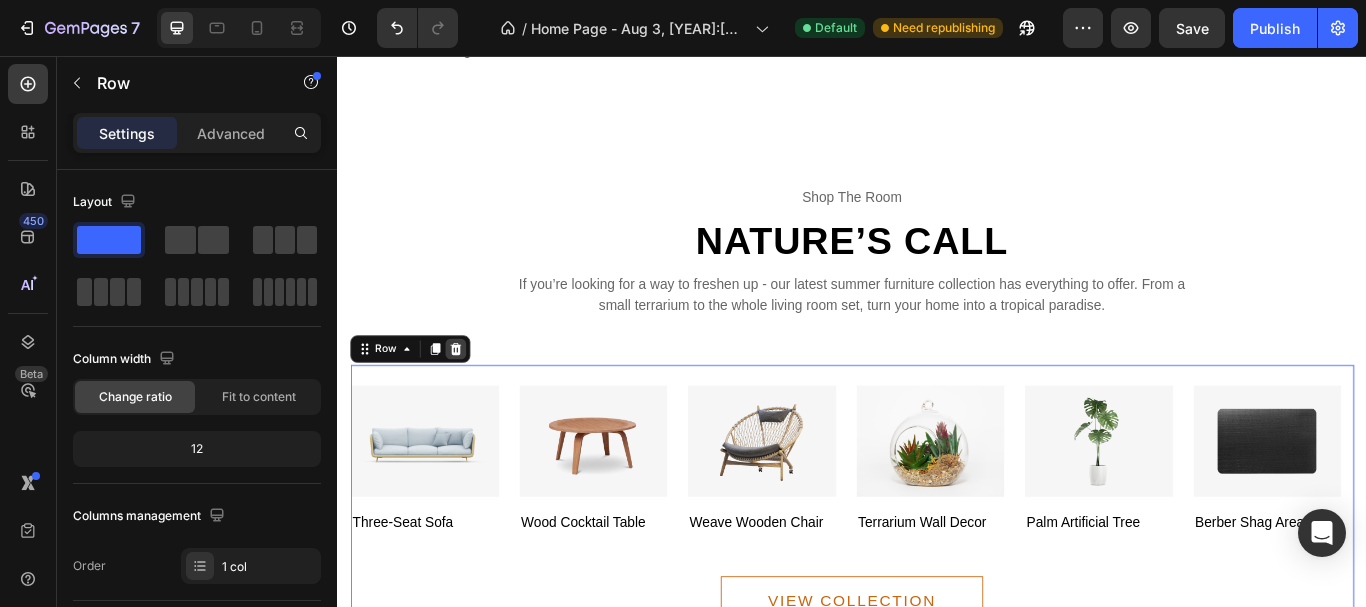 click at bounding box center [475, 398] 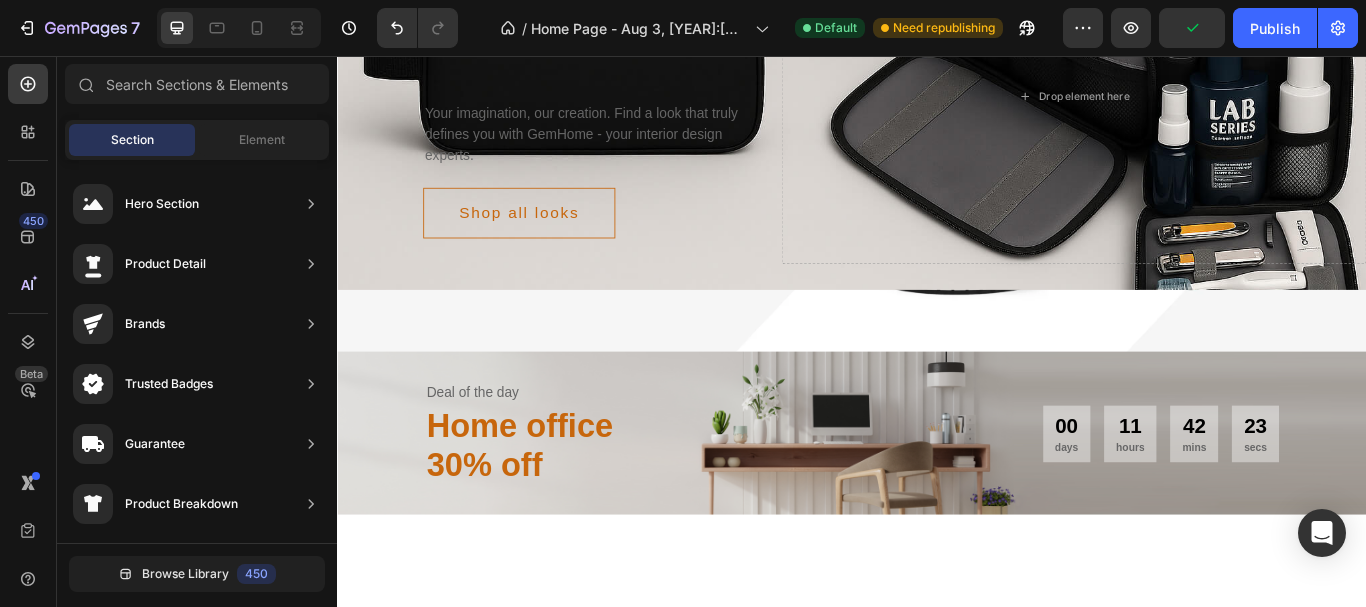 scroll, scrollTop: 376, scrollLeft: 0, axis: vertical 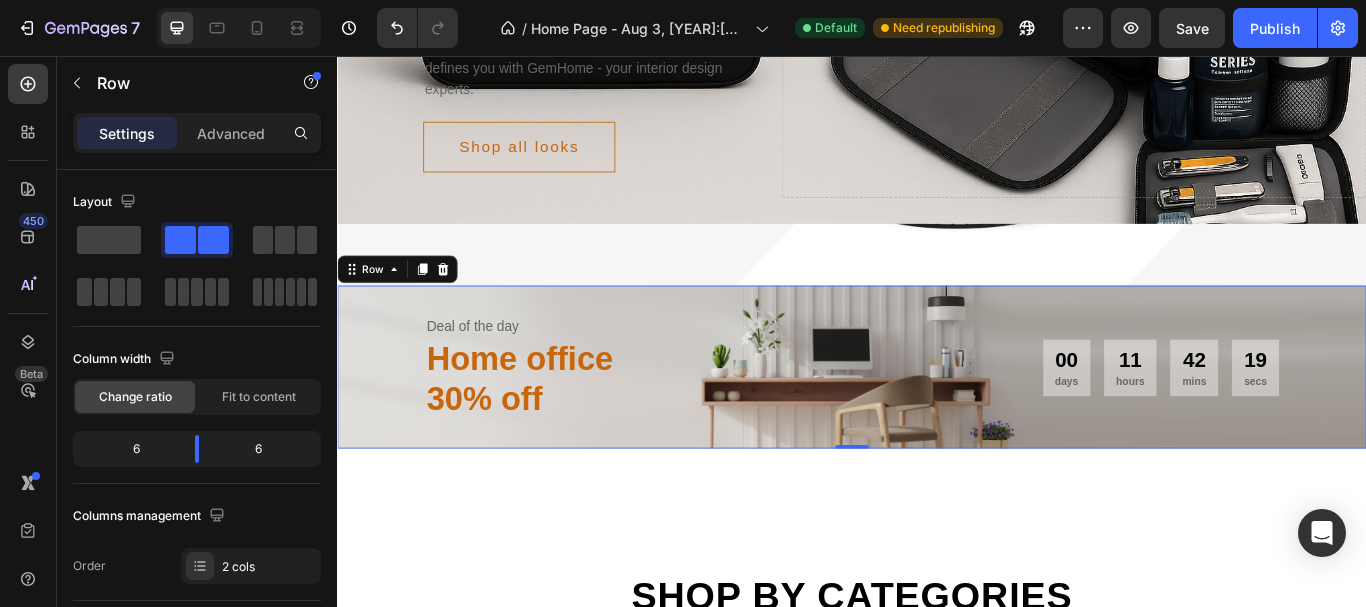 click on "00 days 11 hours 42 mins 19 secs CountDown Timer" at bounding box center (1193, 419) 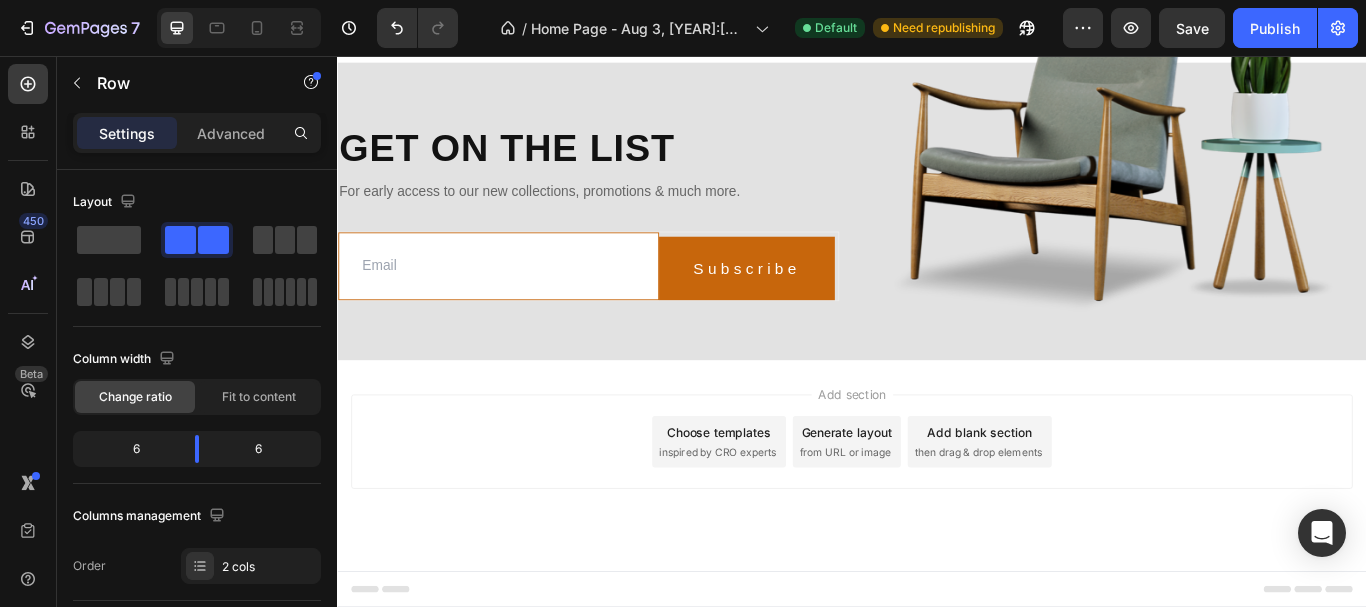scroll, scrollTop: 3811, scrollLeft: 0, axis: vertical 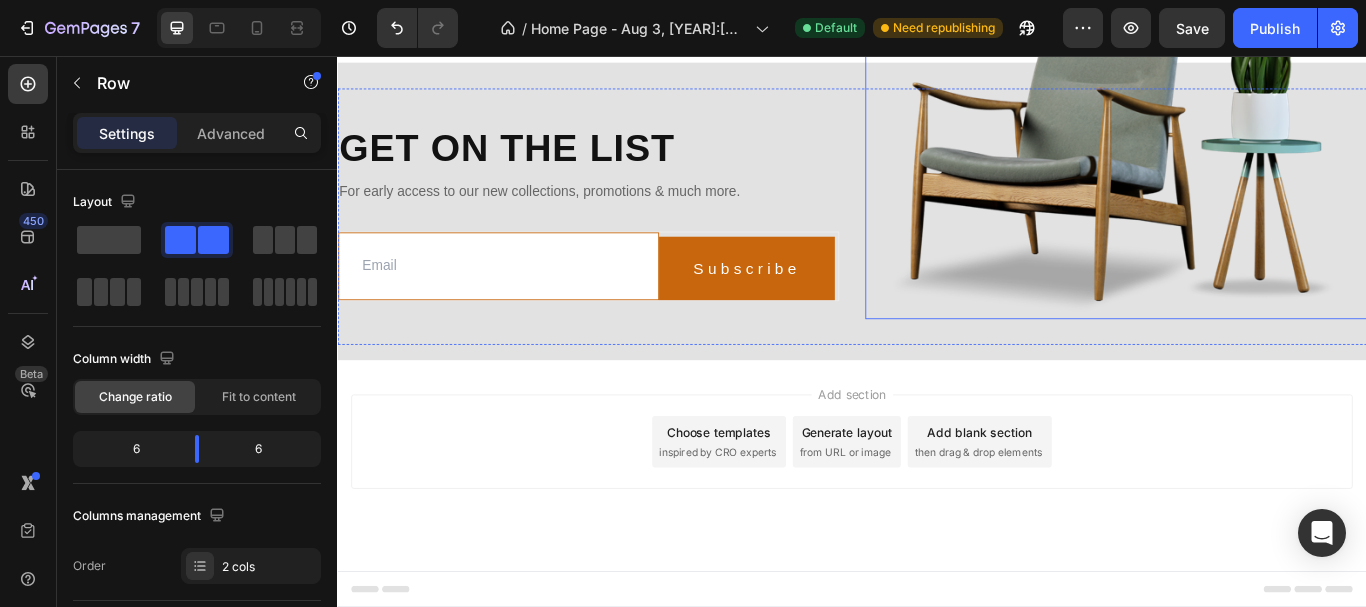 click at bounding box center (1244, 162) 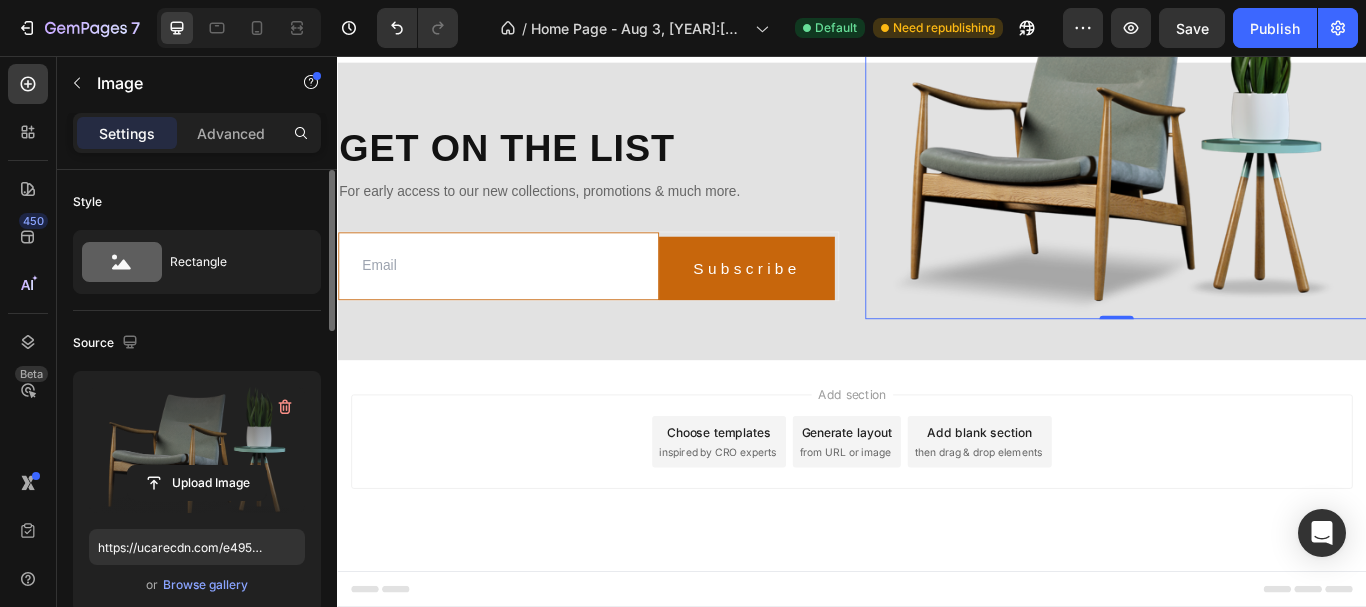 click at bounding box center (197, 450) 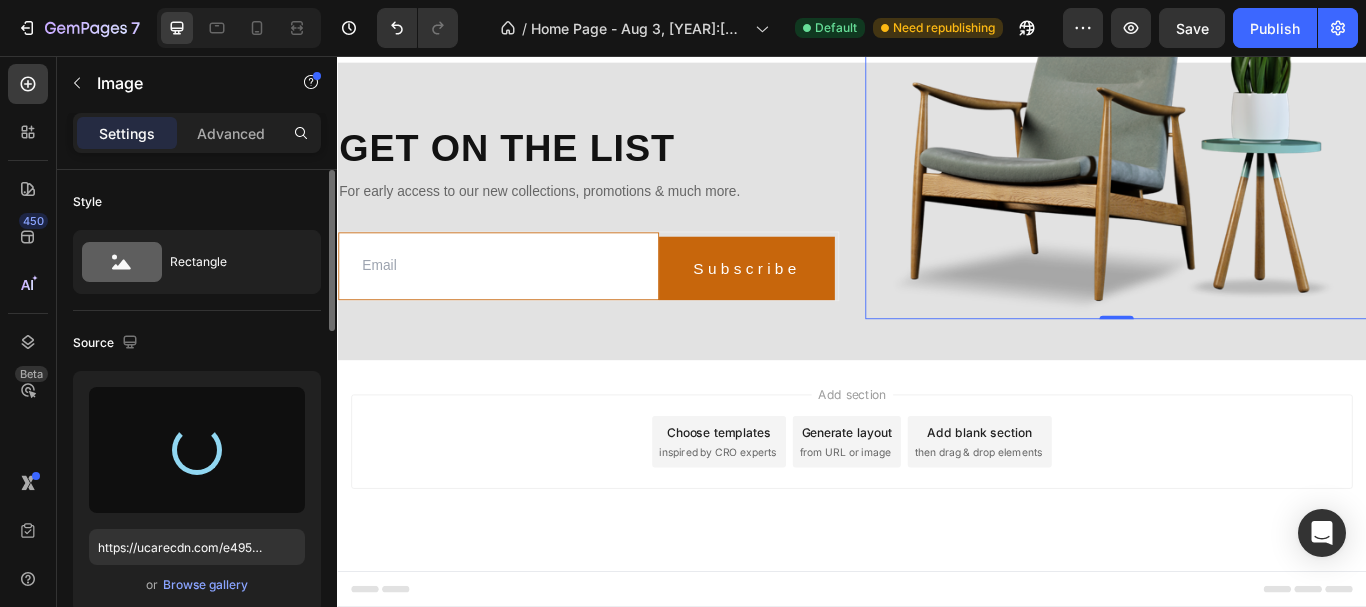 type on "https://cdn.shopify.com/s/files/1/0943/2537/5251/files/gempages_578356278338781884-ddf0fe82-9e8c-4910-9593-d481d96d22f9.jpg" 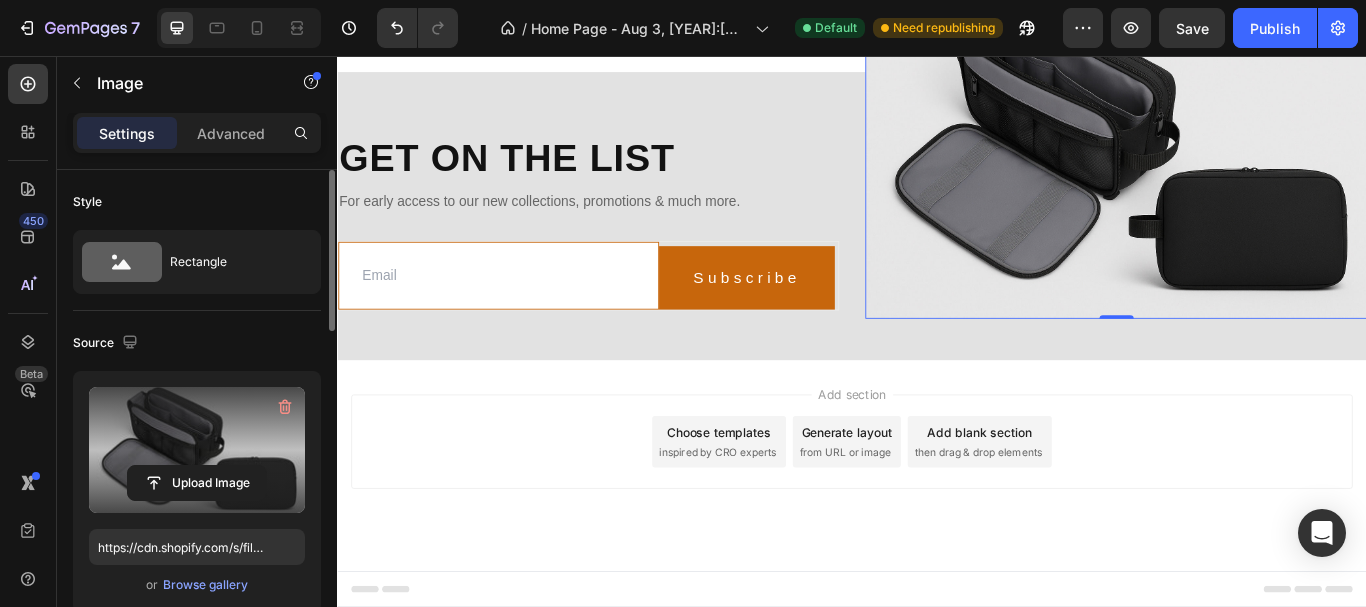 scroll, scrollTop: 3800, scrollLeft: 0, axis: vertical 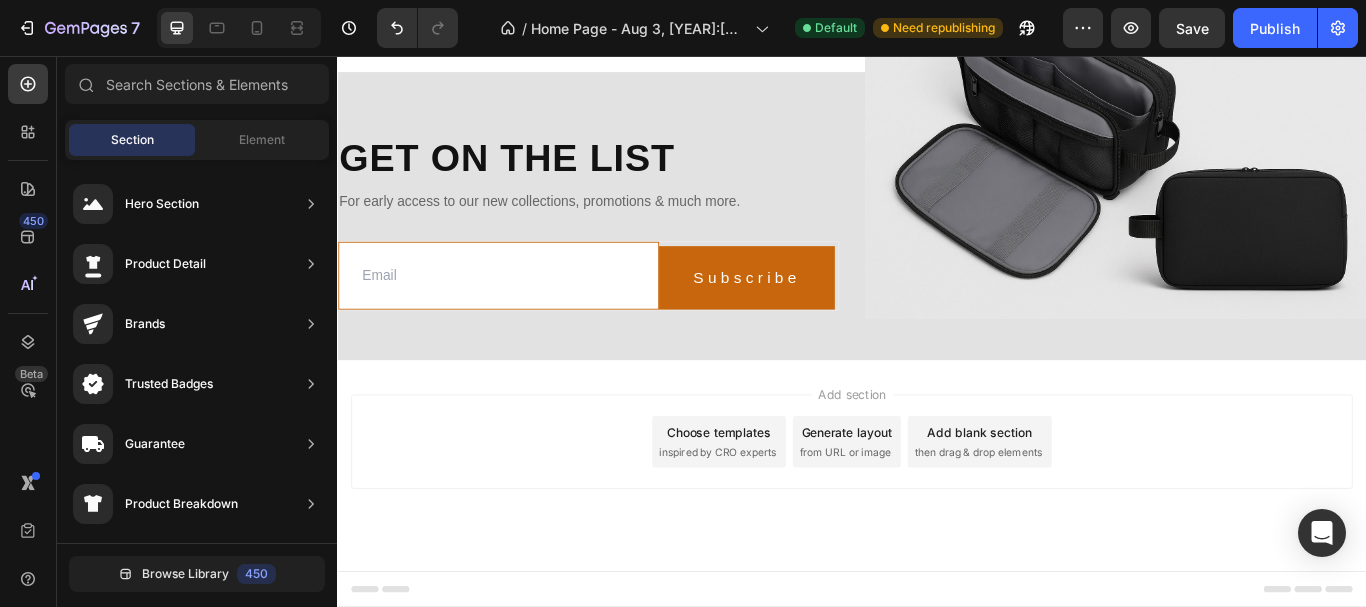 click on "Add section Choose templates inspired by CRO experts Generate layout from URL or image Add blank section then drag & drop elements" at bounding box center (937, 506) 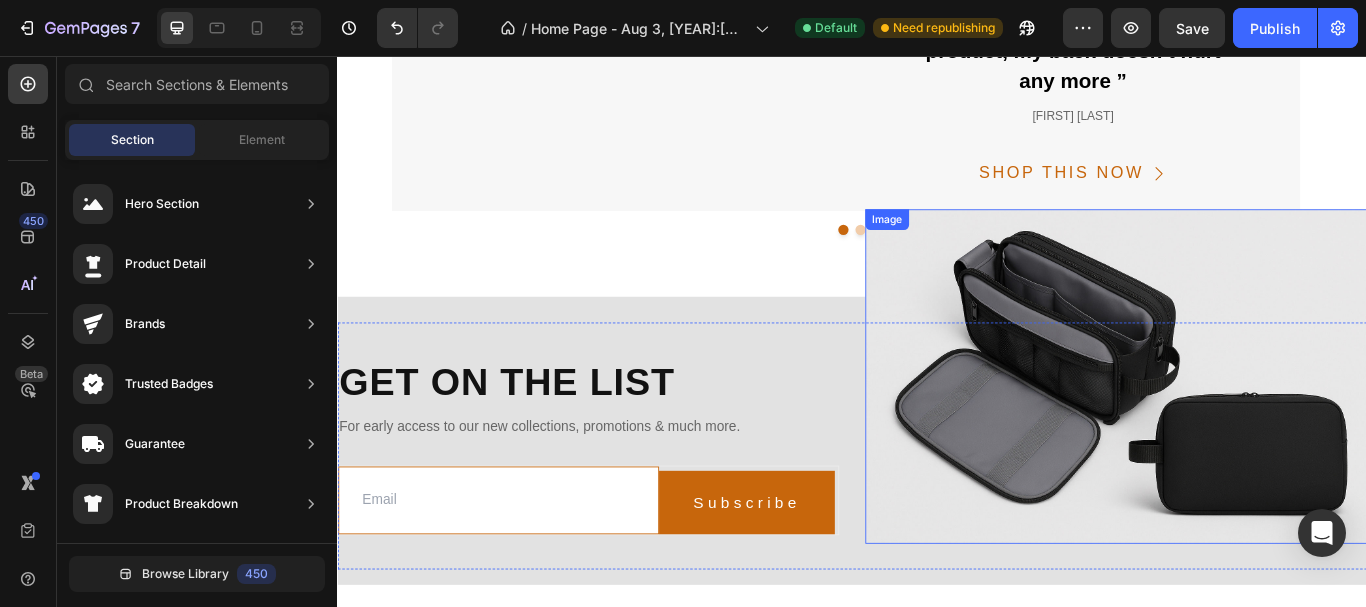 scroll, scrollTop: 3514, scrollLeft: 0, axis: vertical 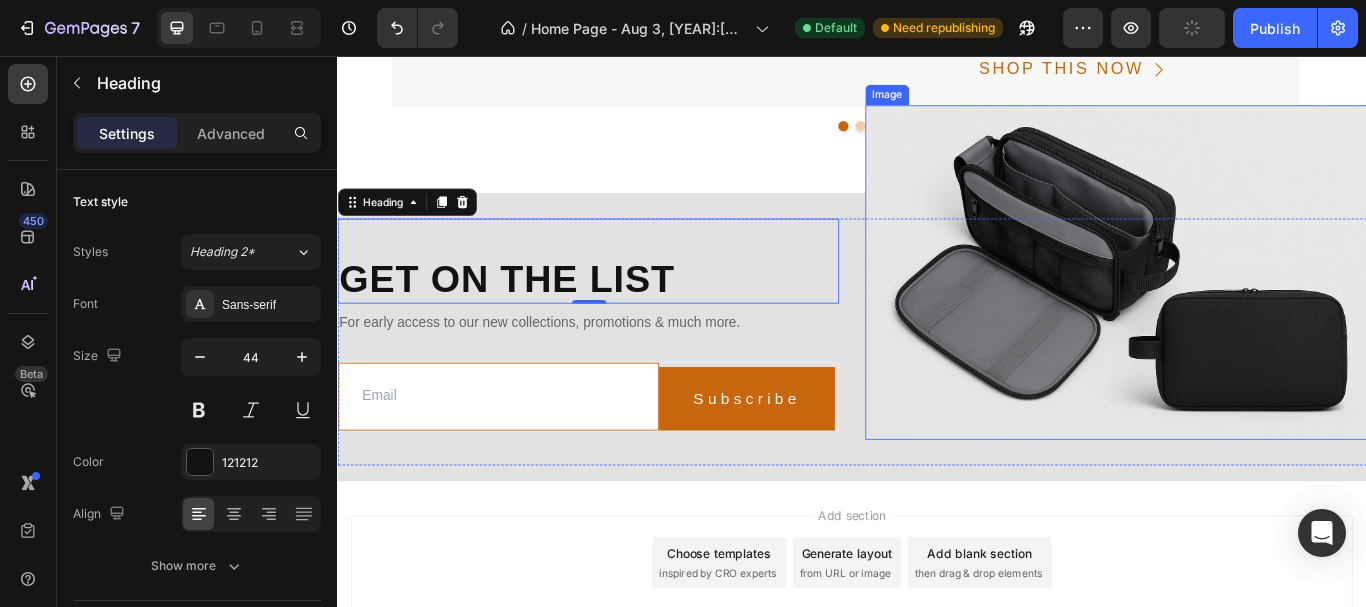 click at bounding box center [1244, 309] 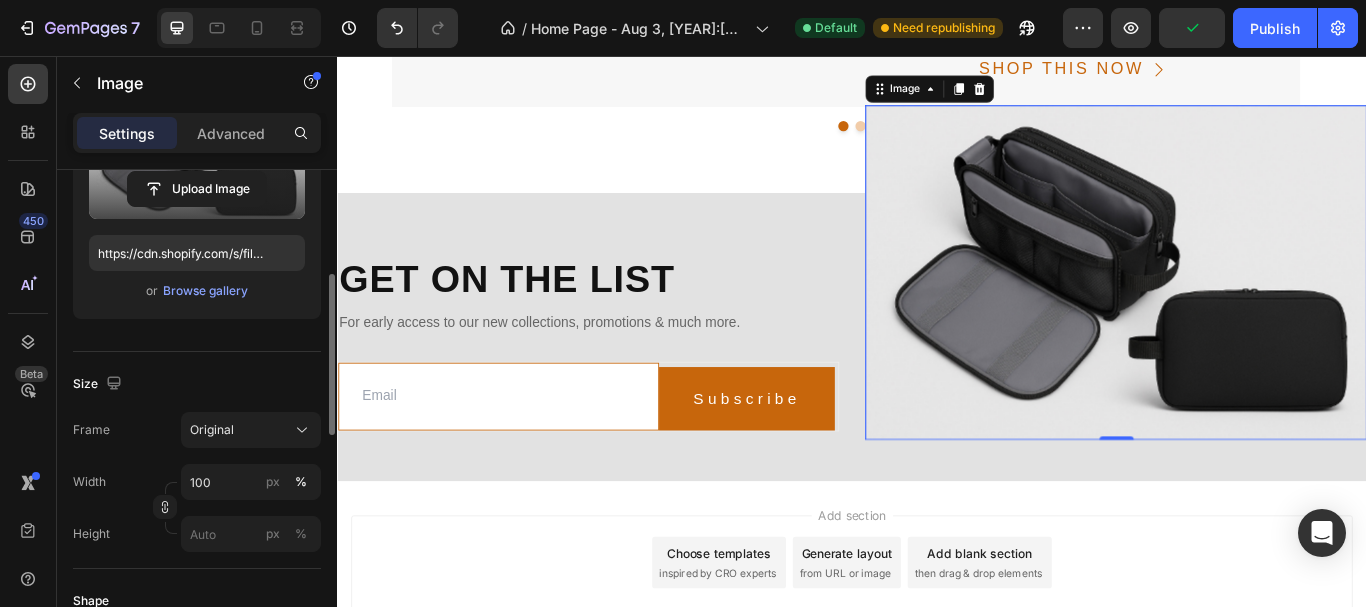 scroll, scrollTop: 331, scrollLeft: 0, axis: vertical 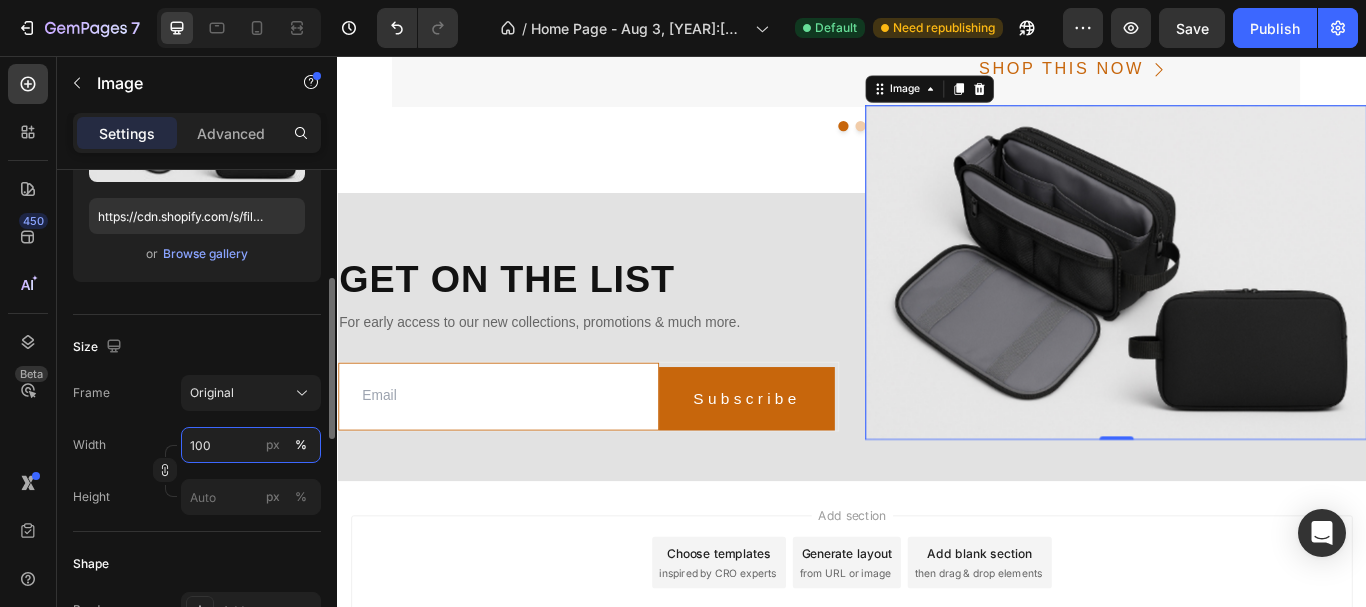 click on "100" at bounding box center (251, 445) 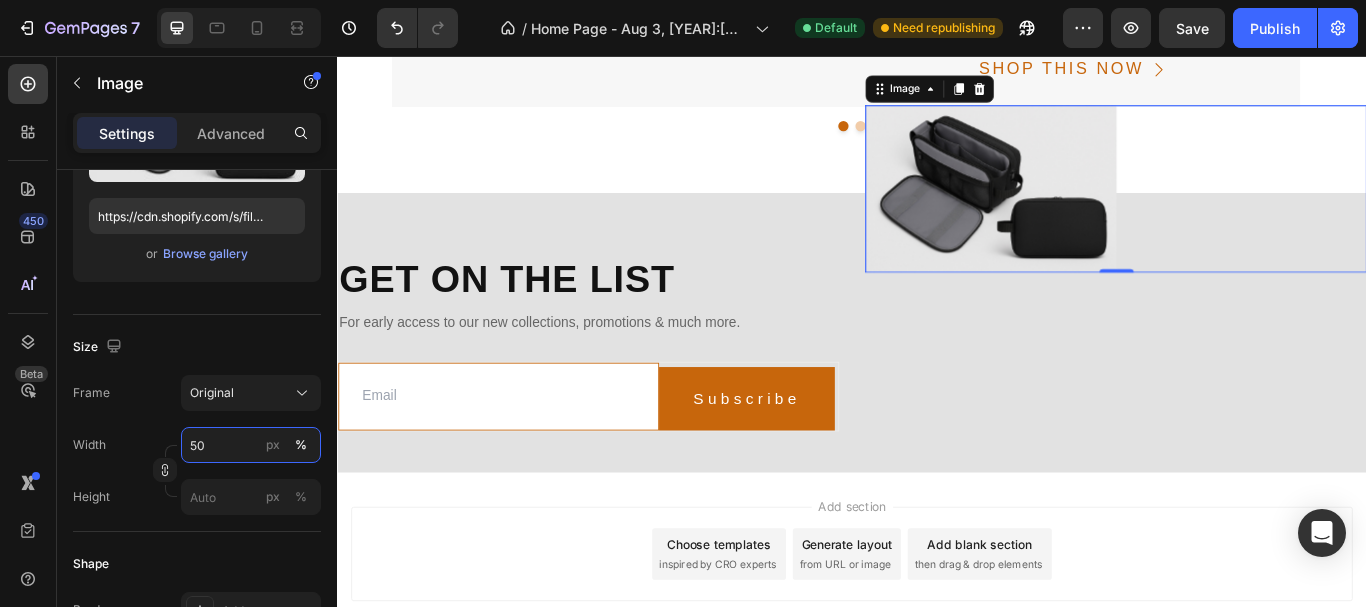 type on "50" 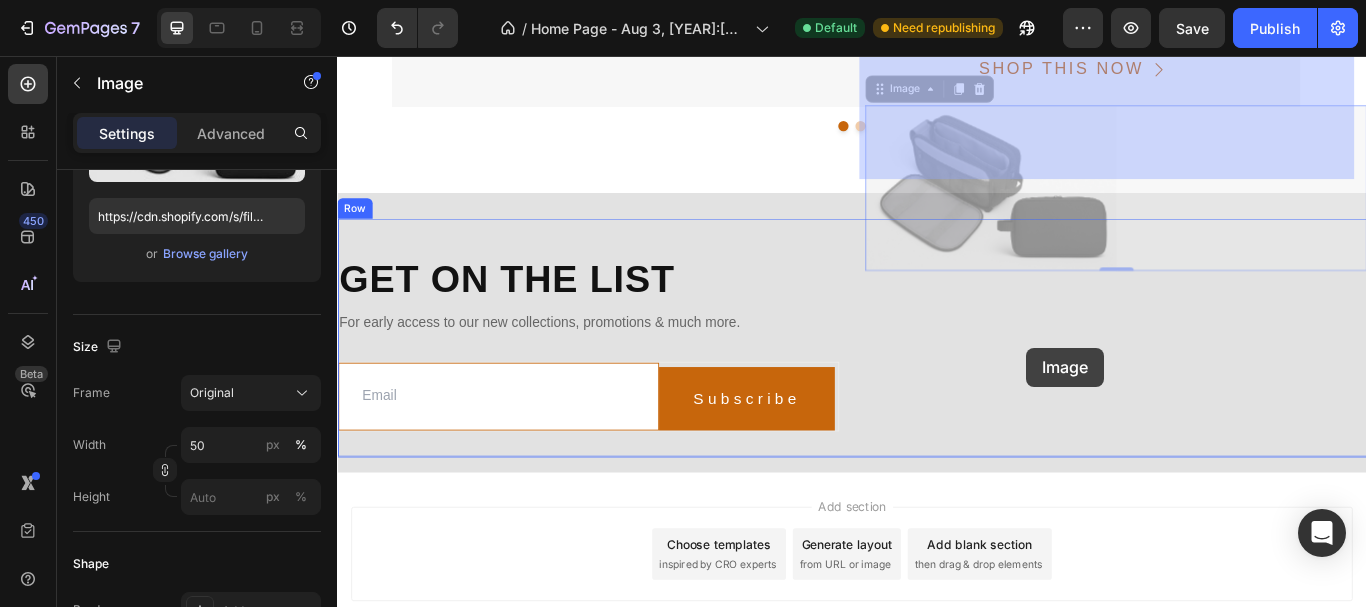 drag, startPoint x: 1139, startPoint y: 289, endPoint x: 1141, endPoint y: 396, distance: 107.01869 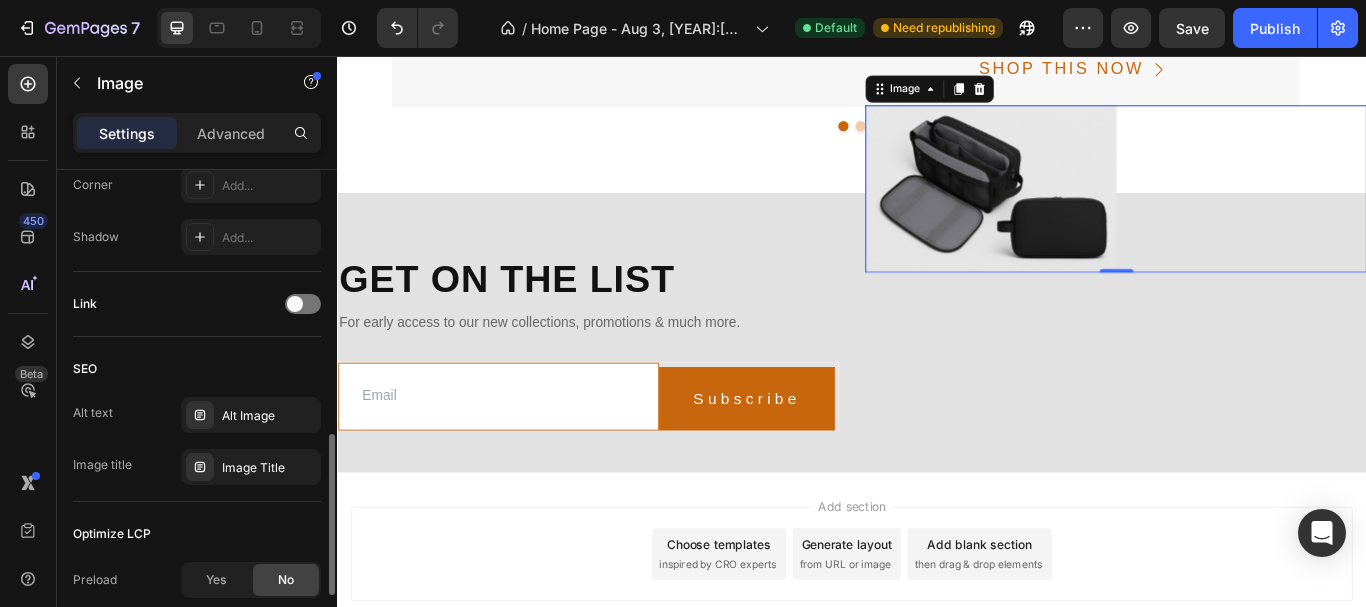 scroll, scrollTop: 1016, scrollLeft: 0, axis: vertical 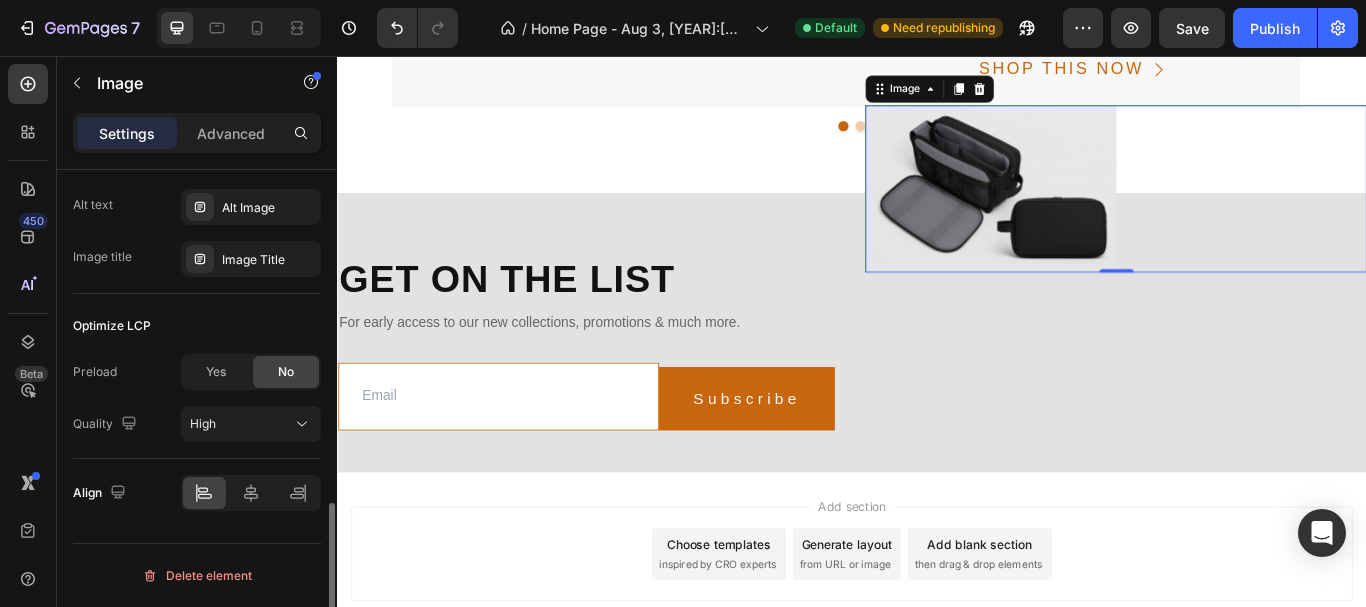 click at bounding box center [251, 493] 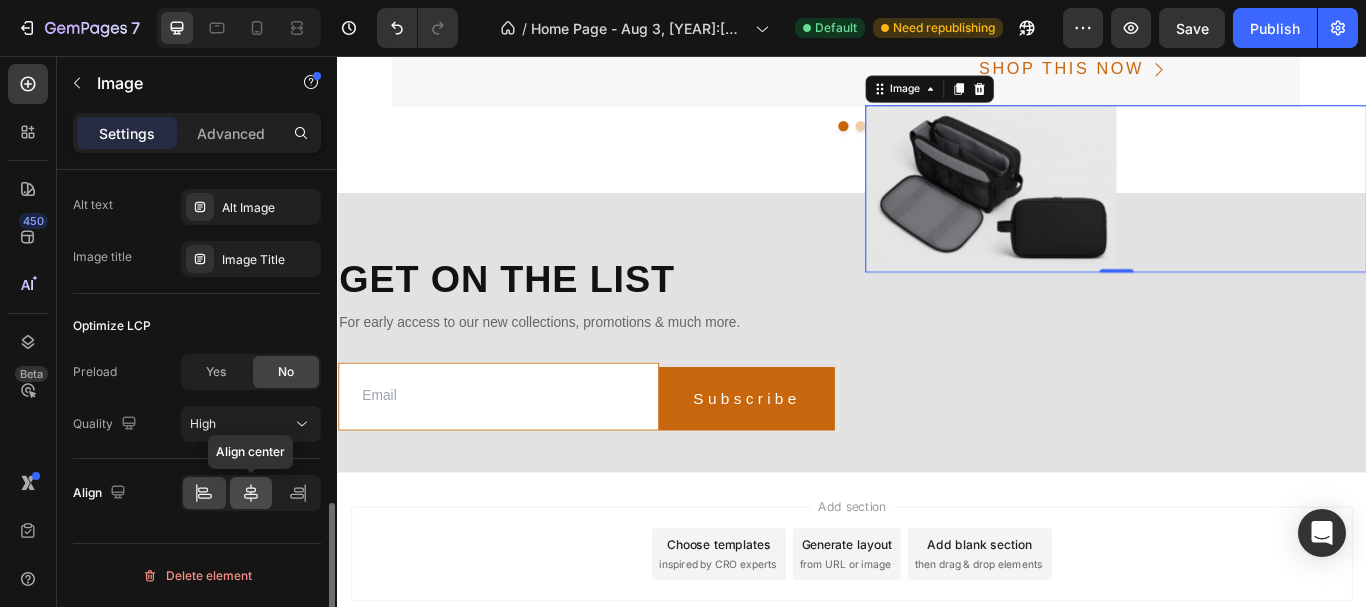 click 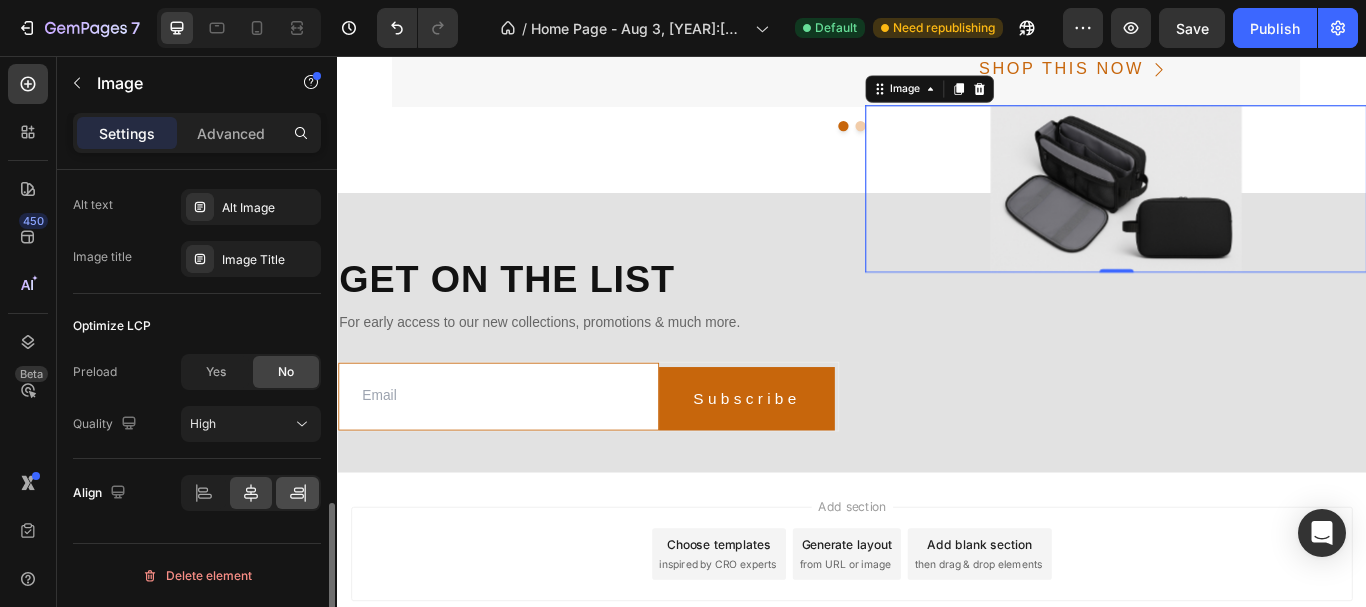 drag, startPoint x: 274, startPoint y: 490, endPoint x: 297, endPoint y: 491, distance: 23.021729 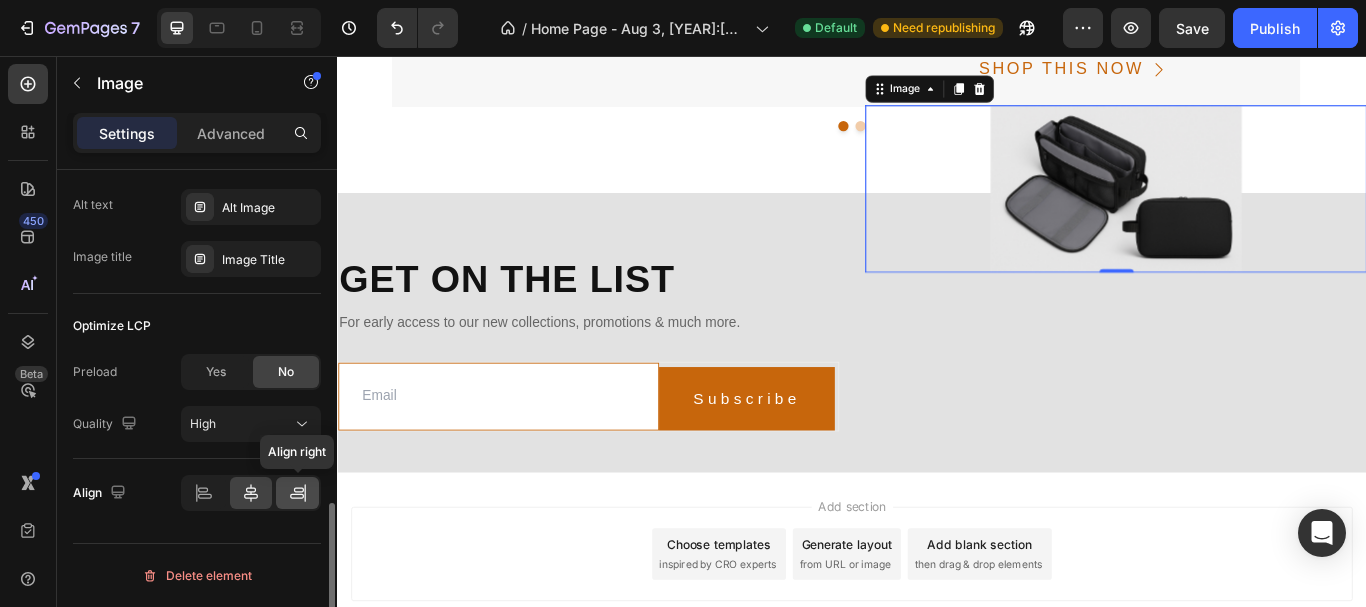 click 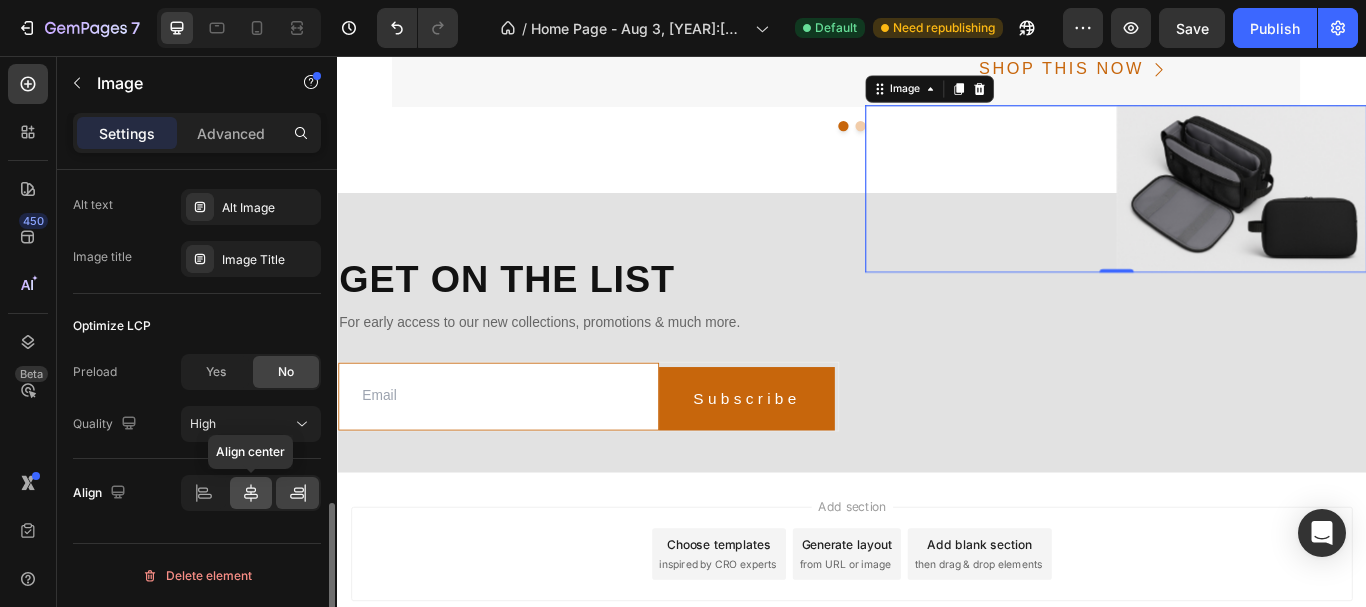 click 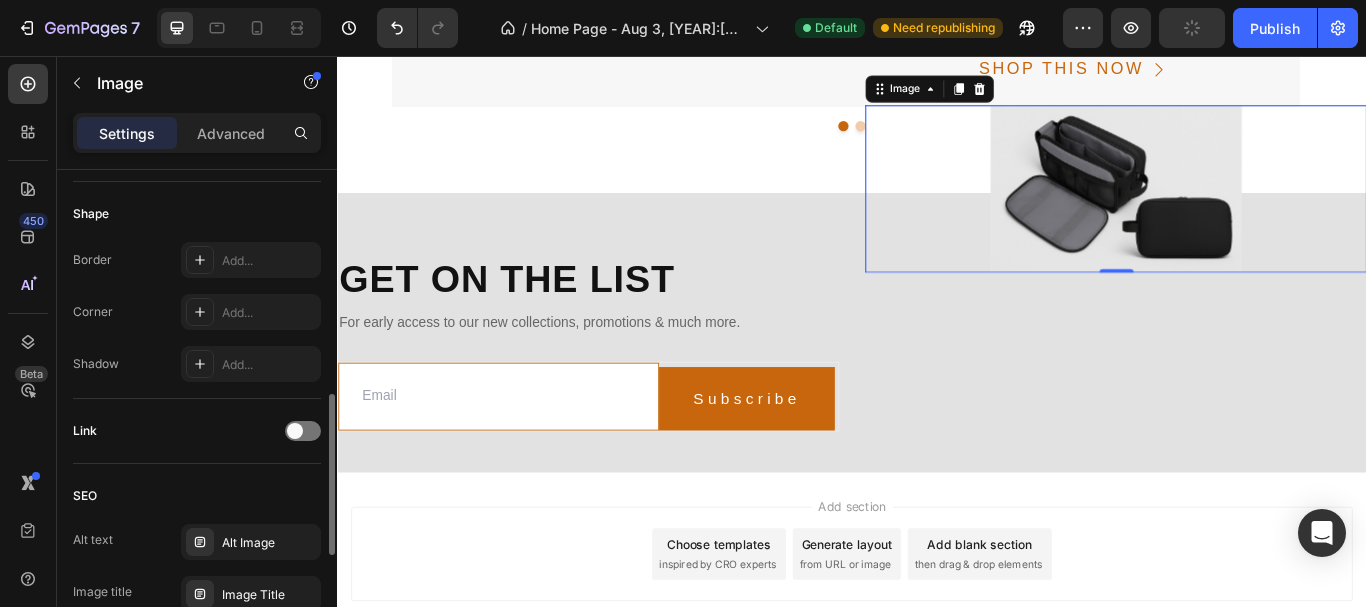 scroll, scrollTop: 682, scrollLeft: 0, axis: vertical 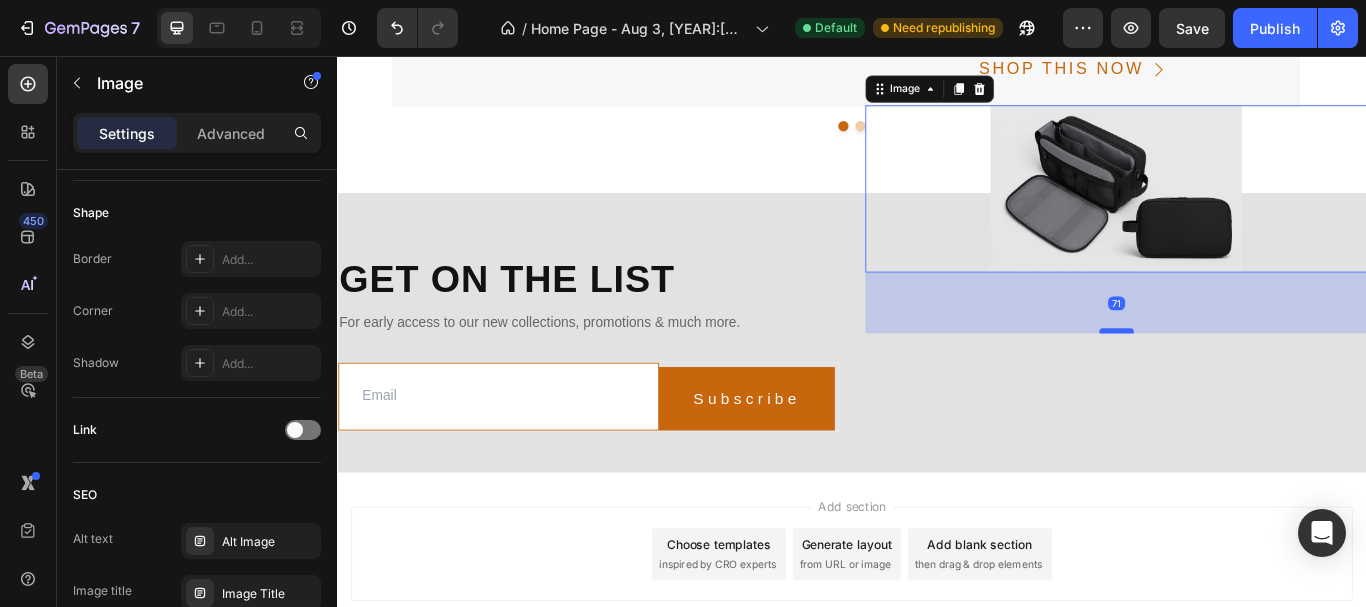 drag, startPoint x: 1231, startPoint y: 331, endPoint x: 1220, endPoint y: 471, distance: 140.43147 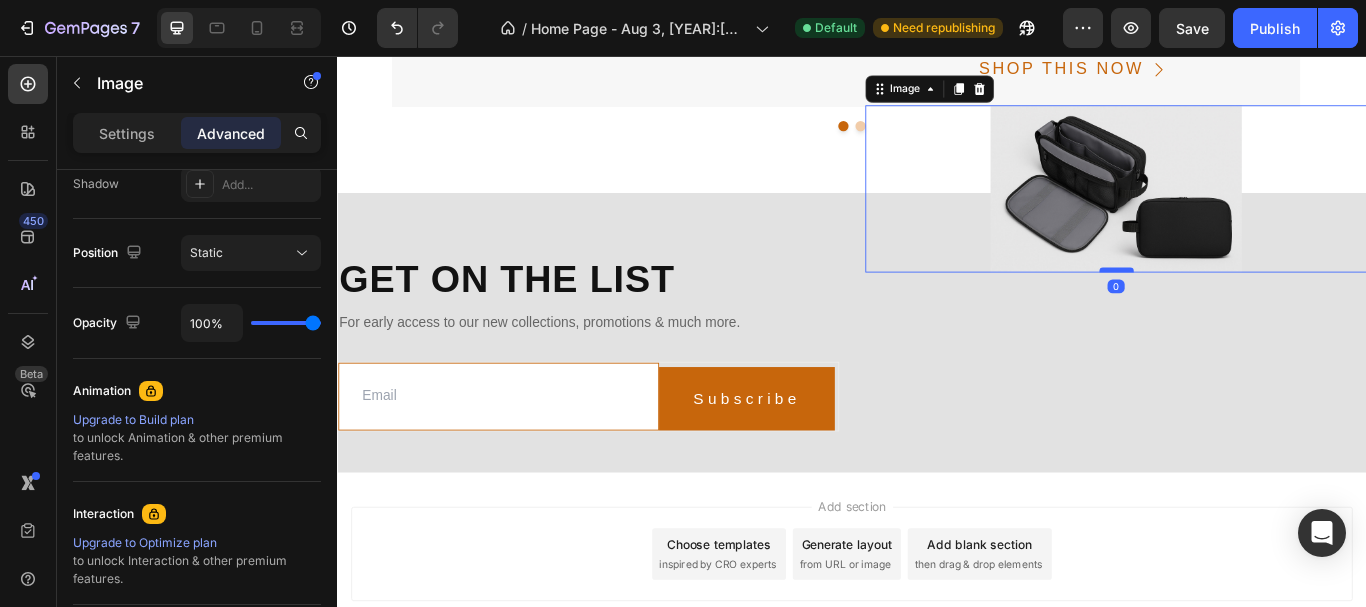 drag, startPoint x: 1225, startPoint y: 472, endPoint x: 1225, endPoint y: 327, distance: 145 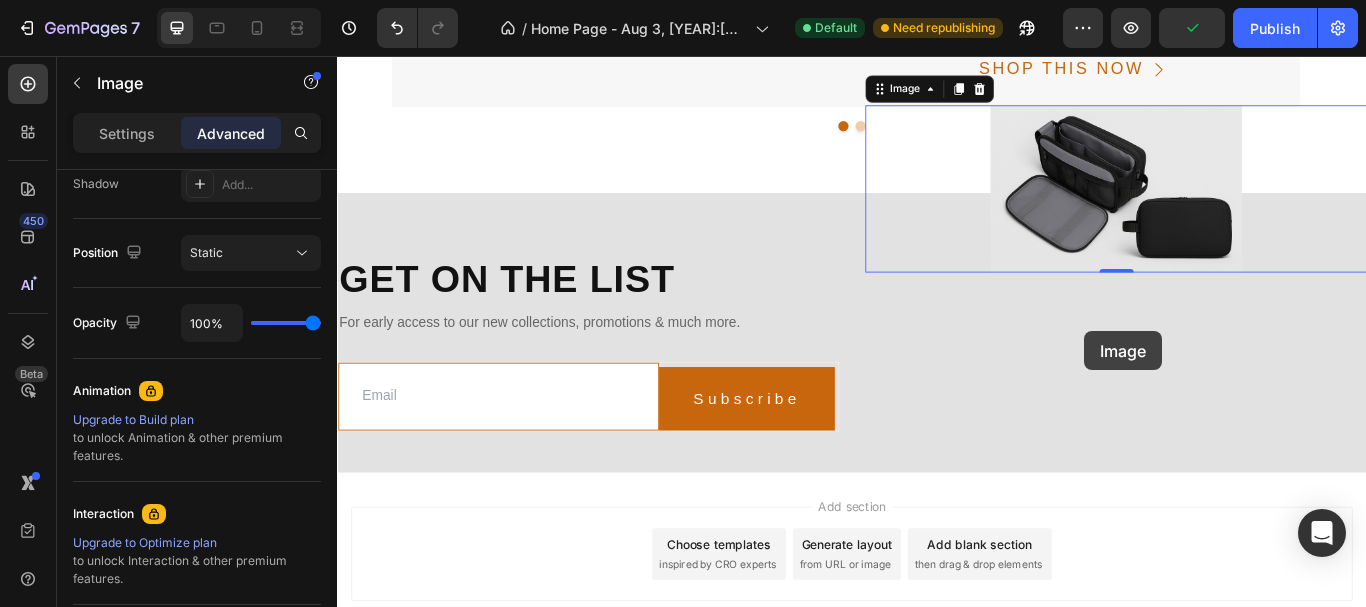 drag, startPoint x: 1211, startPoint y: 256, endPoint x: 1208, endPoint y: 379, distance: 123.03658 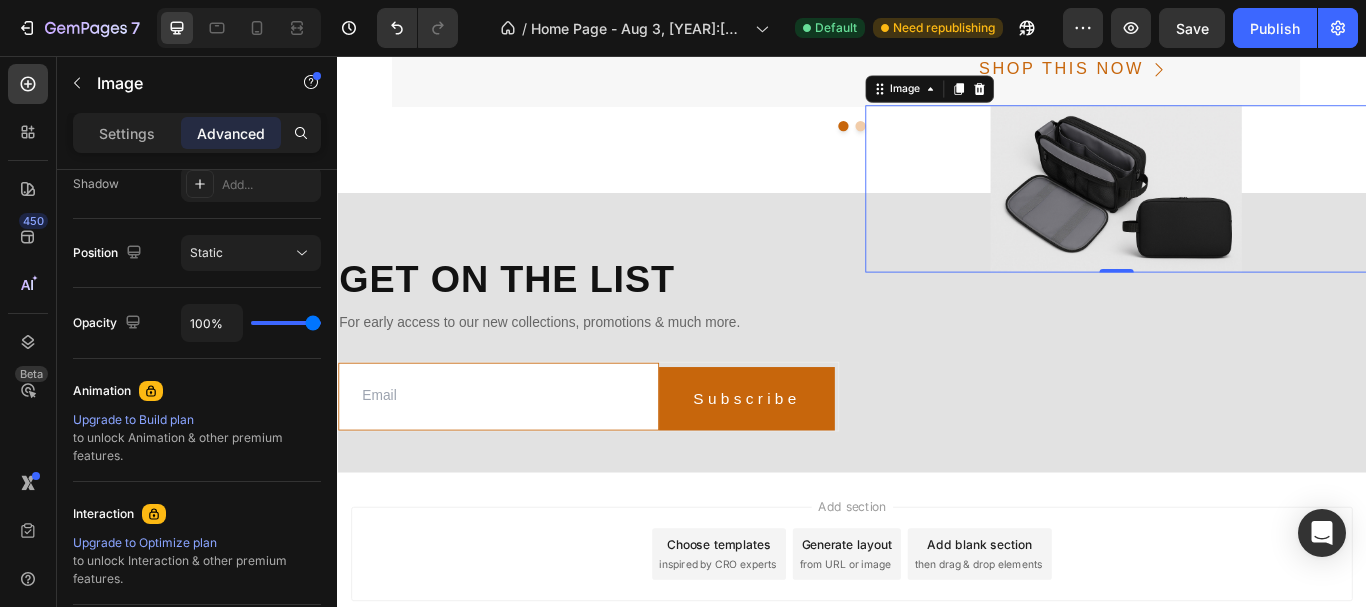 click at bounding box center (1244, 211) 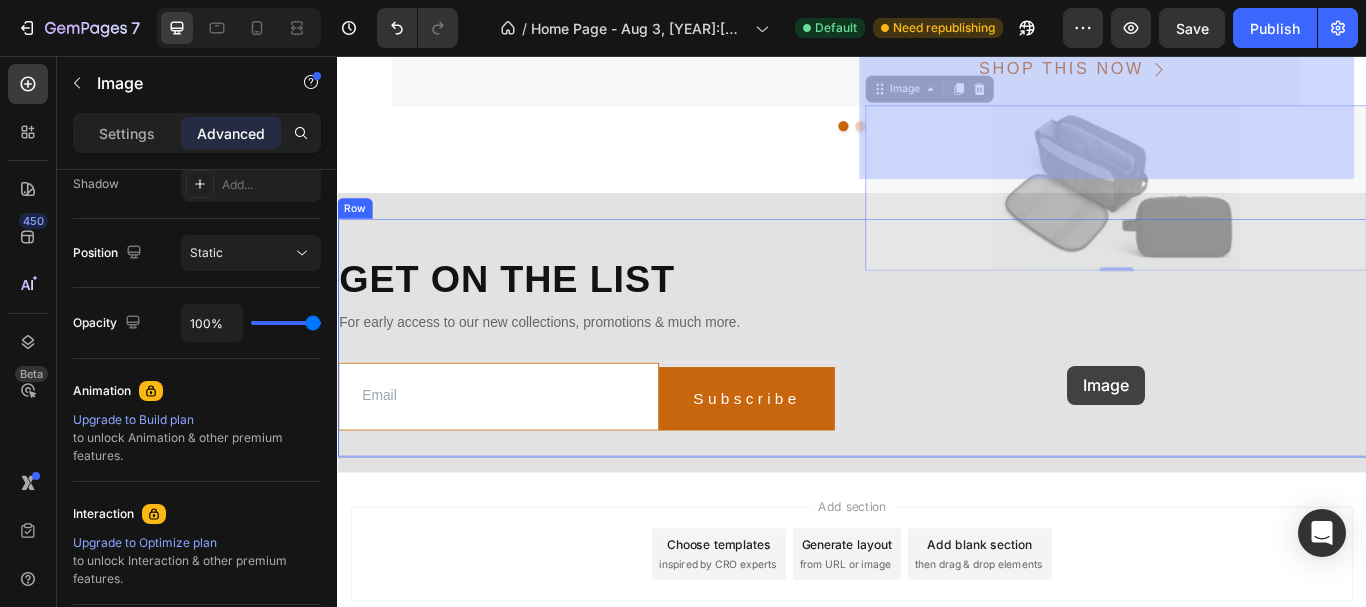 drag, startPoint x: 1197, startPoint y: 195, endPoint x: 1188, endPoint y: 419, distance: 224.18073 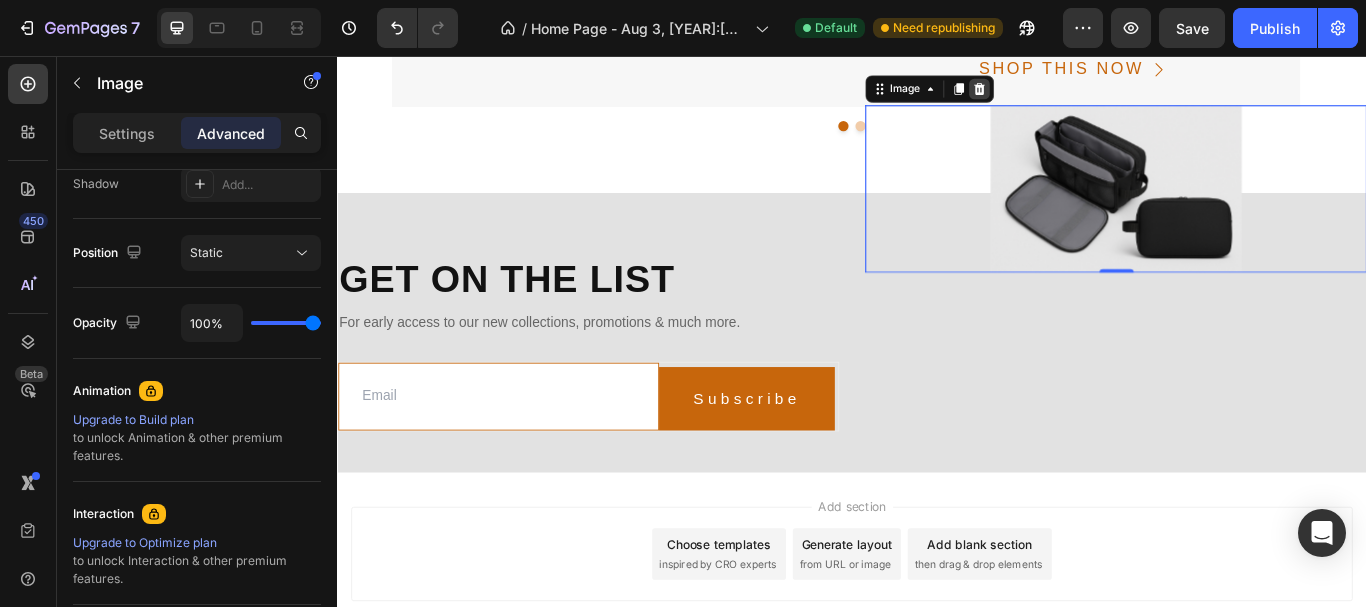 click at bounding box center (1085, 95) 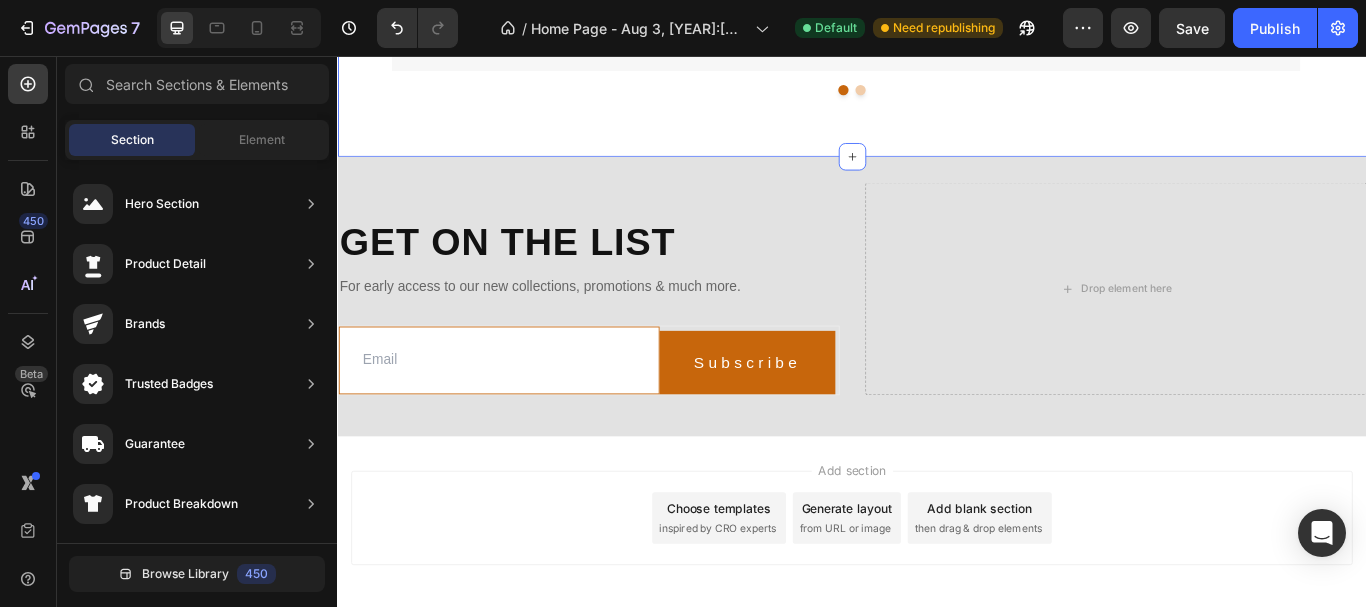 scroll, scrollTop: 3681, scrollLeft: 0, axis: vertical 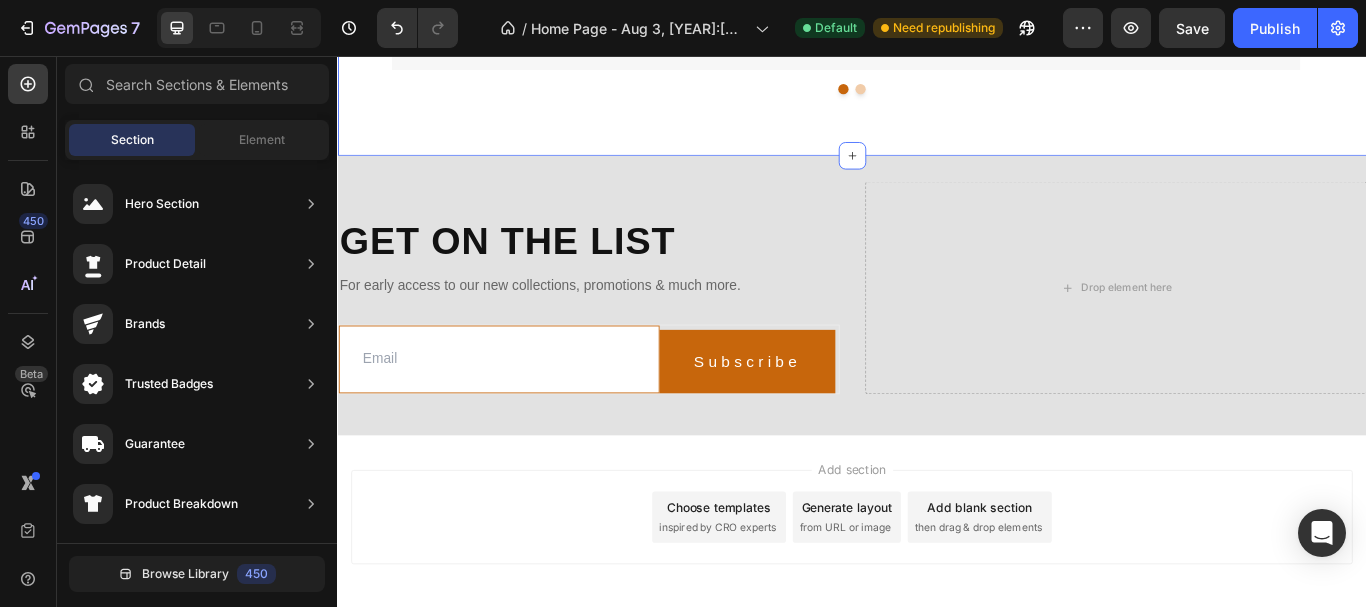 click on "10,000+ happy customers and counting Text What homebodies are saying Heading
Image
Icon
Icon
Icon
Icon
Icon Icon List Hoz GemHome Foam Mattress Text “ I have been using this for many years. Since using this product, my back doesn’t hurt any more ” Text [FIRST] [LAST] Text
SHOP THIS NOW Button Row Row Image
Icon
Icon
Icon
Icon
Icon Icon List Hoz GemHome Foam Mattress Text “ I have been using this for many years. Since using this product, my back doesn’t hurt any more ” Text [FIRST] [LAST] Text
SHOP THIS NOW Button Row Row
Carousel Row Section 6" at bounding box center (937, -189) 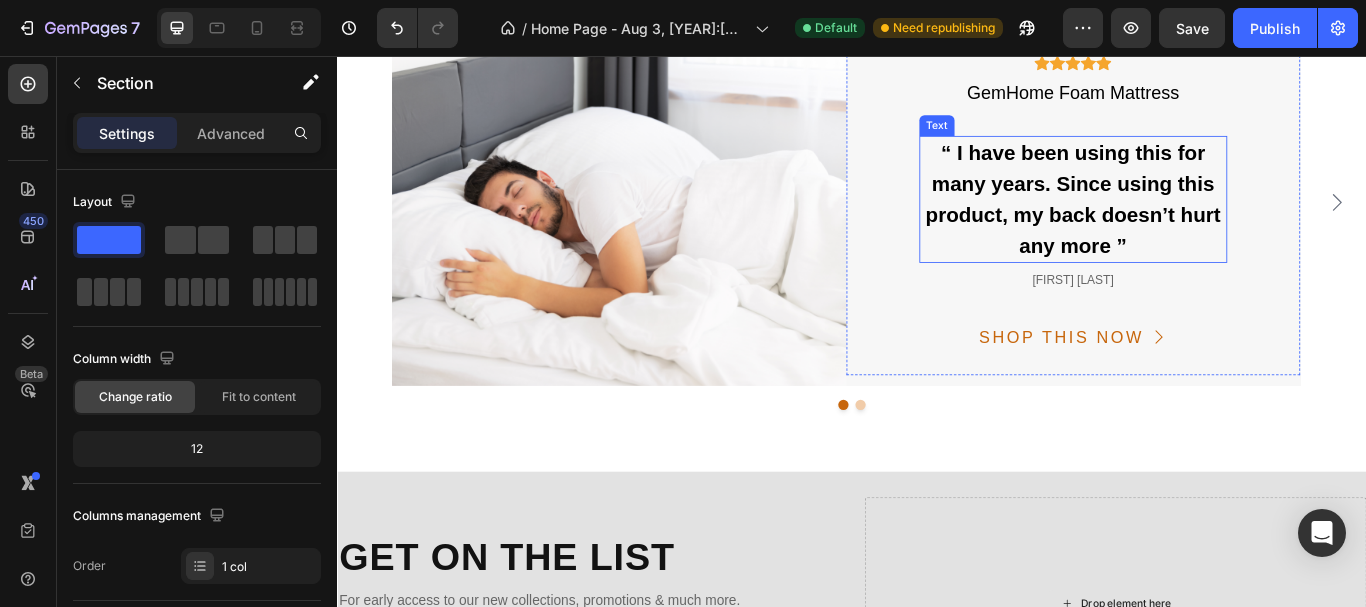 scroll, scrollTop: 3599, scrollLeft: 0, axis: vertical 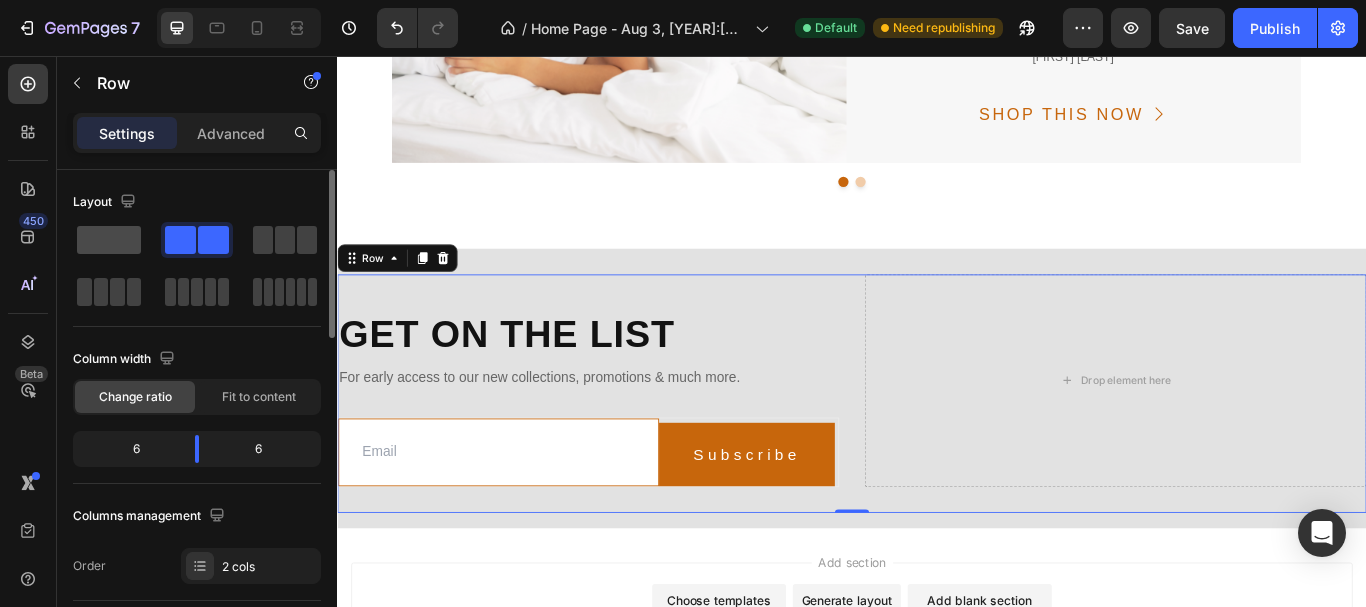 click 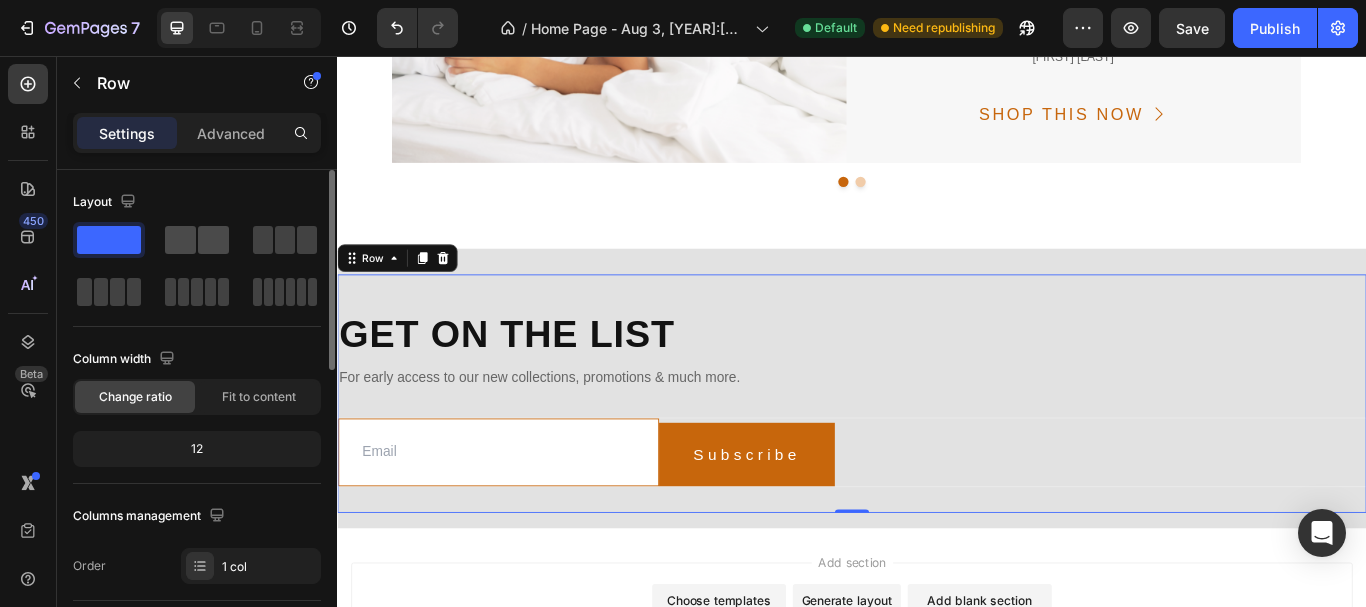click 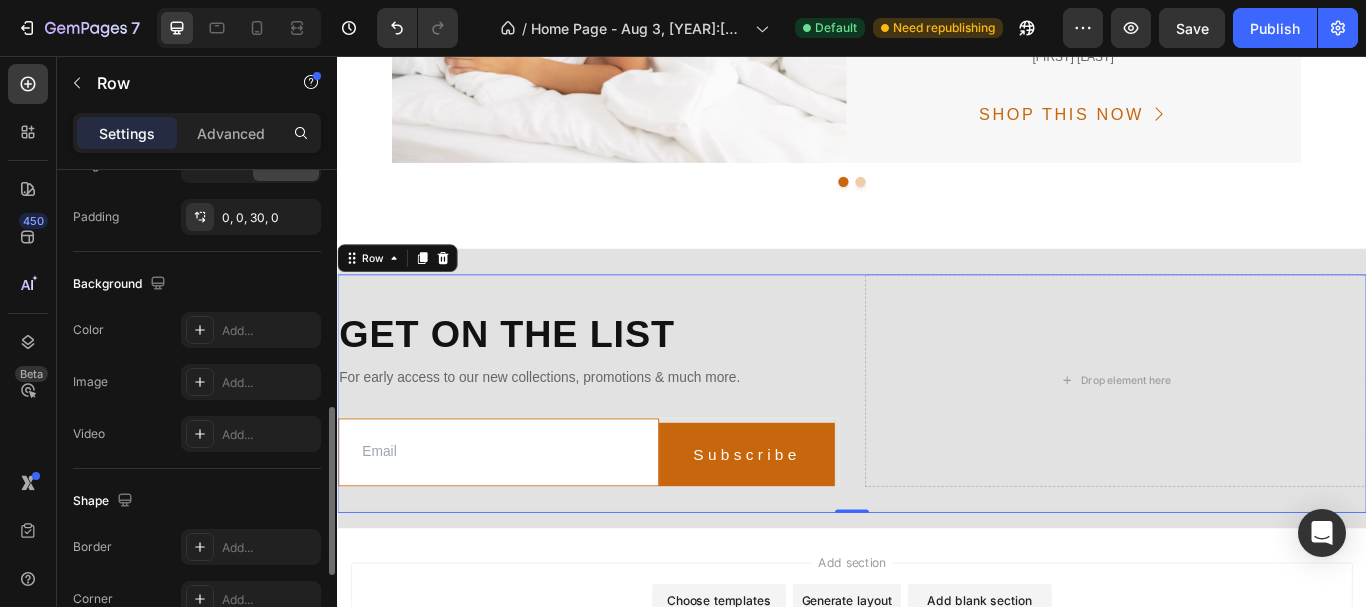 scroll, scrollTop: 687, scrollLeft: 0, axis: vertical 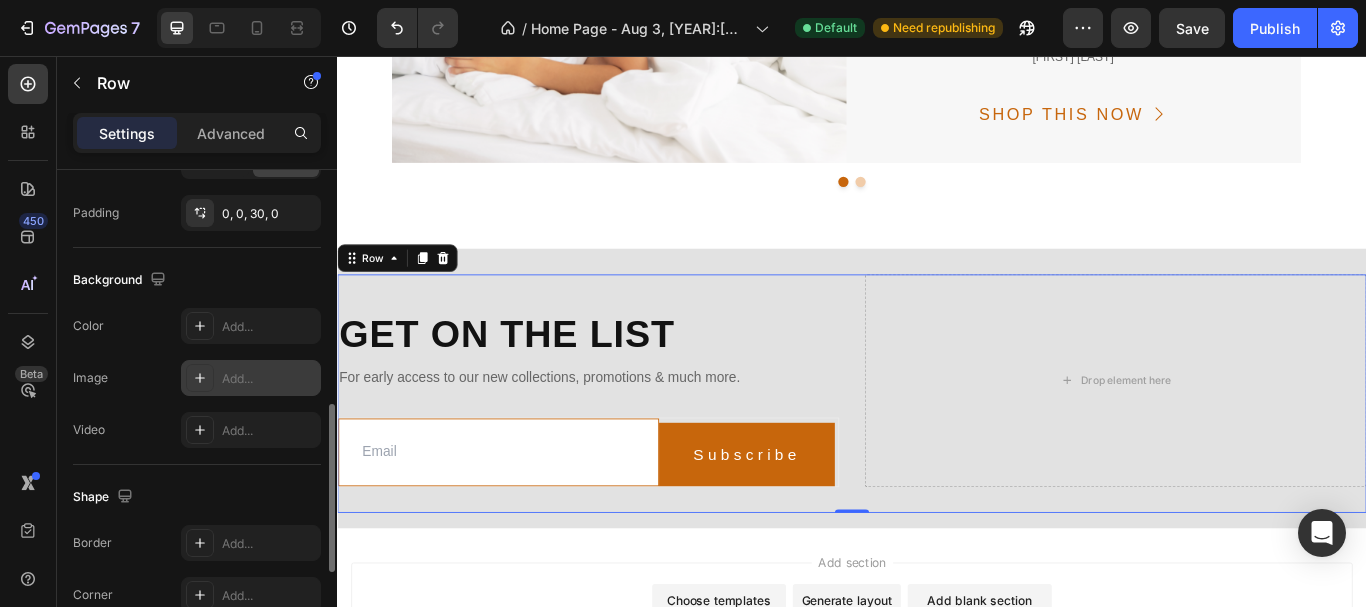 click 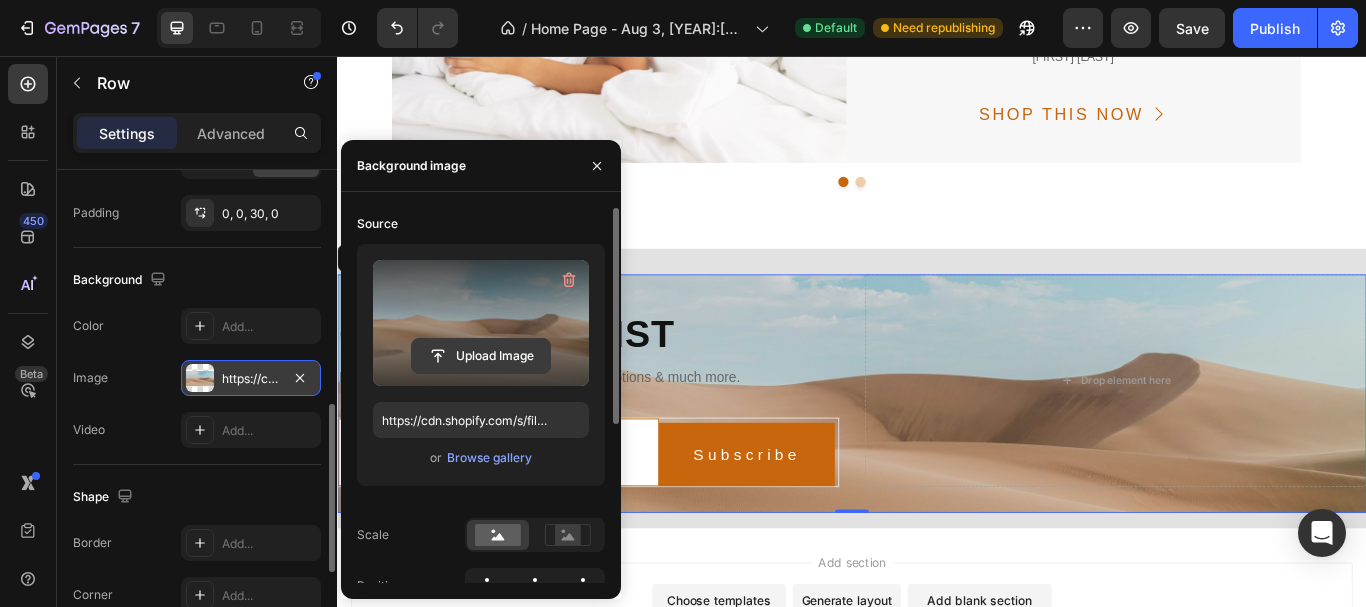 click on "Upload Image" at bounding box center [481, 356] 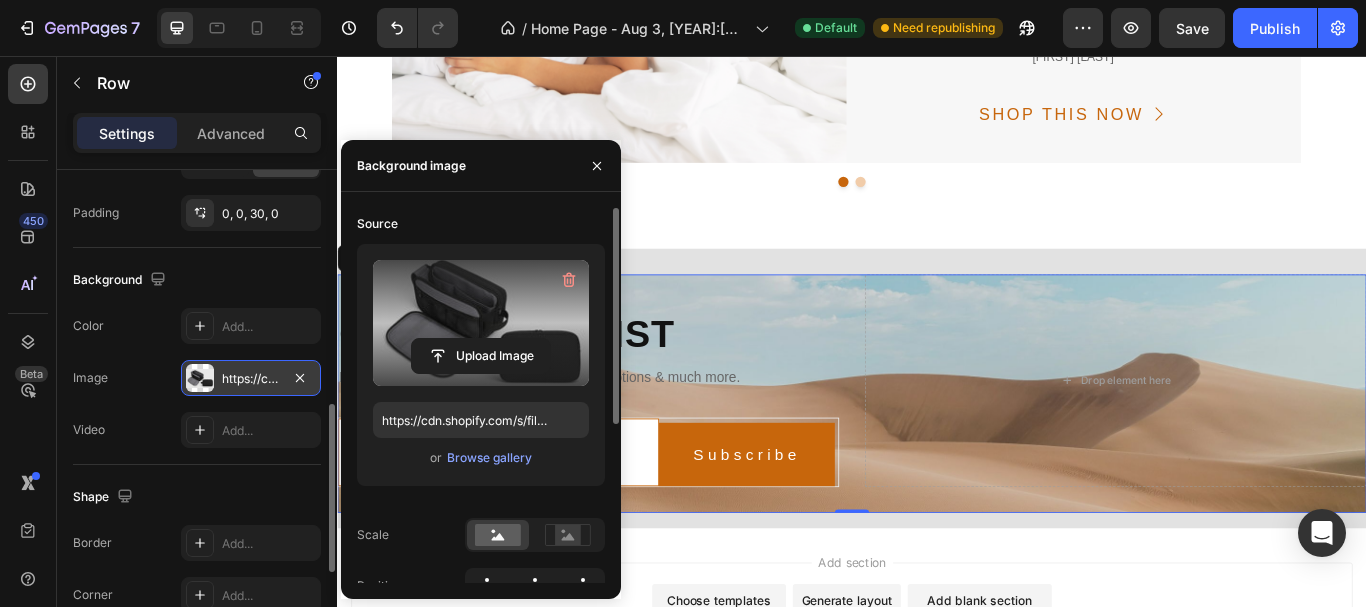 type on "https://cdn.shopify.com/s/files/1/0943/2537/5251/files/gempages_578356278338781884-ddf0fe82-9e8c-4910-9593-d481d96d22f9.jpg" 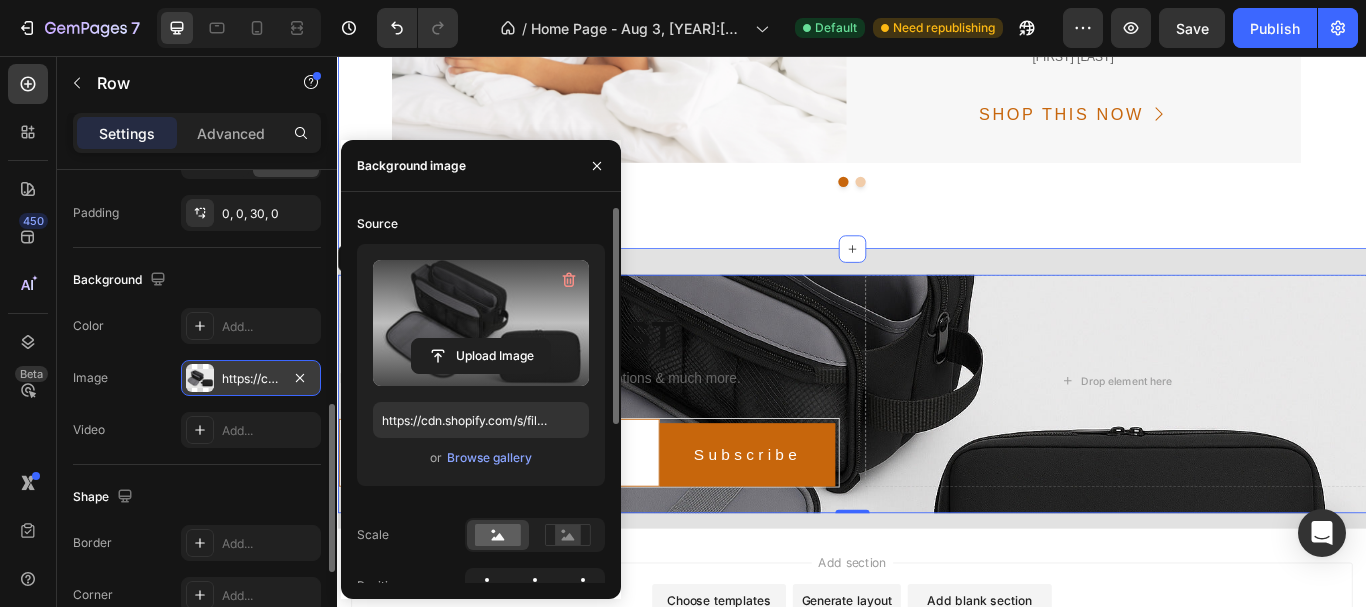 click on "10,000+ happy customers and counting Text What homebodies are saying Heading
Image
Icon
Icon
Icon
Icon
Icon Icon List Hoz GemHome Foam Mattress Text “ I have been using this for many years. Since using this product, my back doesn’t hurt any more ” Text [FIRST] [LAST] Text
SHOP THIS NOW Button Row Row Image
Icon
Icon
Icon
Icon
Icon Icon List Hoz GemHome Foam Mattress Text “ I have been using this for many years. Since using this product, my back doesn’t hurt any more ” Text [FIRST] [LAST] Text
SHOP THIS NOW Button Row Row
Carousel Row Section 6" at bounding box center [937, -95] 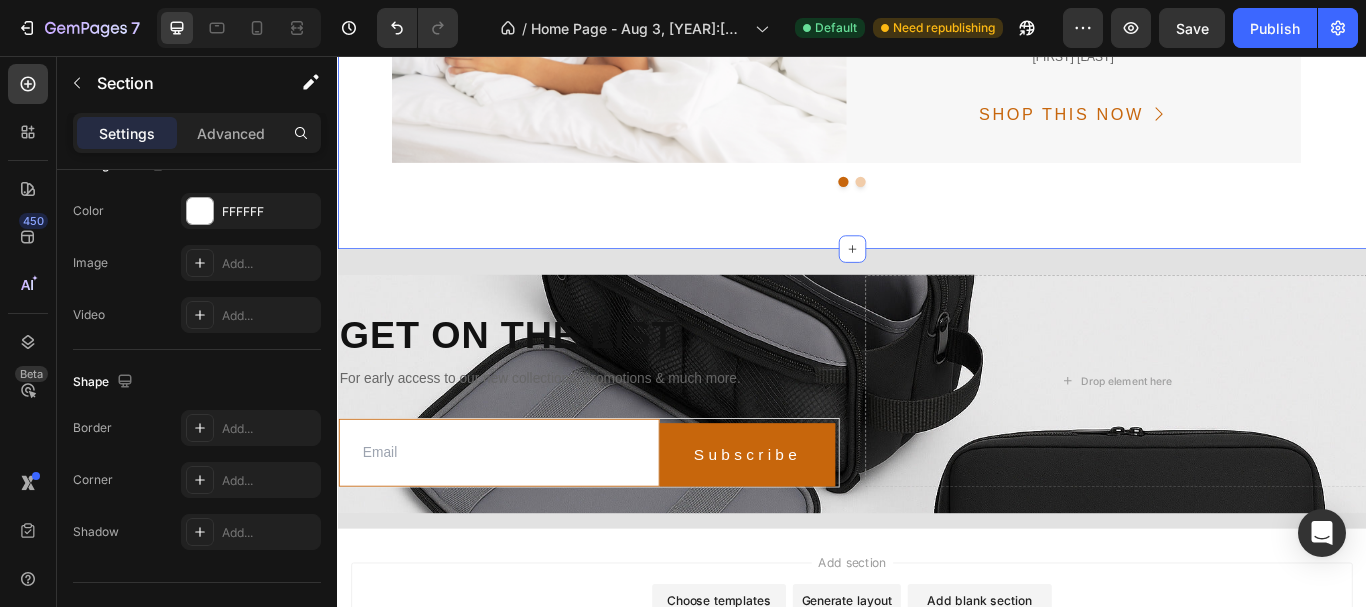 scroll, scrollTop: 0, scrollLeft: 0, axis: both 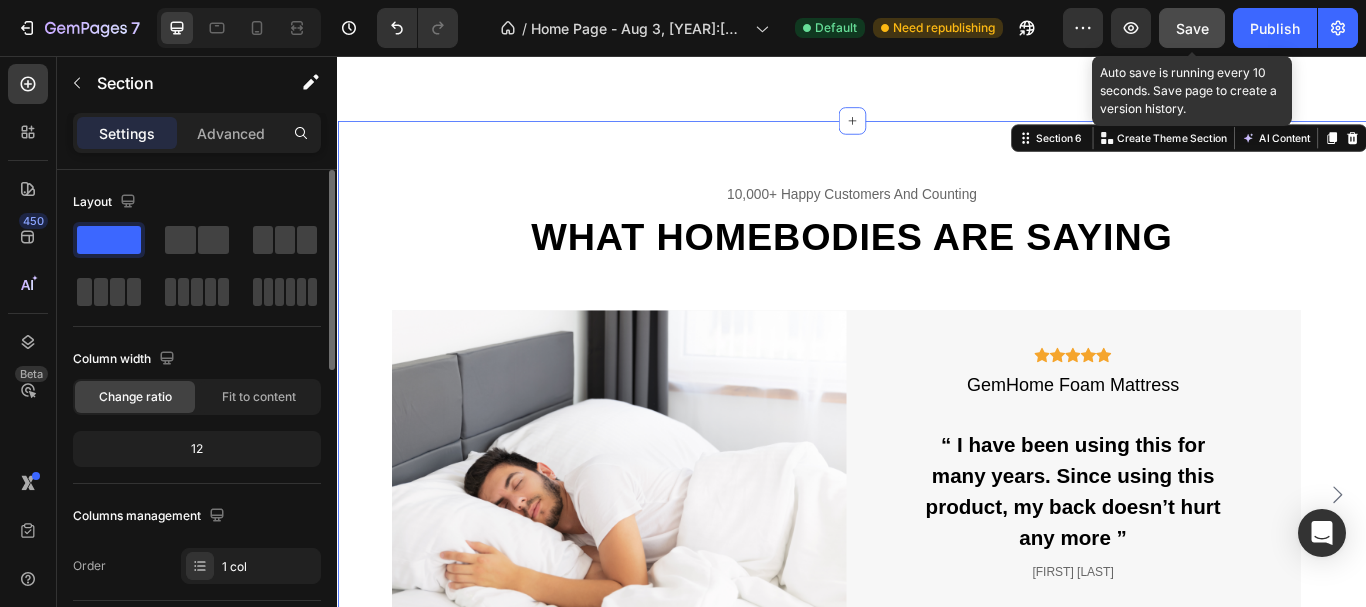click on "Save" at bounding box center (1192, 28) 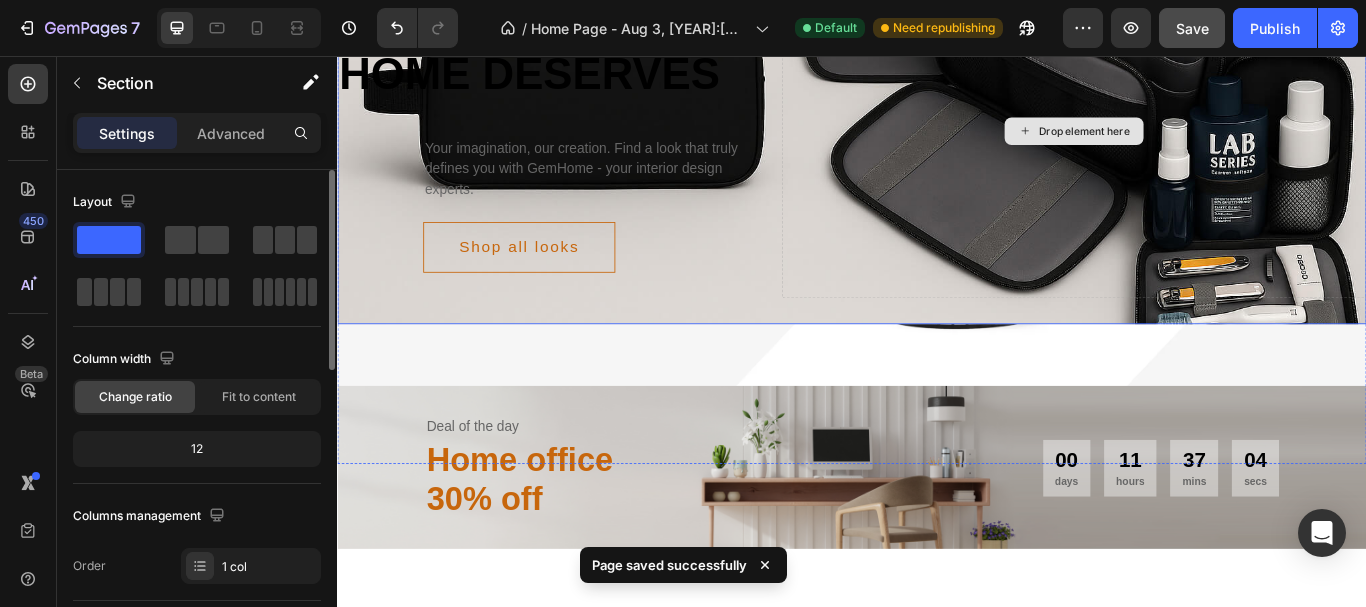 scroll, scrollTop: 0, scrollLeft: 0, axis: both 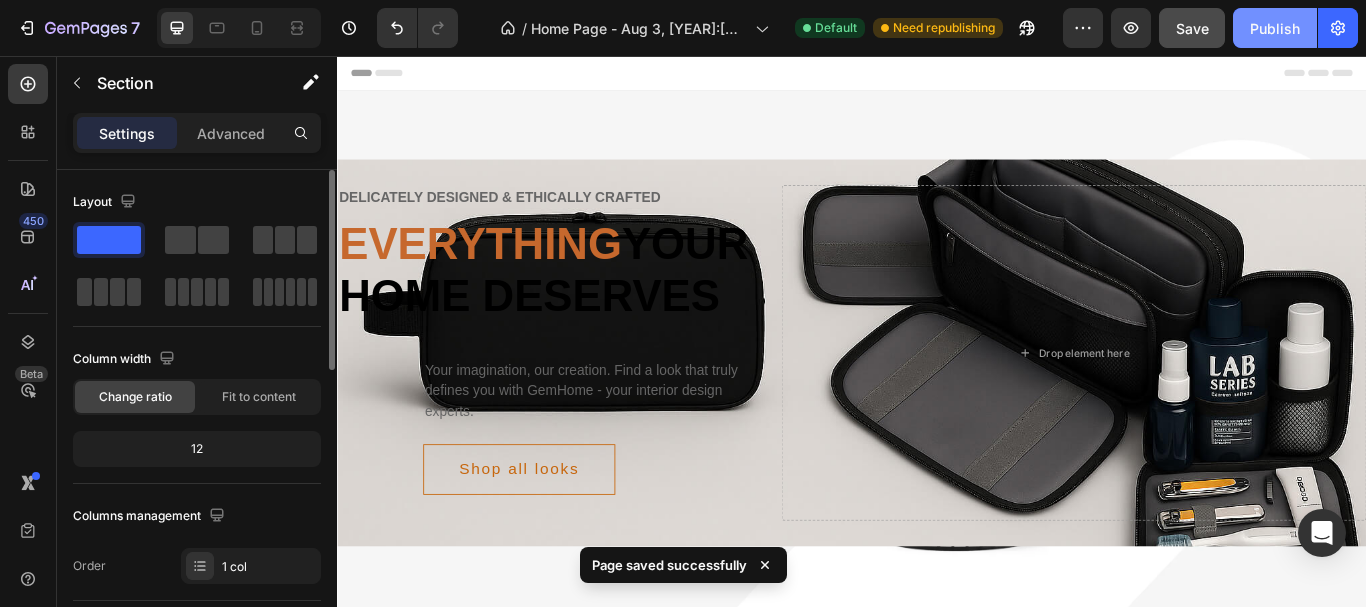click on "Publish" at bounding box center [1275, 28] 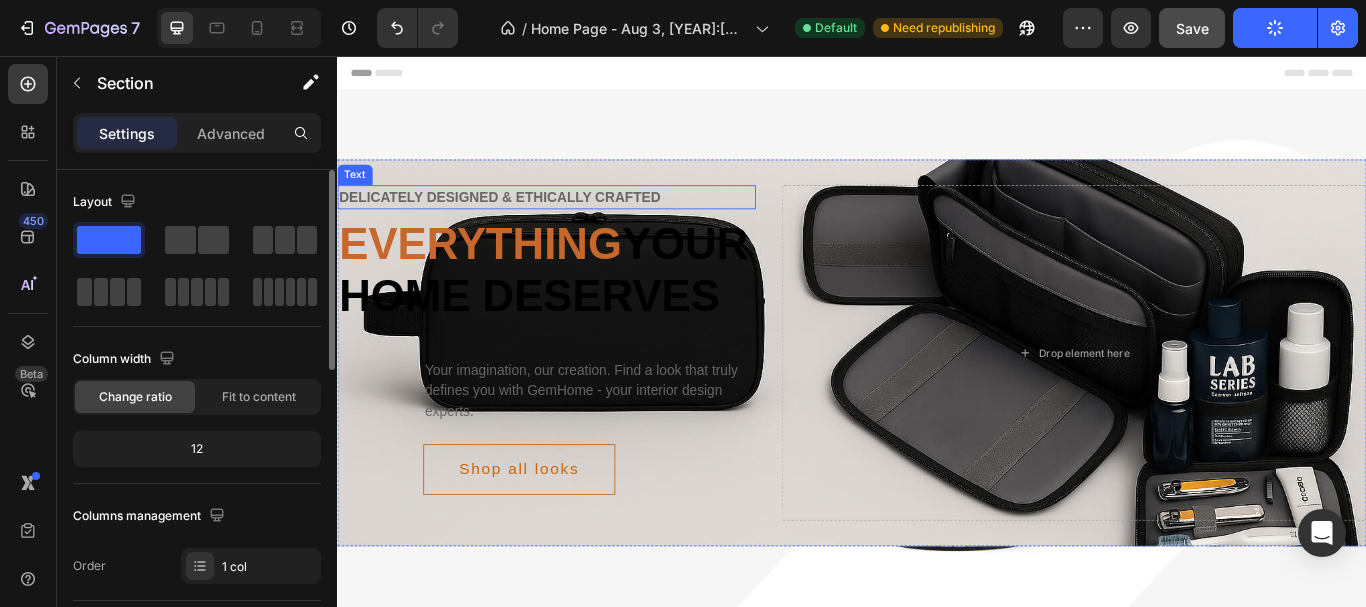 click on "Delicately designed & ethically crafted" at bounding box center [581, 221] 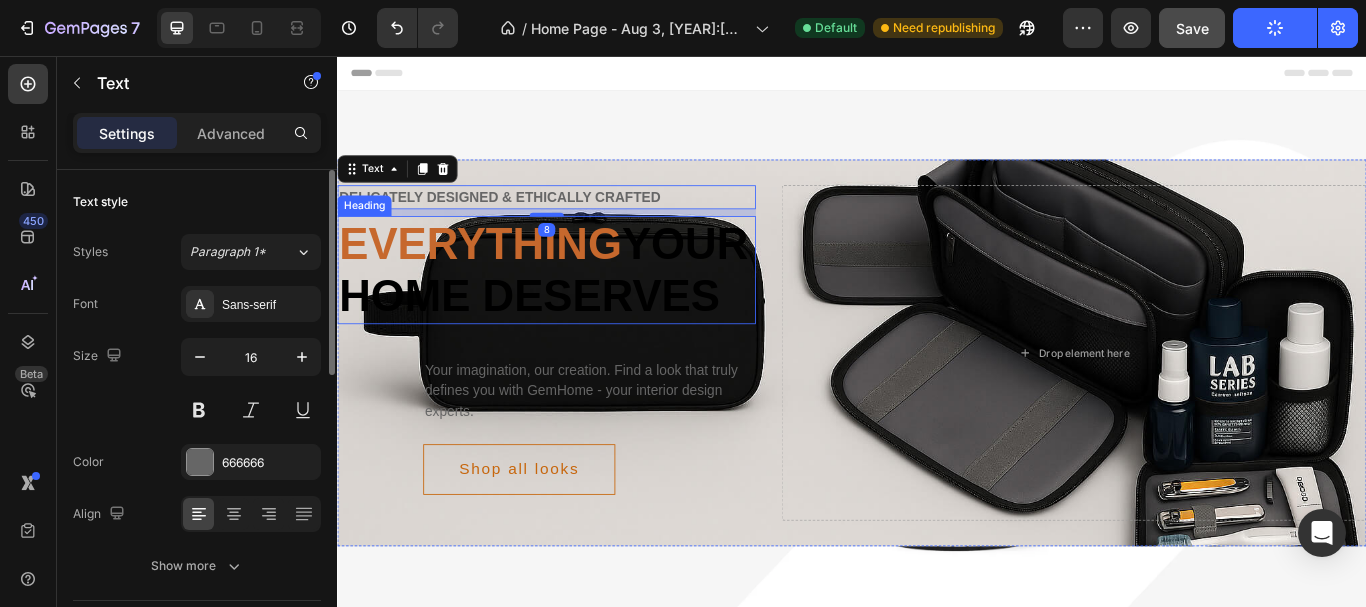 click on "Everything  your home deserves" at bounding box center (581, 306) 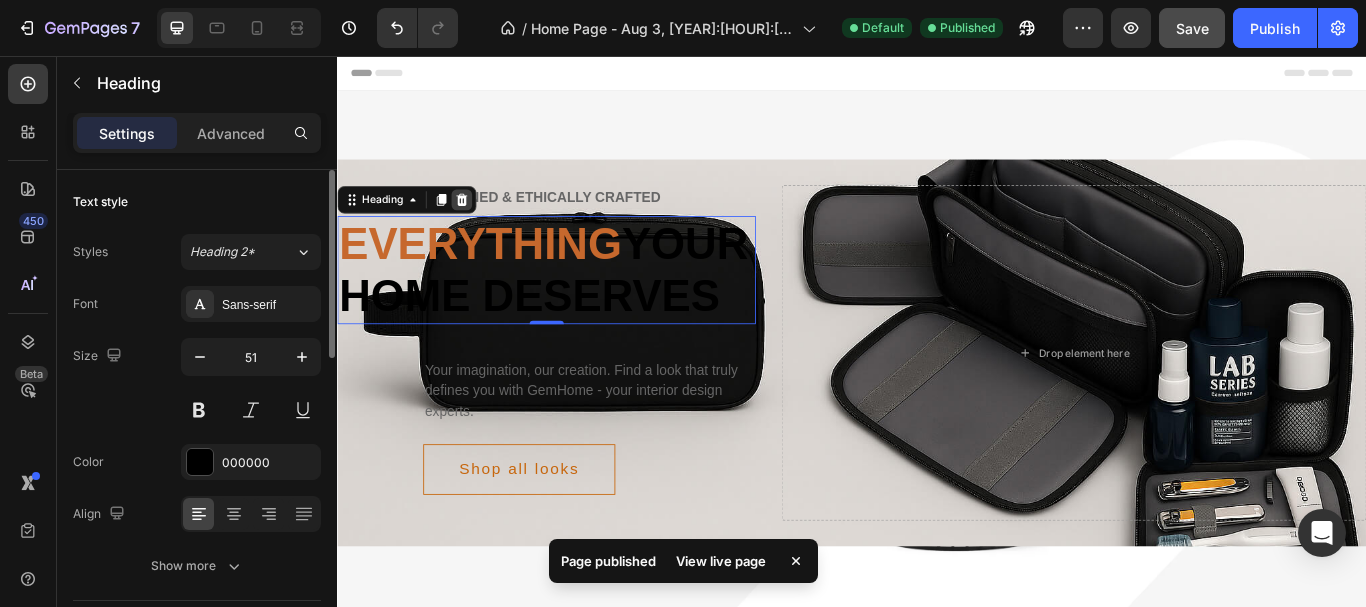 click 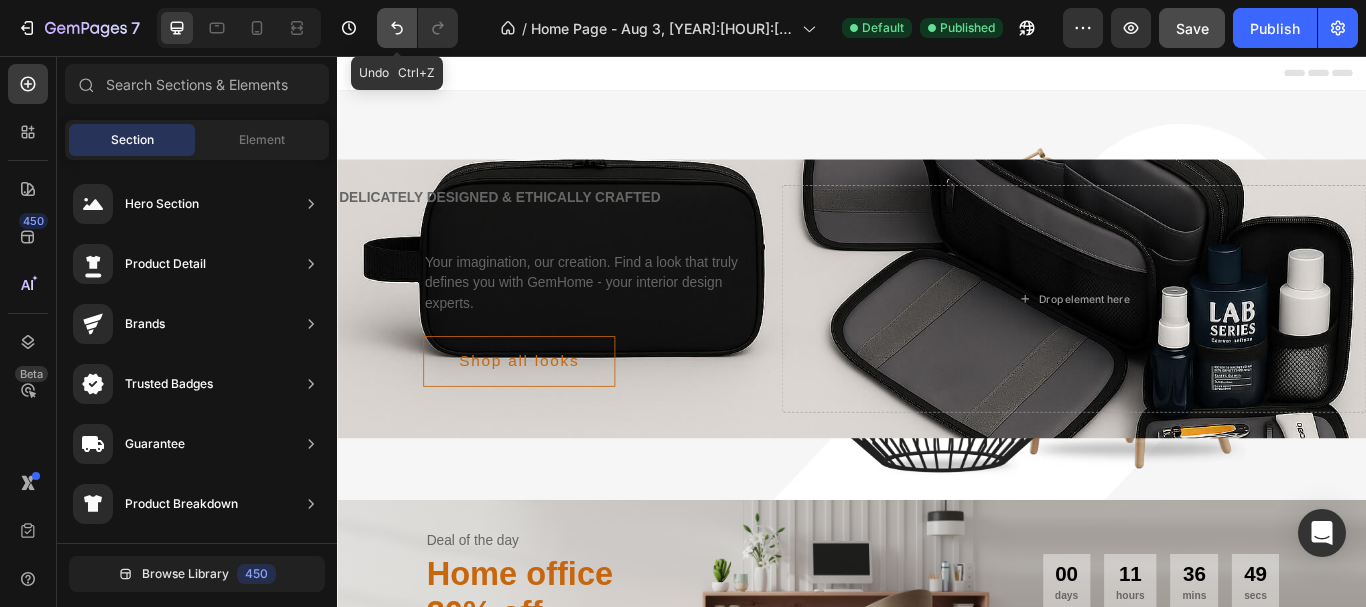 click 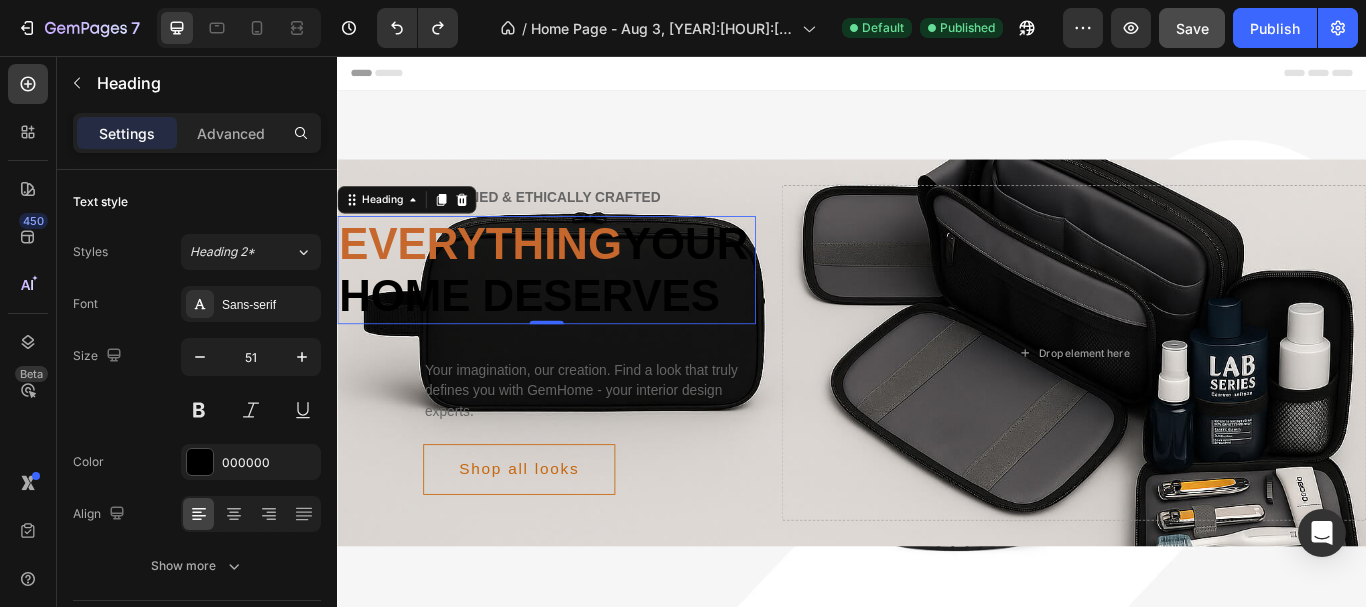 click on "Everything" at bounding box center (504, 275) 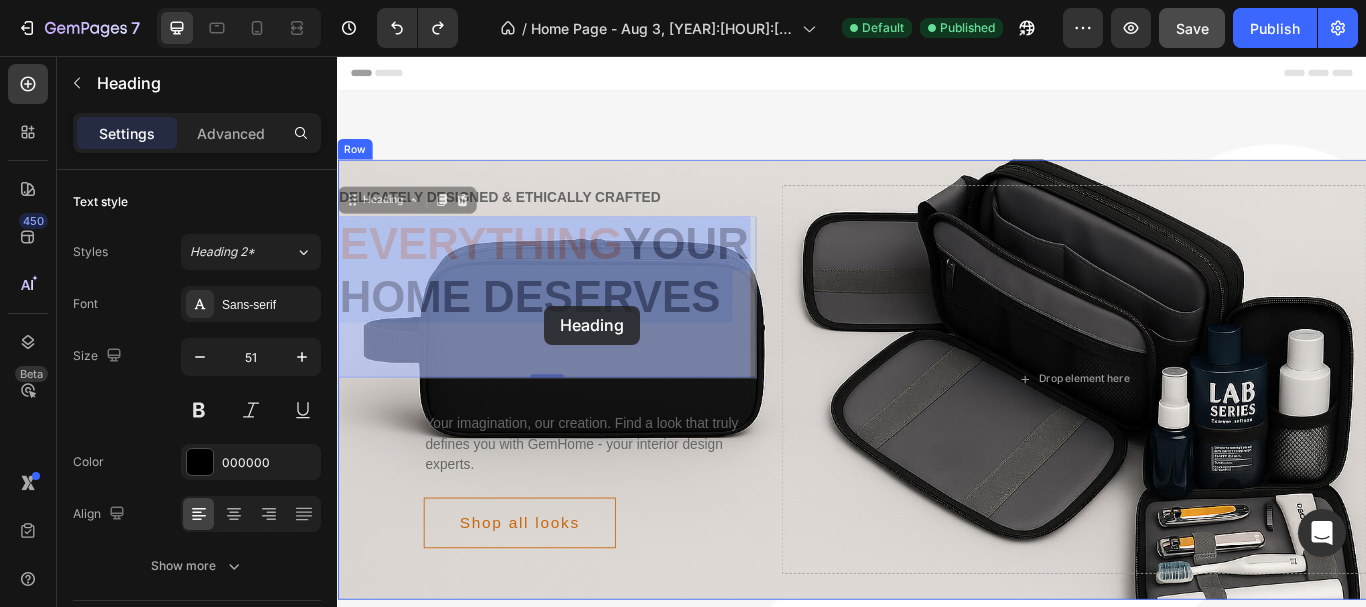 drag, startPoint x: 584, startPoint y: 297, endPoint x: 578, endPoint y: 338, distance: 41.4367 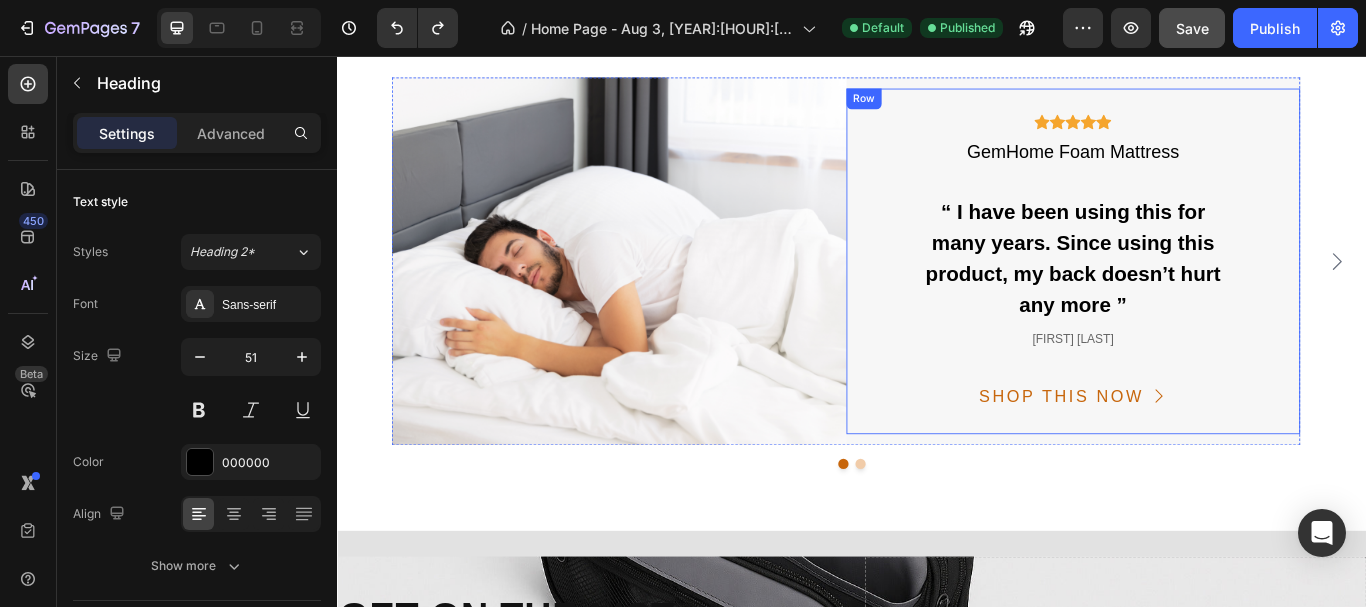 scroll, scrollTop: 3271, scrollLeft: 0, axis: vertical 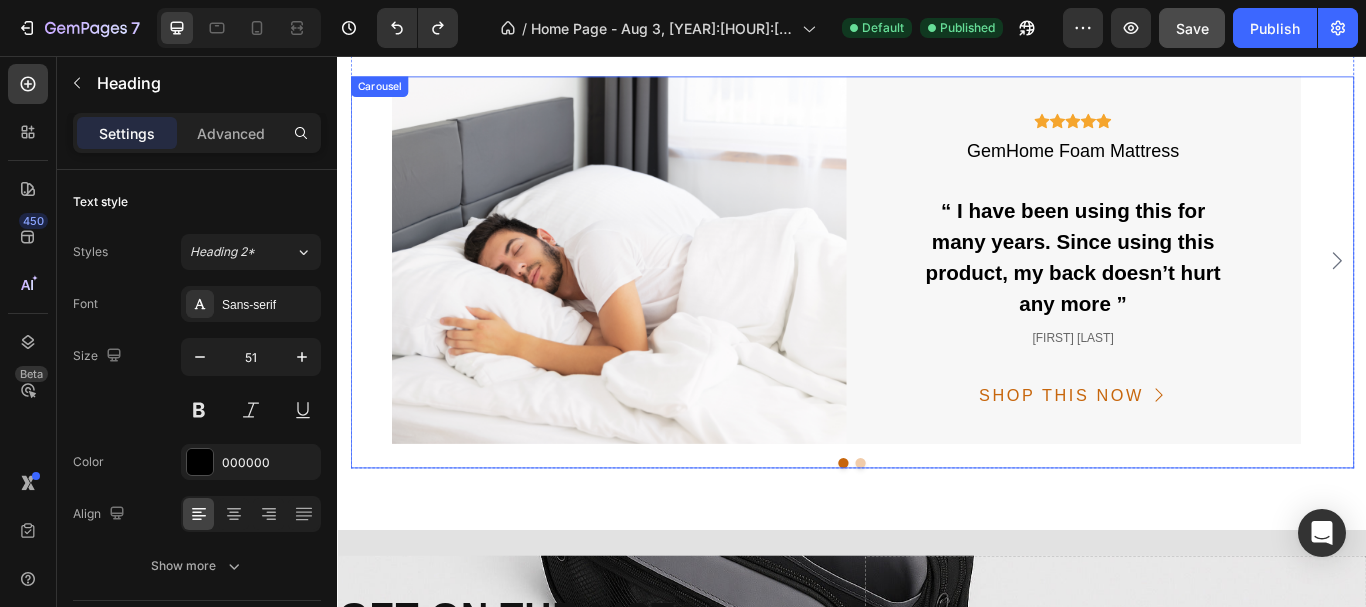 click 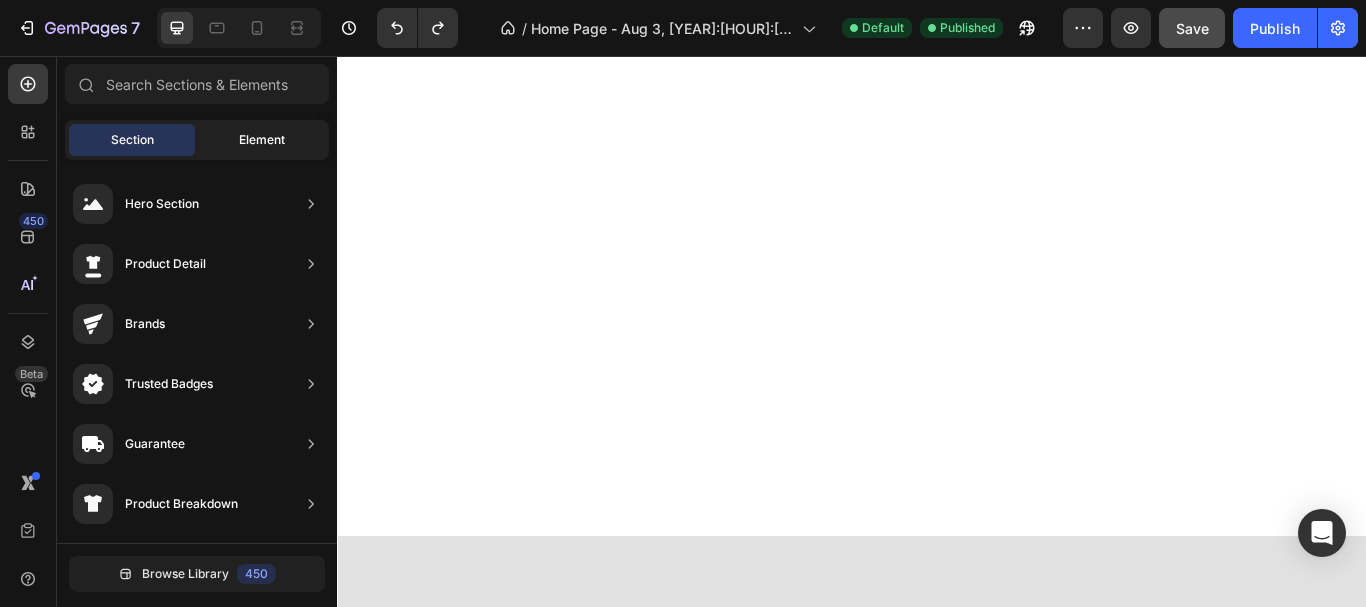 scroll, scrollTop: 1738, scrollLeft: 0, axis: vertical 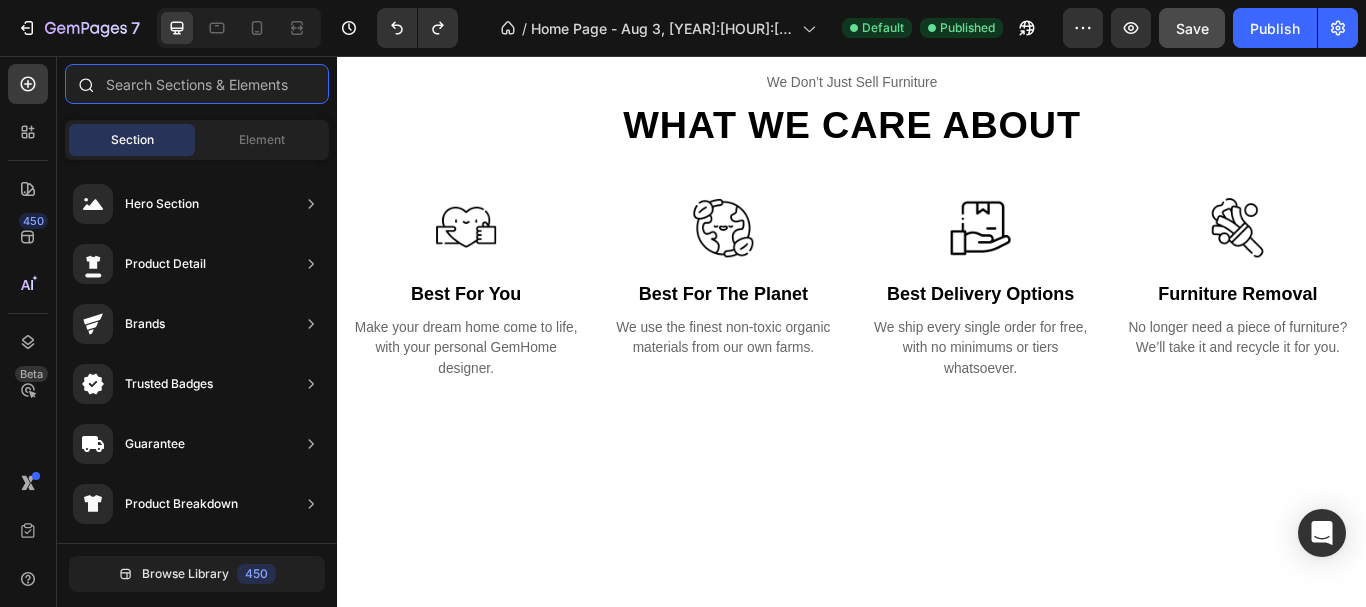 click at bounding box center [197, 84] 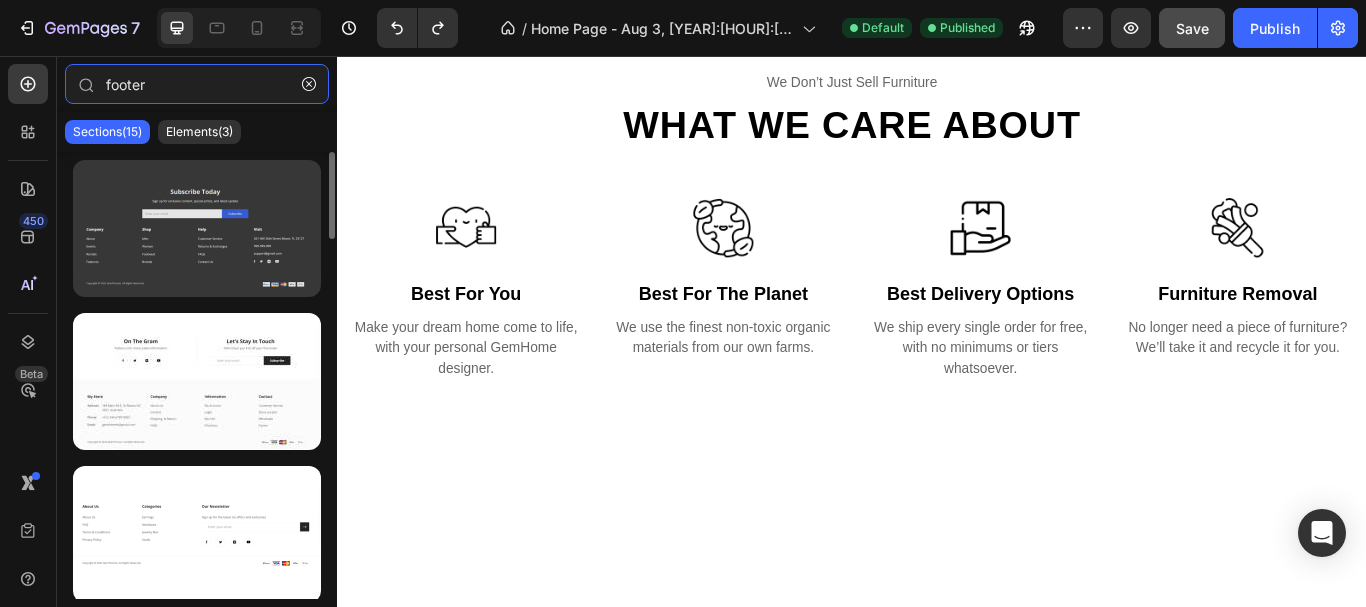 type on "footer" 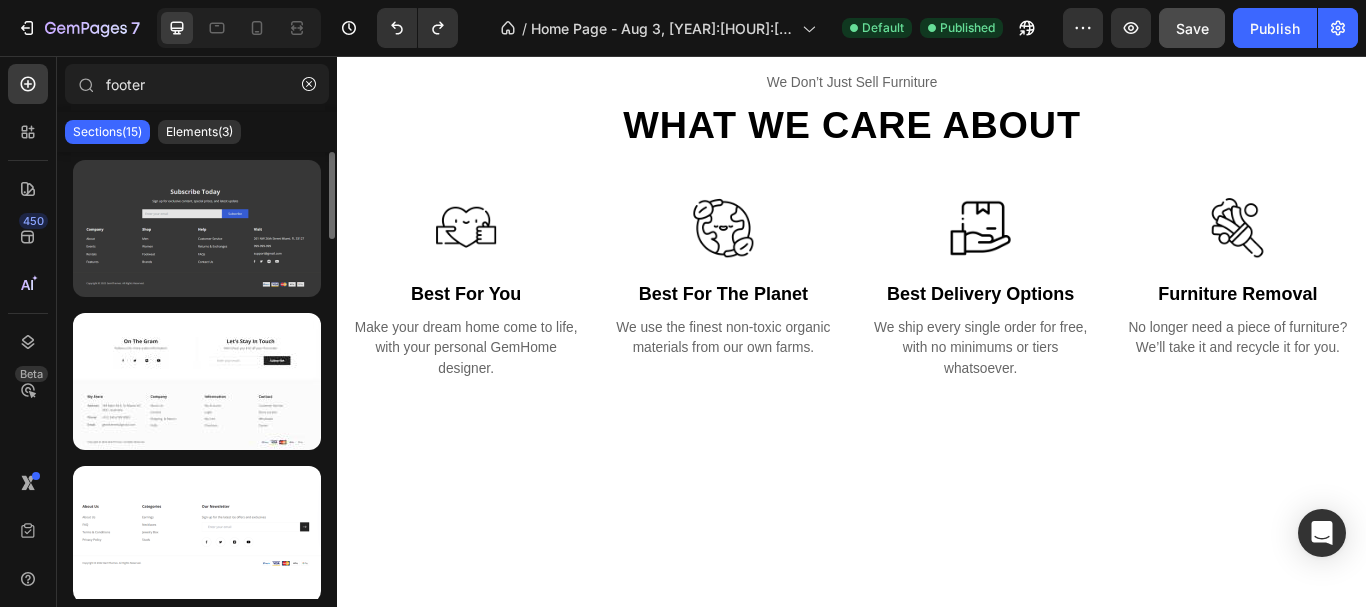 click at bounding box center [197, 228] 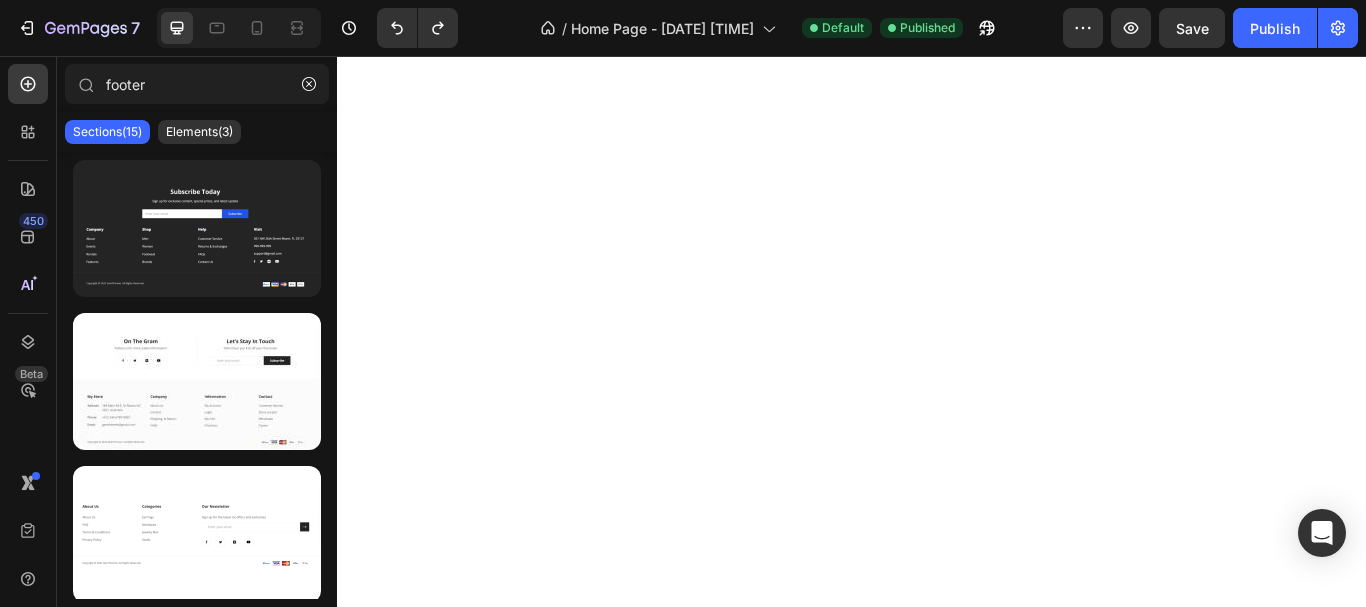 scroll, scrollTop: 0, scrollLeft: 0, axis: both 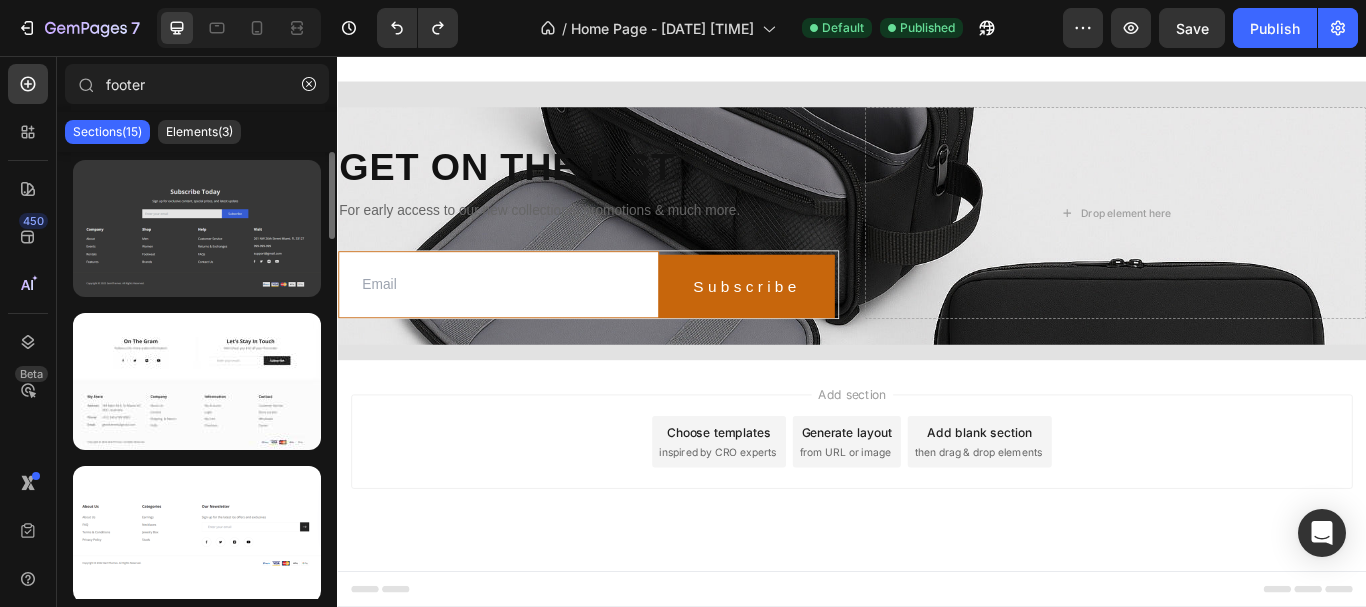 click at bounding box center (197, 228) 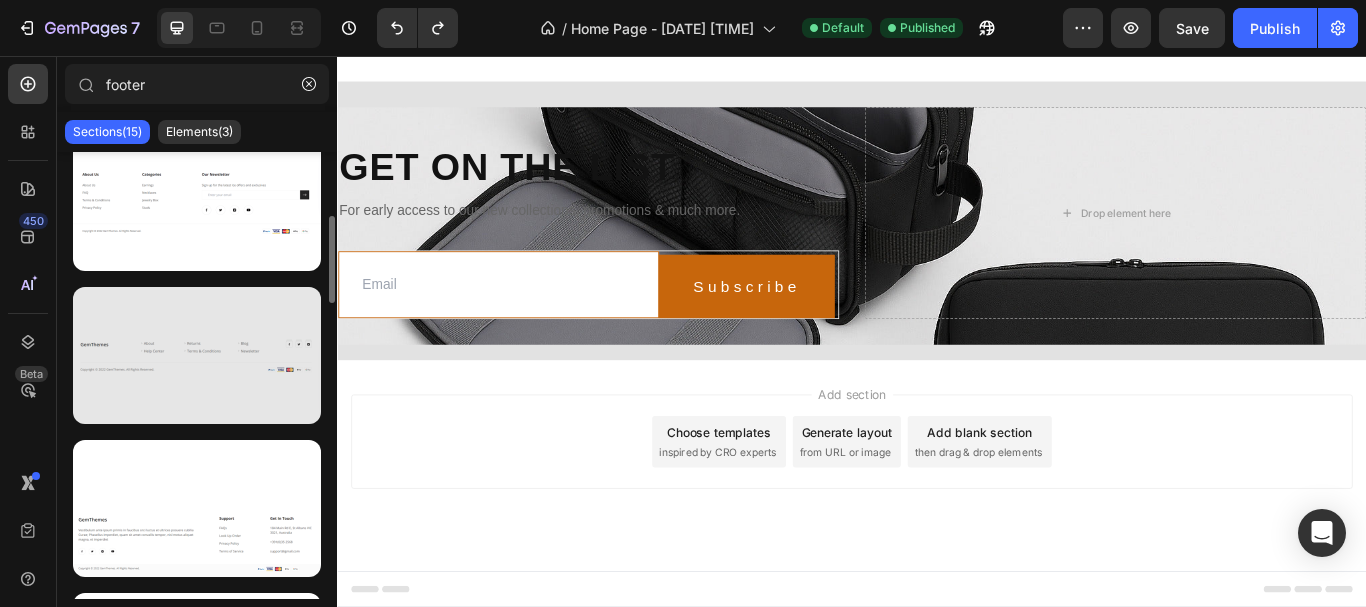 scroll, scrollTop: 0, scrollLeft: 0, axis: both 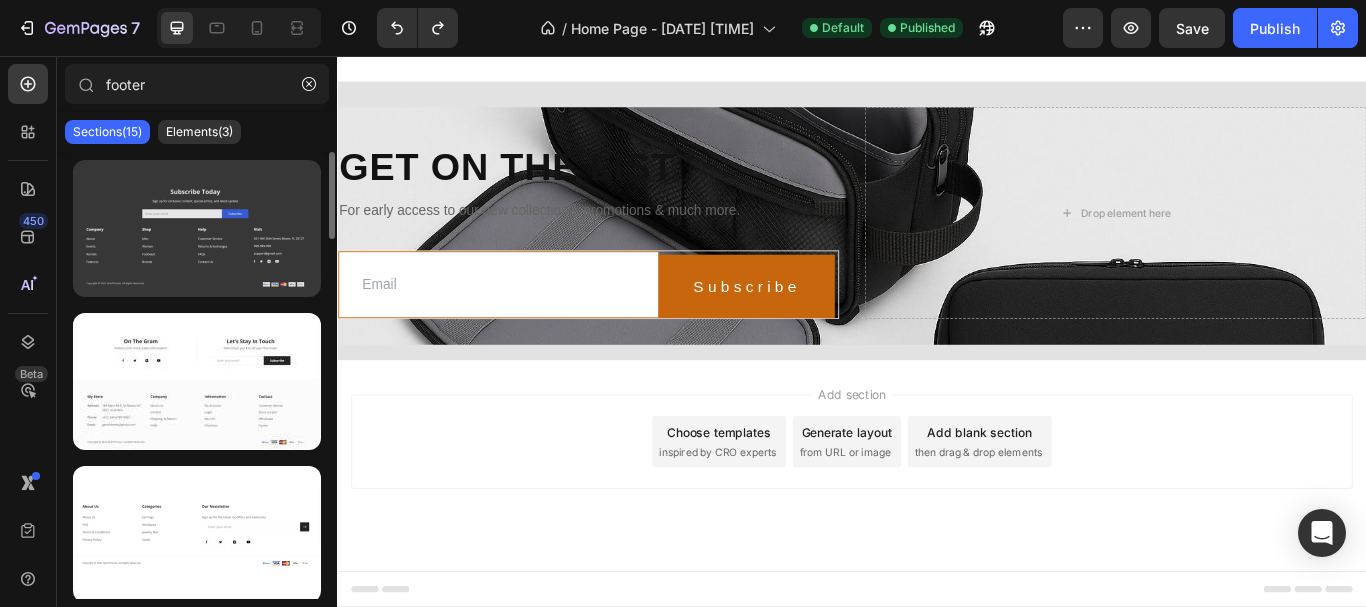 click at bounding box center [197, 228] 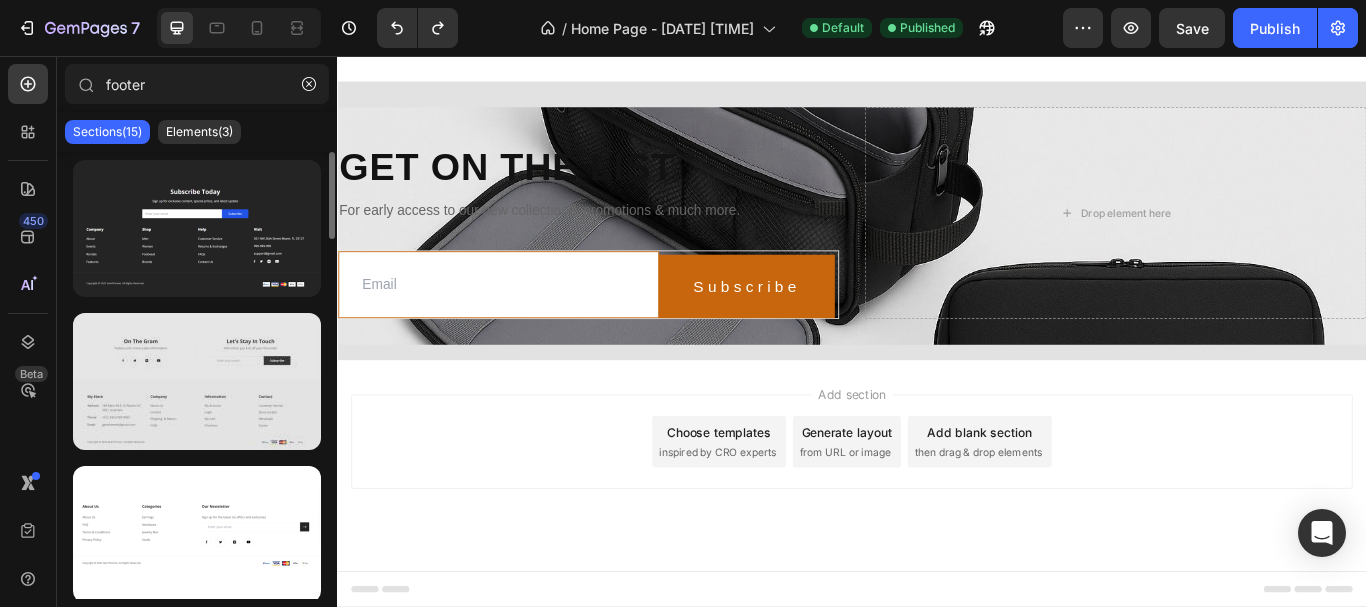 click at bounding box center [197, 381] 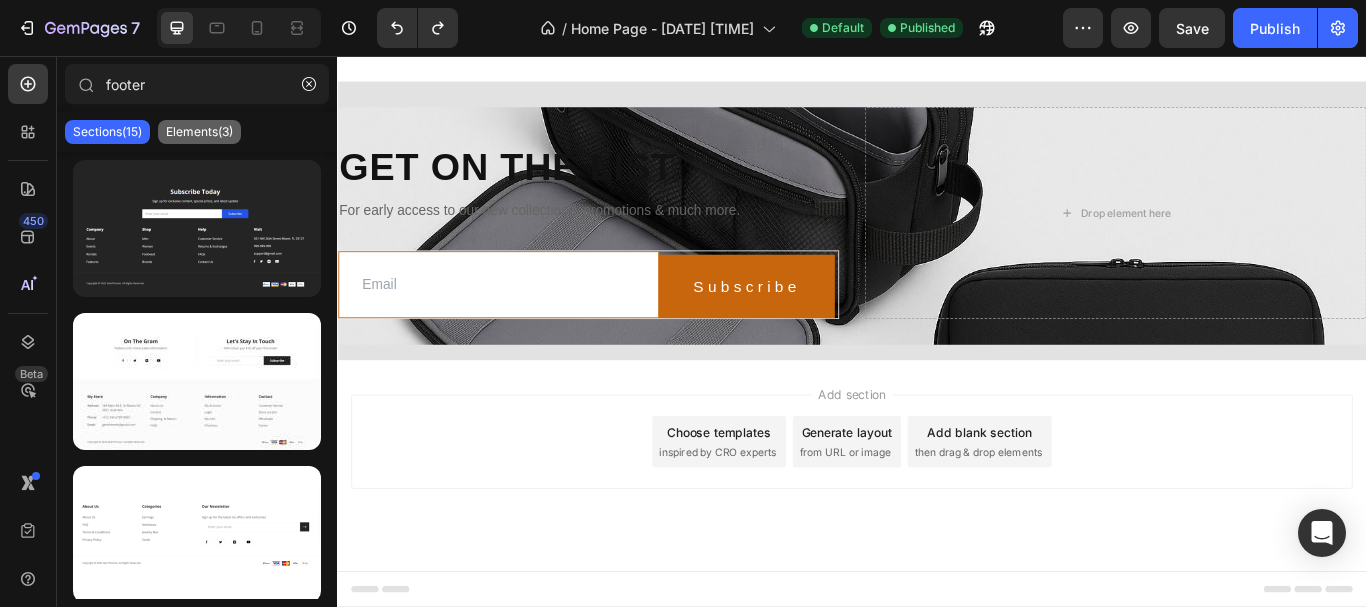 click on "Elements(3)" at bounding box center [199, 132] 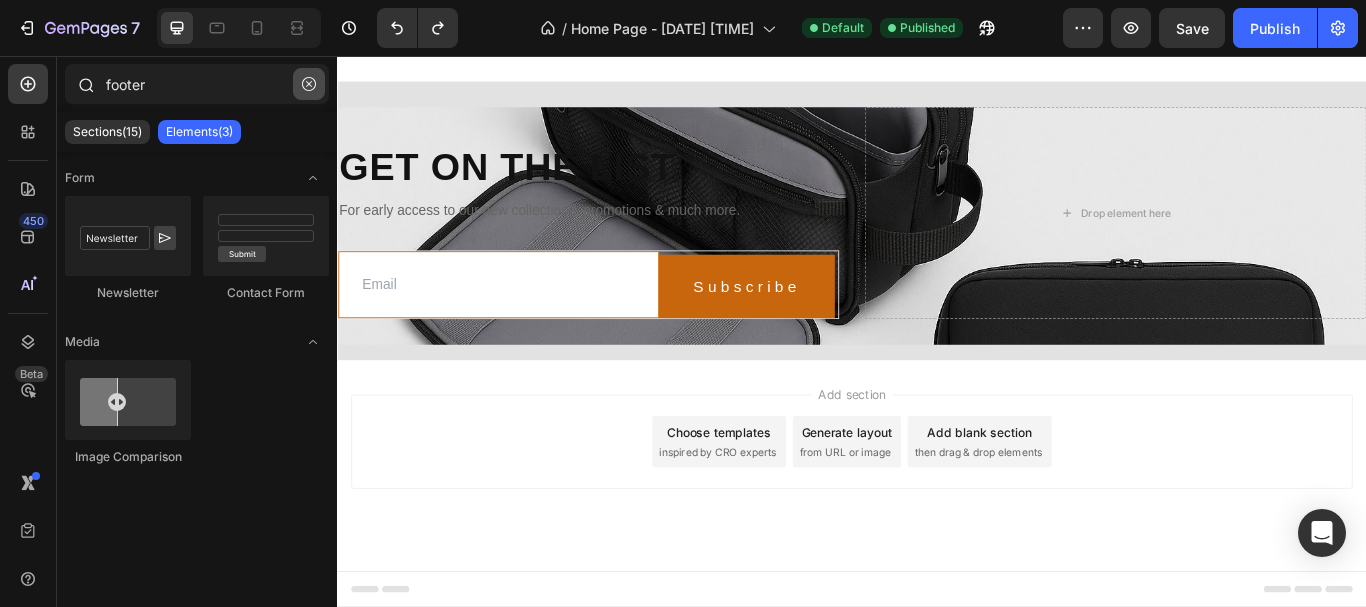 drag, startPoint x: 316, startPoint y: 86, endPoint x: 289, endPoint y: 94, distance: 28.160255 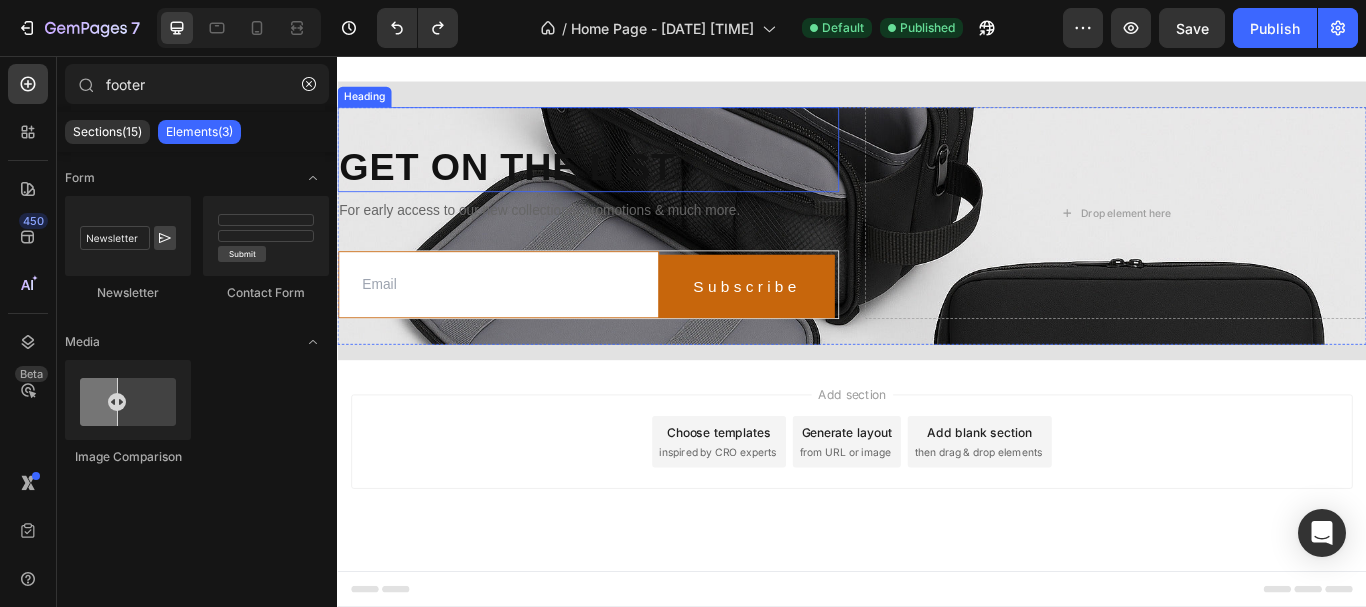type 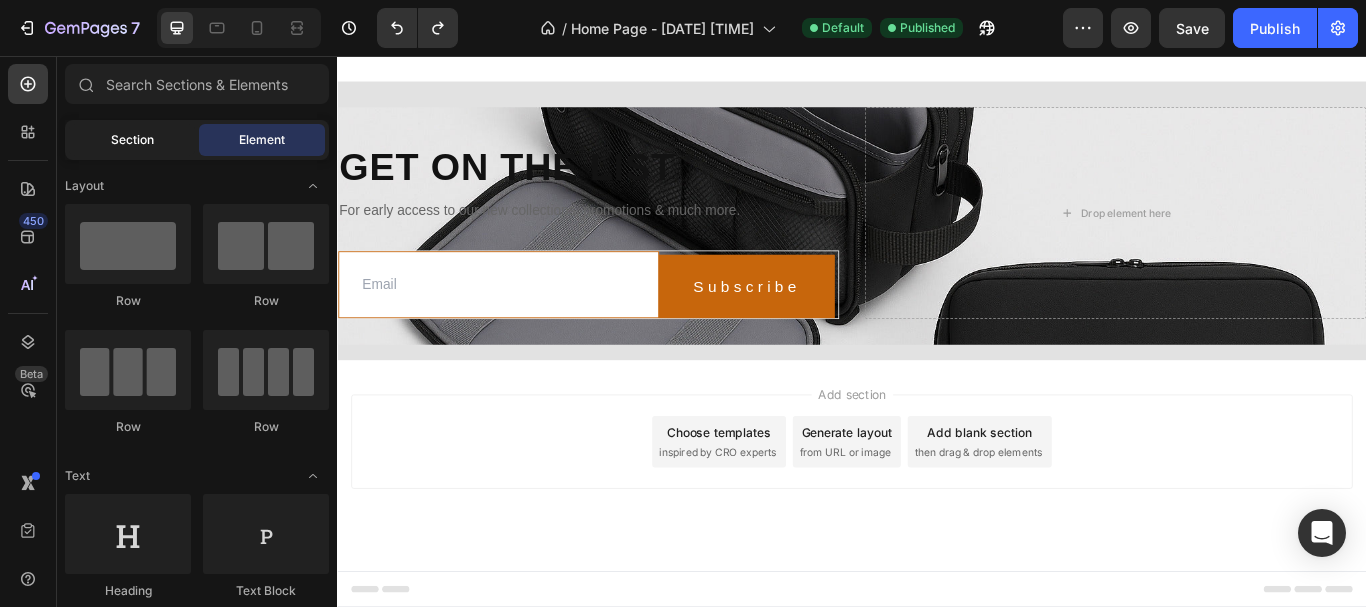 click on "Section" 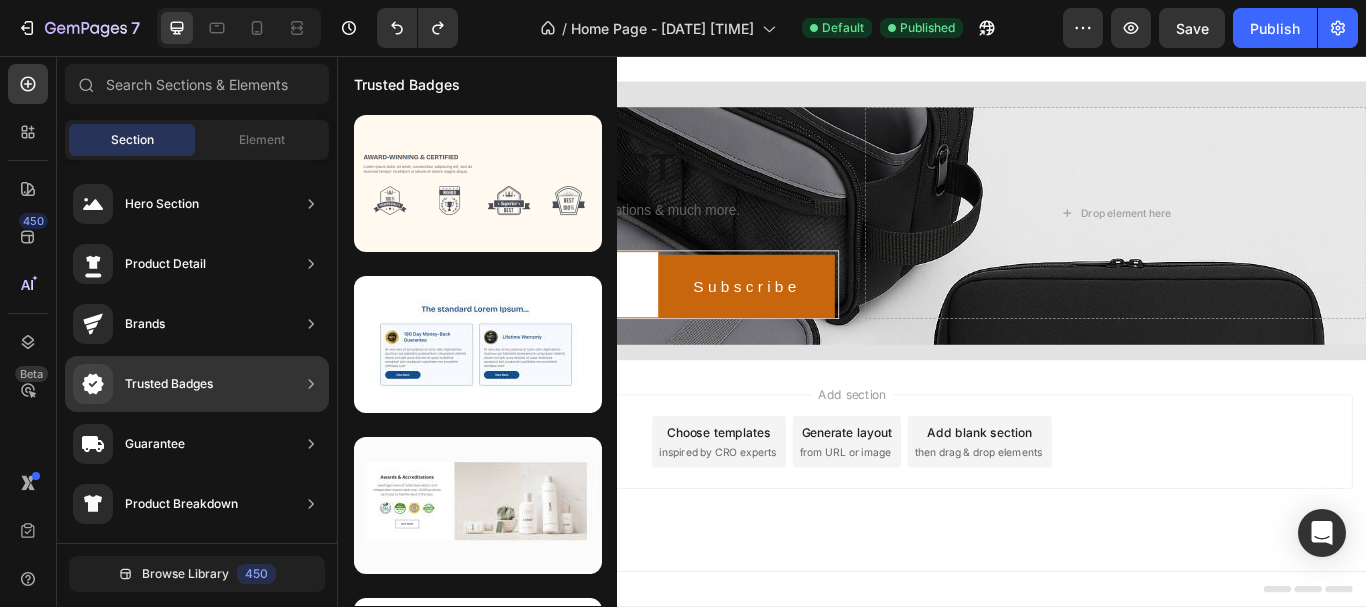 scroll, scrollTop: 457, scrollLeft: 0, axis: vertical 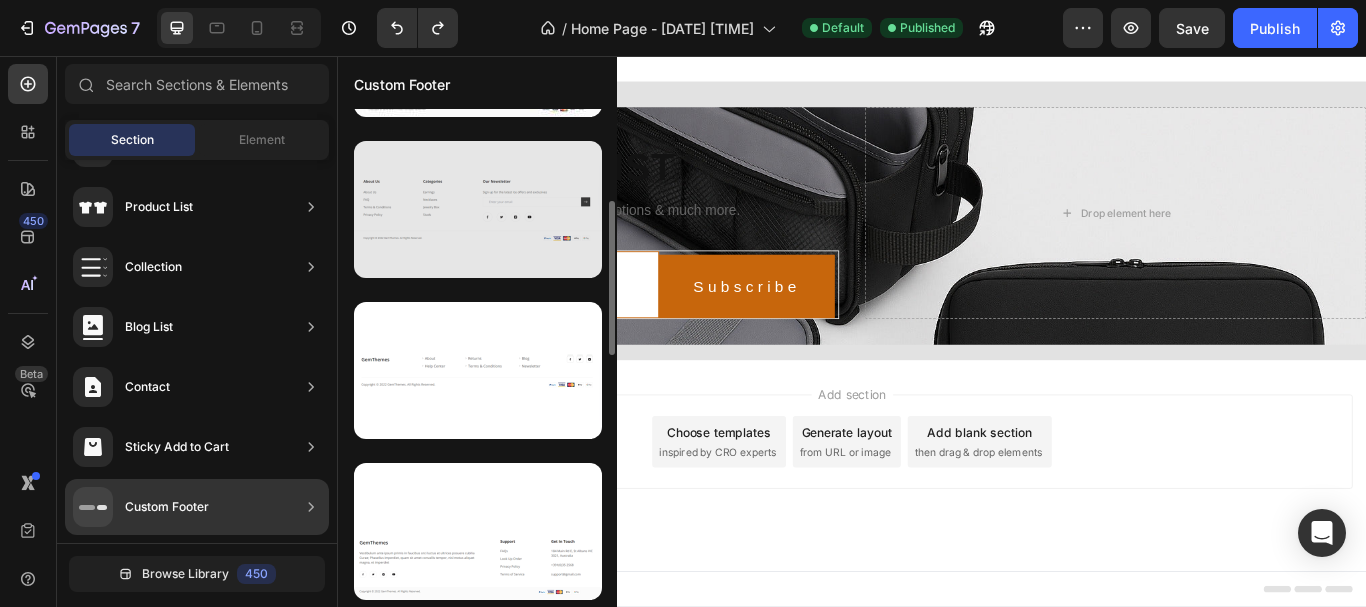 click at bounding box center (478, 209) 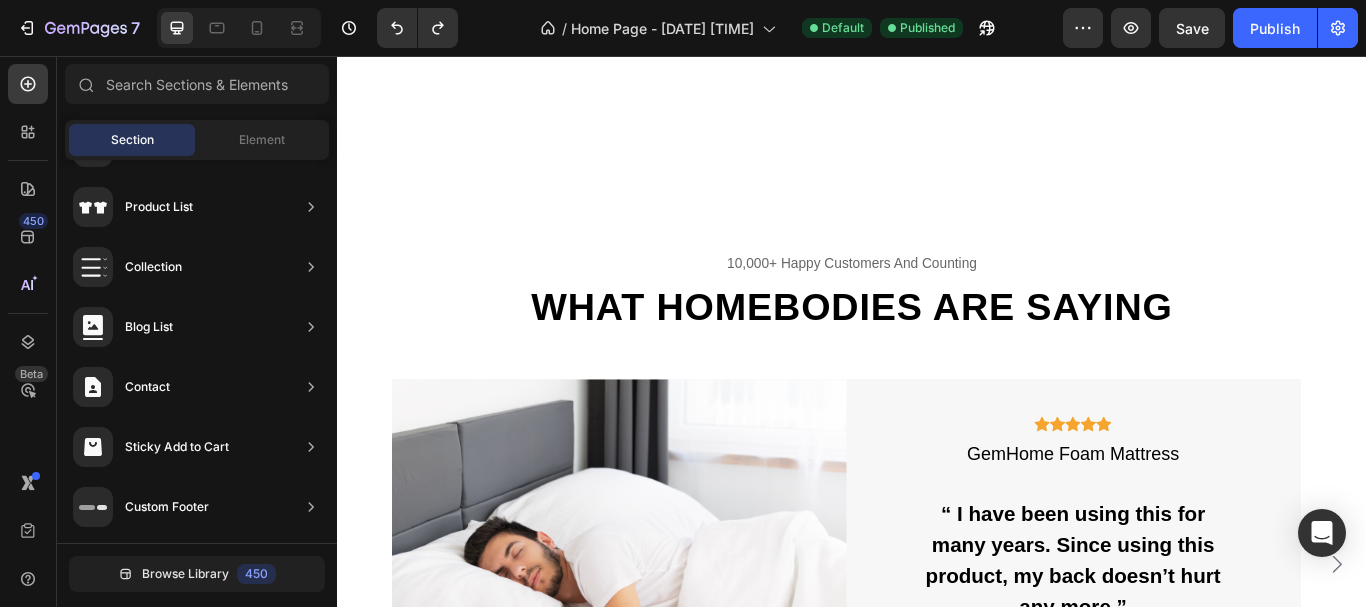 scroll, scrollTop: 3643, scrollLeft: 0, axis: vertical 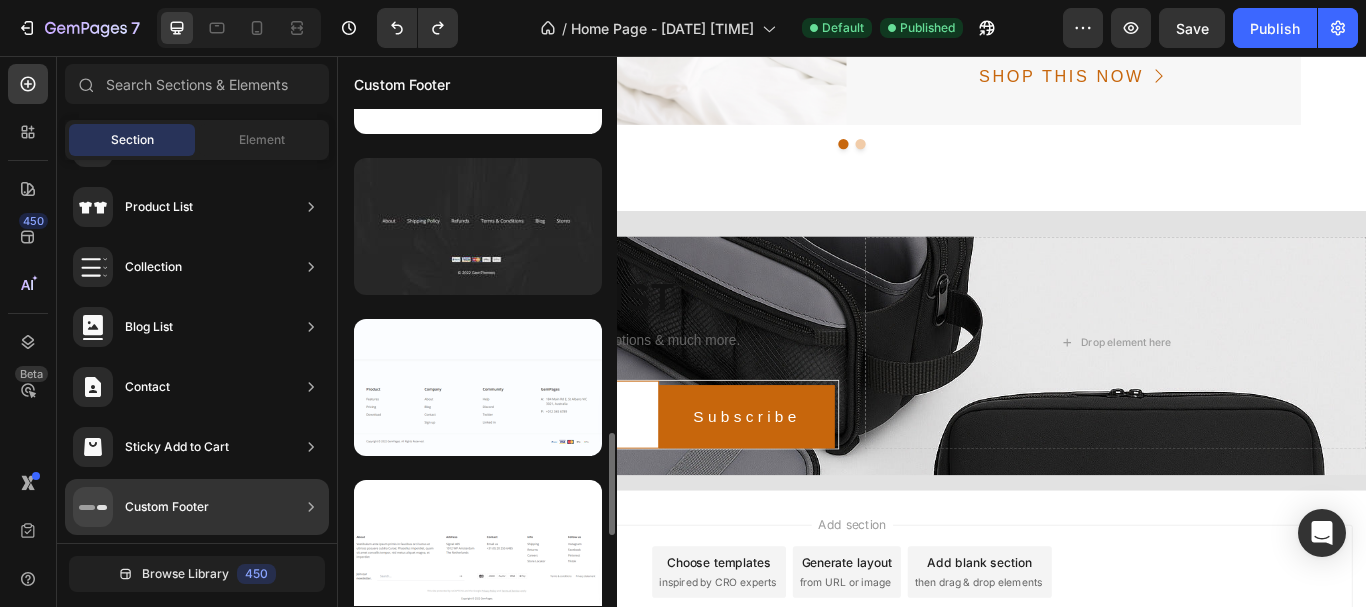 click at bounding box center [478, 226] 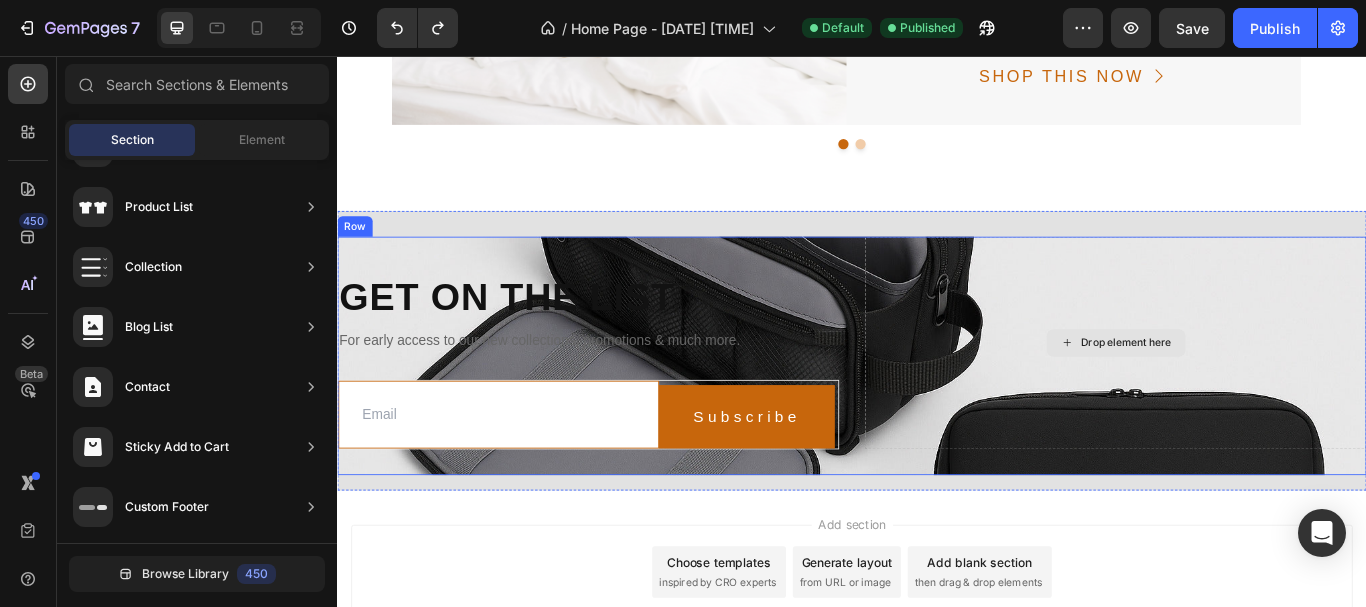 scroll, scrollTop: 3795, scrollLeft: 0, axis: vertical 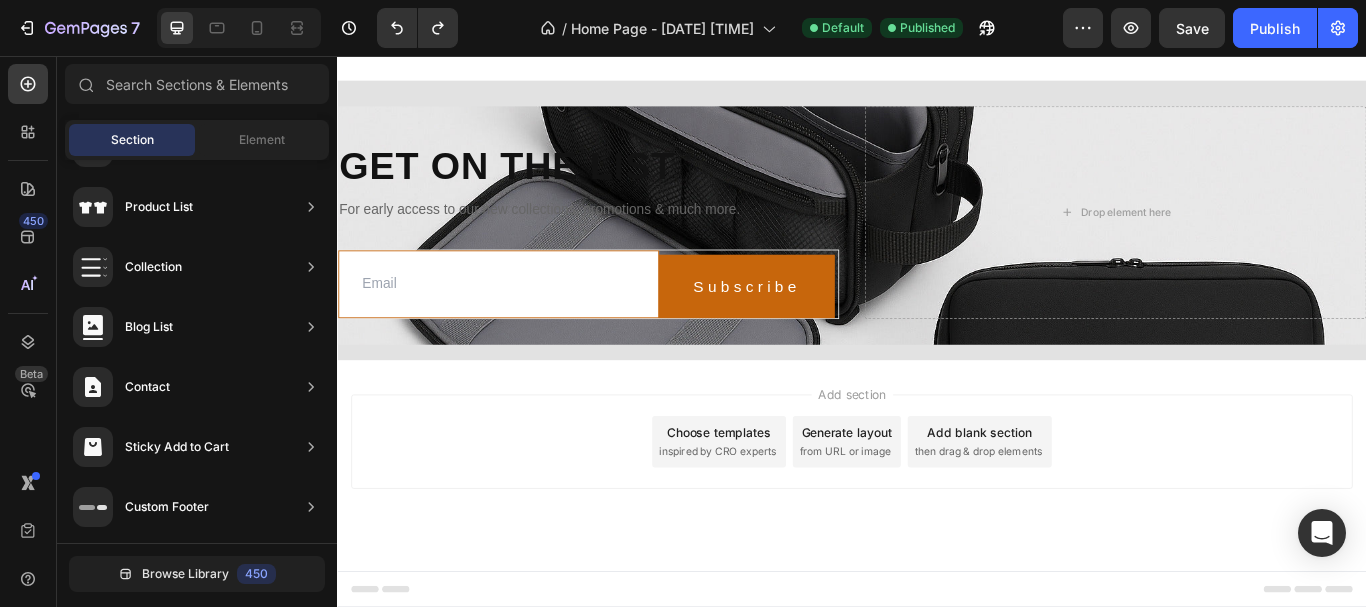 click on "Add section" at bounding box center (937, 450) 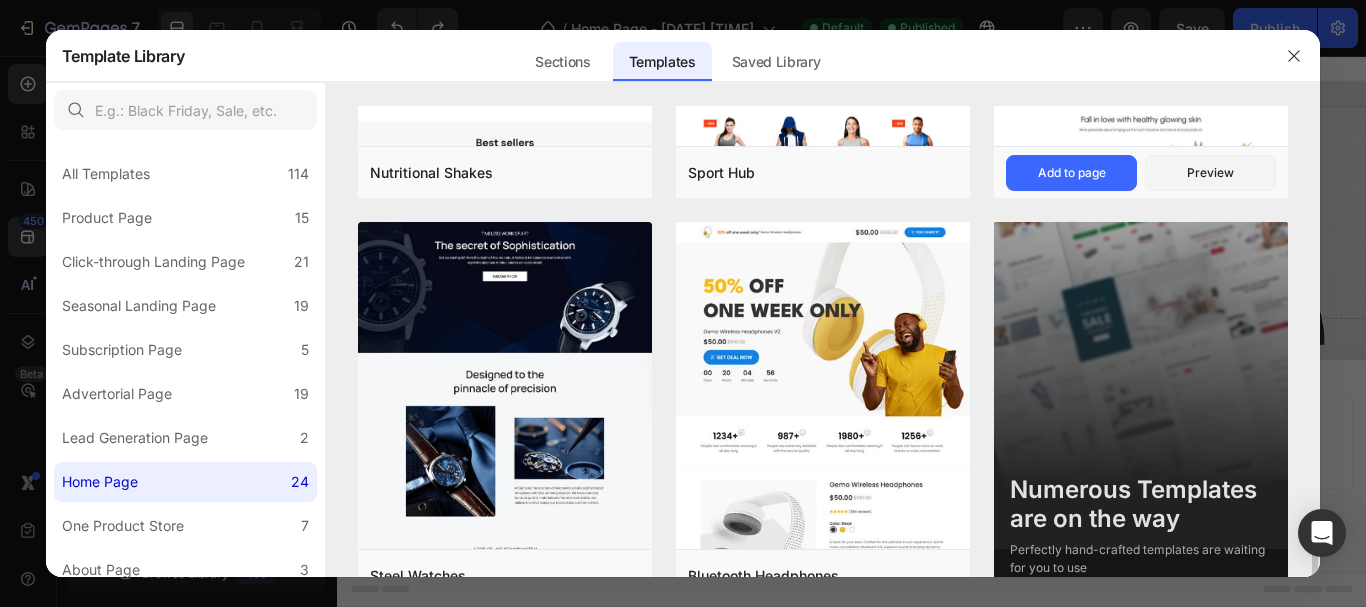 scroll, scrollTop: 2353, scrollLeft: 0, axis: vertical 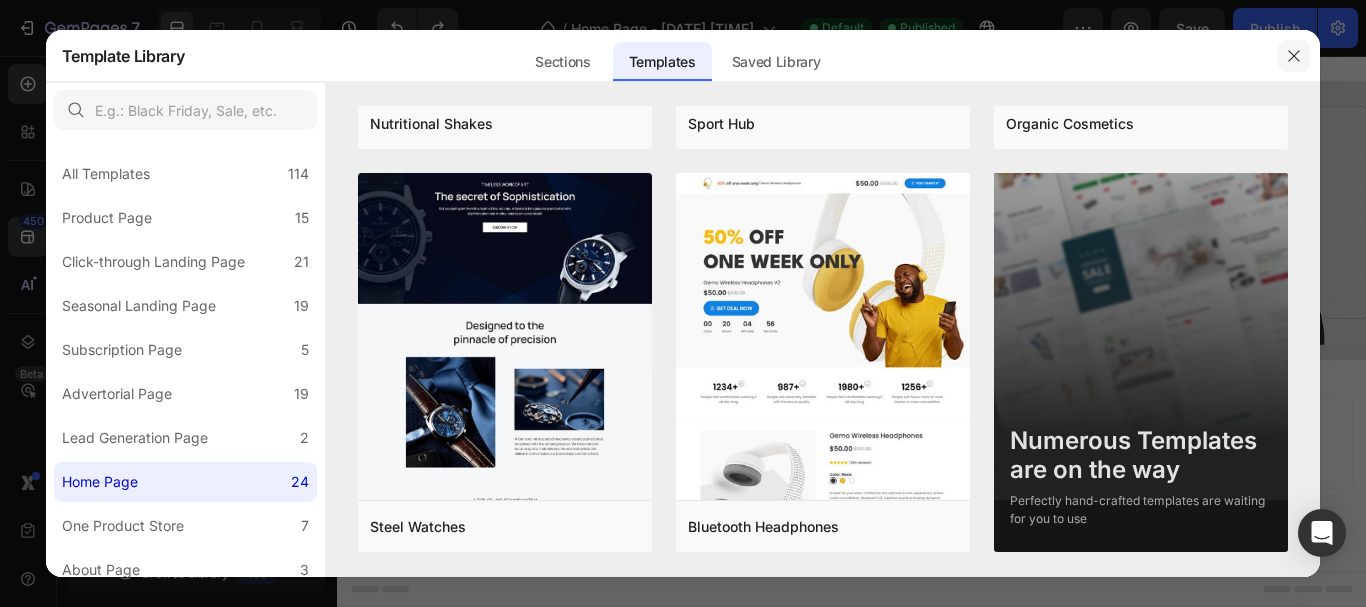 click 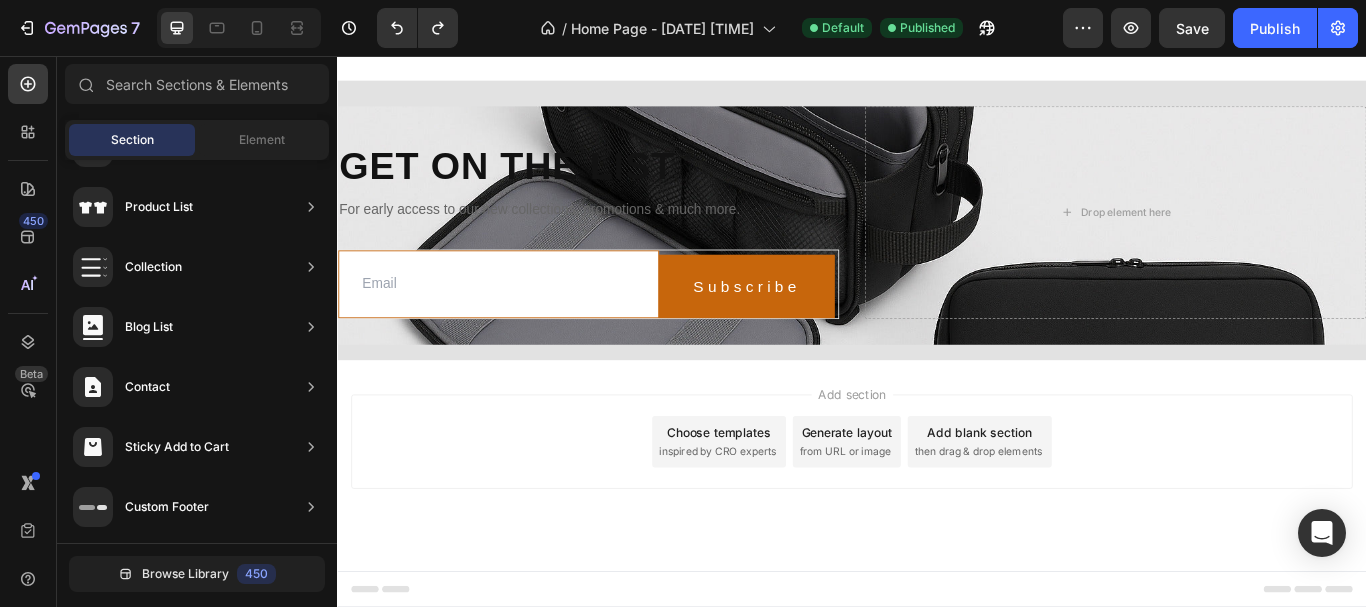 click on "Add blank section" at bounding box center (1086, 494) 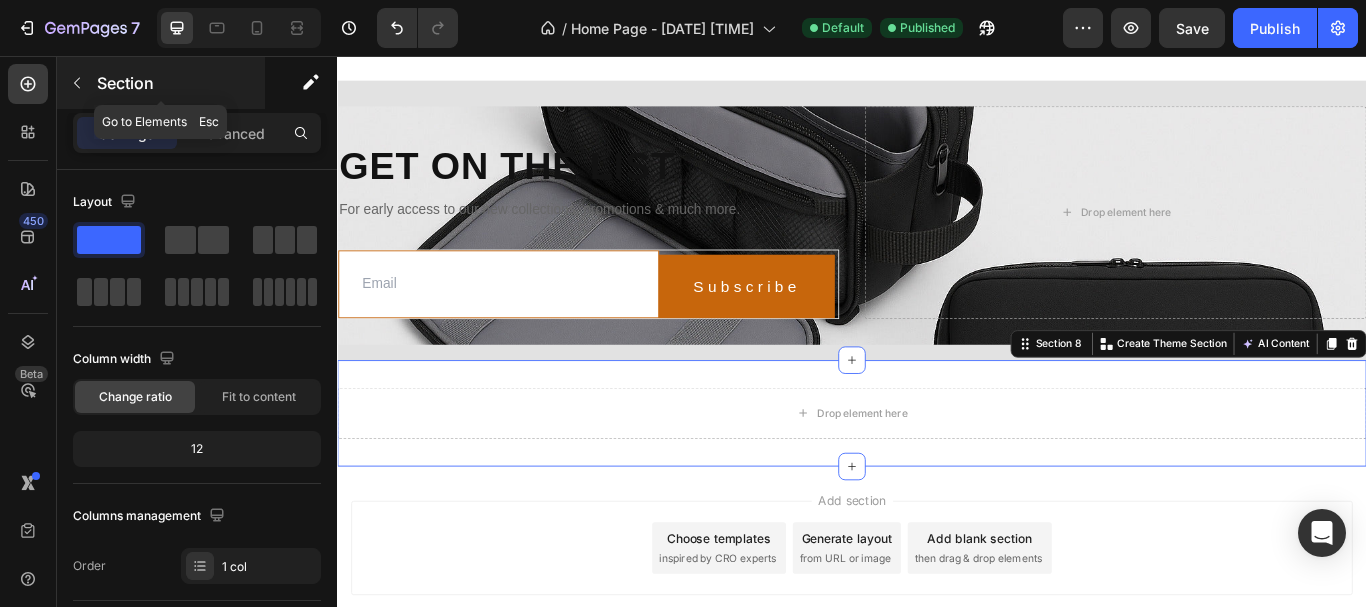 click 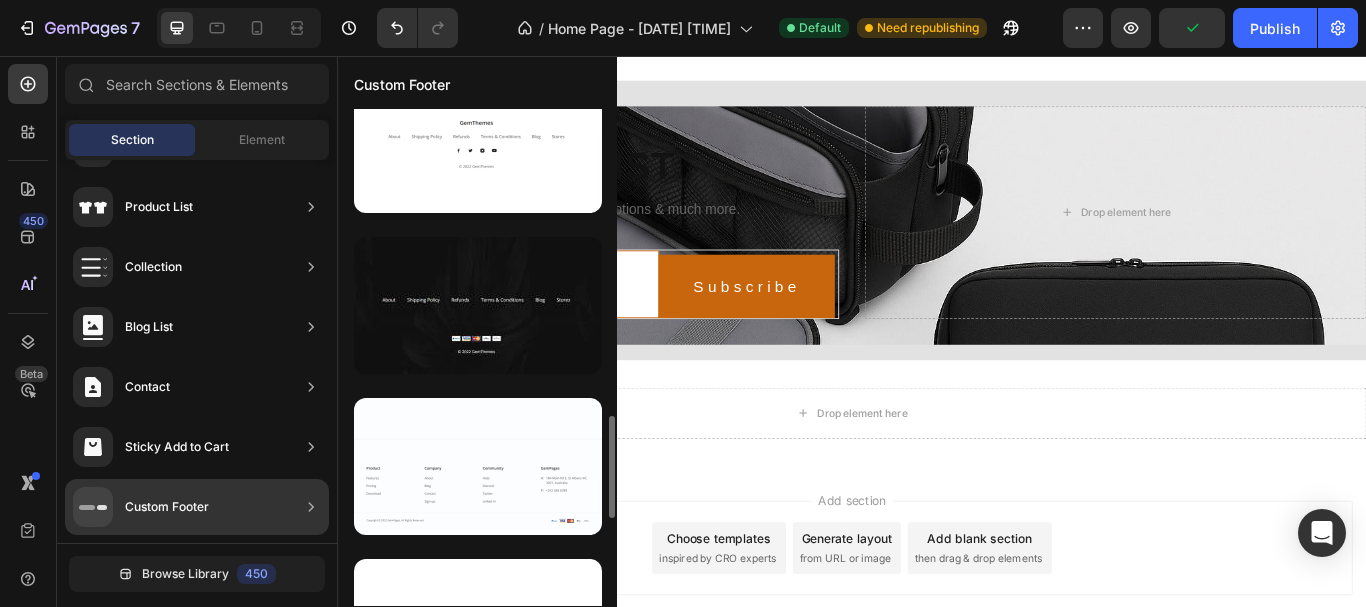 scroll, scrollTop: 1489, scrollLeft: 0, axis: vertical 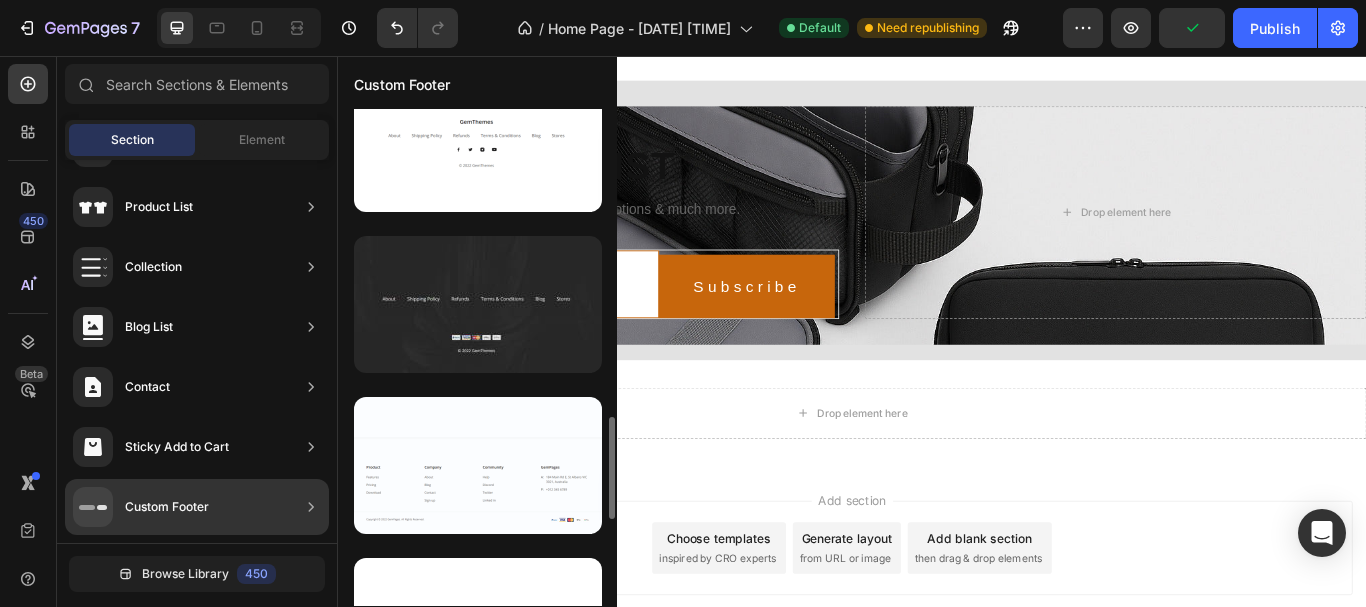 click at bounding box center (478, 304) 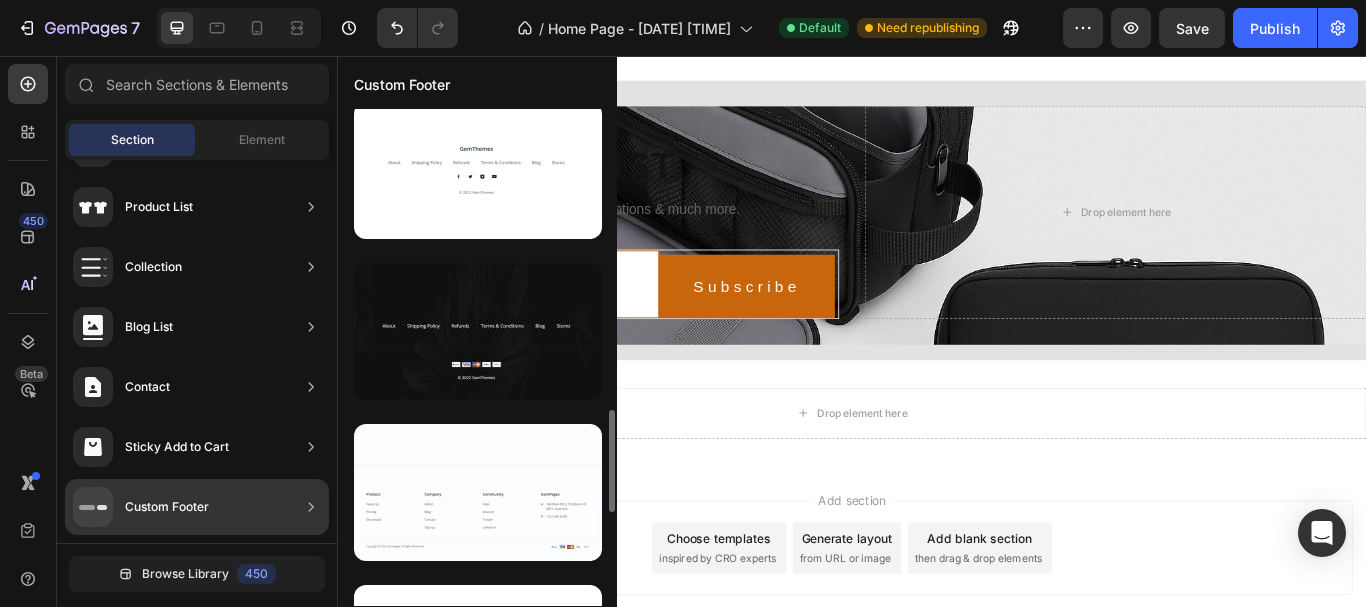 scroll, scrollTop: 1461, scrollLeft: 0, axis: vertical 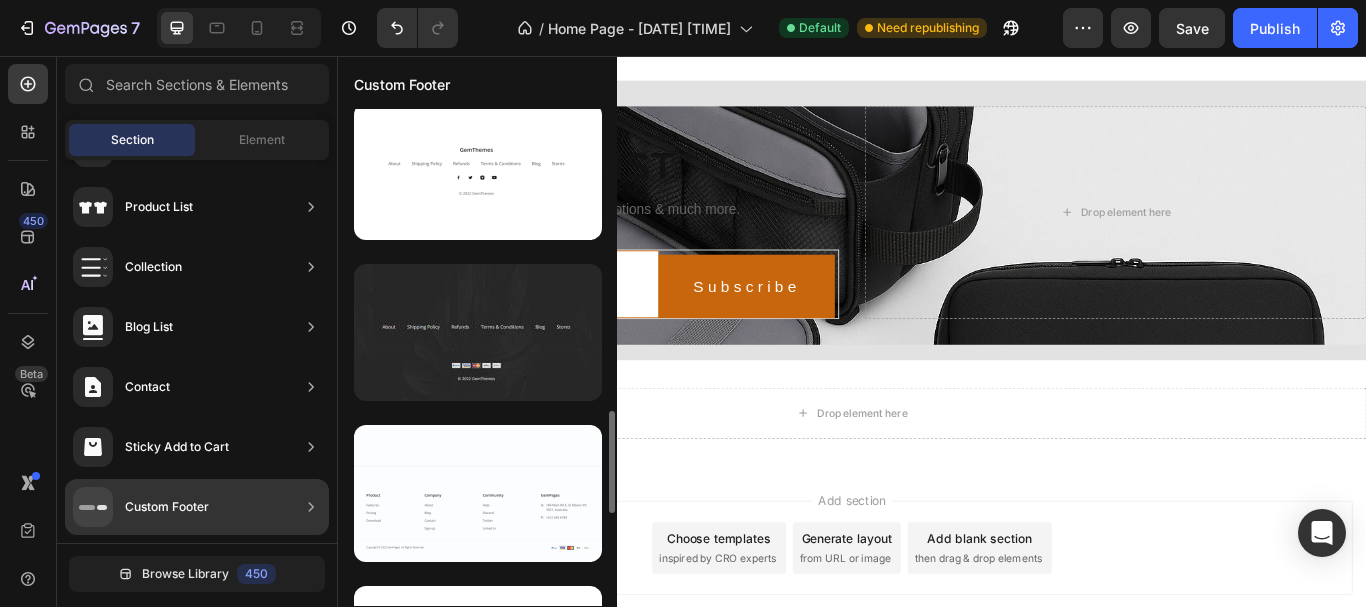 click at bounding box center [478, 332] 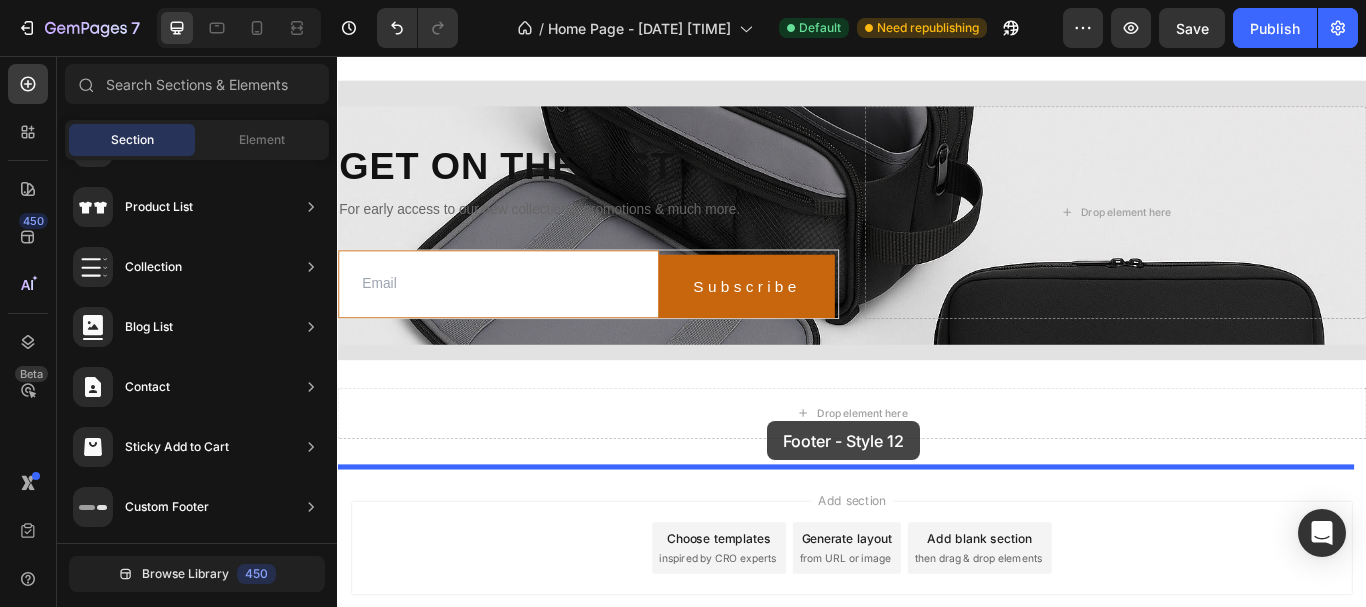 drag, startPoint x: 841, startPoint y: 400, endPoint x: 839, endPoint y: 482, distance: 82.02438 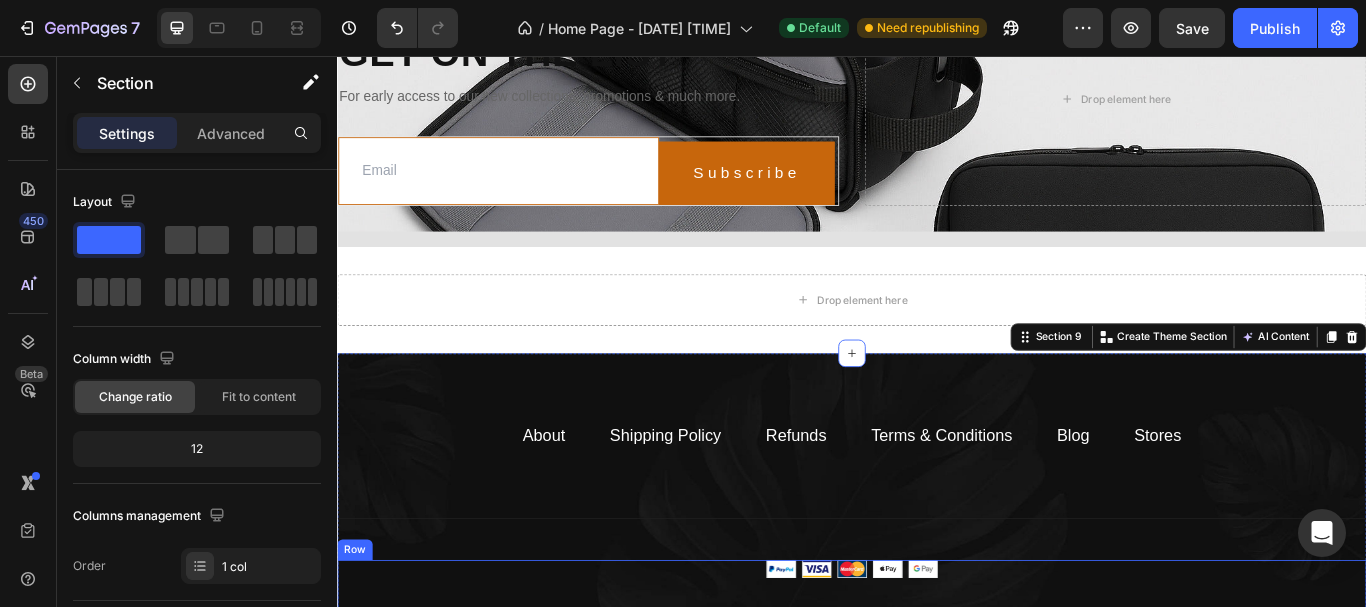 scroll, scrollTop: 4049, scrollLeft: 0, axis: vertical 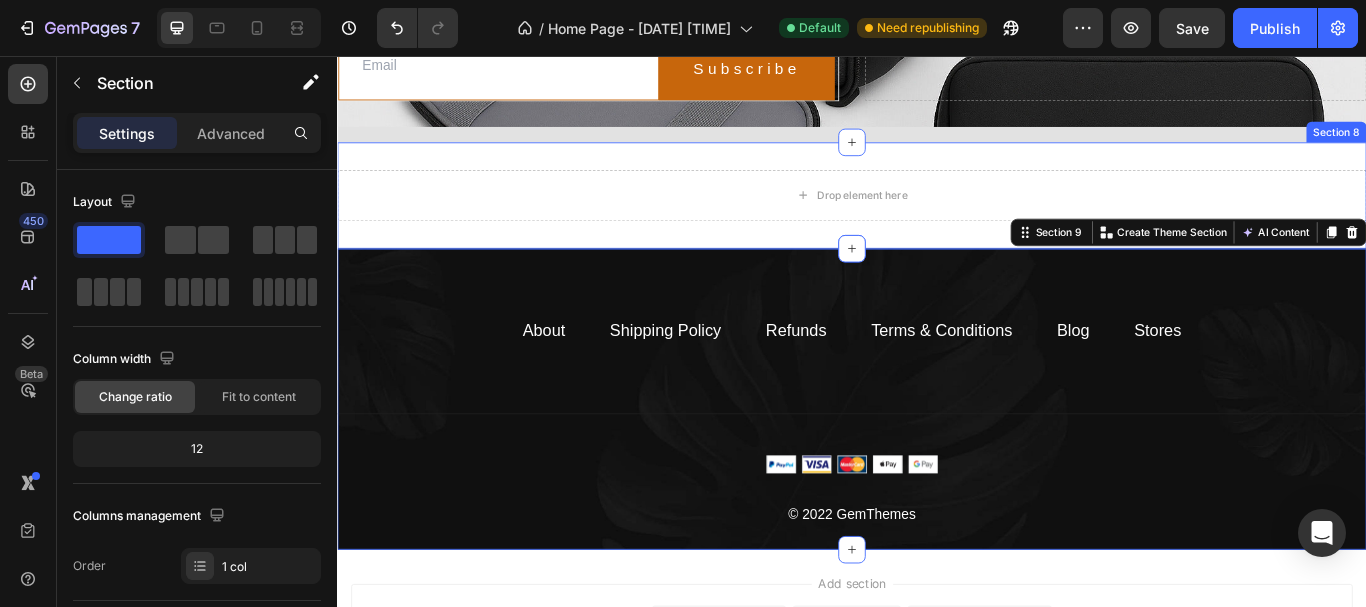 click on "Drop element here Section 8" at bounding box center [937, 219] 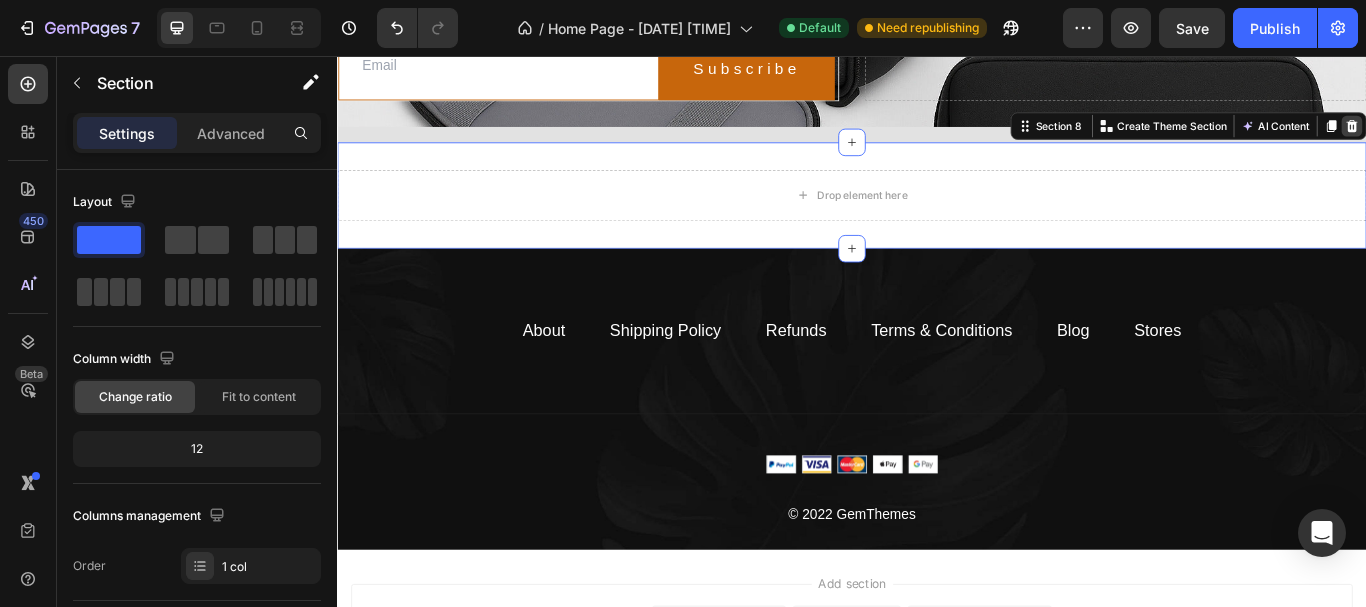 click 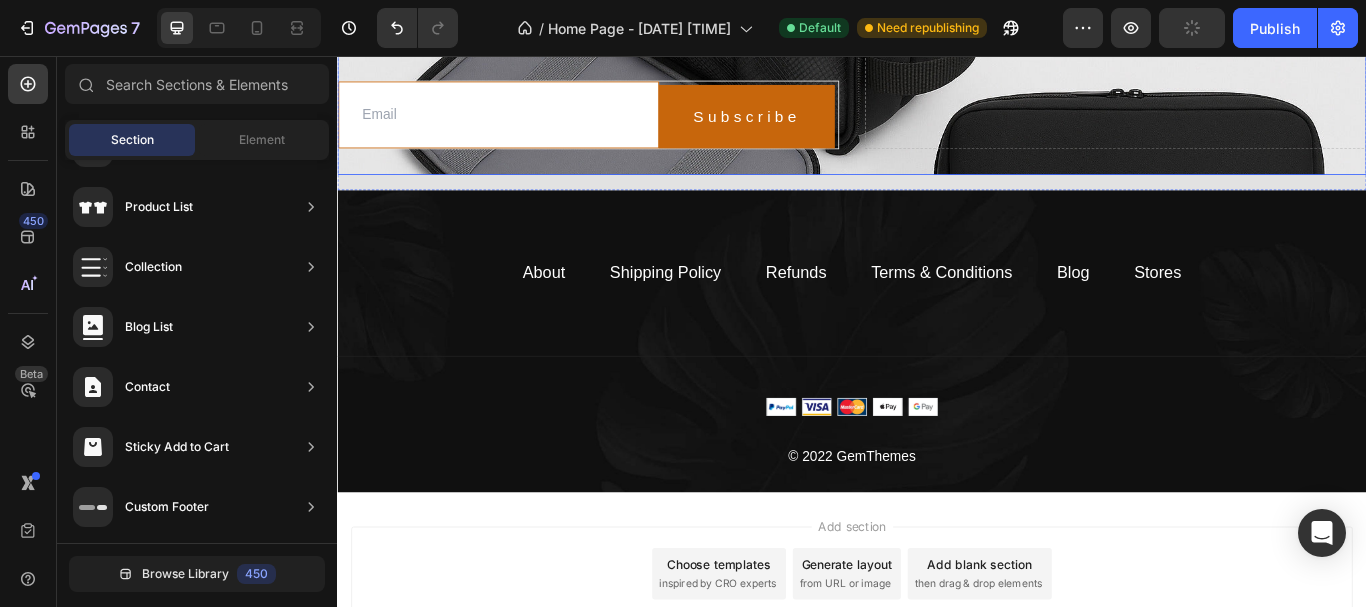 scroll, scrollTop: 4004, scrollLeft: 0, axis: vertical 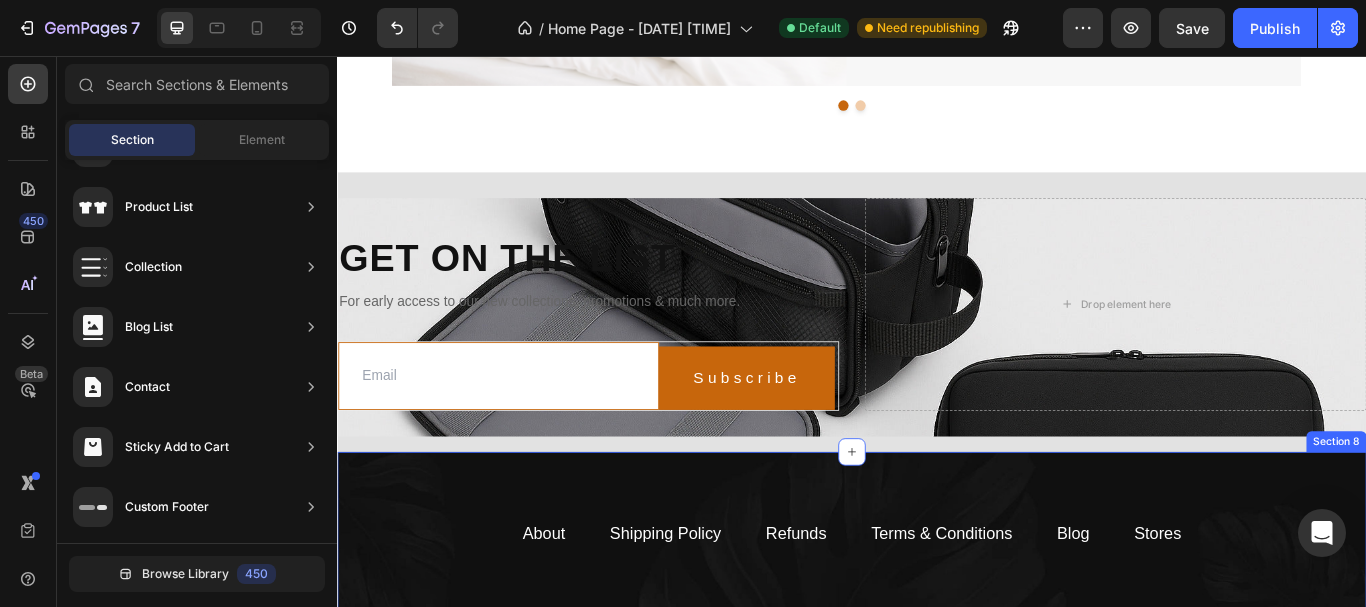 click on "About Text block Shipping Policy Text block Refunds Text block Terms & Conditions Text block Blog Text block Stores Text block Row                Title Line Image © 2022 GemThemes Text block Row Section 8" at bounding box center [937, 693] 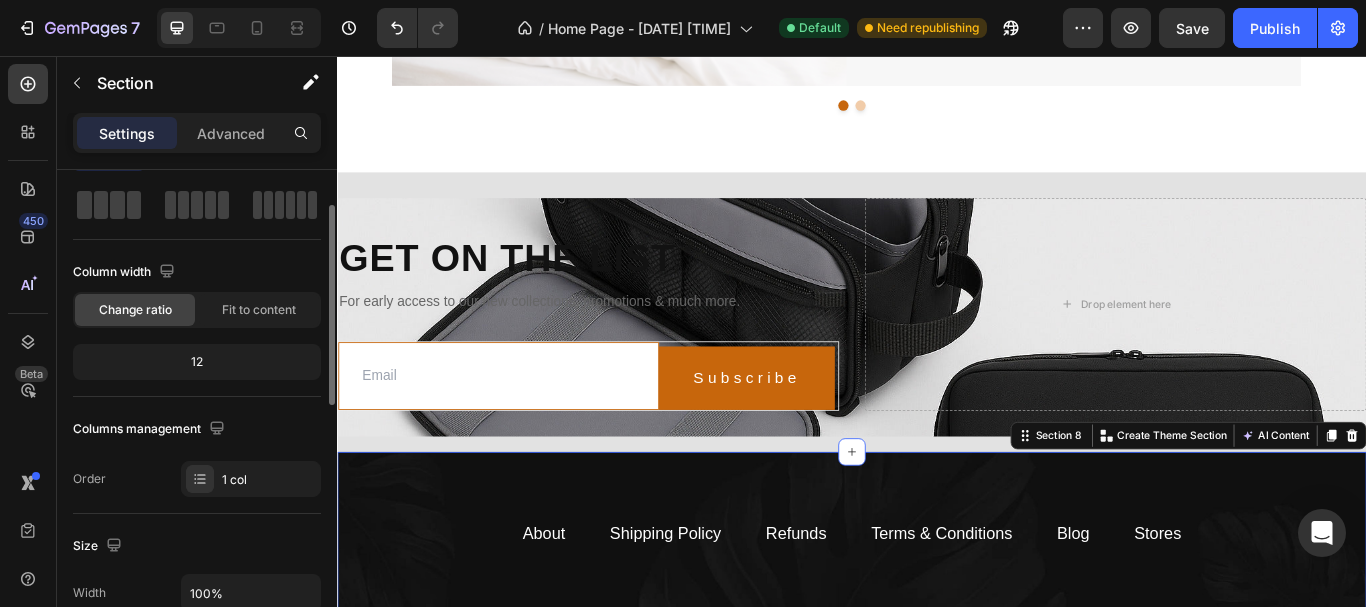 scroll, scrollTop: 88, scrollLeft: 0, axis: vertical 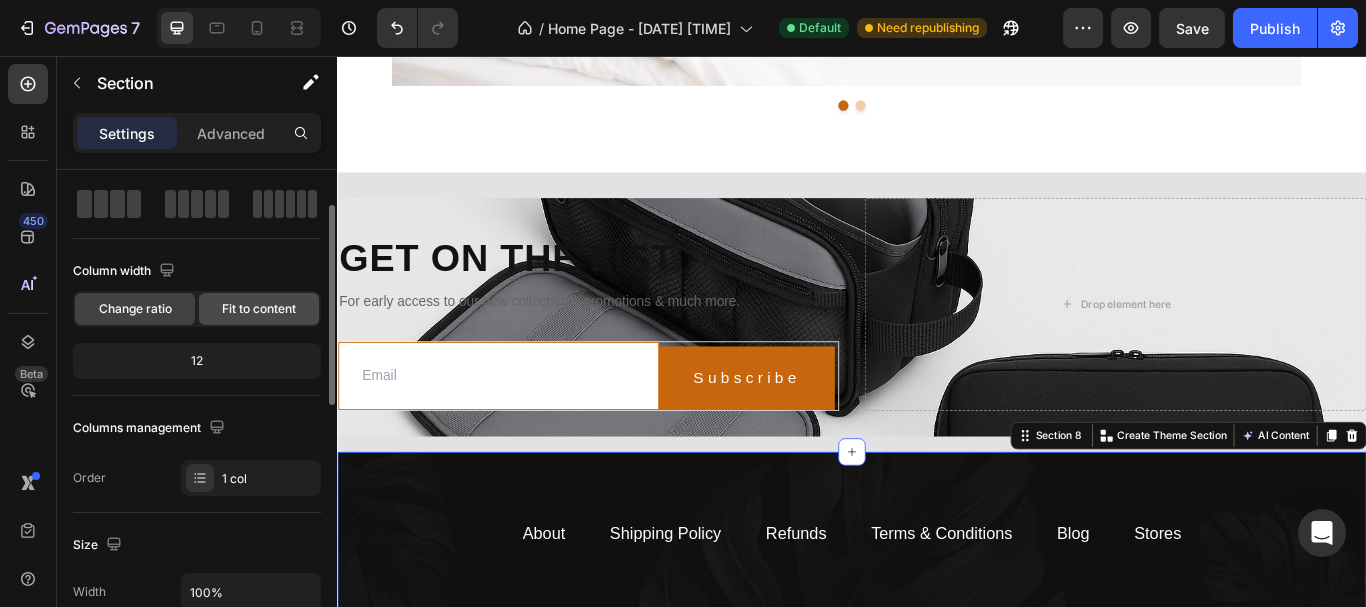 click on "Fit to content" 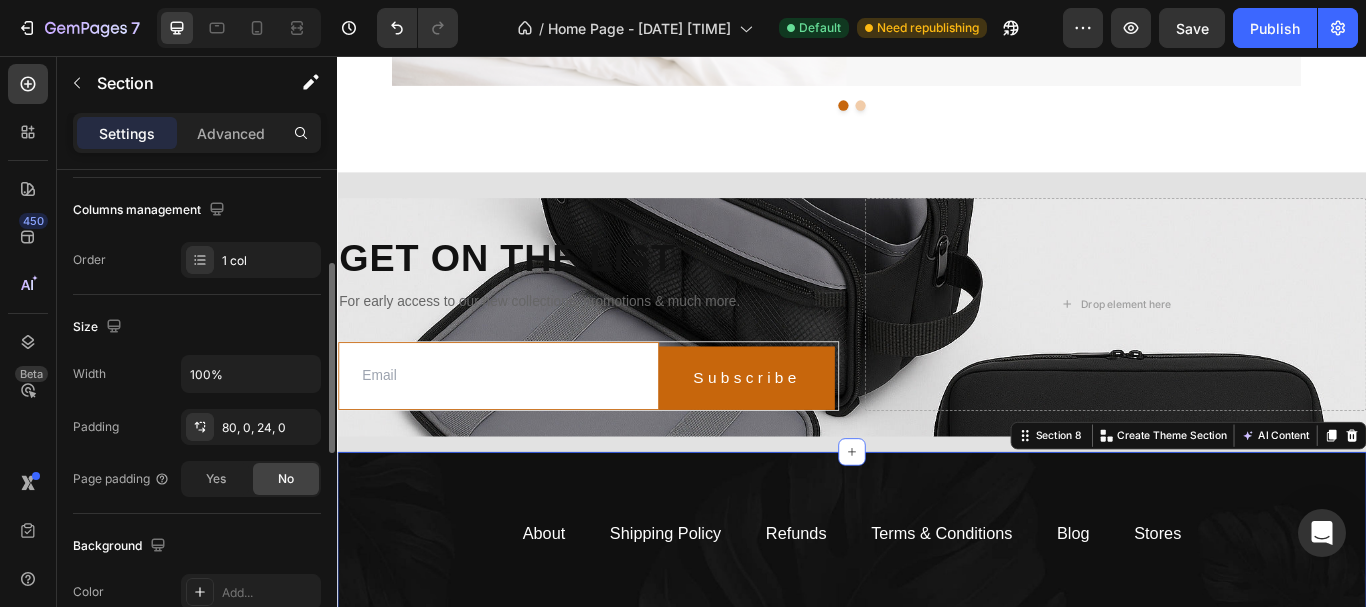 scroll, scrollTop: 256, scrollLeft: 0, axis: vertical 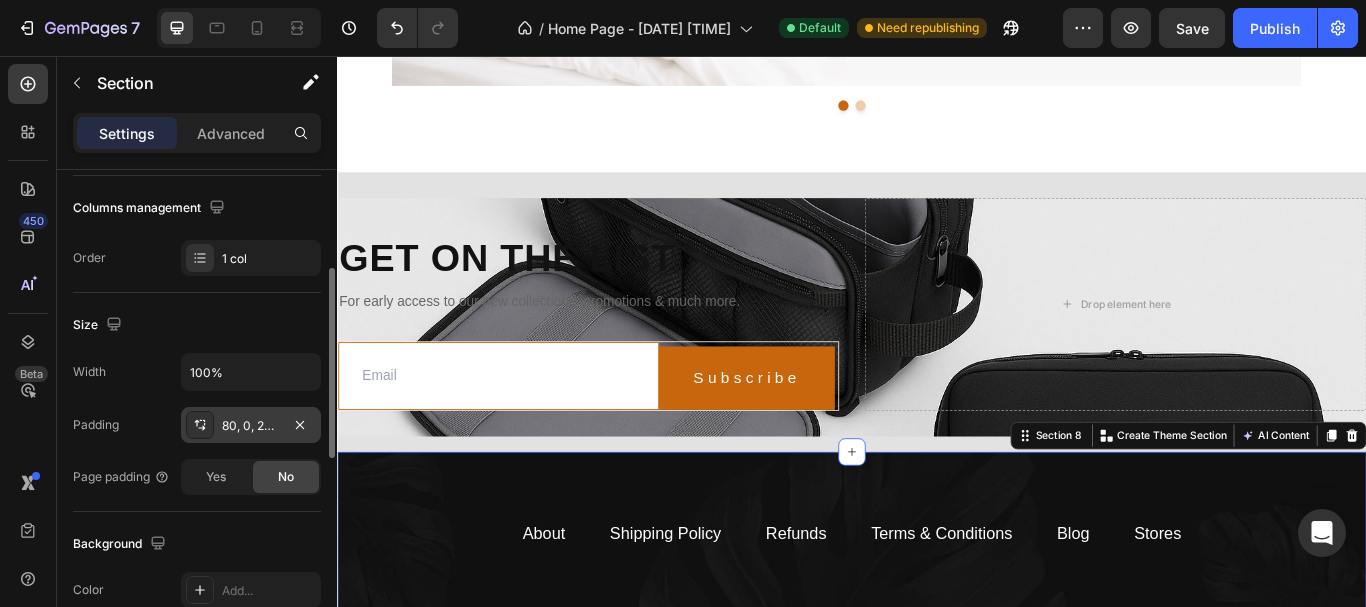 click on "80, 0, 24, 0" at bounding box center (251, 426) 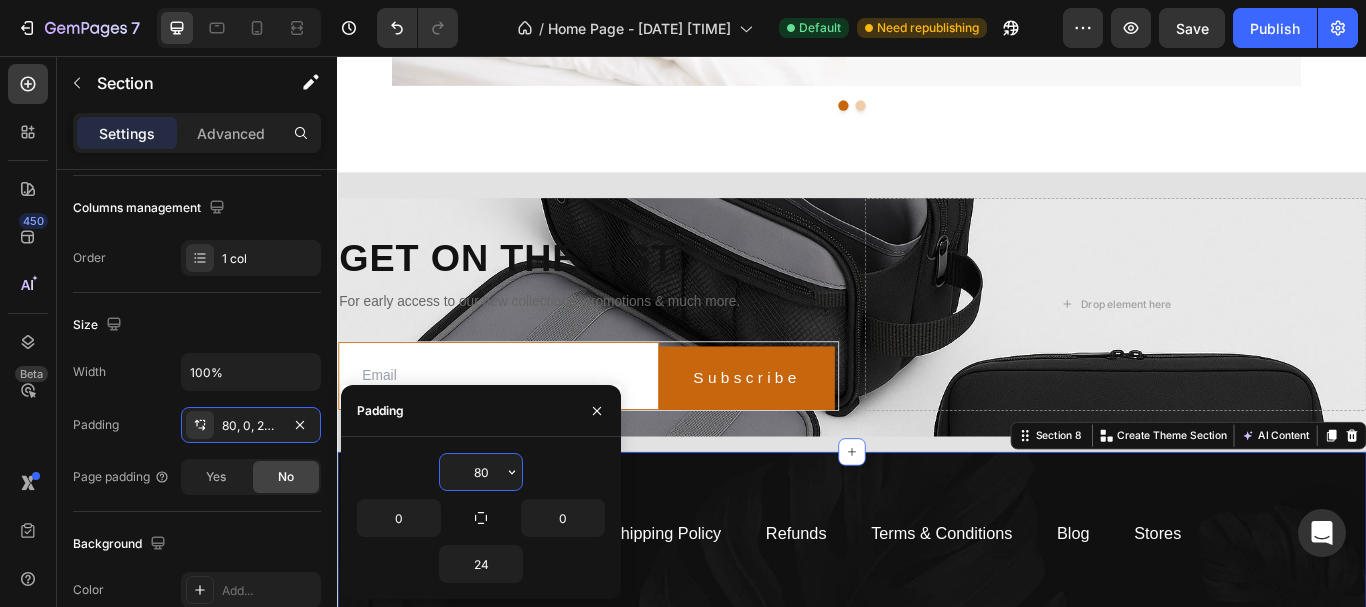 click on "80" at bounding box center [481, 472] 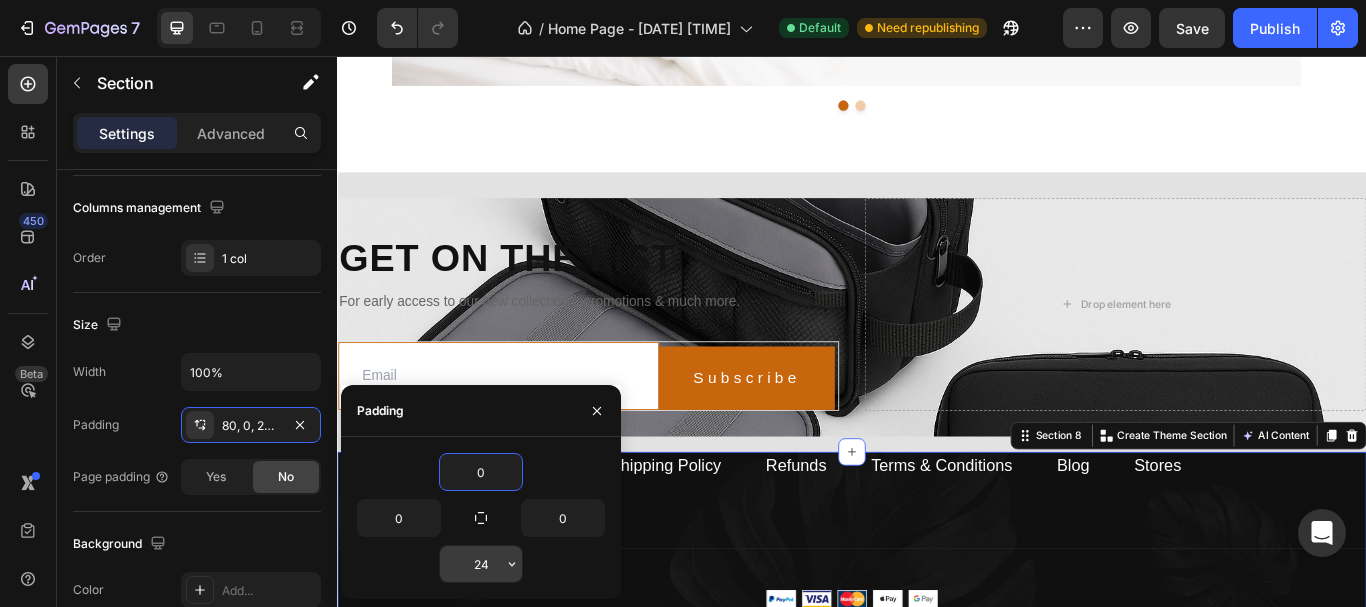 type on "0" 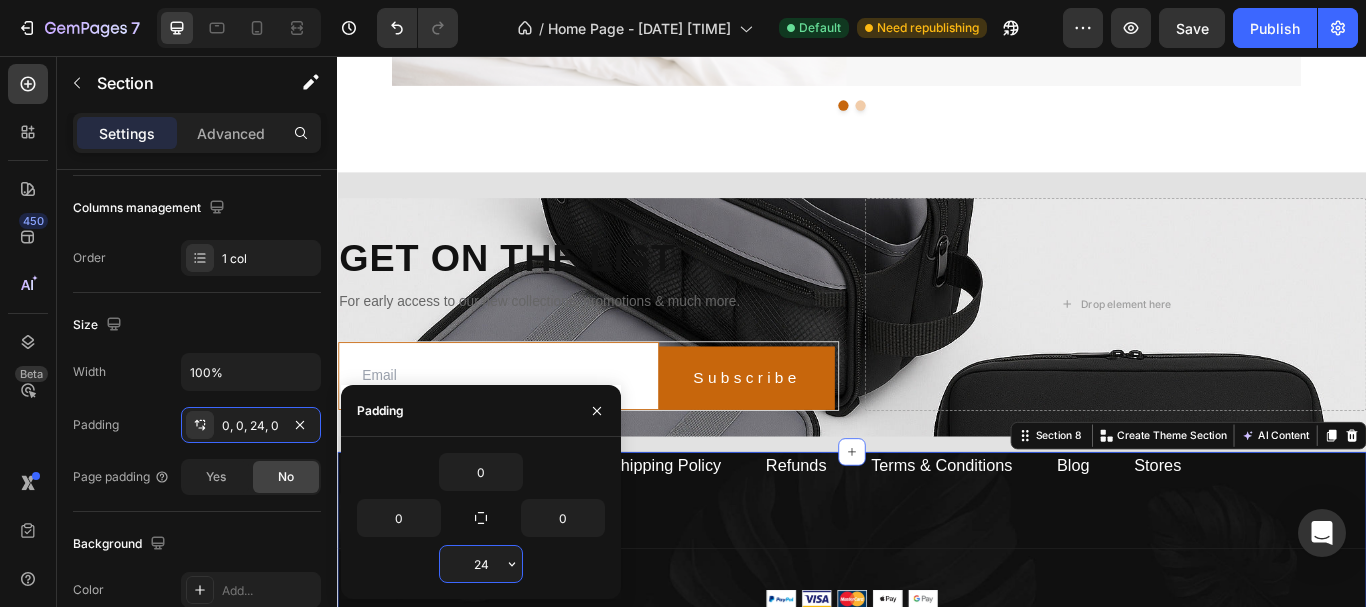click on "24" at bounding box center [481, 564] 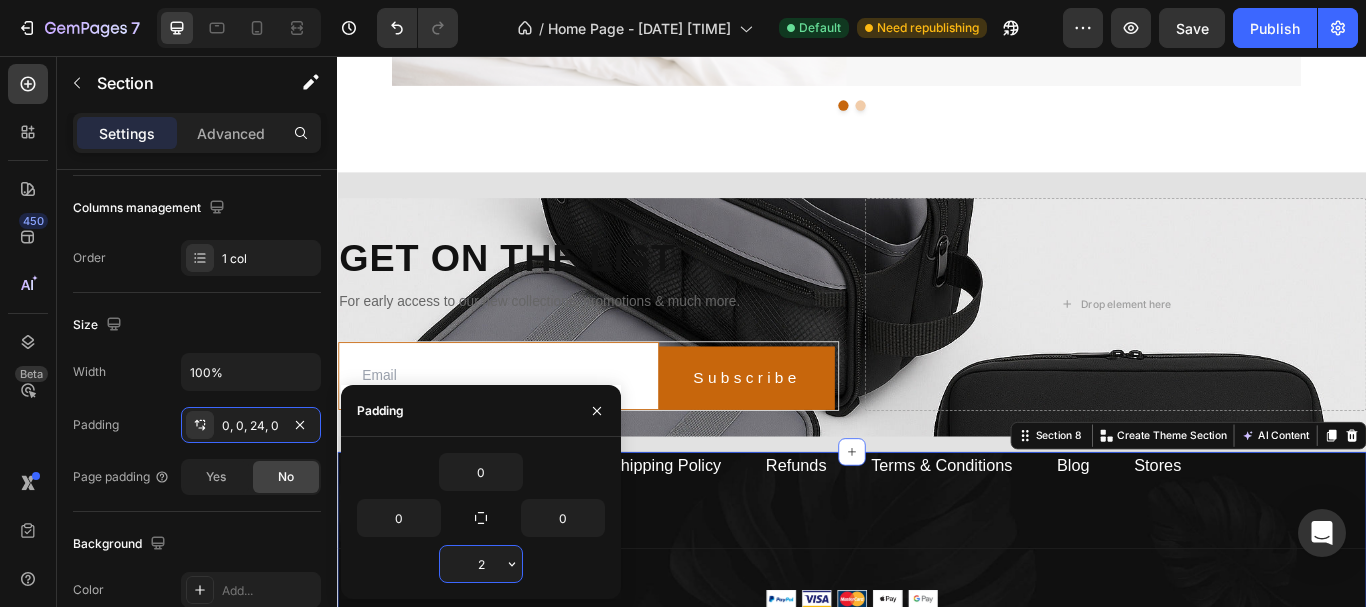 type on "24" 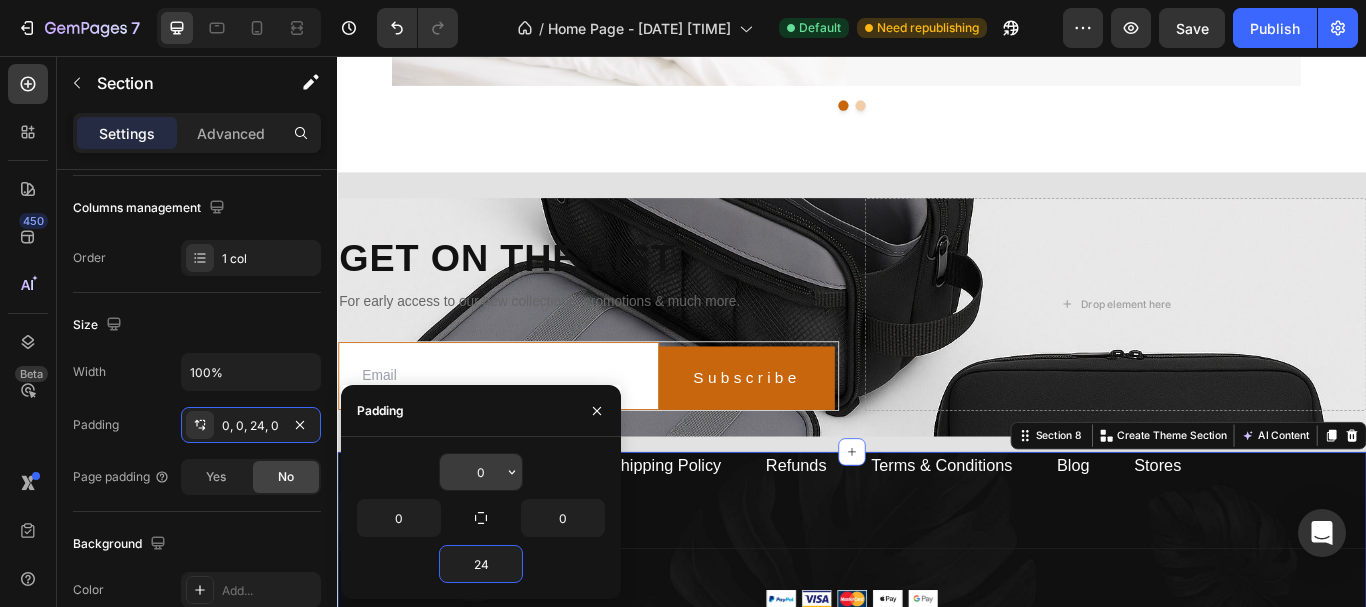 click on "0" at bounding box center [481, 472] 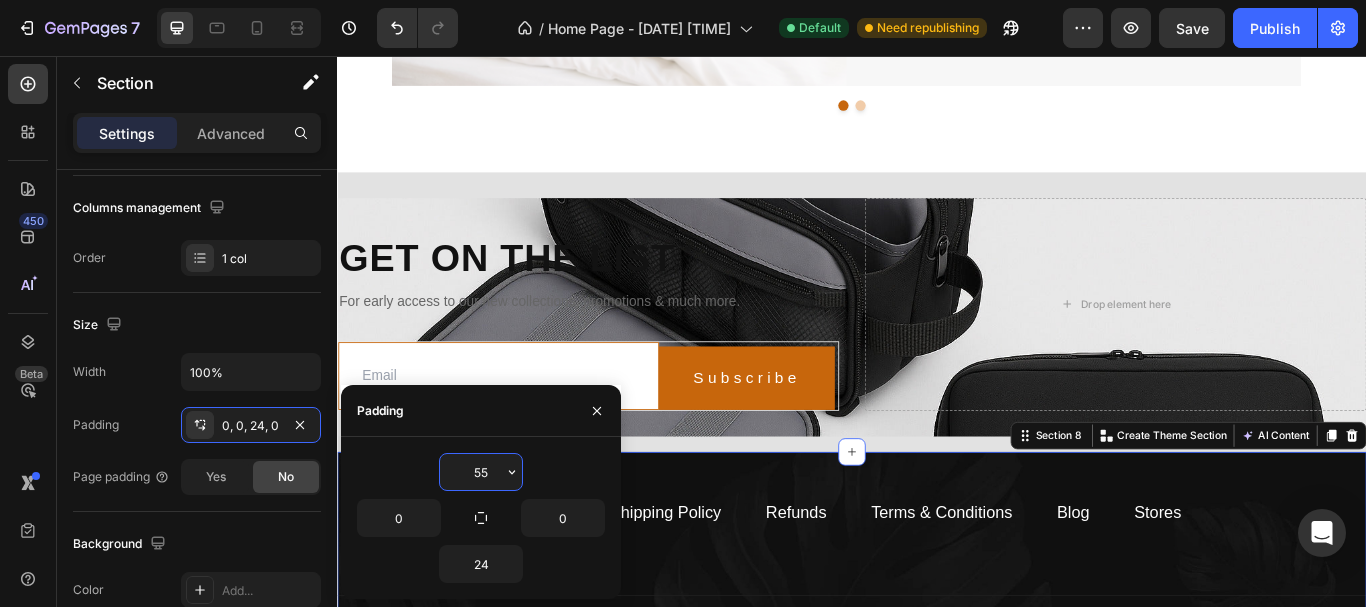 type on "5" 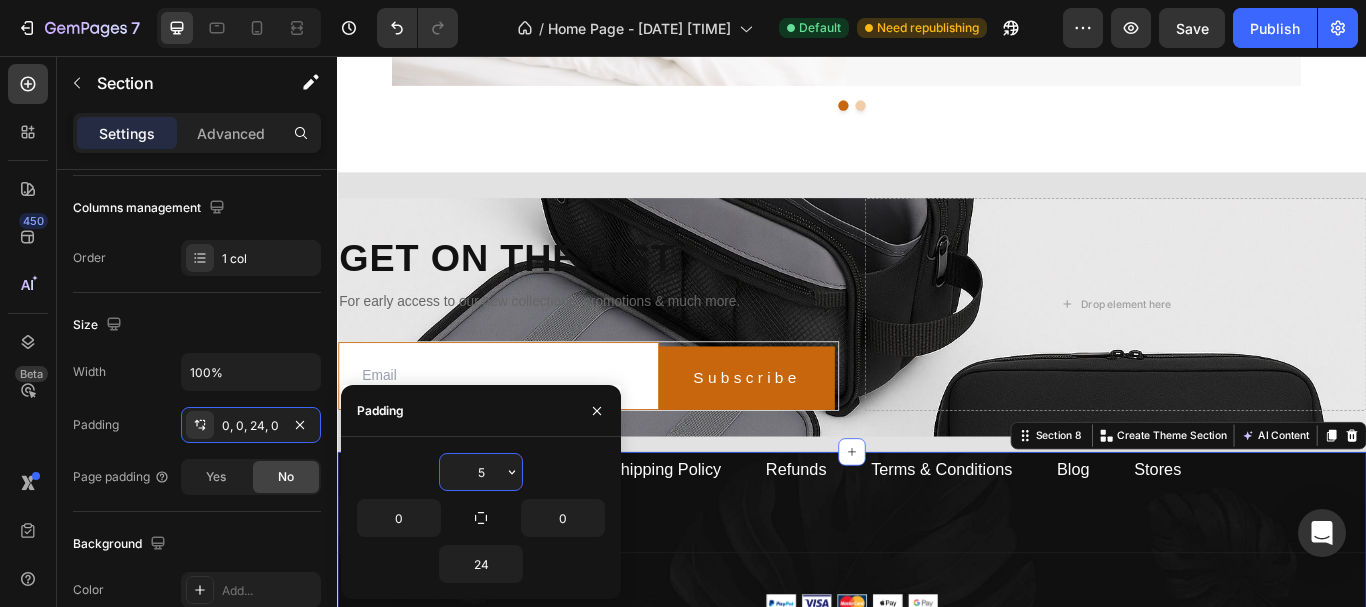 type 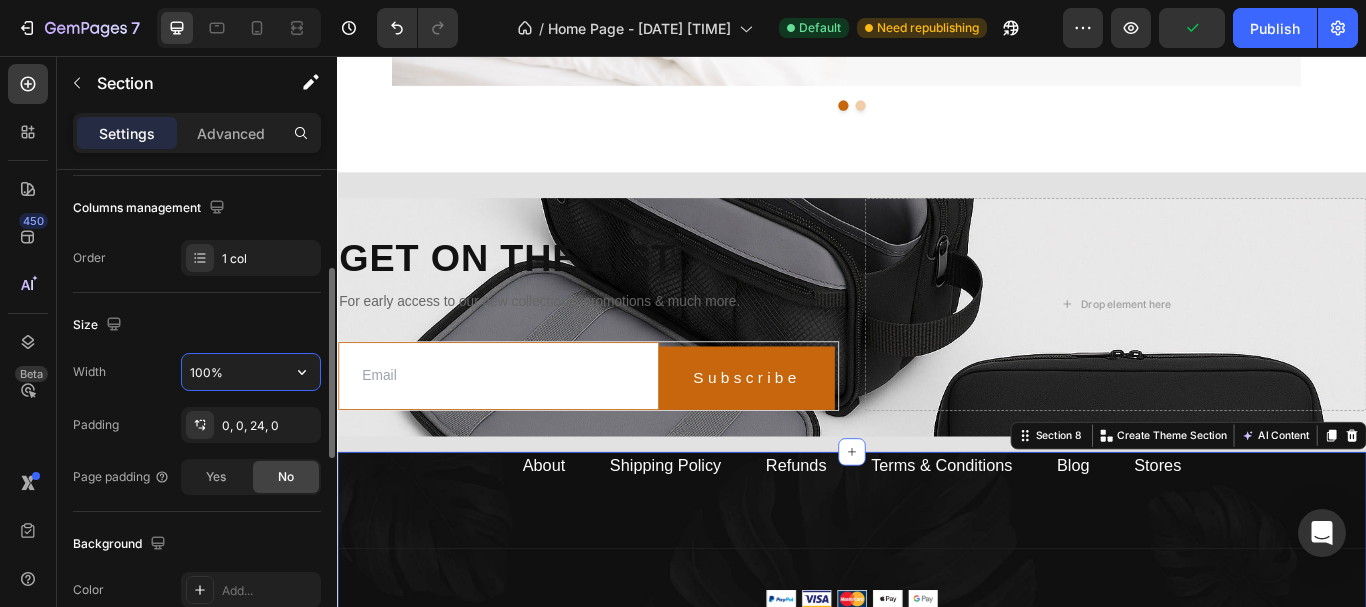 click on "100%" at bounding box center (251, 372) 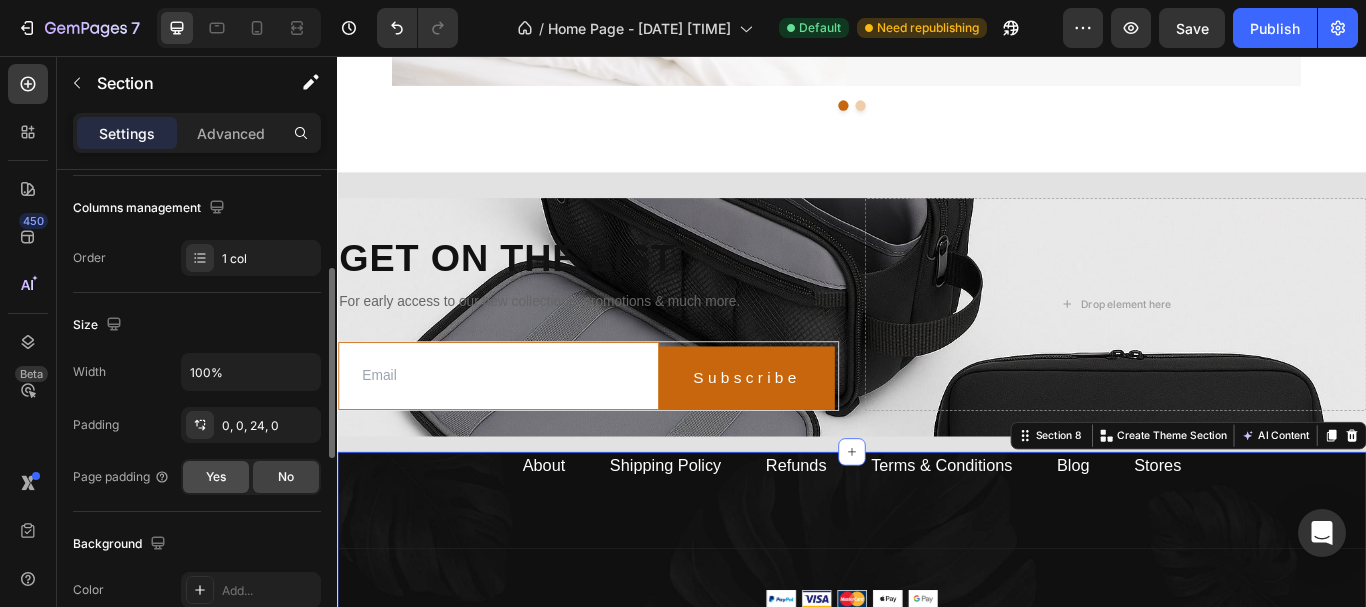 click on "Yes" 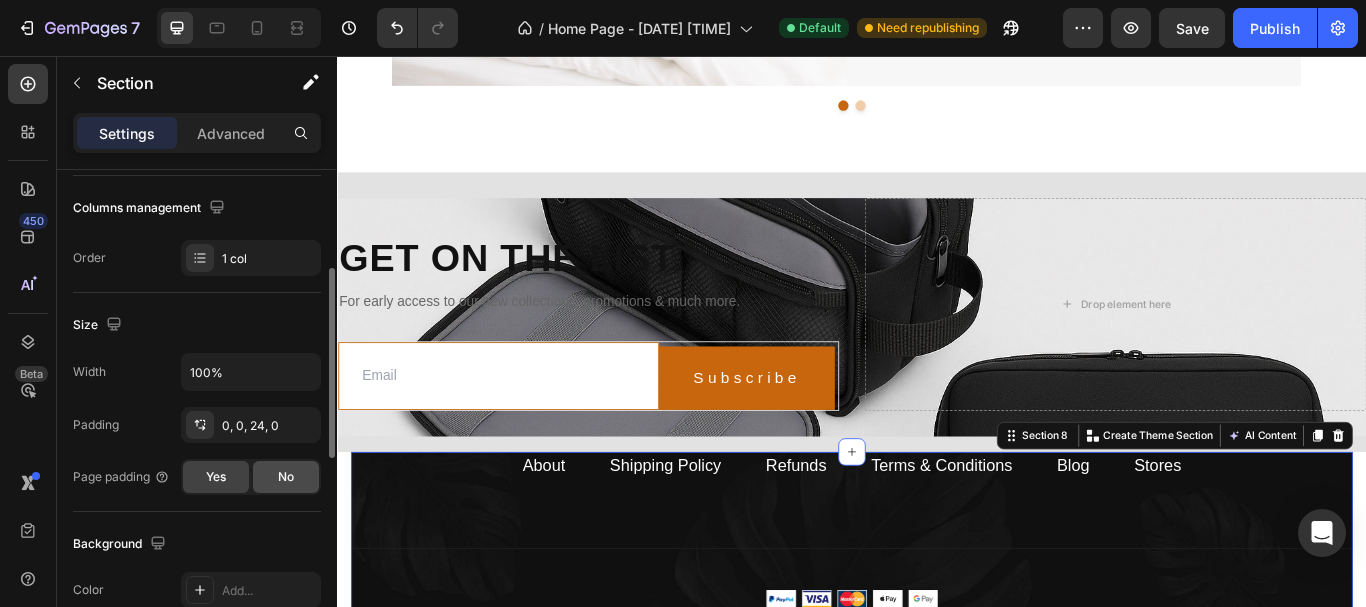 click on "No" 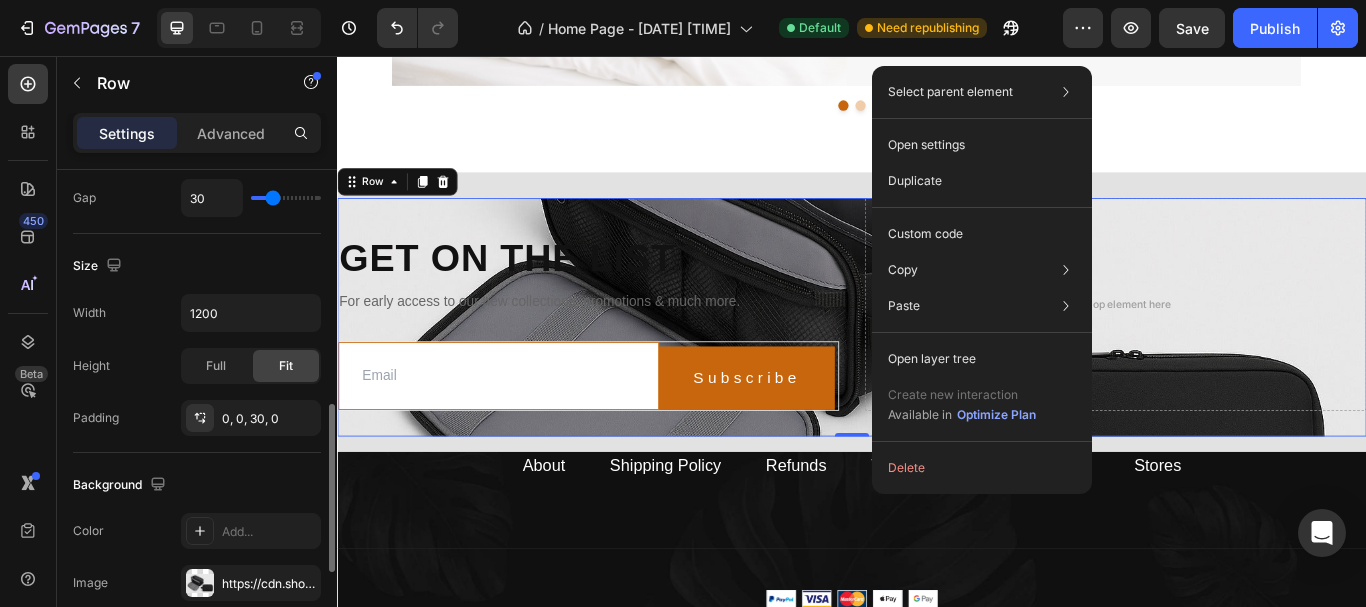 scroll, scrollTop: 538, scrollLeft: 0, axis: vertical 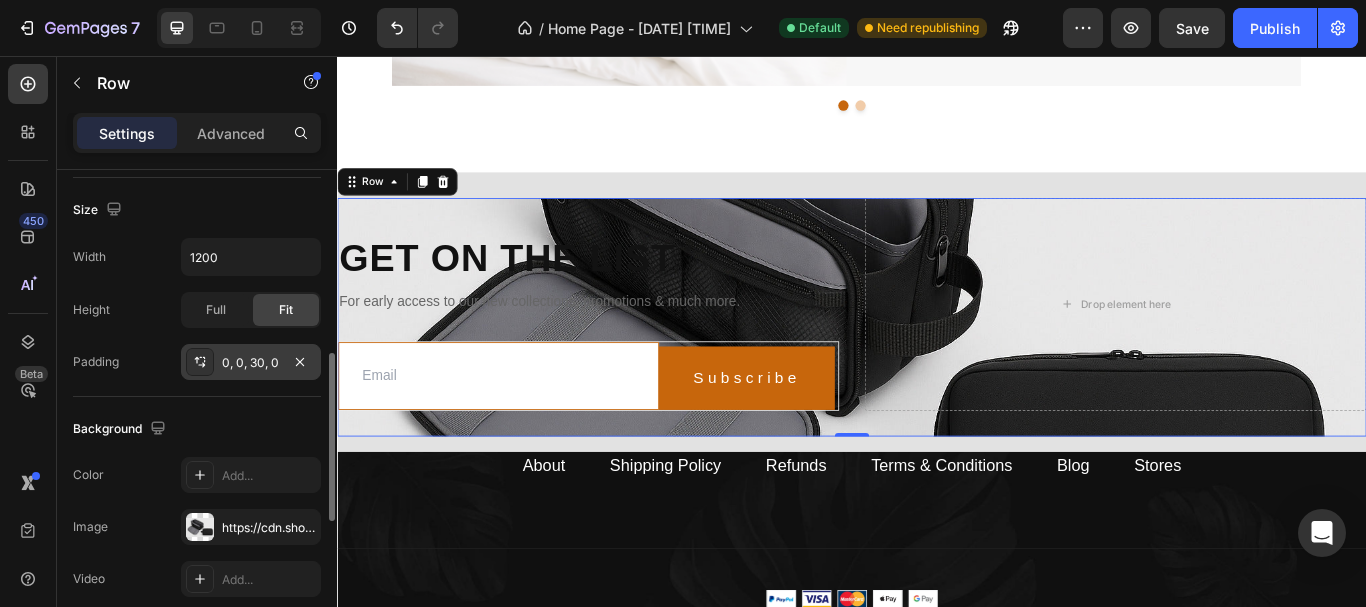 click on "0, 0, 30, 0" at bounding box center [251, 363] 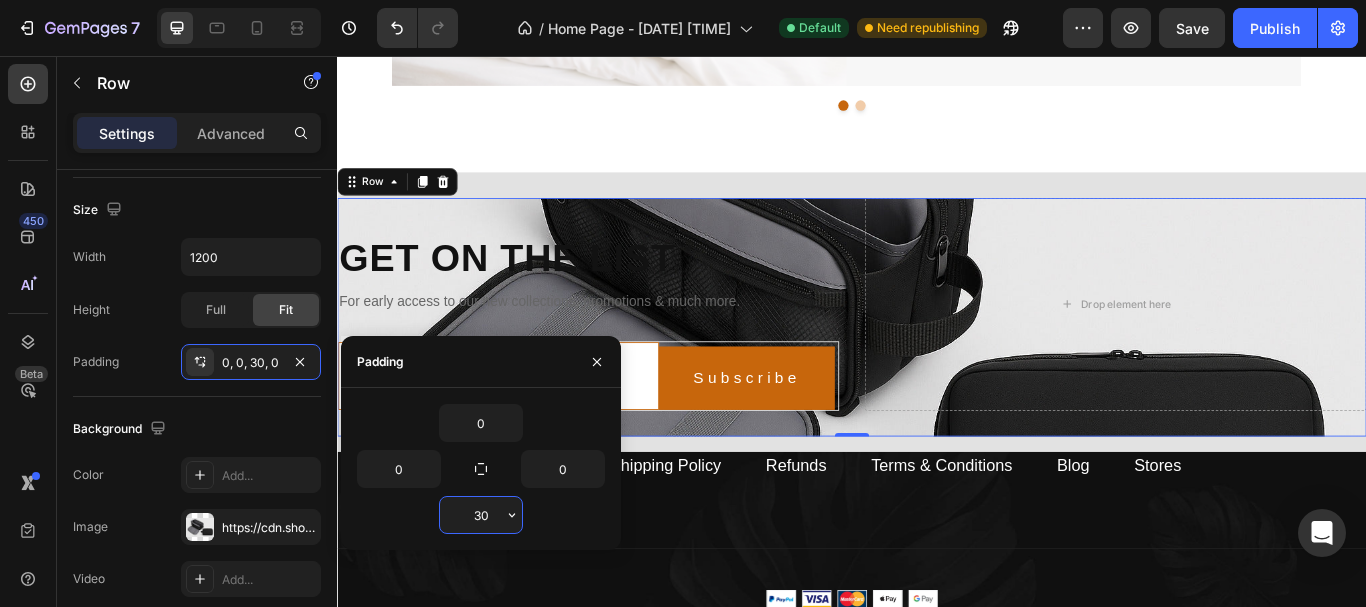 click on "30" at bounding box center [481, 515] 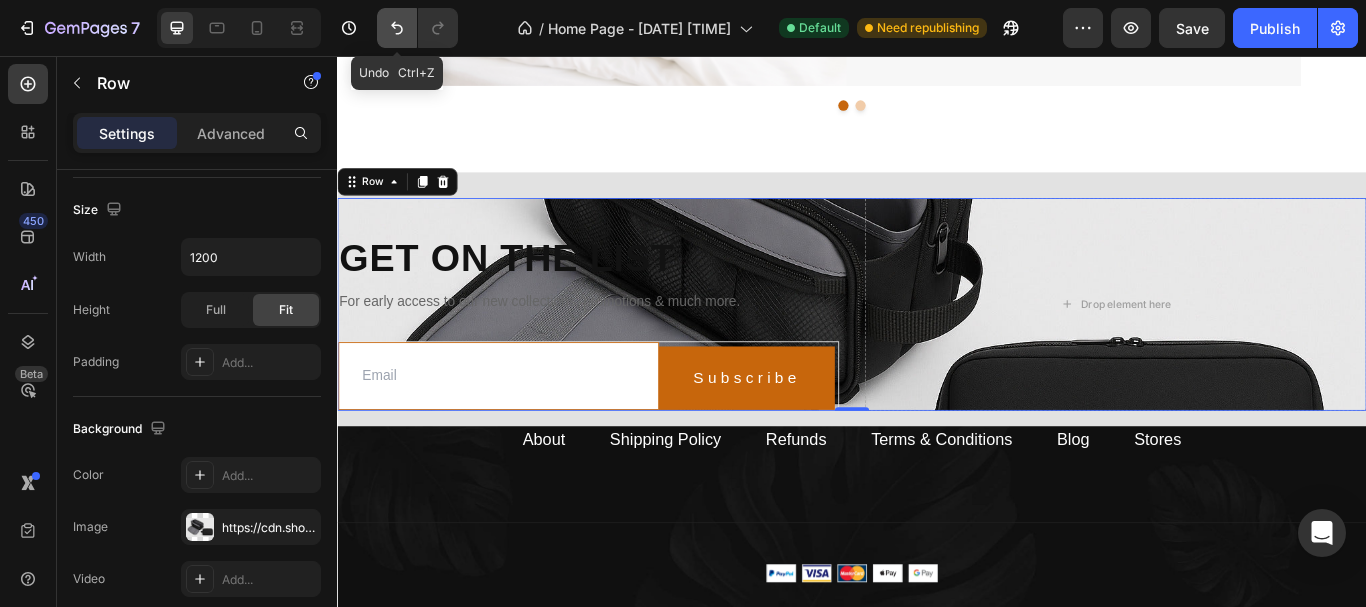click 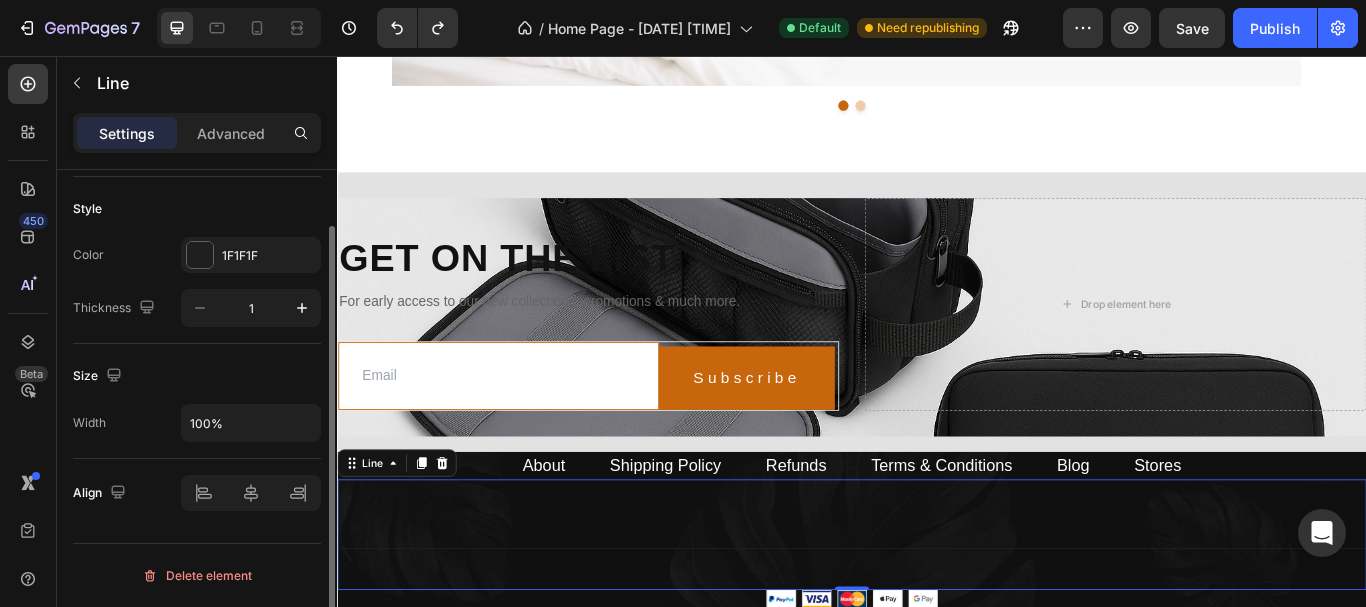 scroll, scrollTop: 0, scrollLeft: 0, axis: both 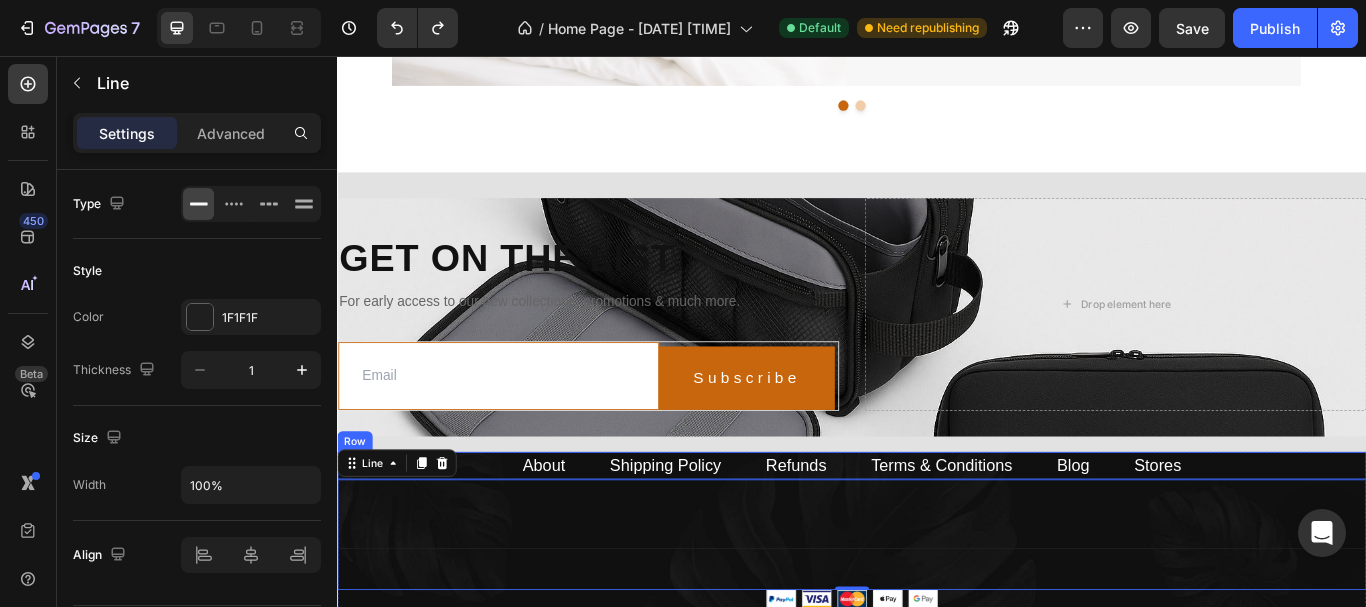 click on "About Text block Shipping Policy Text block Refunds Text block Terms & Conditions Text block Blog Text block Stores Text block Row" at bounding box center (937, 534) 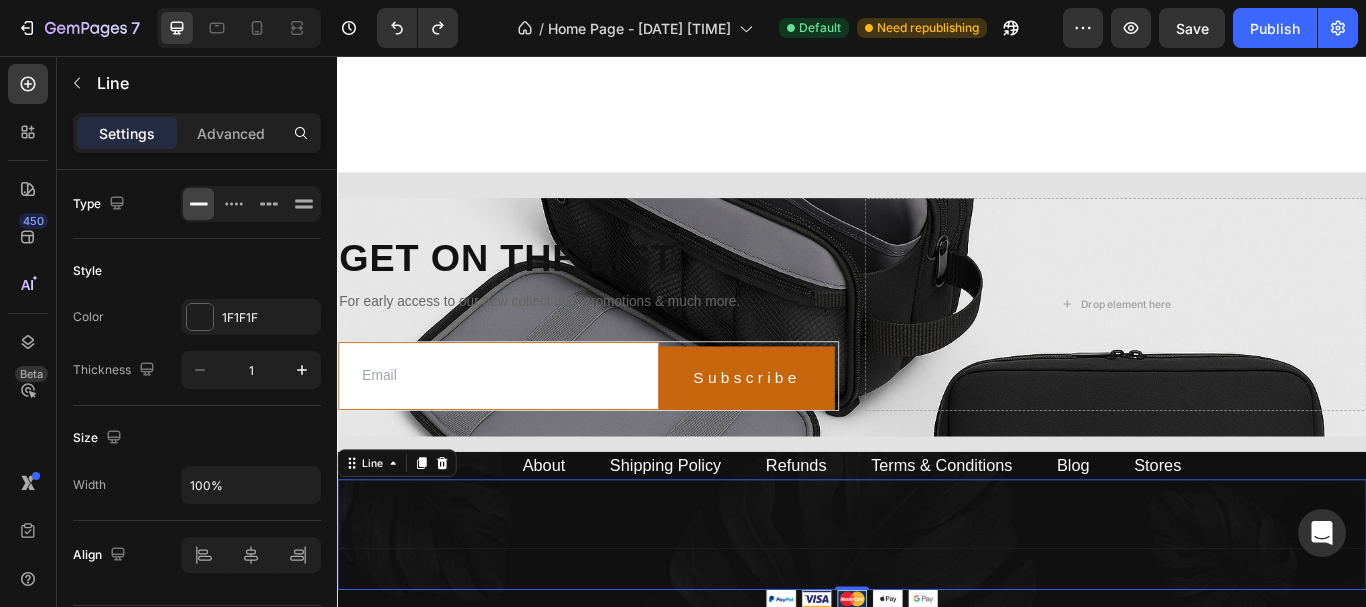 scroll, scrollTop: 3937, scrollLeft: 0, axis: vertical 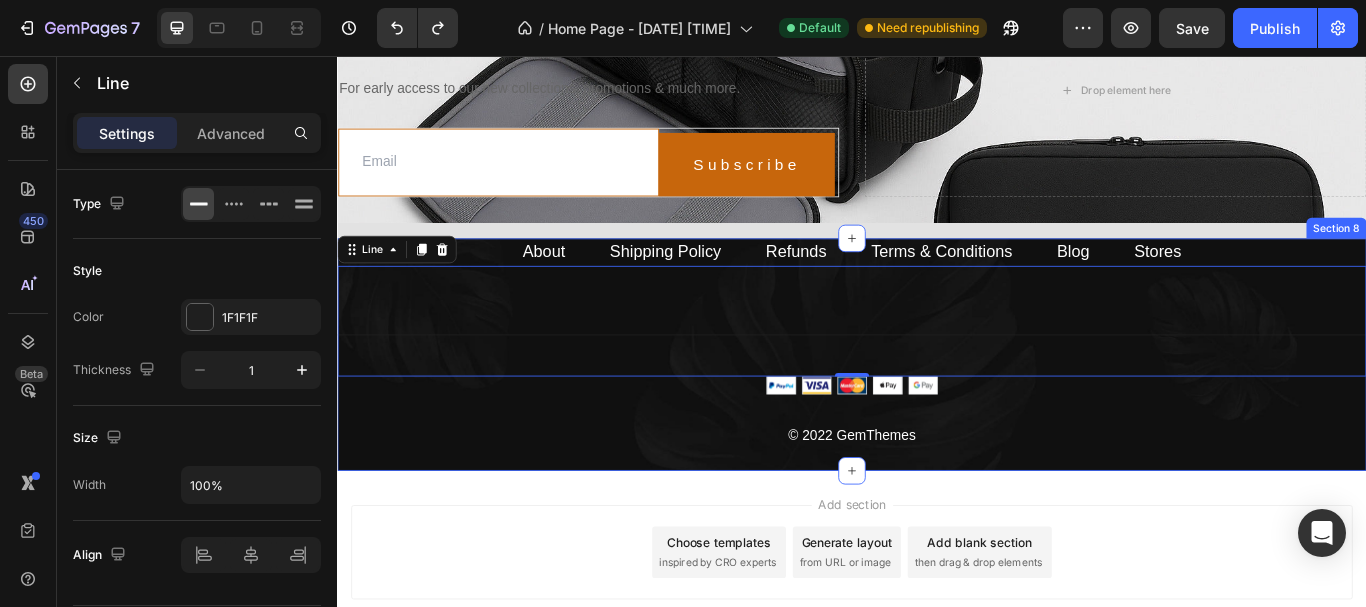 click on "© 2022 GemThemes" at bounding box center [937, 499] 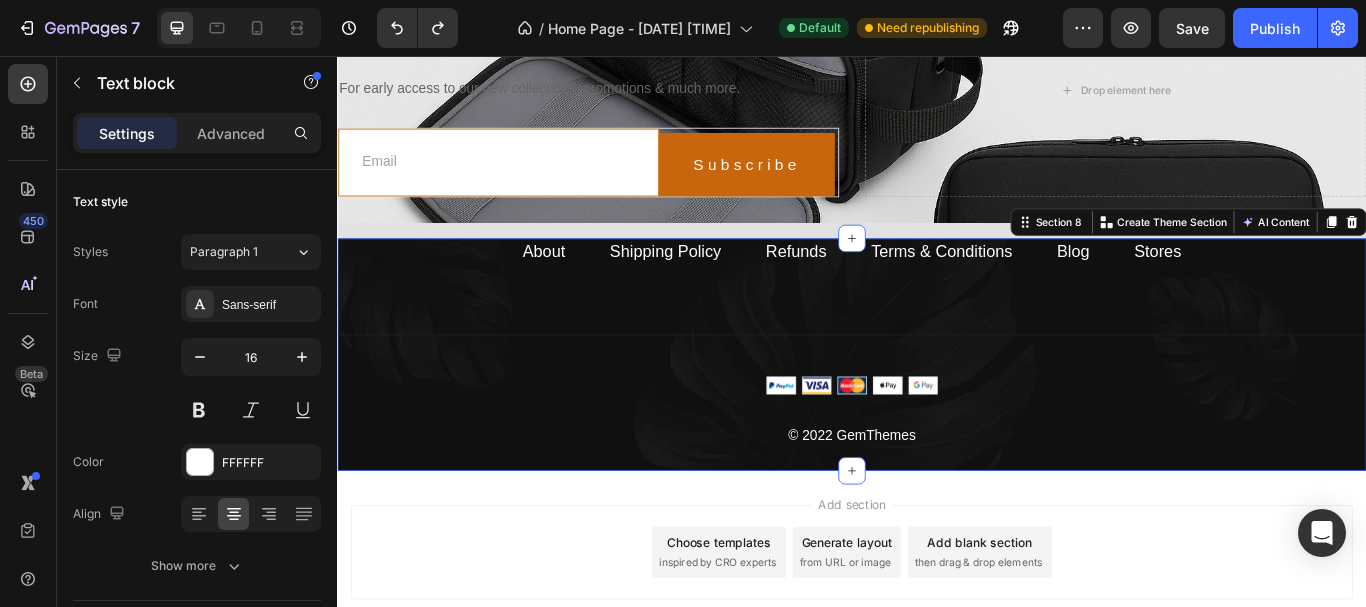 click on "About Text block Shipping Policy Text block Refunds Text block Terms & Conditions Text block Blog Text block Stores Text block Row                Title Line Image © 2022 GemThemes Text block Row Section 8   You can create reusable sections Create Theme Section AI Content Write with GemAI What would you like to describe here? Tone and Voice Persuasive Product Show more Generate" at bounding box center [937, 404] 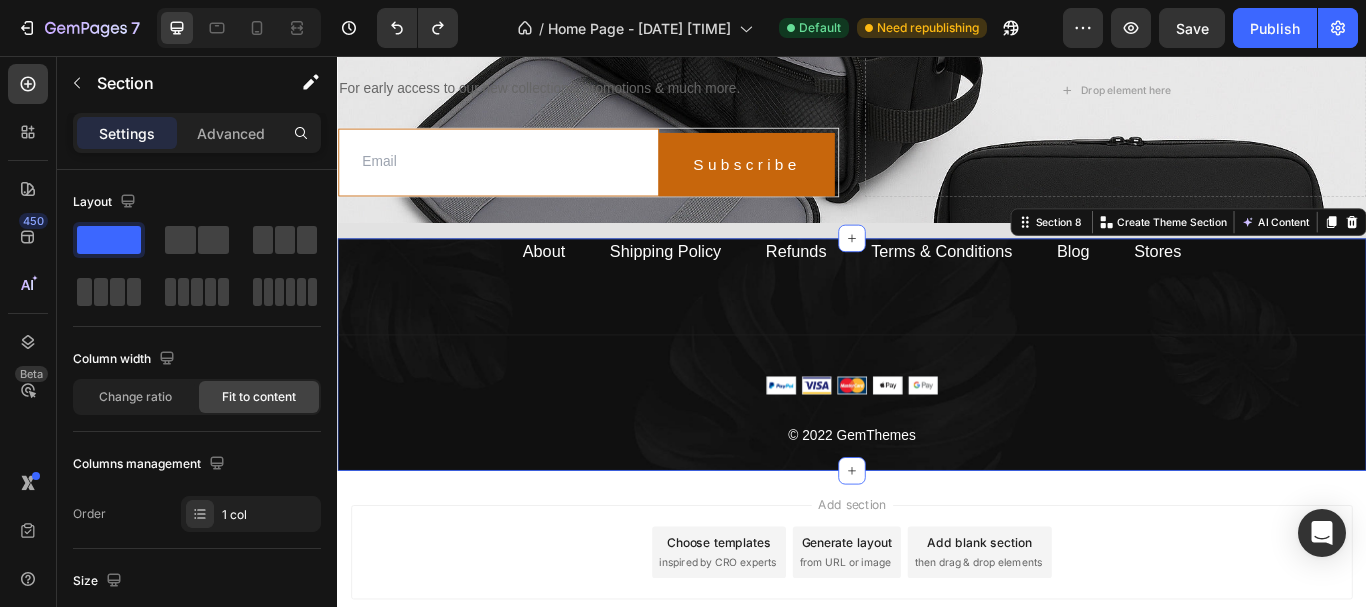 click on "About Text block Shipping Policy Text block Refunds Text block Terms & Conditions Text block Blog Text block Stores Text block Row                Title Line Image © 2022 GemThemes Text block Row Section 8   You can create reusable sections Create Theme Section AI Content Write with GemAI What would you like to describe here? Tone and Voice Persuasive Product Hanging Travel Toiletry Bag for Men Women Toiletry Bag Hanging Hook Waterproof Shaving Bag Makeup Bag Travel Organizer Bathroom Show more Generate" at bounding box center [937, 404] 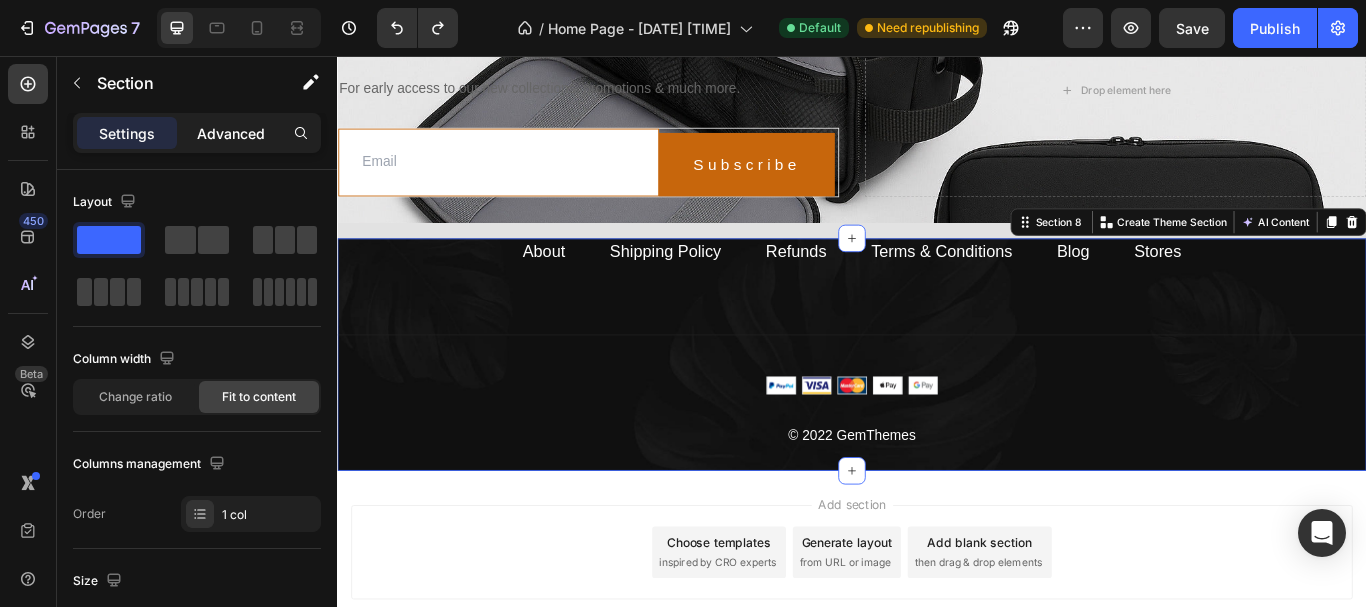 click on "Advanced" at bounding box center [231, 133] 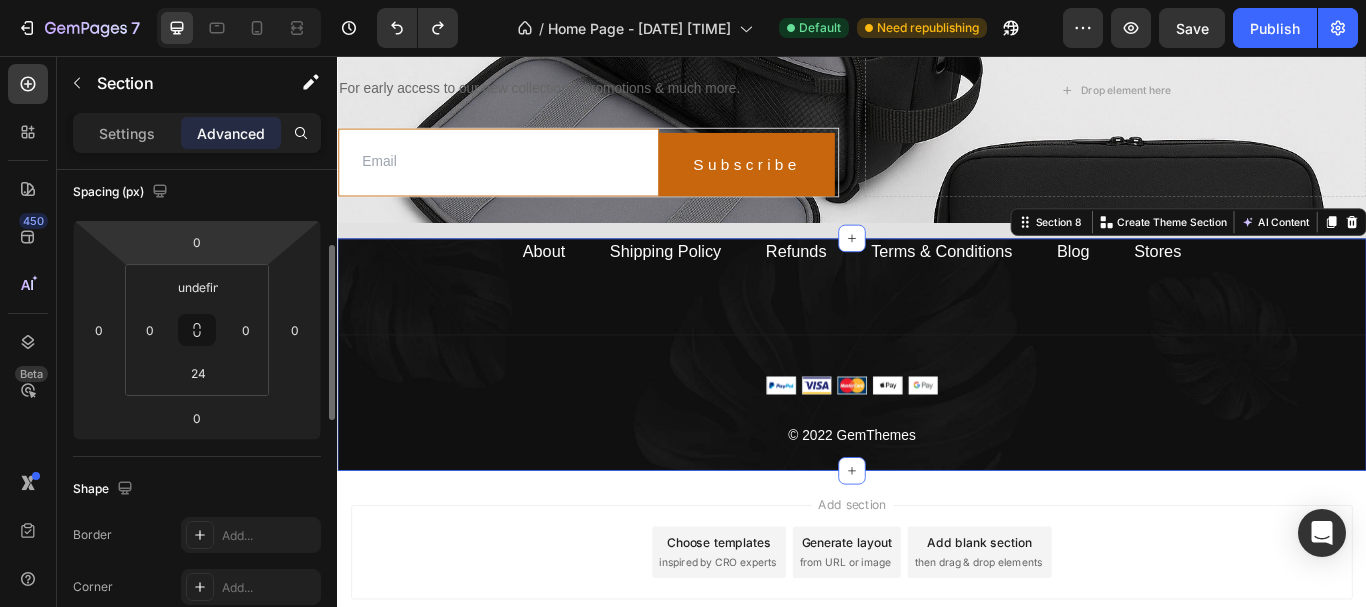 scroll, scrollTop: 229, scrollLeft: 0, axis: vertical 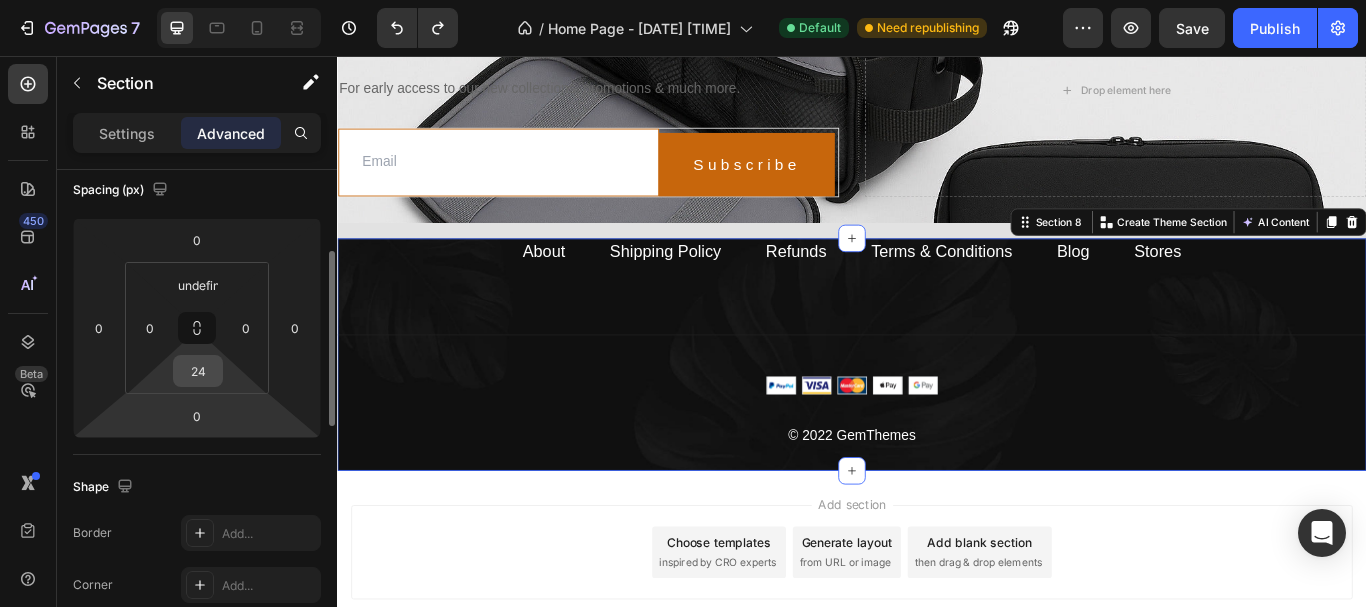 click on "24" at bounding box center [198, 371] 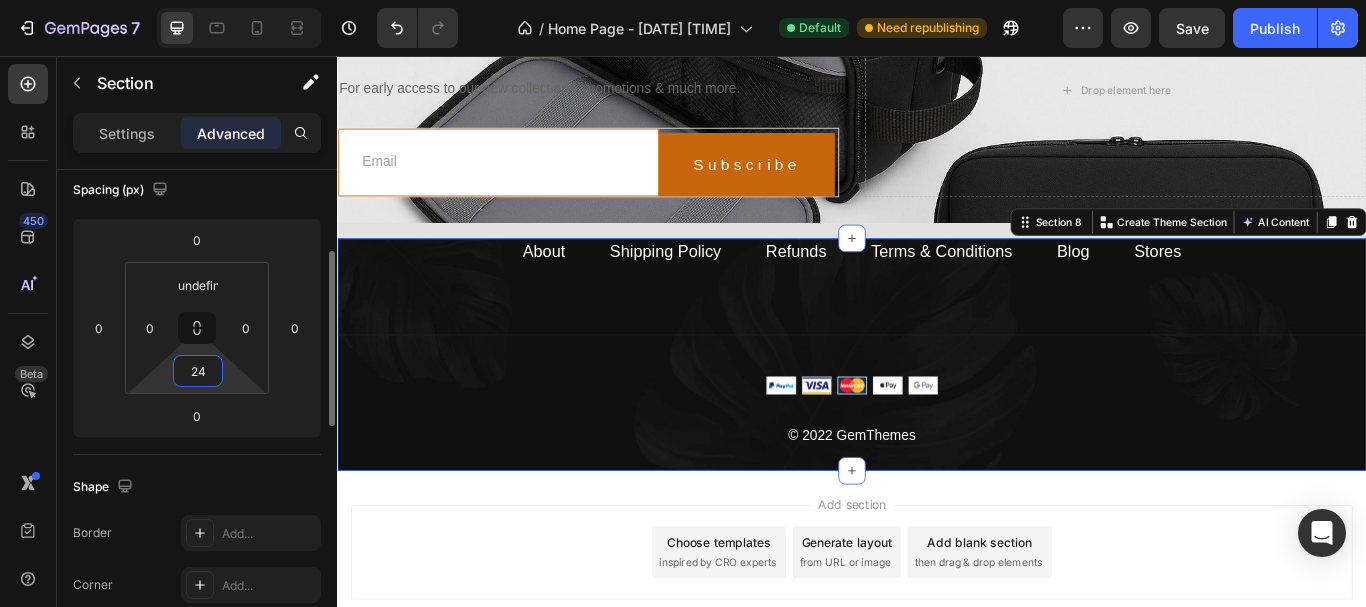 click on "24" at bounding box center (198, 371) 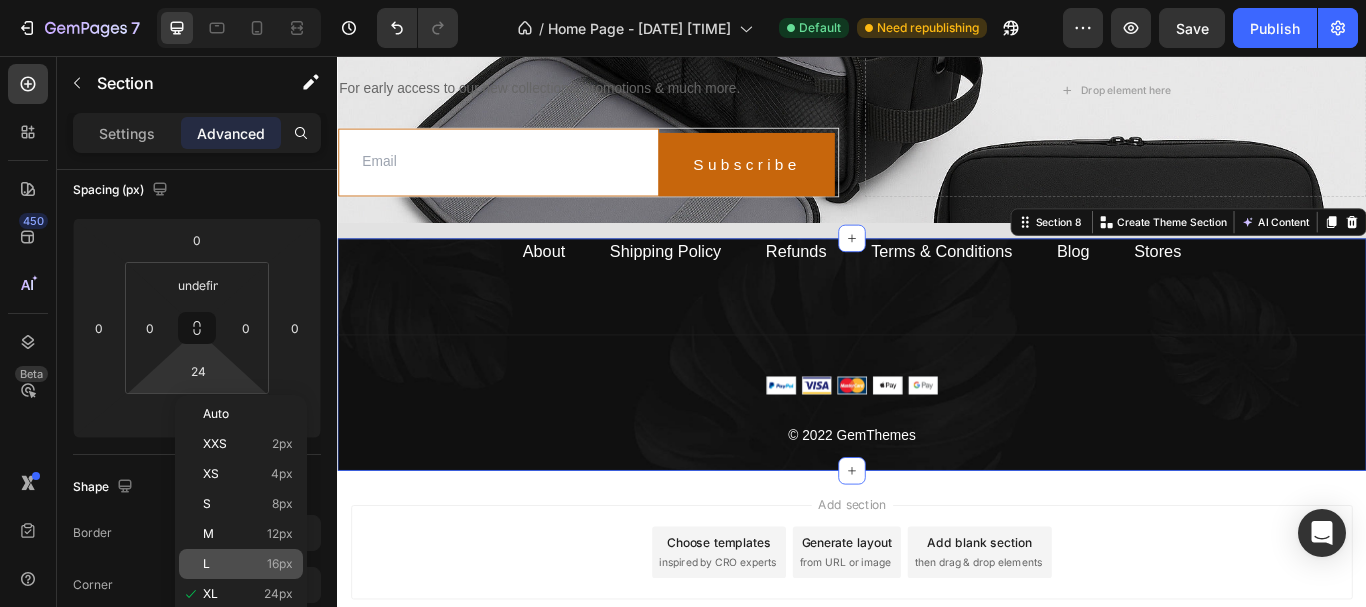 click on "L 16px" at bounding box center (248, 564) 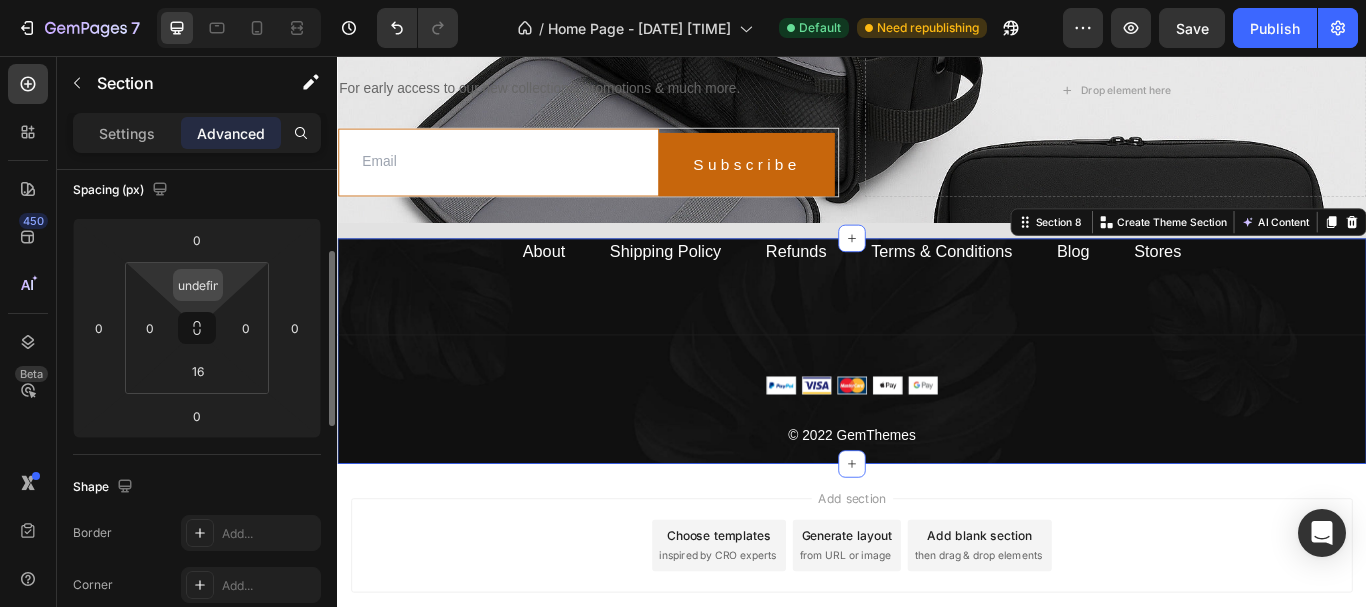 click on "undefined" at bounding box center [198, 285] 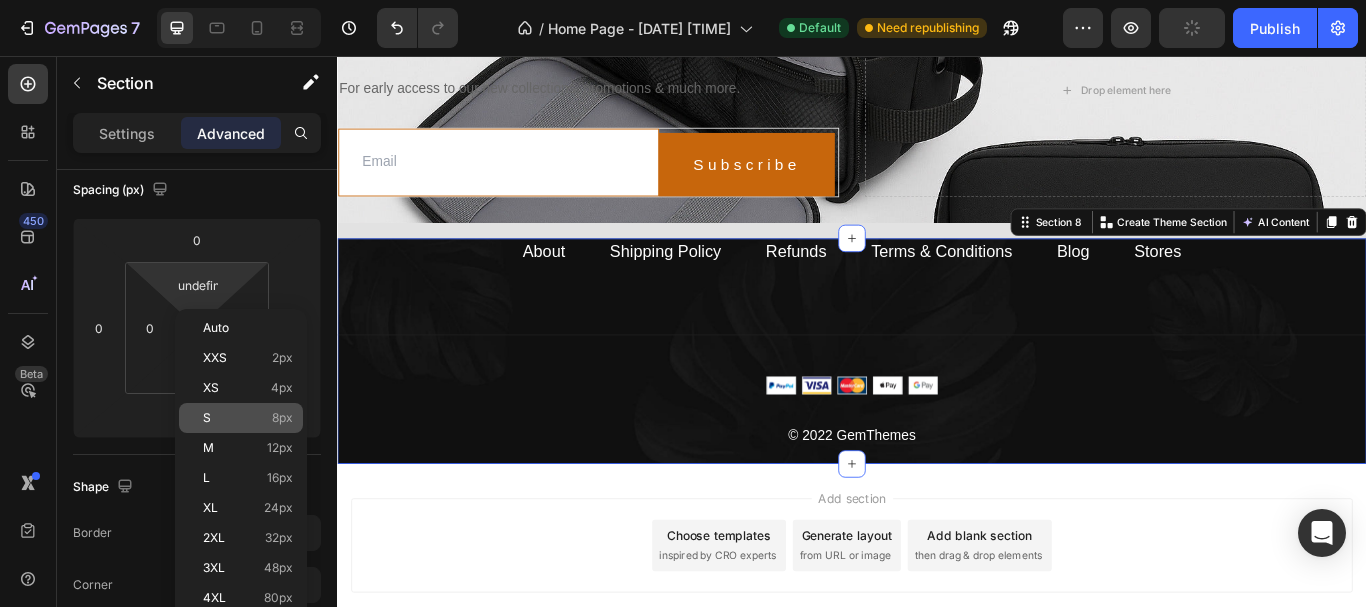 click on "S 8px" 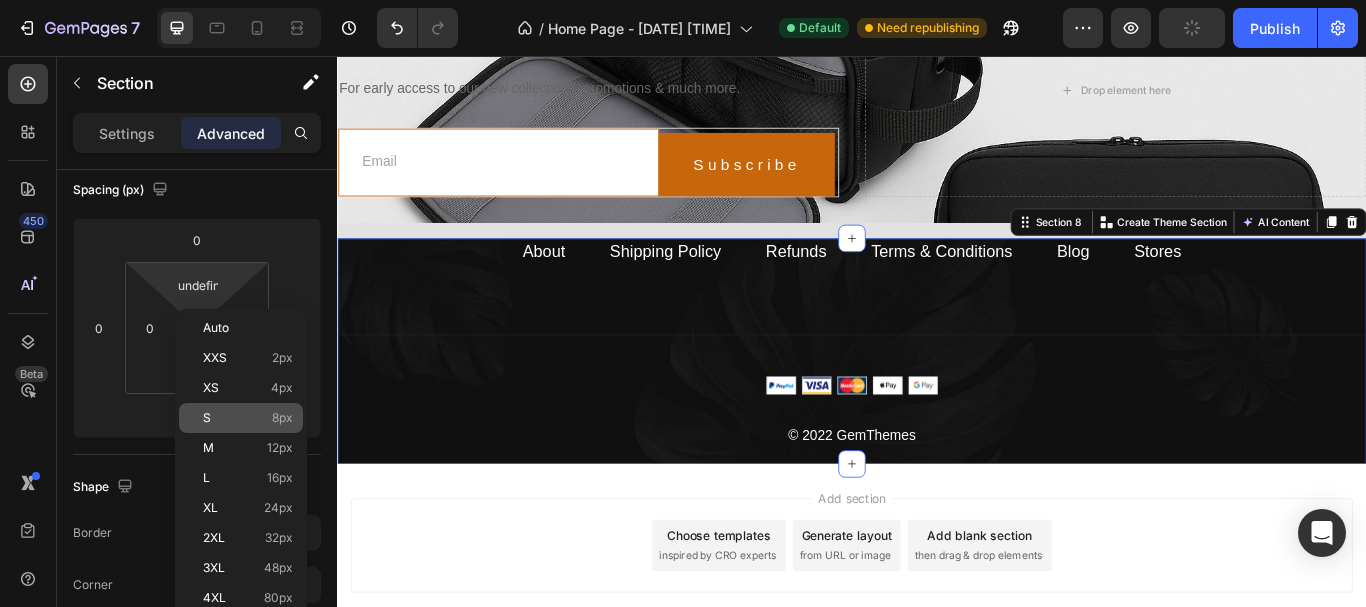 type on "8" 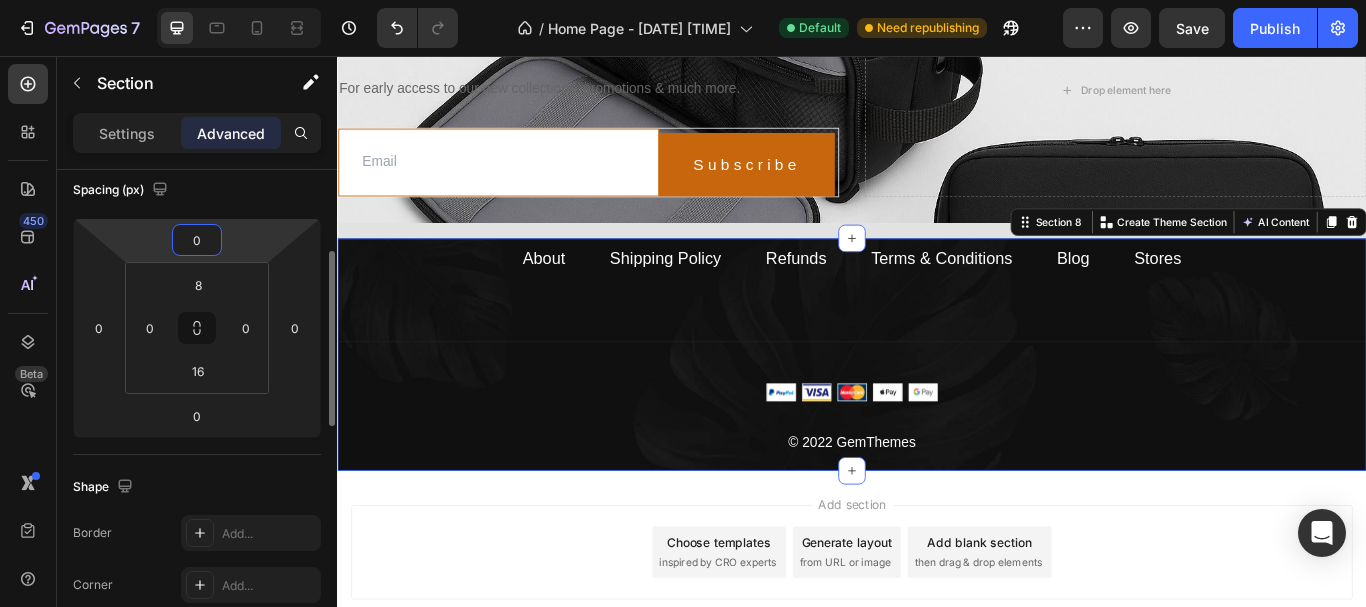 click on "0" at bounding box center (197, 240) 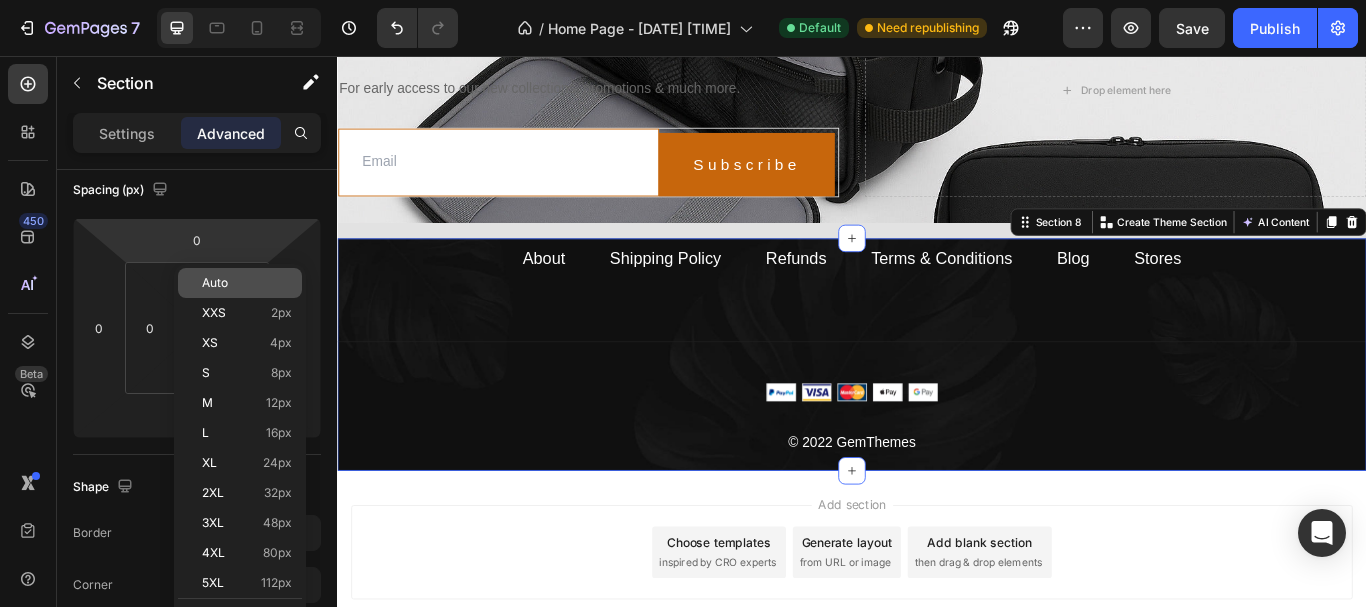 click on "Auto" 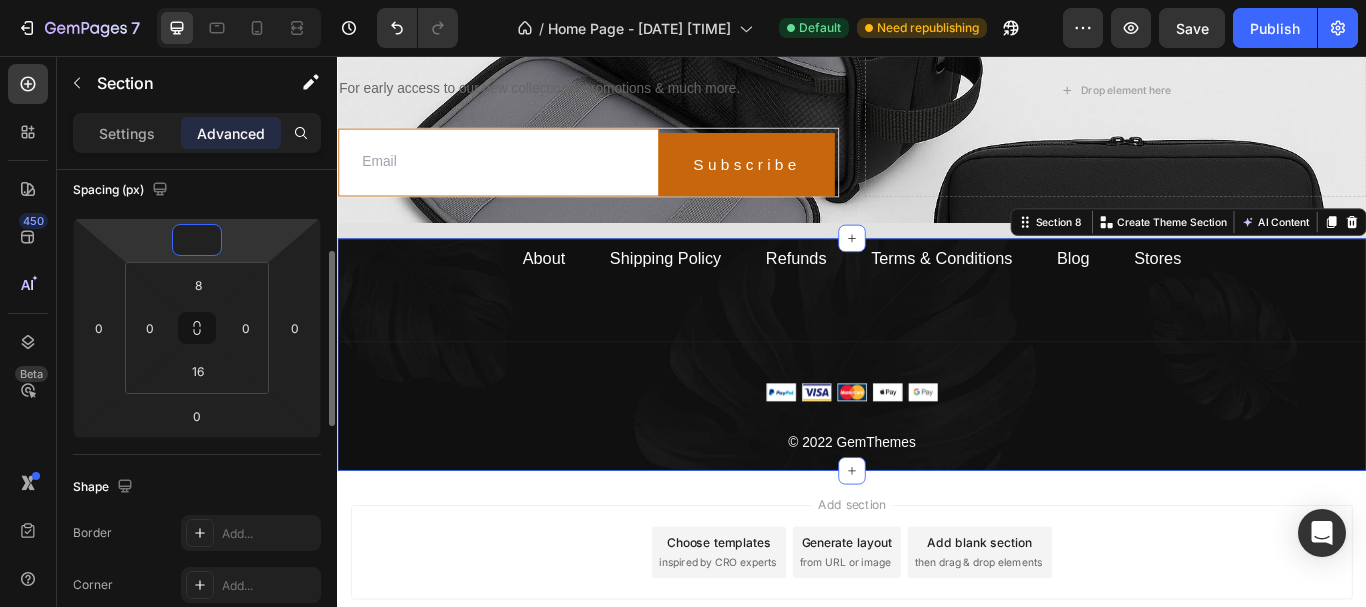 click at bounding box center (197, 240) 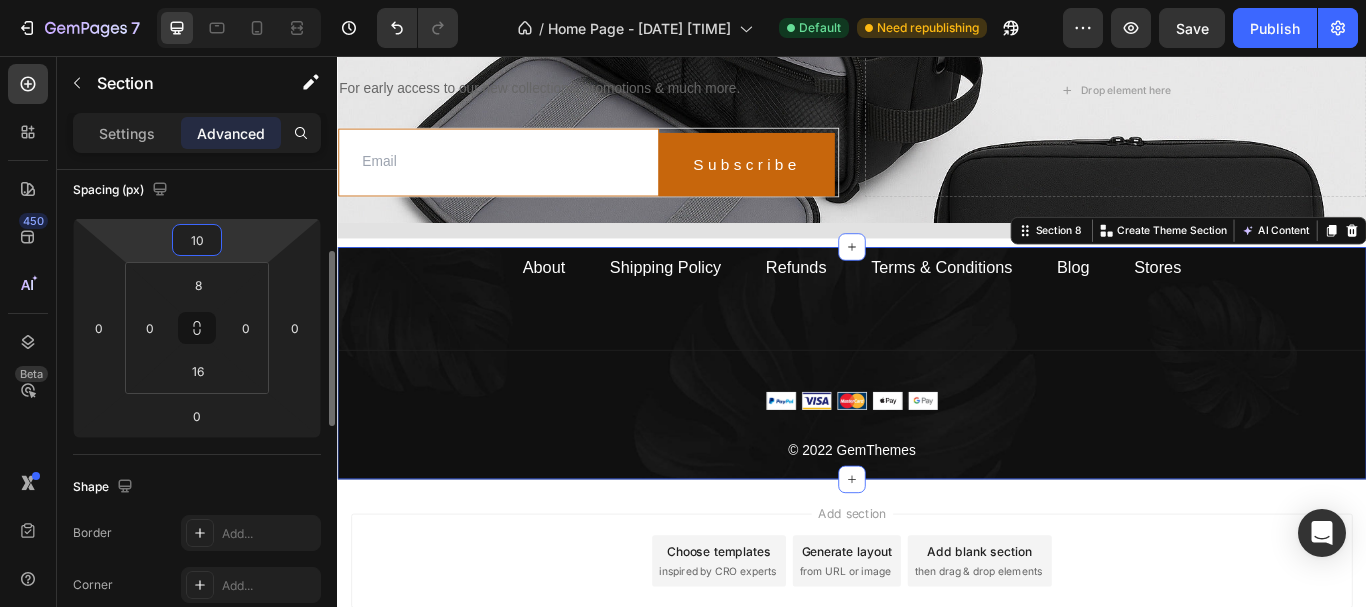 type on "1" 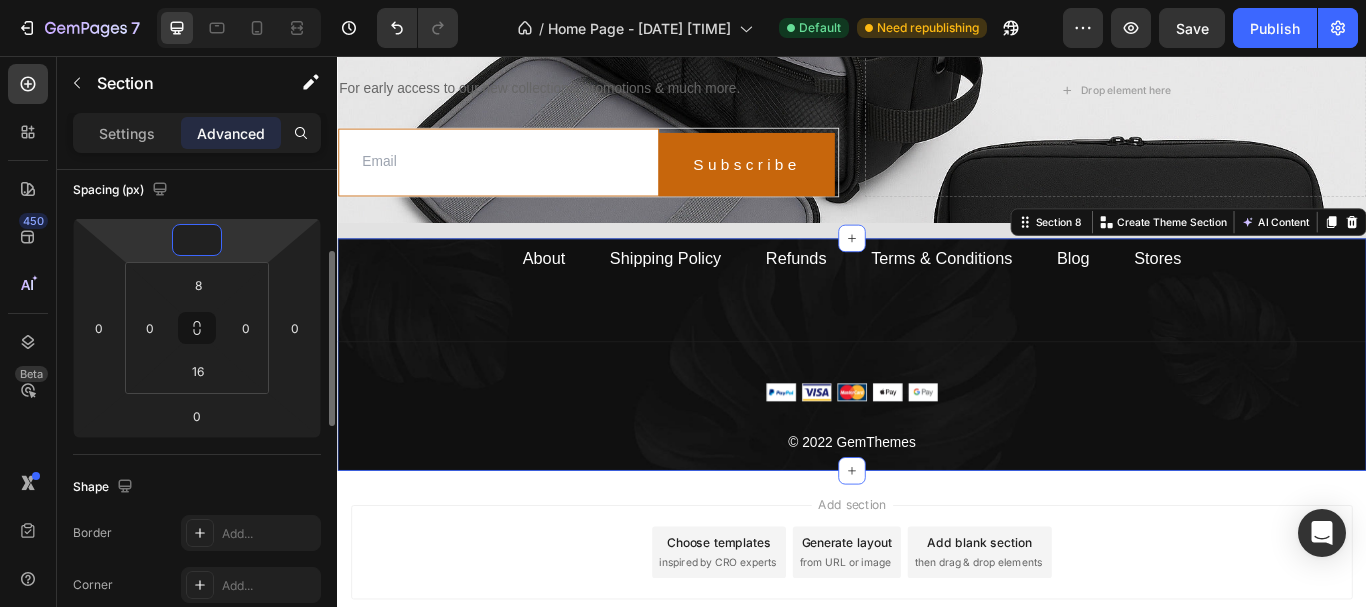 type on "-5" 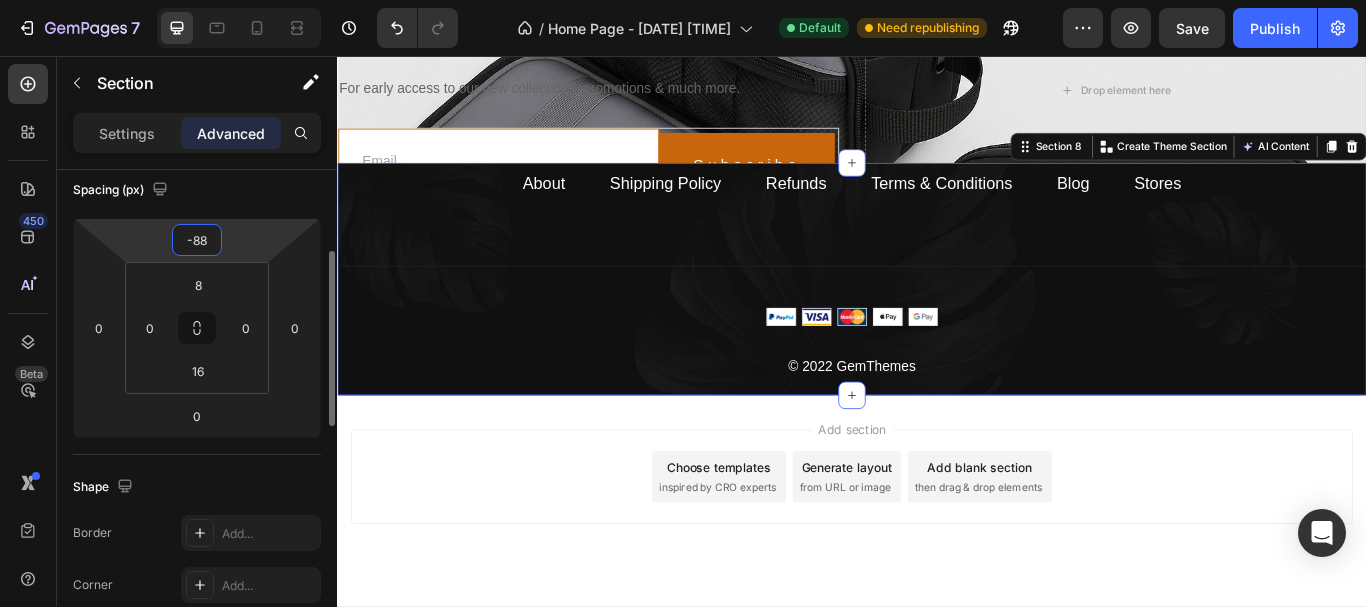 type on "-8" 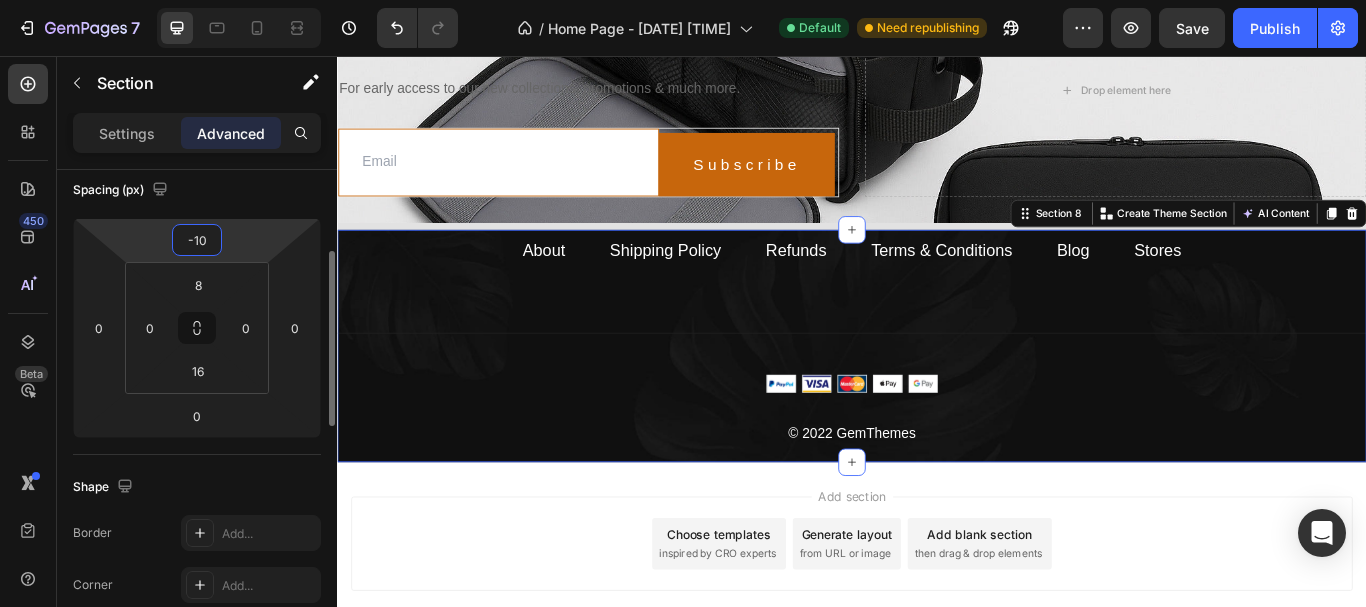type on "-1" 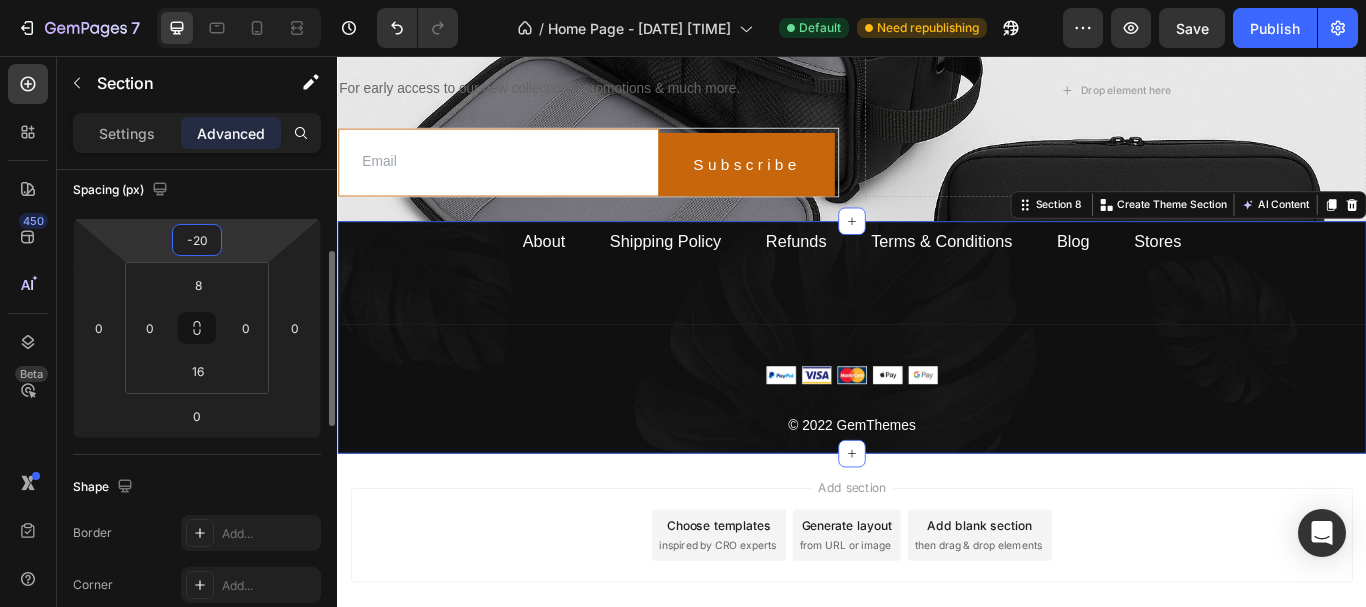 type on "-2" 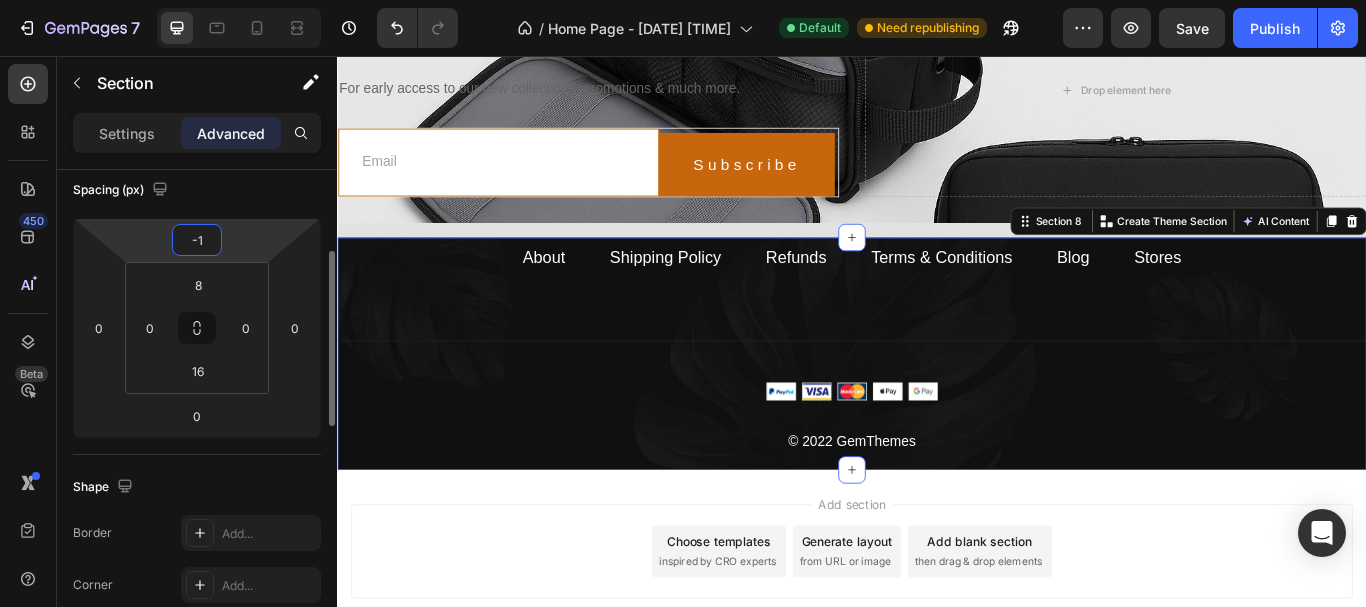 type on "-18" 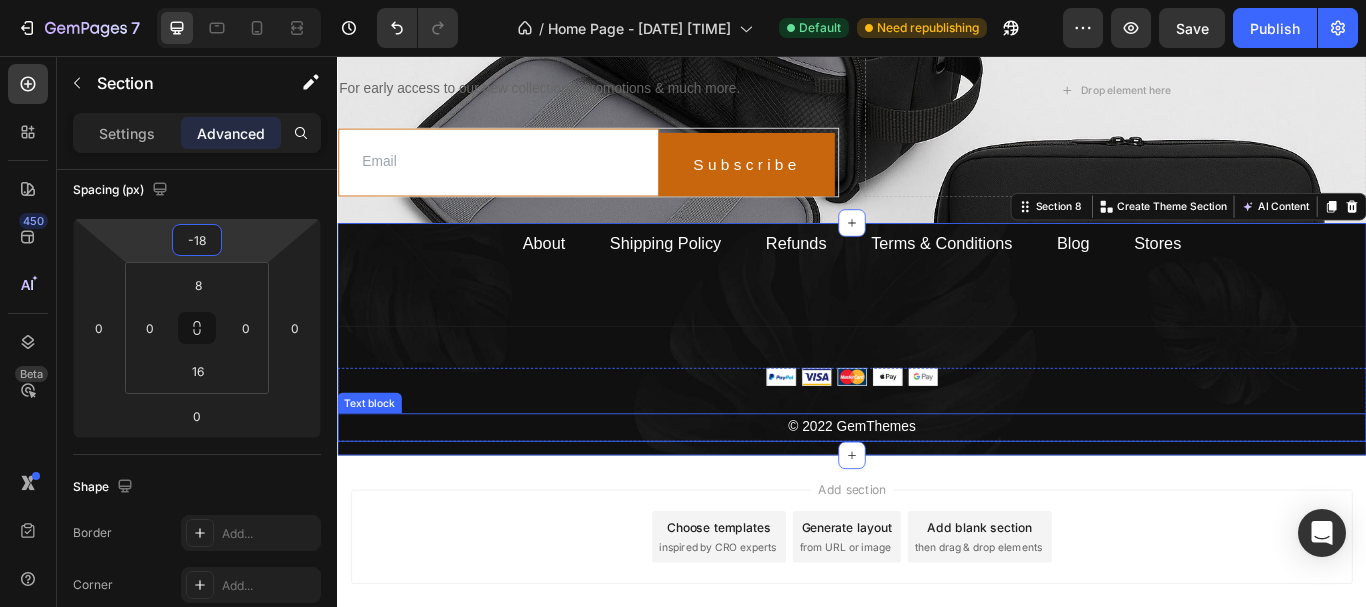 click on "Add section Choose templates inspired by CRO experts Generate layout from URL or image Add blank section then drag & drop elements" at bounding box center (937, 617) 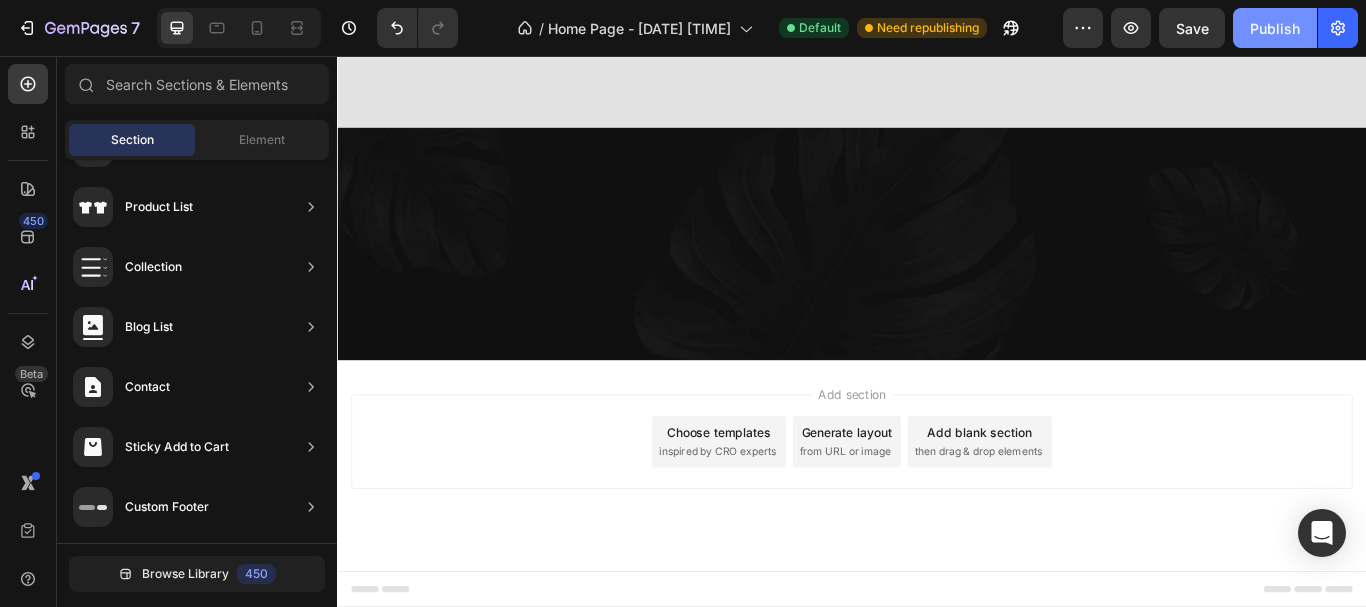 scroll, scrollTop: 3040, scrollLeft: 0, axis: vertical 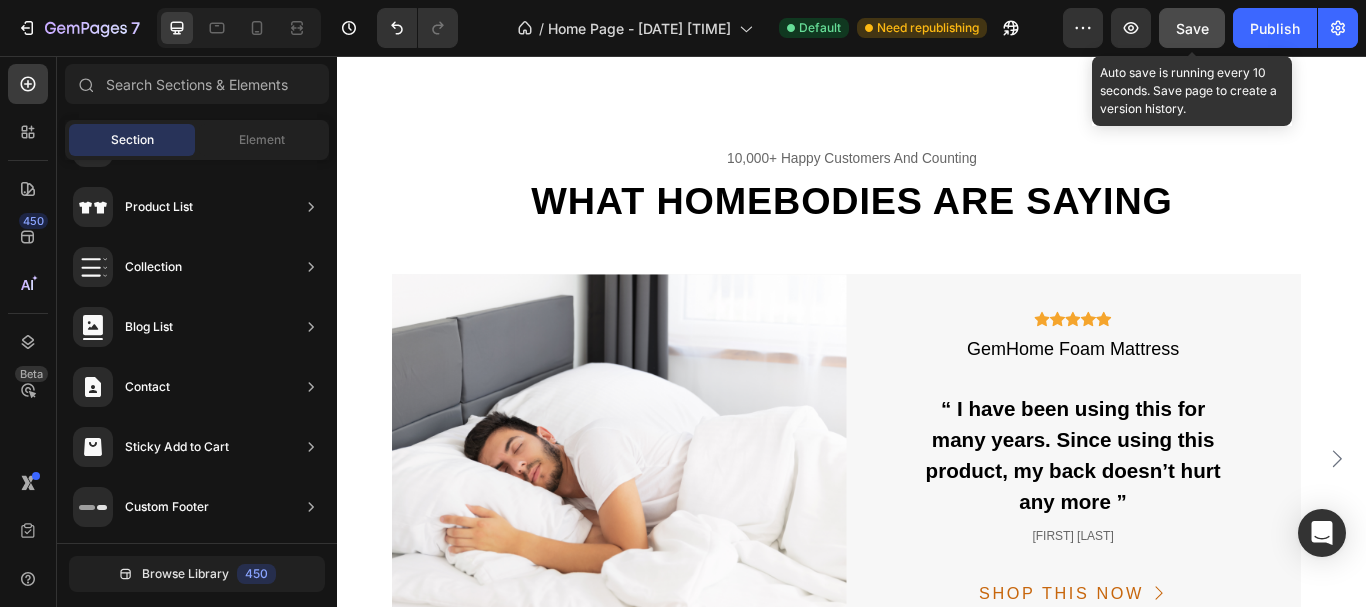 click on "Save" 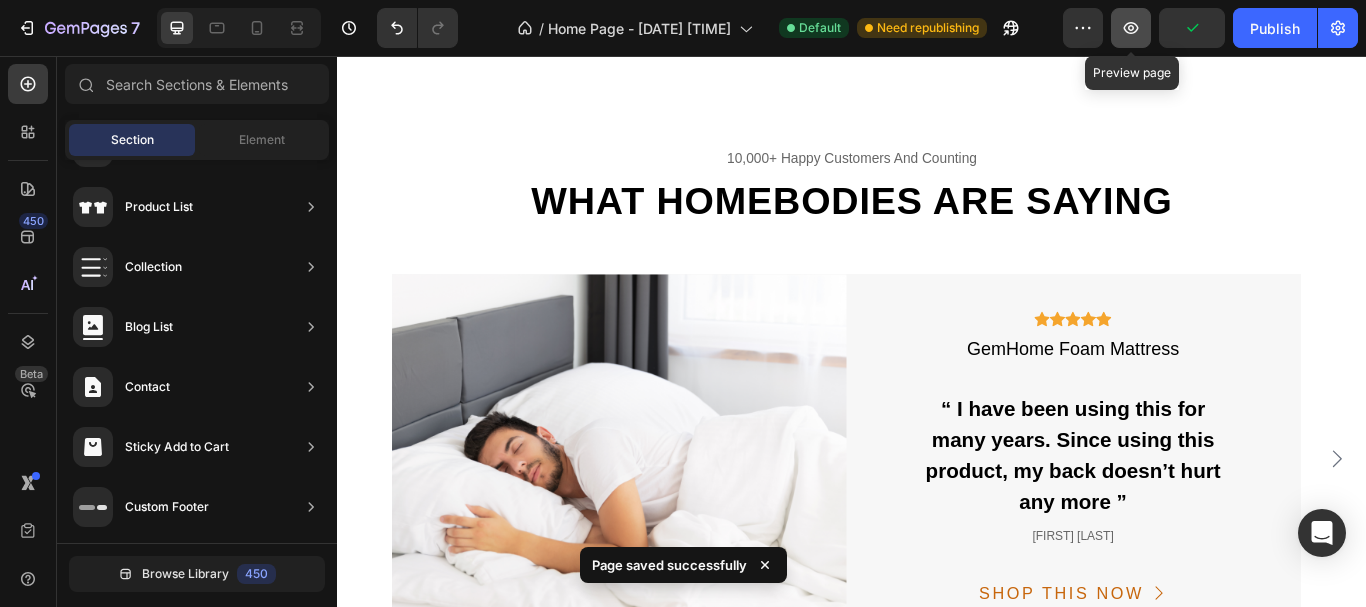 click 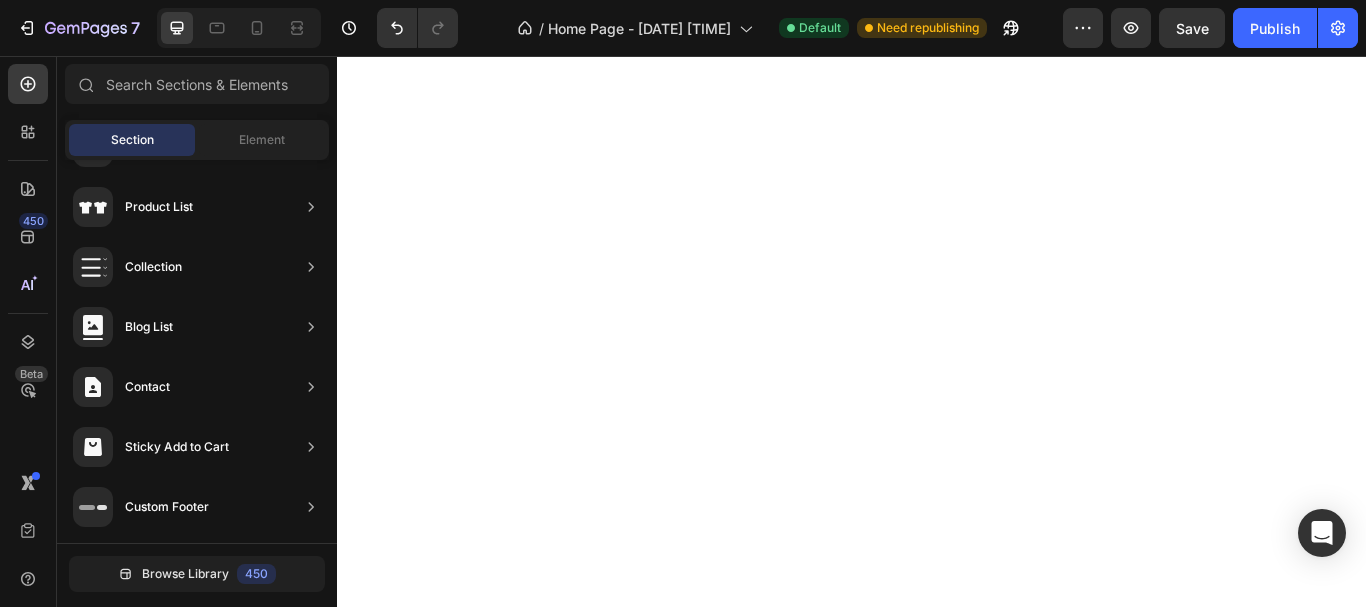 scroll, scrollTop: 0, scrollLeft: 0, axis: both 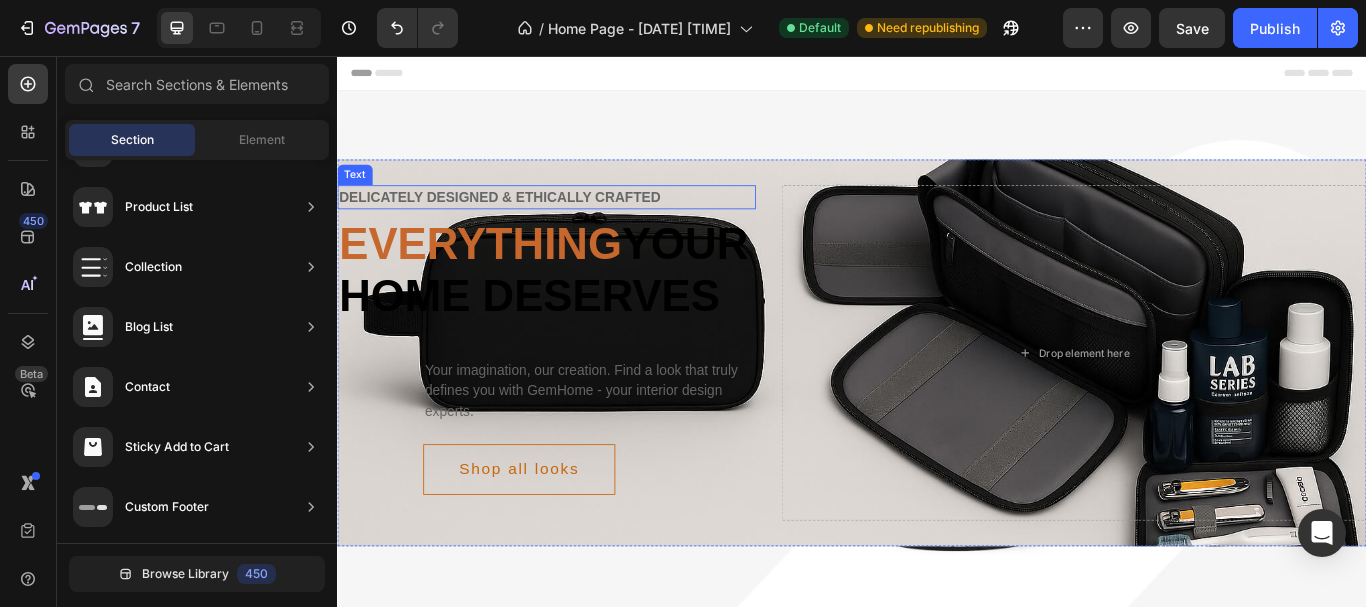 click on "Delicately designed & ethically crafted" at bounding box center (581, 221) 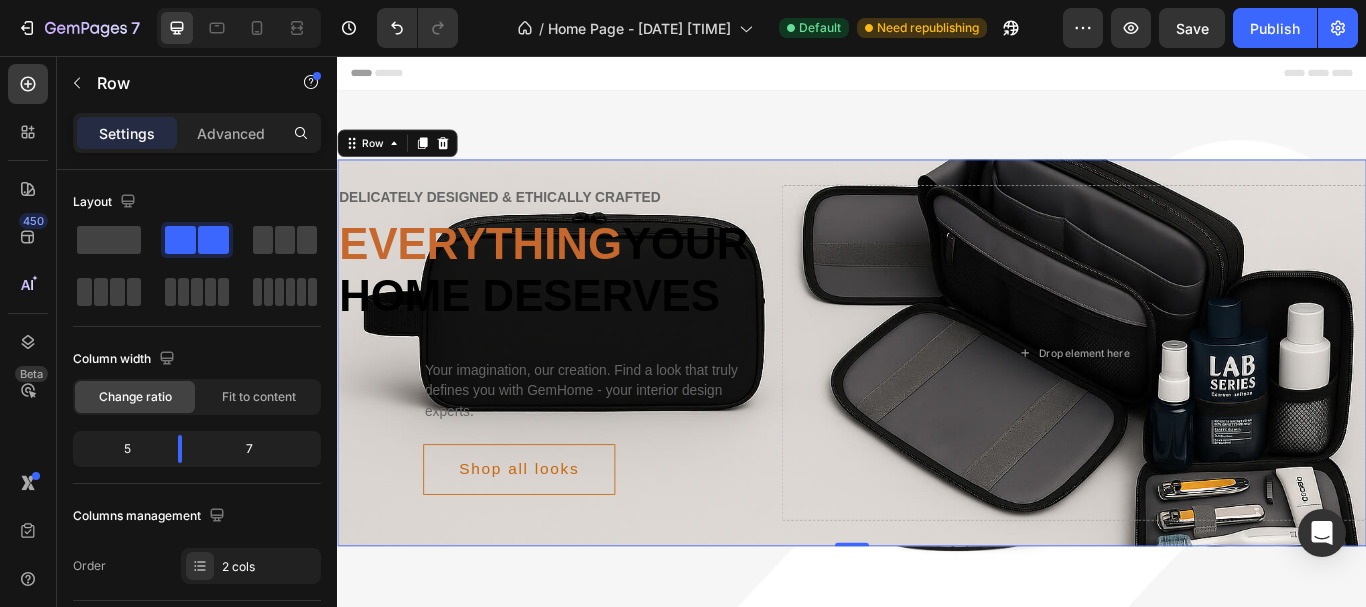 click on "Delicately designed & ethically crafted Text Everything  your home deserves Heading Your imagination, our creation. Find a look that truly defines you with GemHome - your interior design experts.
Text Shop all looks Button Row
Drop element here Row   0" at bounding box center (937, 402) 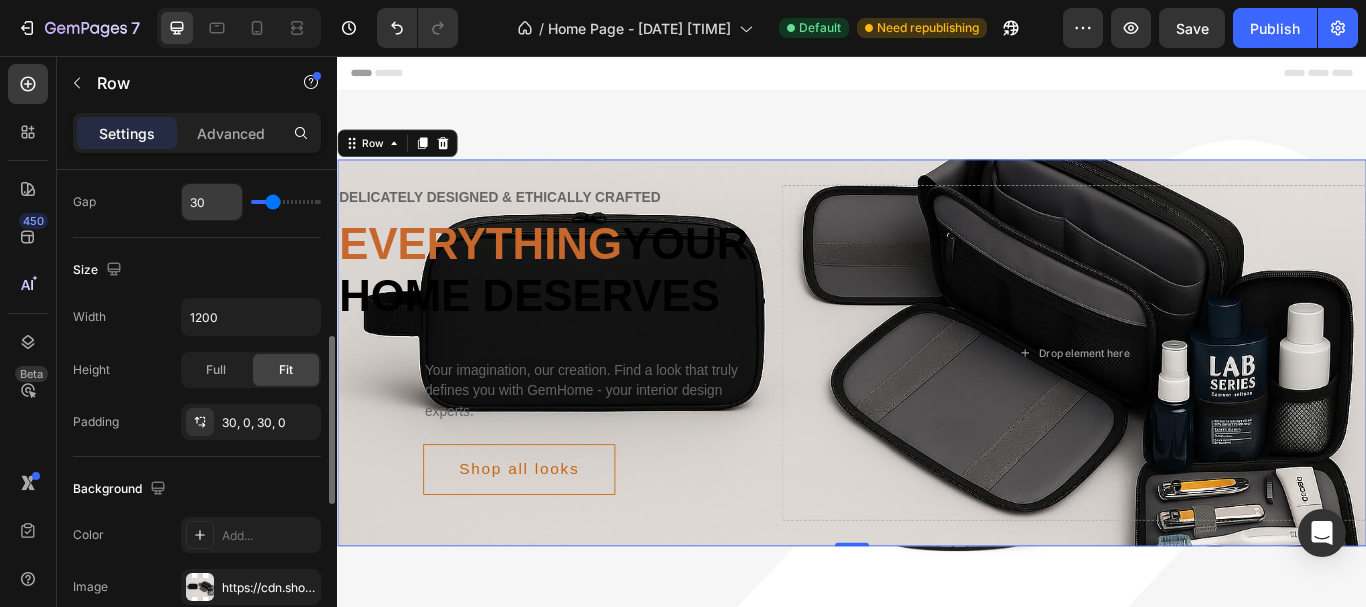 scroll, scrollTop: 480, scrollLeft: 0, axis: vertical 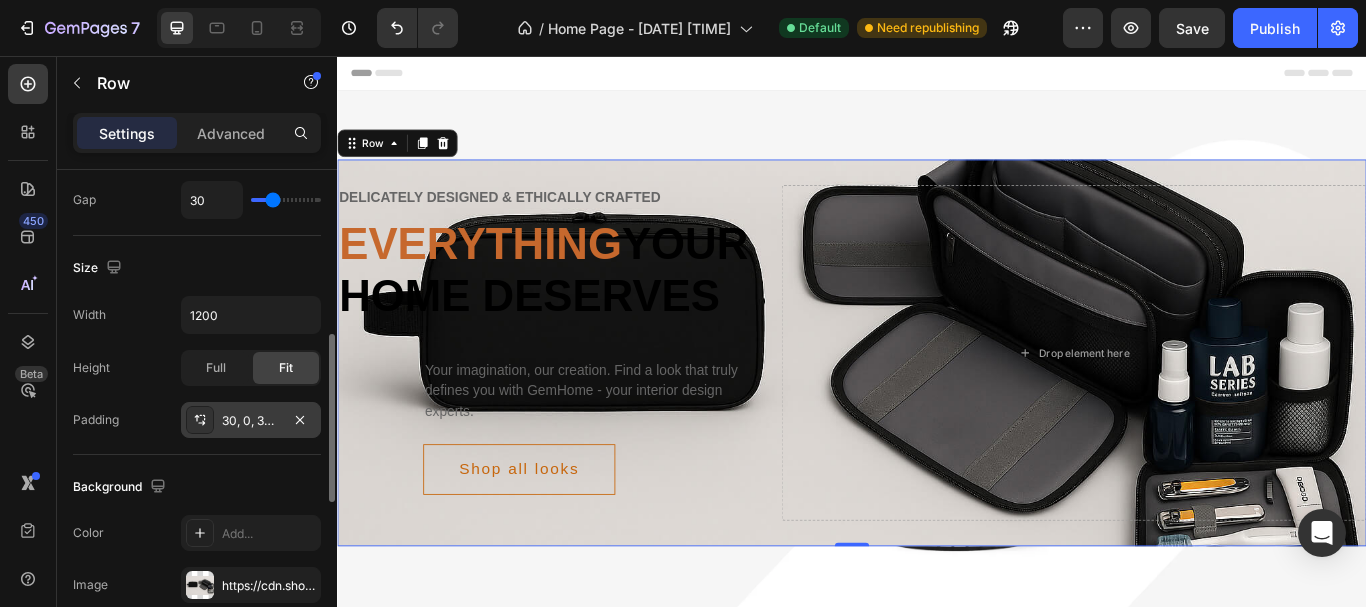 click on "30, 0, 30, 0" at bounding box center [251, 421] 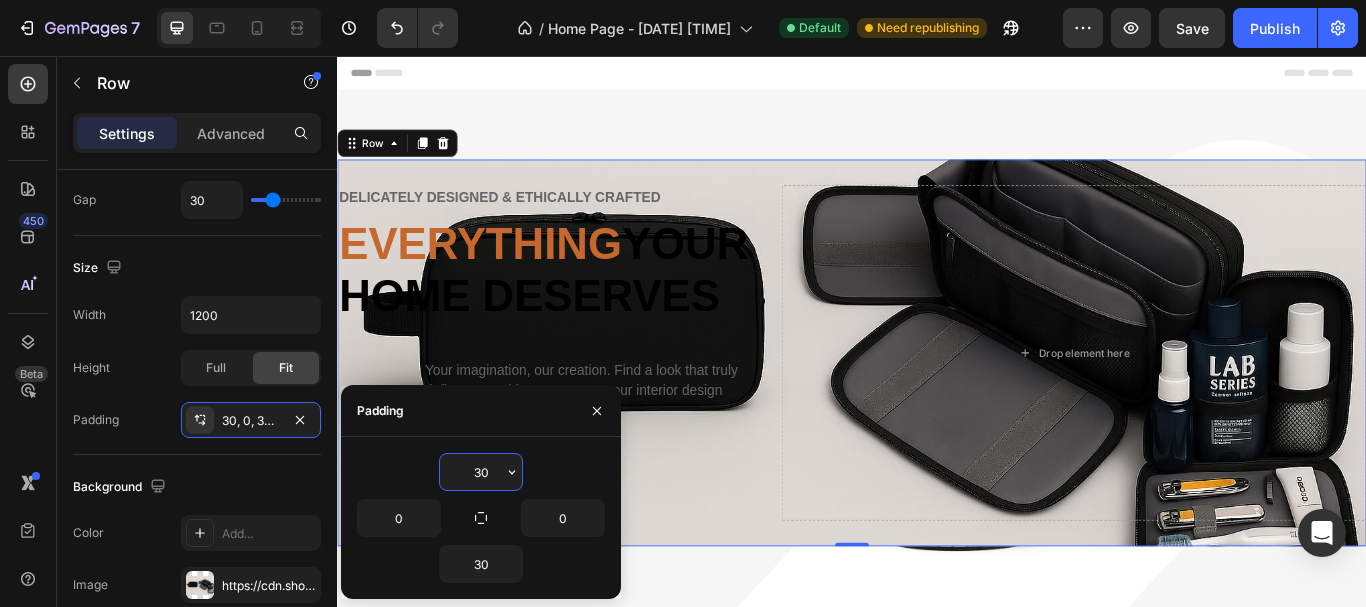 click on "30" at bounding box center [481, 472] 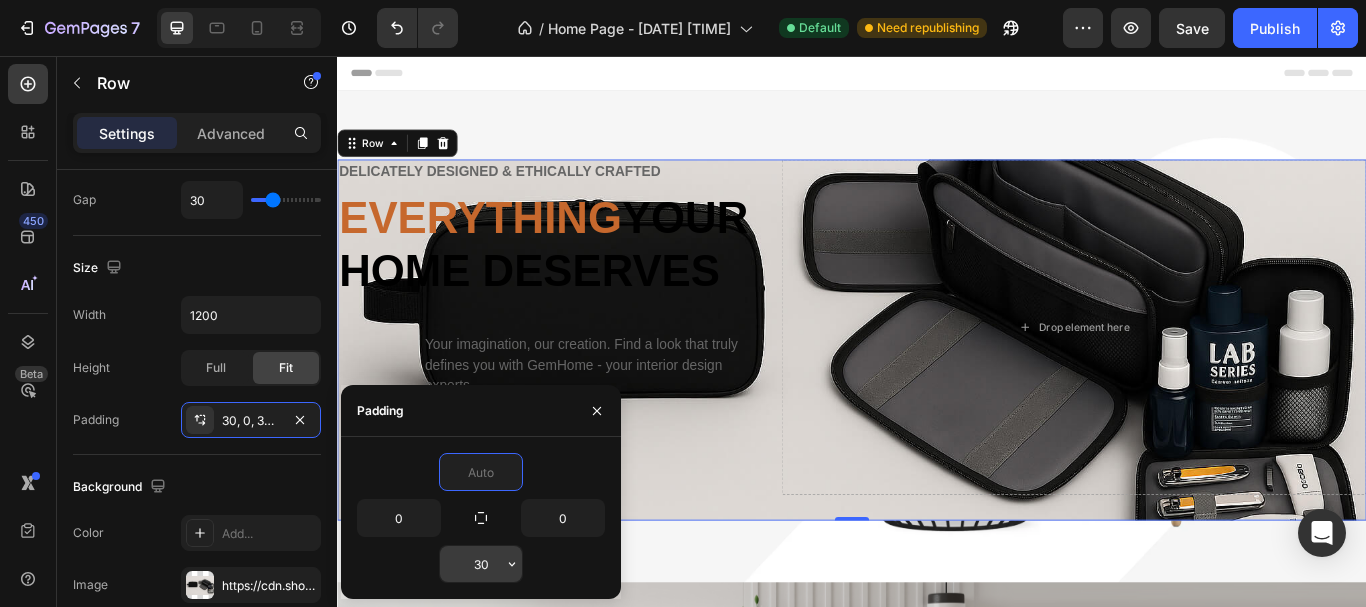 type on "0" 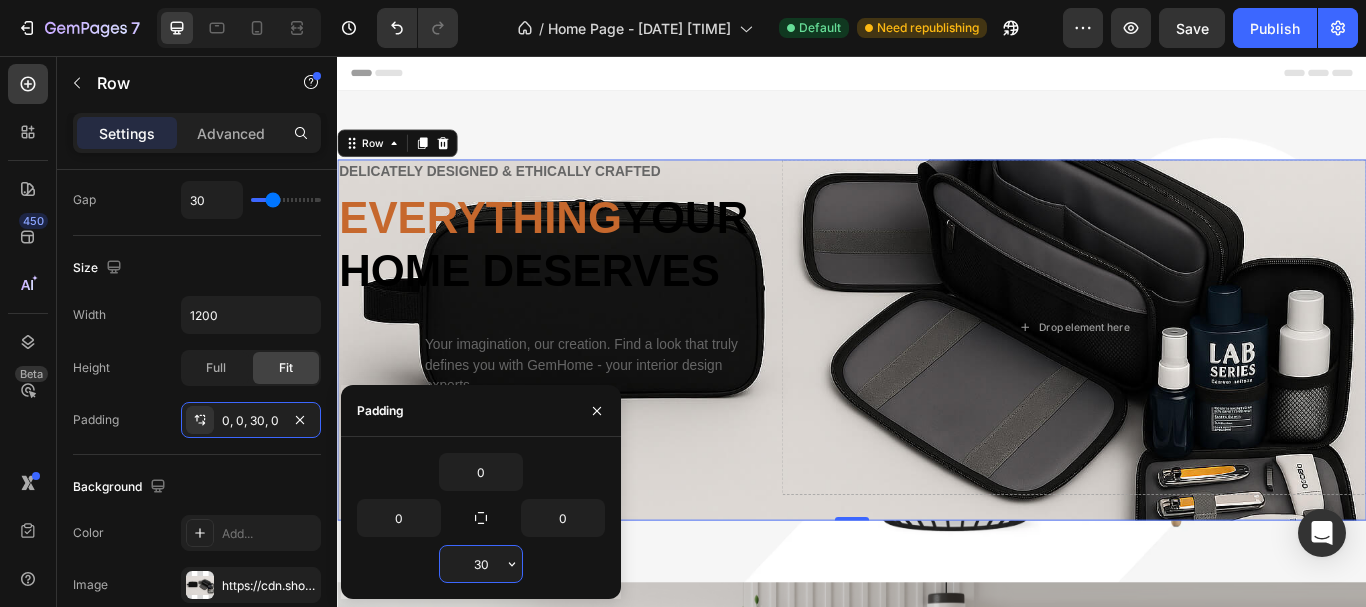 click on "30" at bounding box center (481, 564) 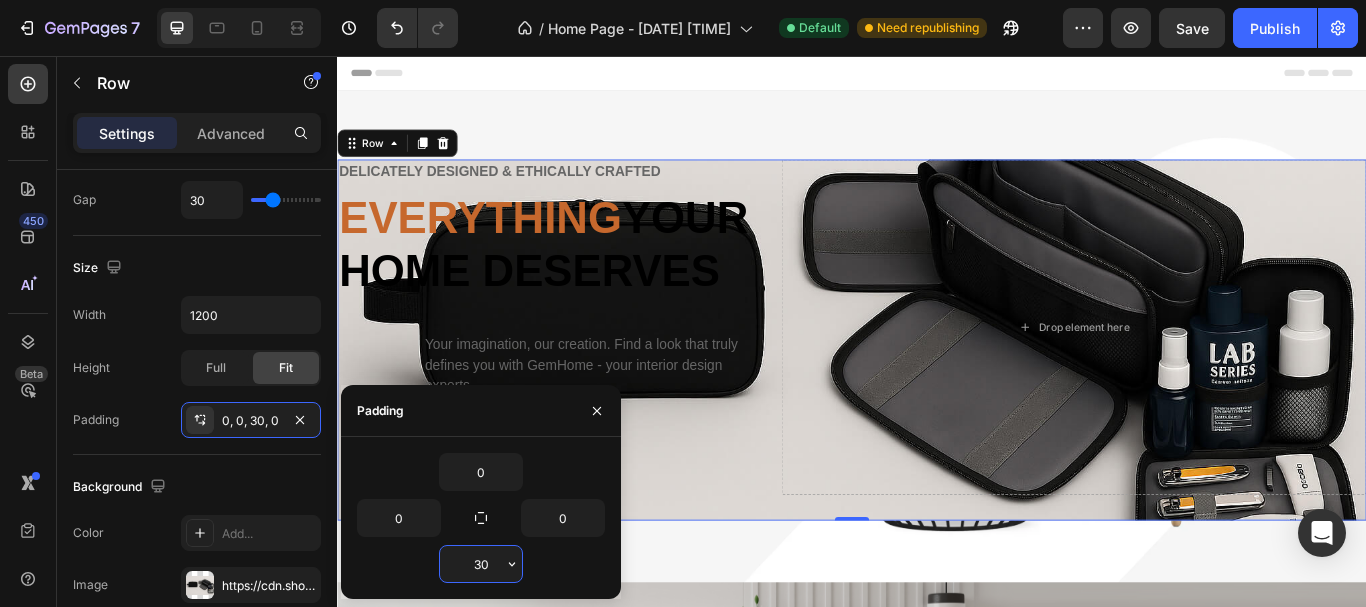 type on "3" 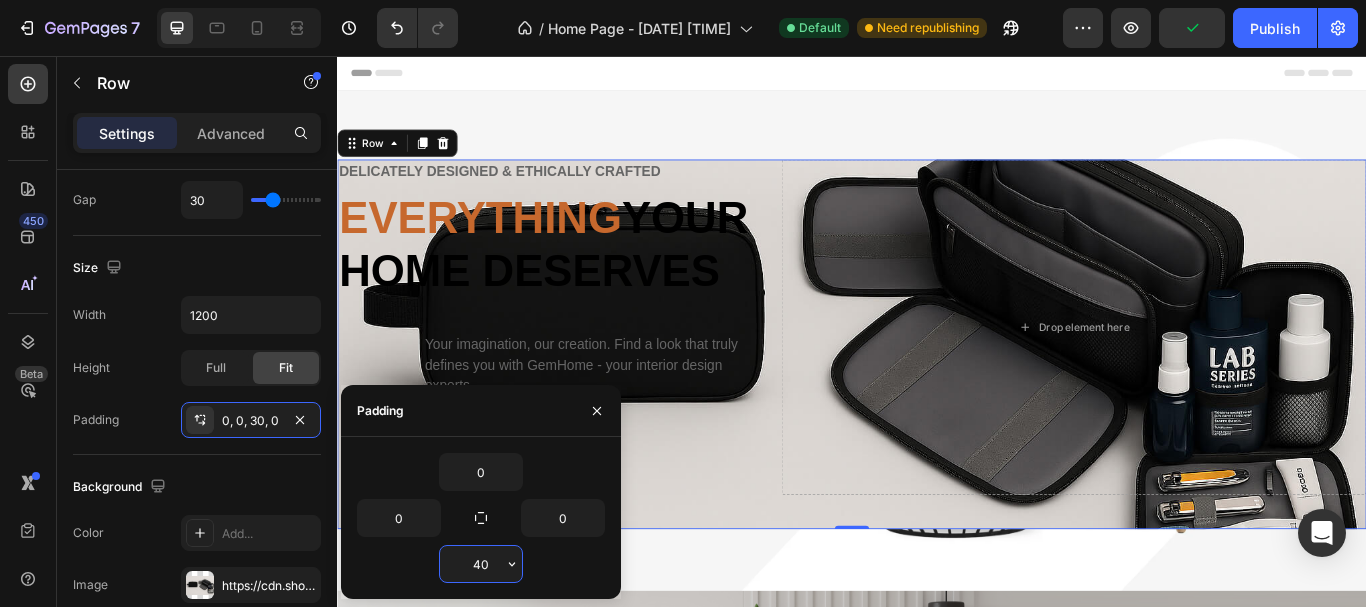 type on "4" 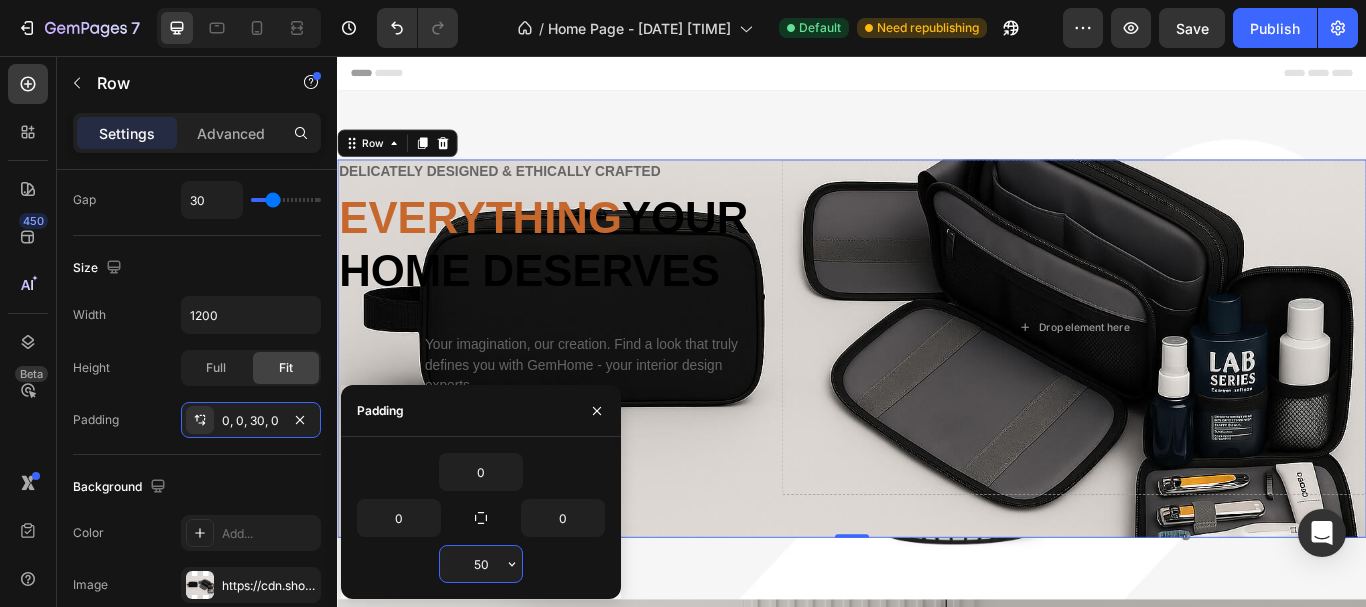type on "5" 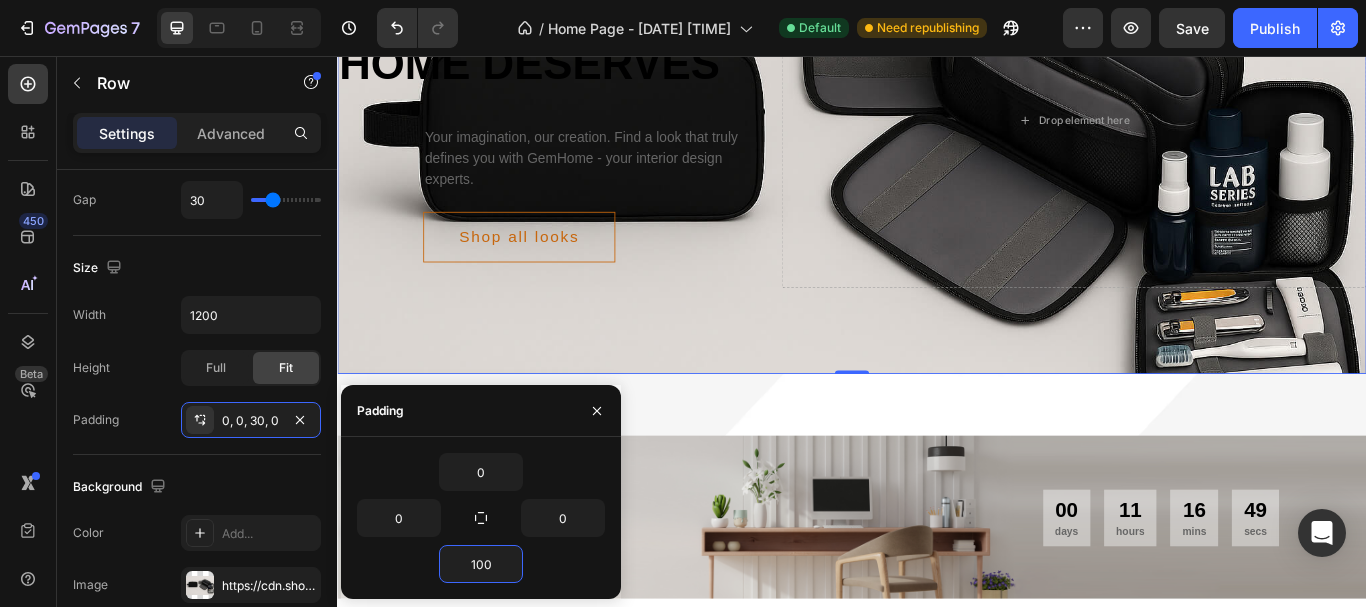 scroll, scrollTop: 245, scrollLeft: 0, axis: vertical 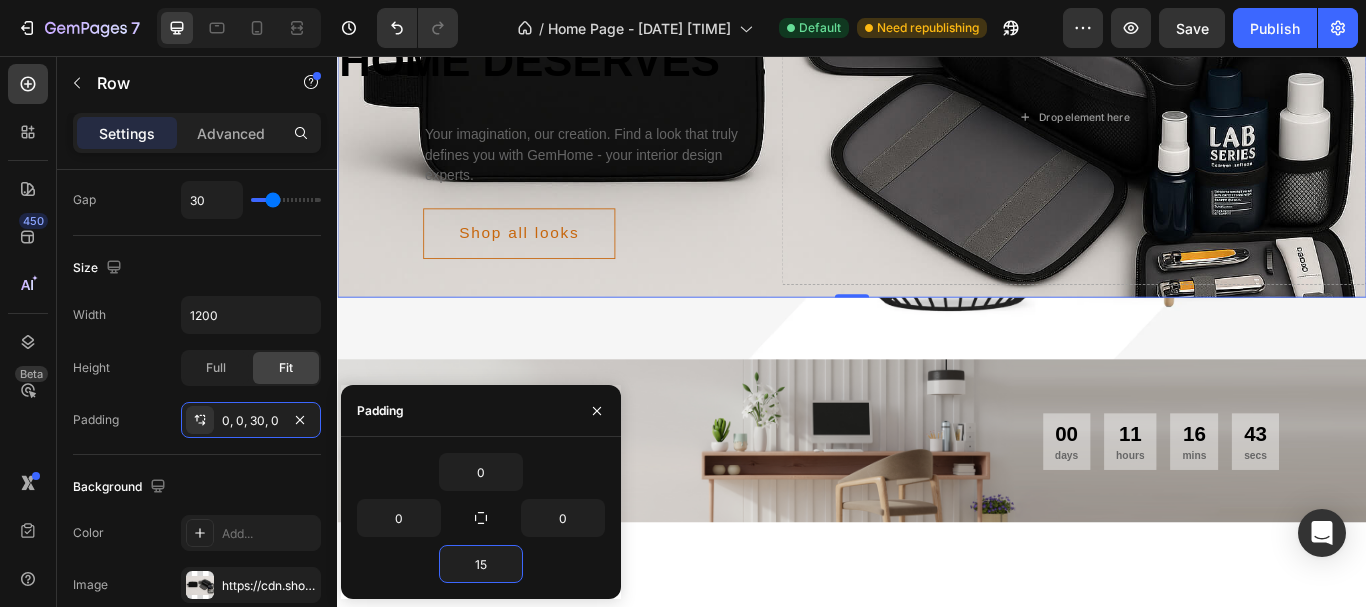 type on "1" 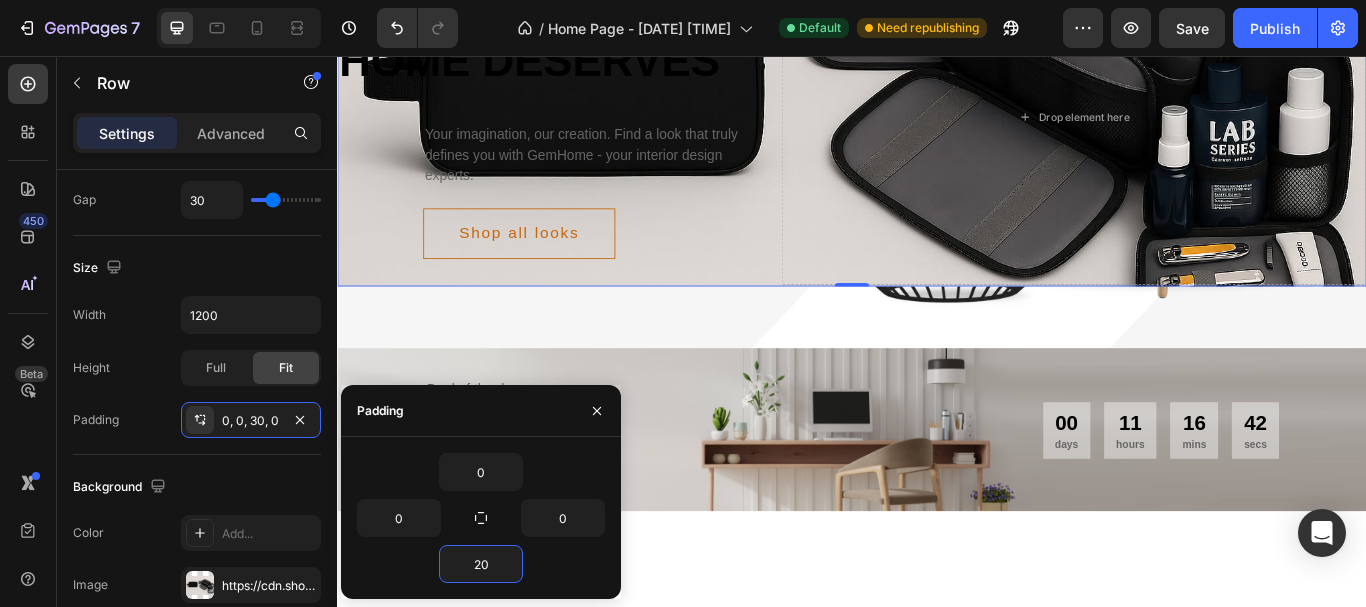 type on "200" 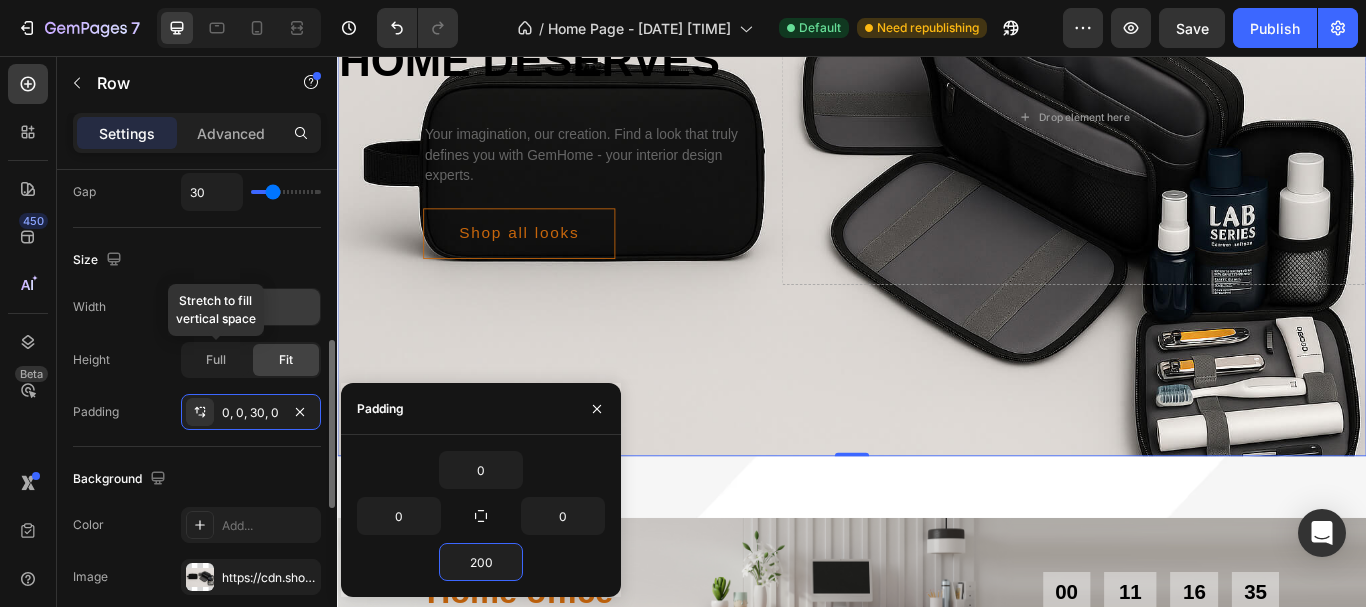 scroll, scrollTop: 488, scrollLeft: 0, axis: vertical 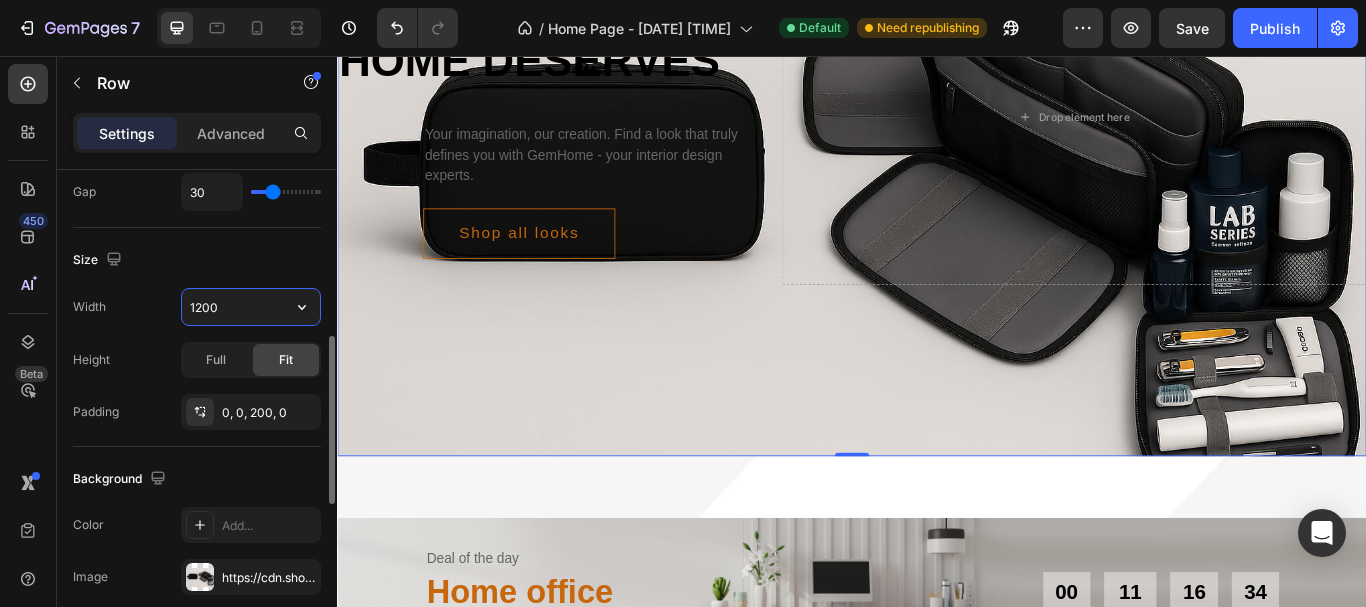 click on "1200" at bounding box center [251, 307] 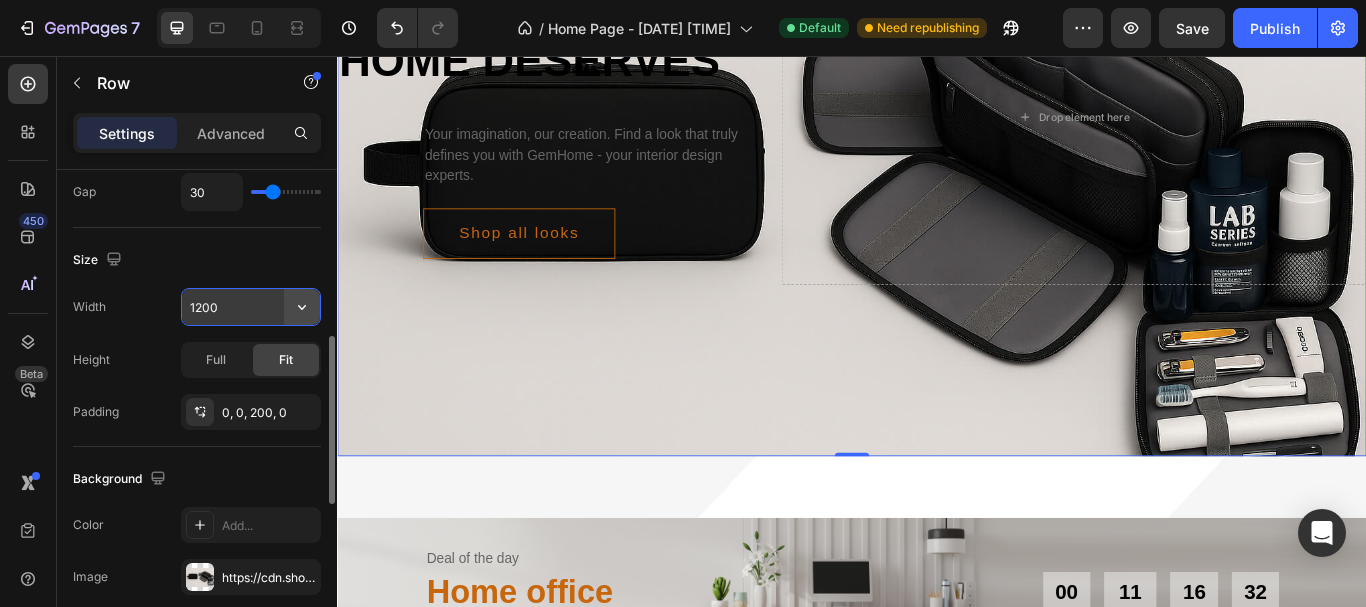 click 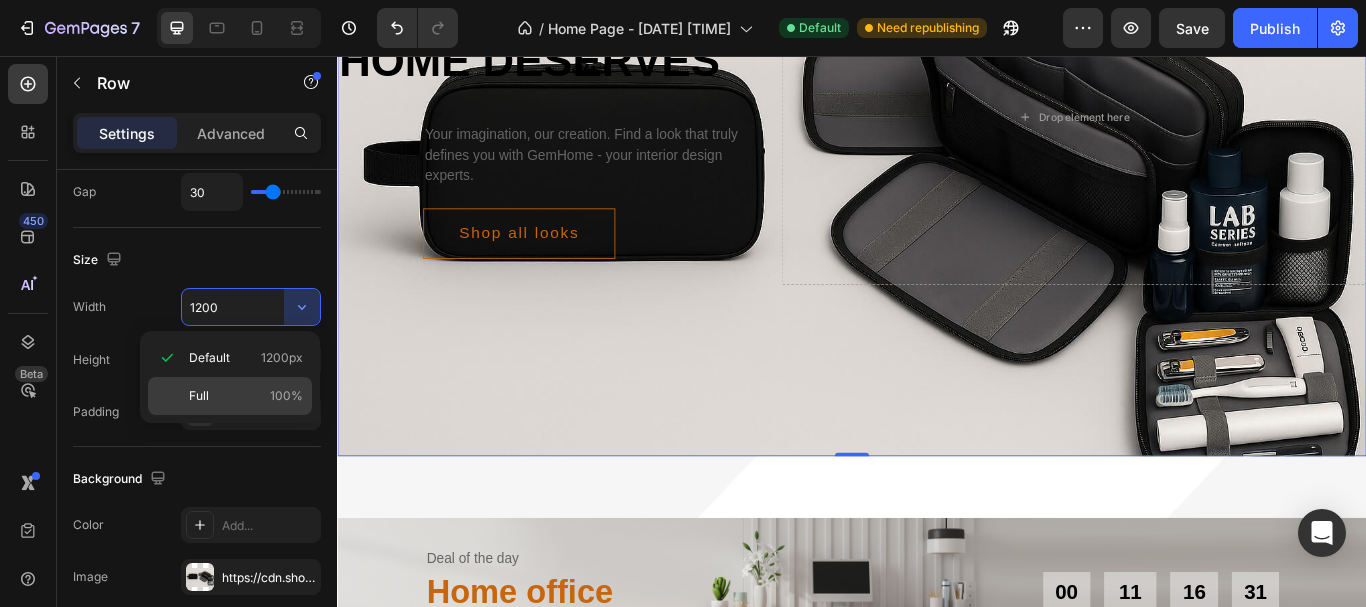 click on "Full 100%" 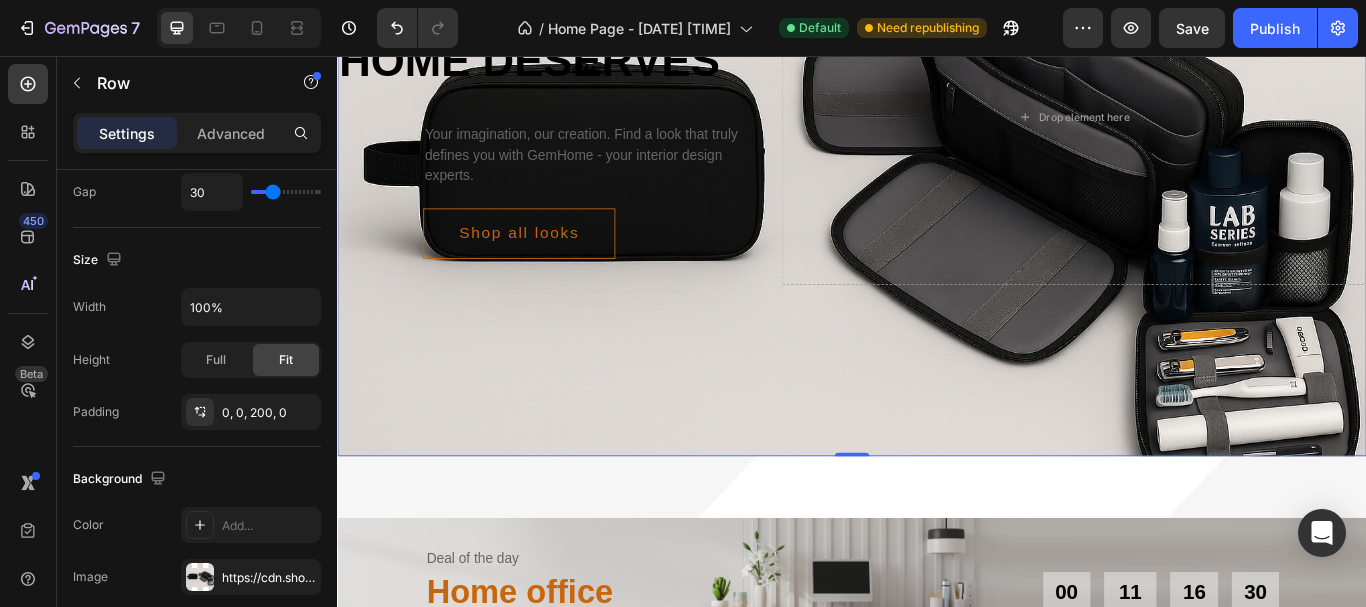 scroll, scrollTop: 0, scrollLeft: 0, axis: both 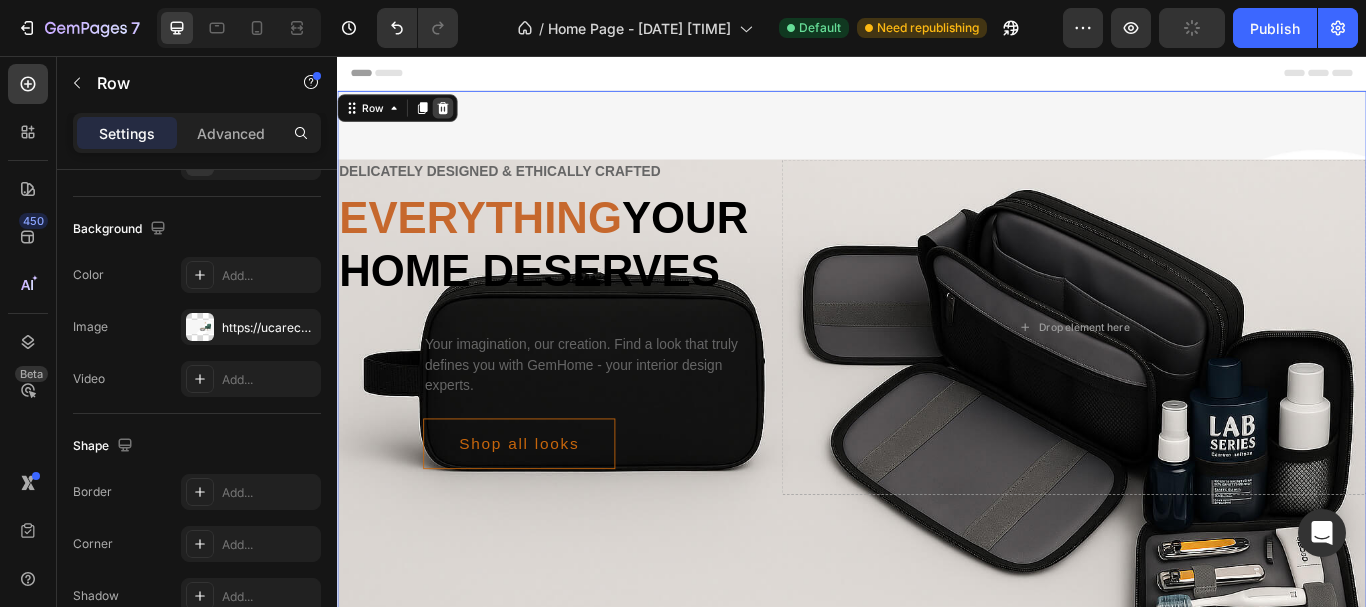 click 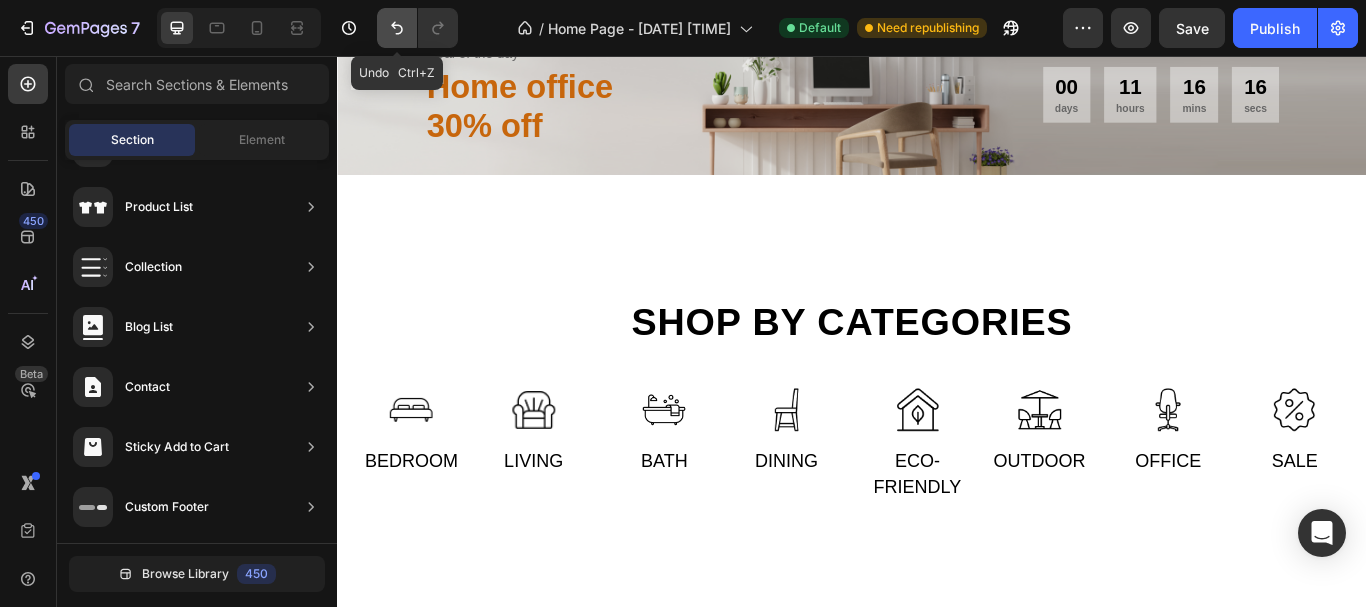 click 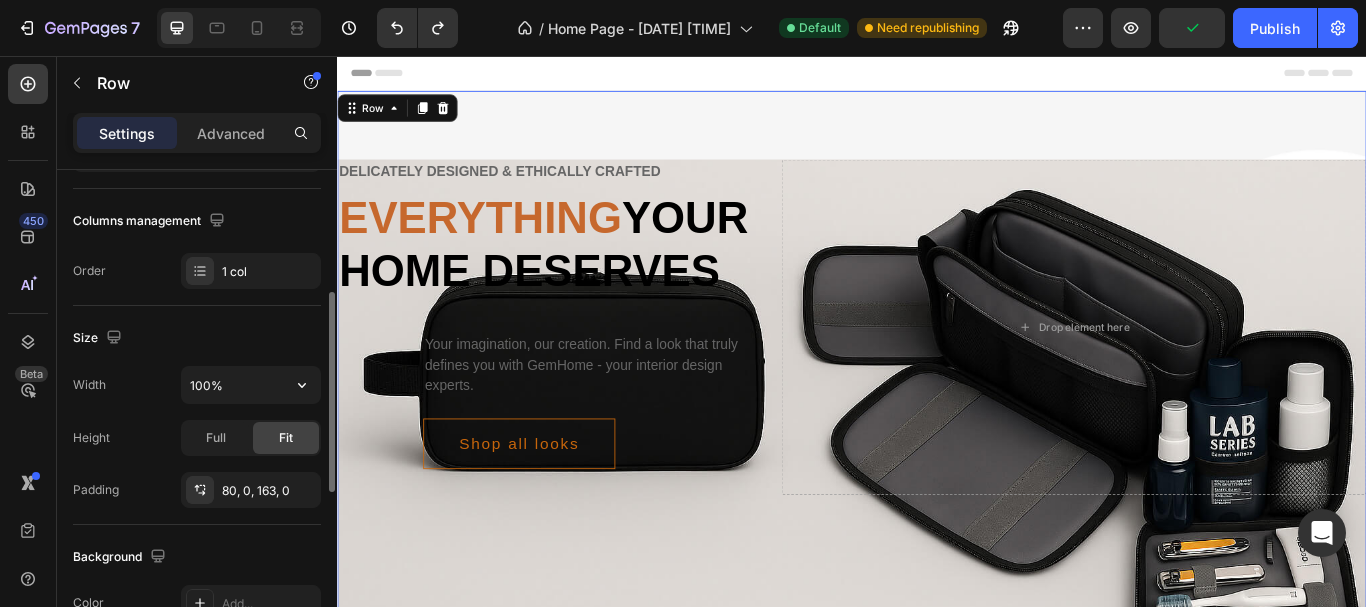 scroll, scrollTop: 298, scrollLeft: 0, axis: vertical 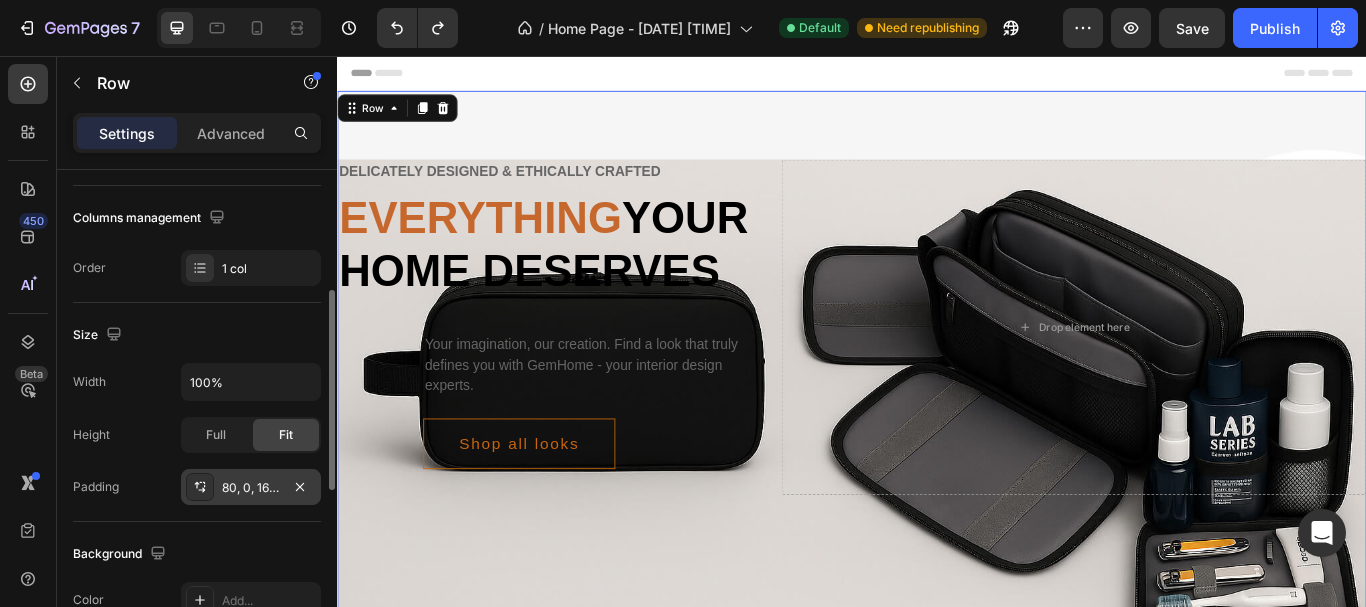 click on "80, 0, 163, 0" at bounding box center [251, 488] 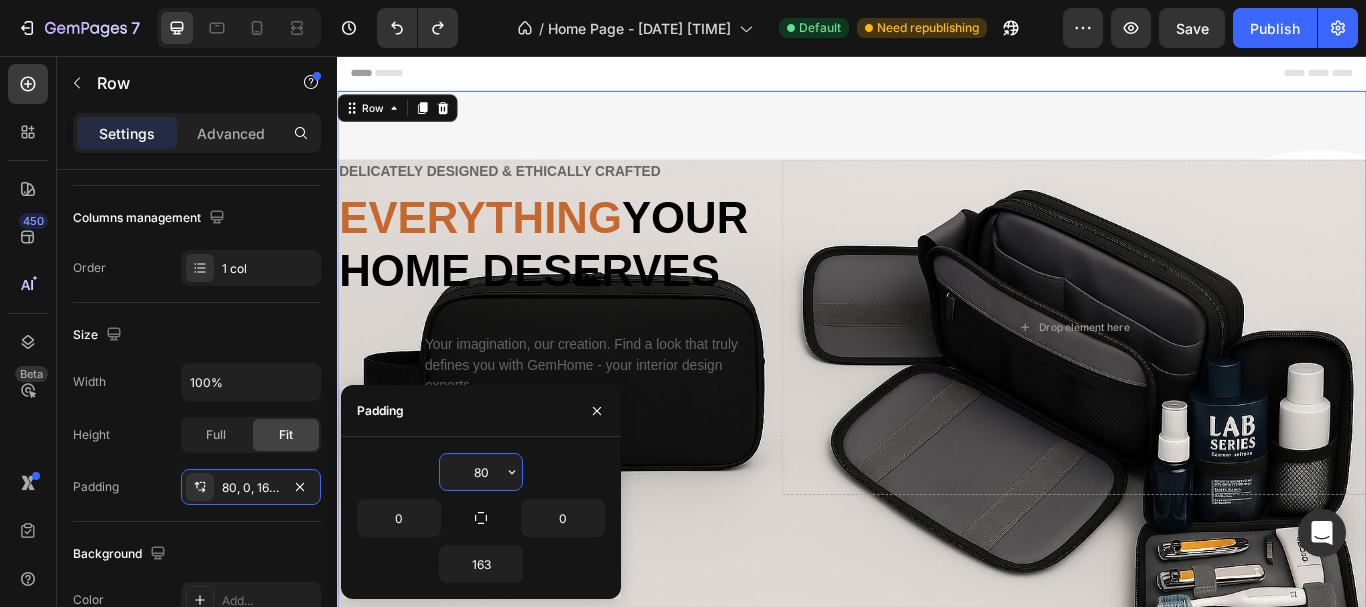 click on "80" at bounding box center [481, 472] 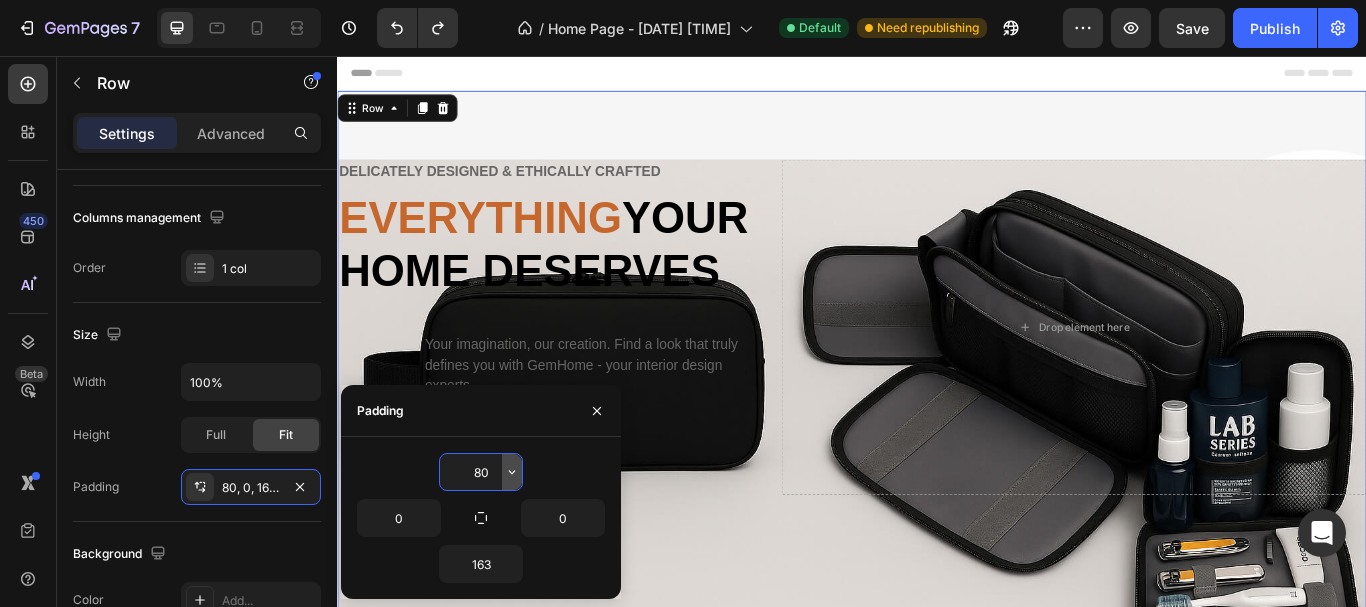 type 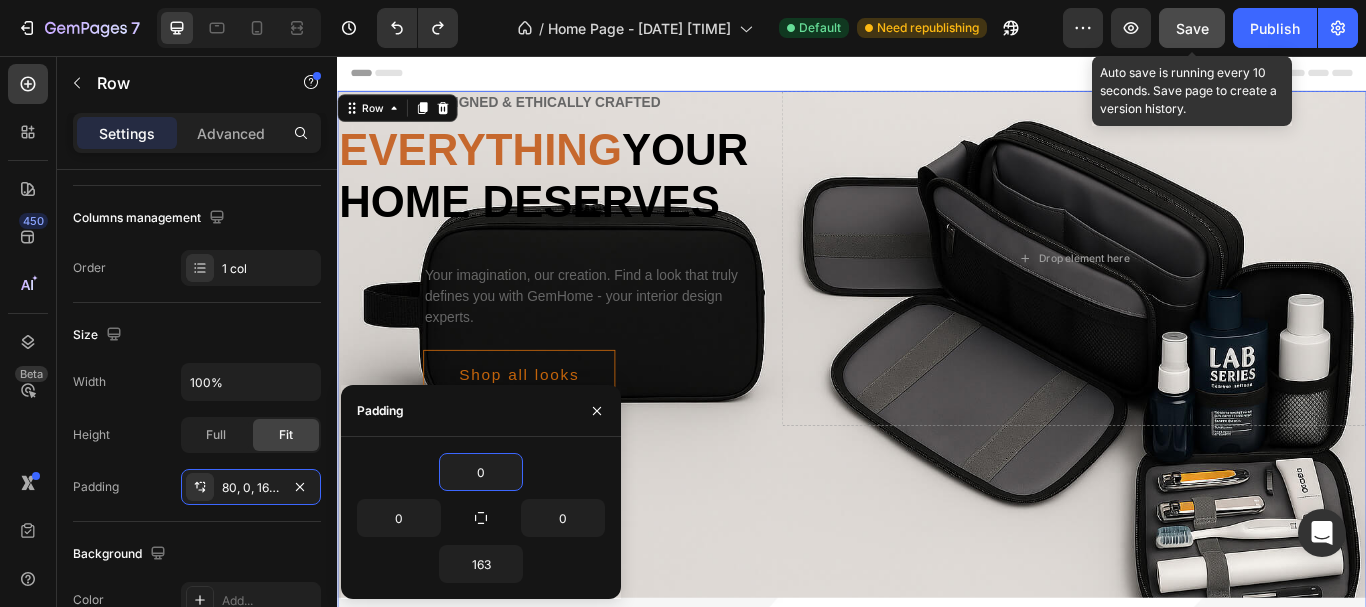 click on "Save" at bounding box center (1192, 28) 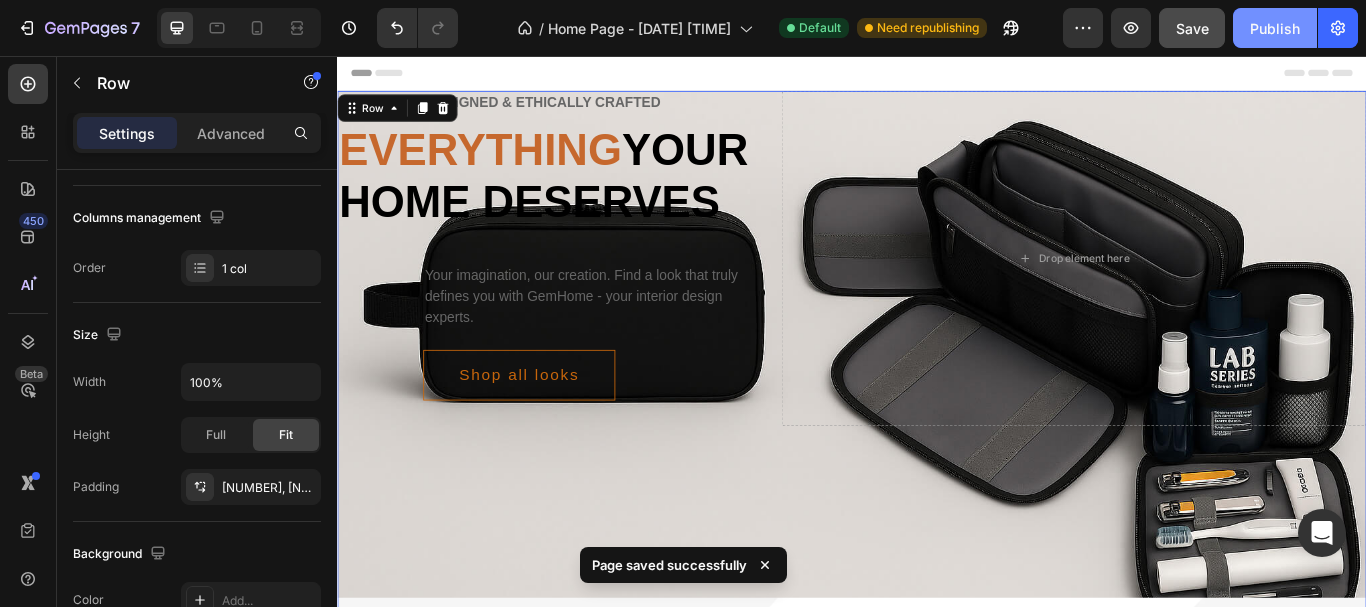 click on "Publish" 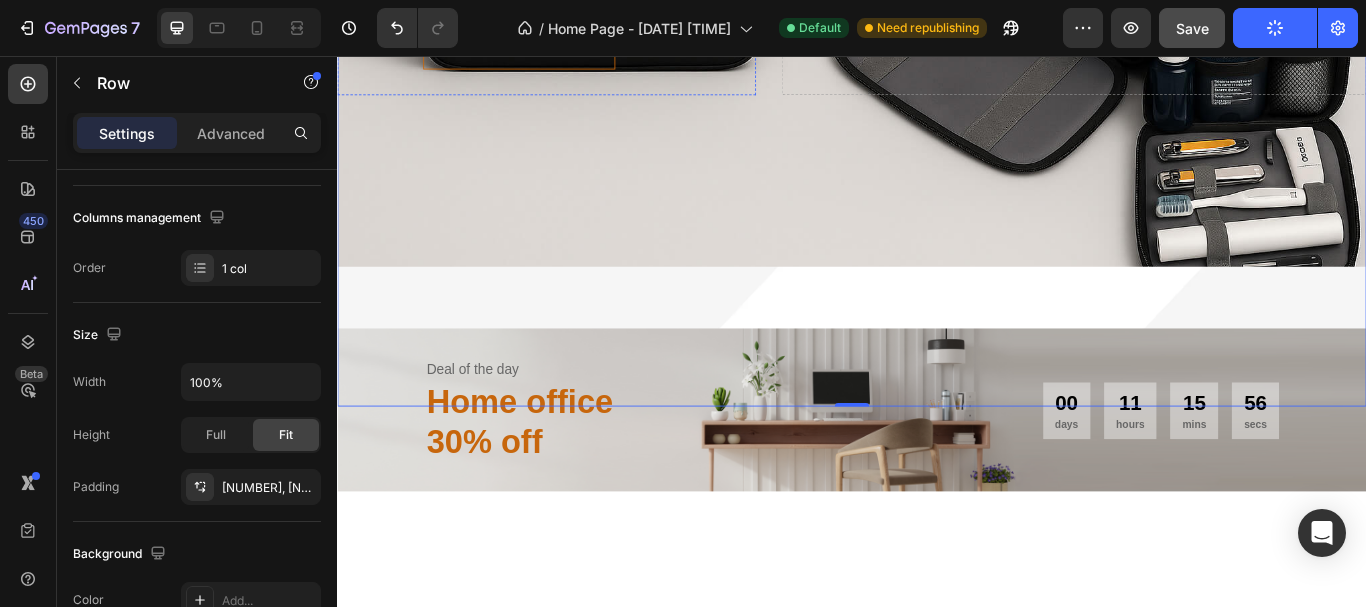 scroll, scrollTop: 643, scrollLeft: 0, axis: vertical 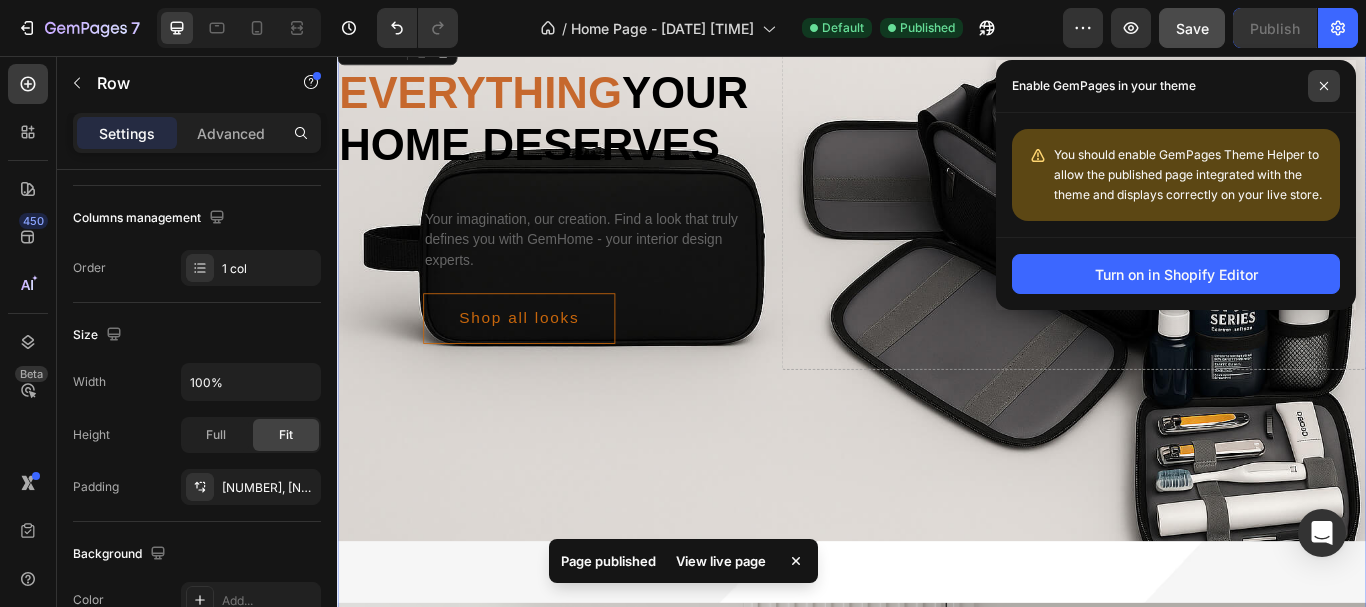 click 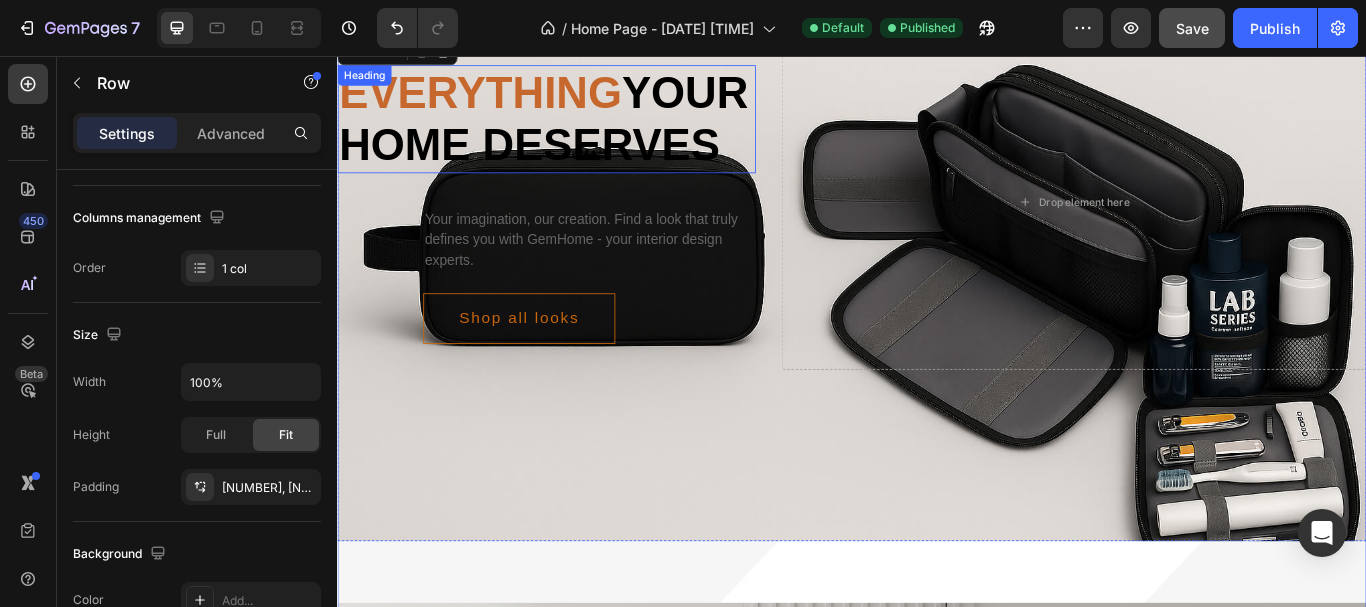 click on "Everything  your home deserves" at bounding box center (581, 130) 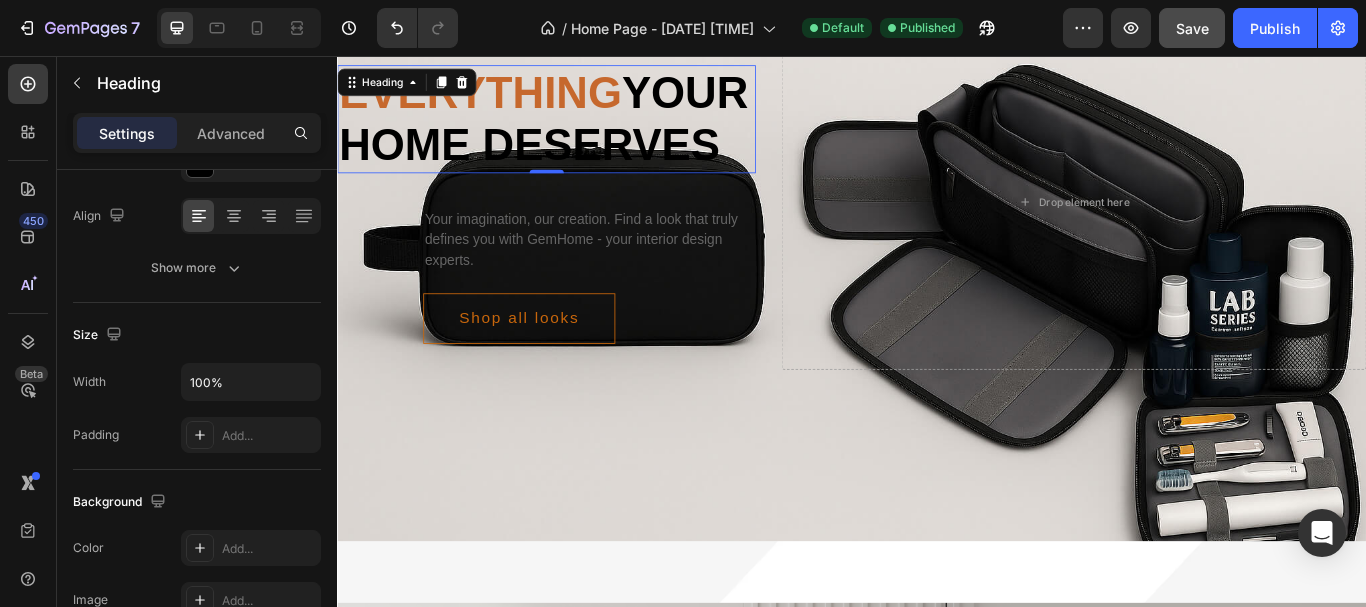 scroll, scrollTop: 0, scrollLeft: 0, axis: both 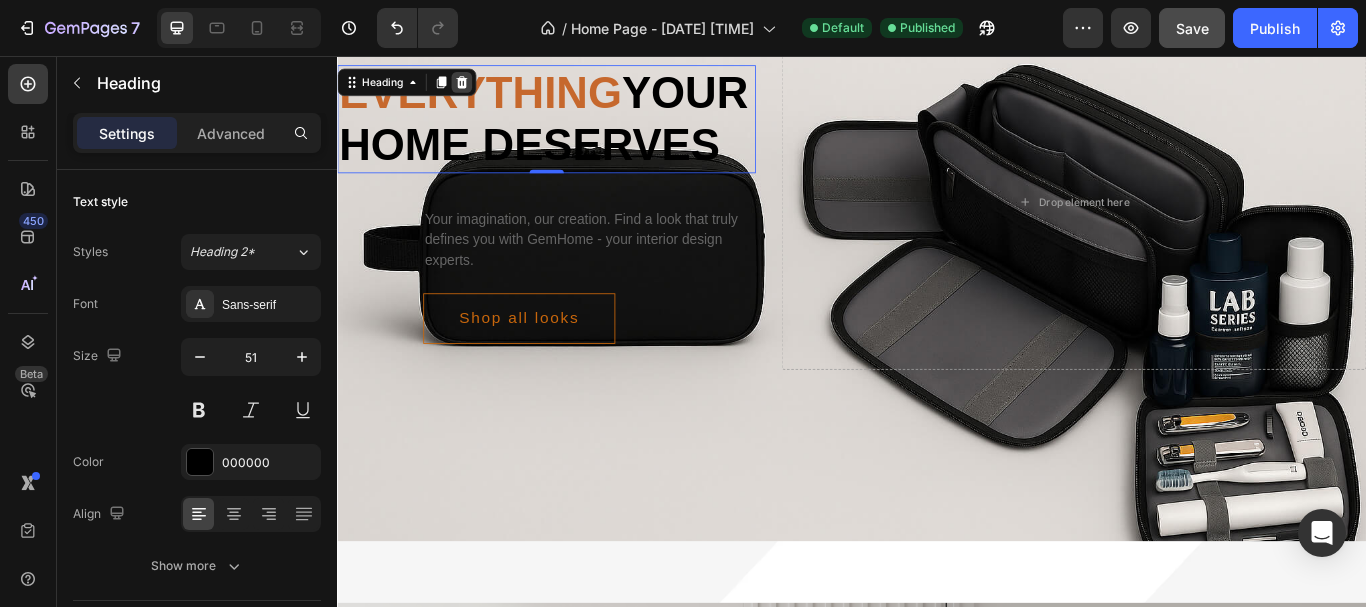 click 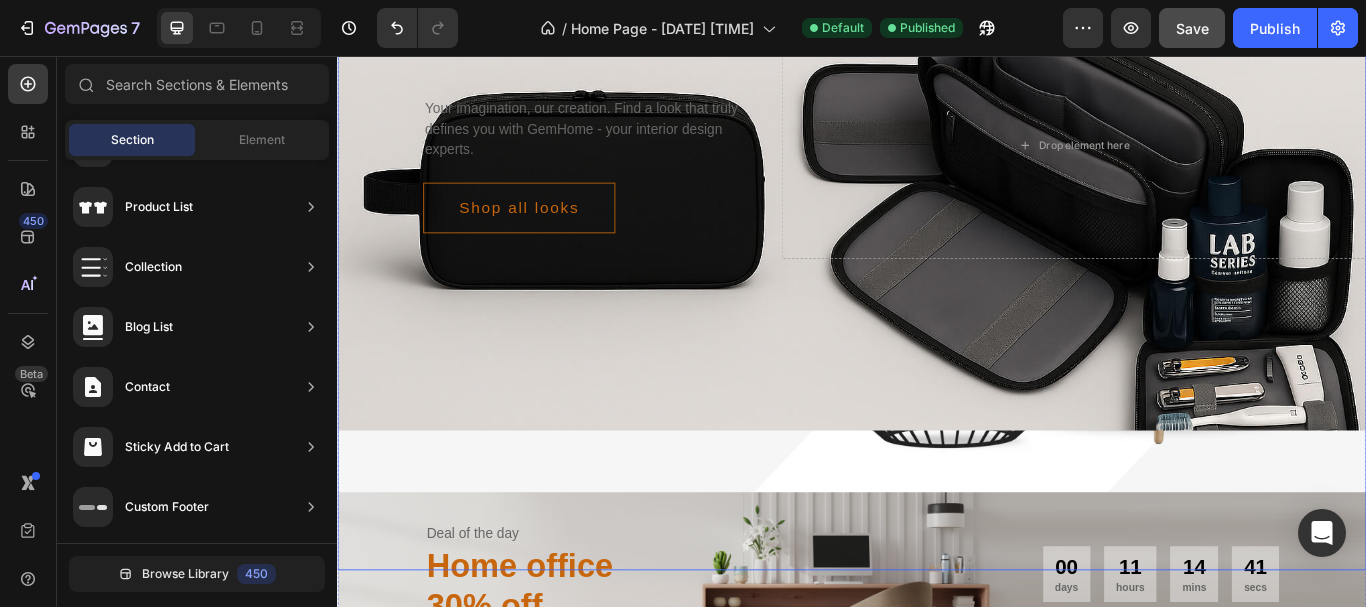 scroll, scrollTop: 93, scrollLeft: 0, axis: vertical 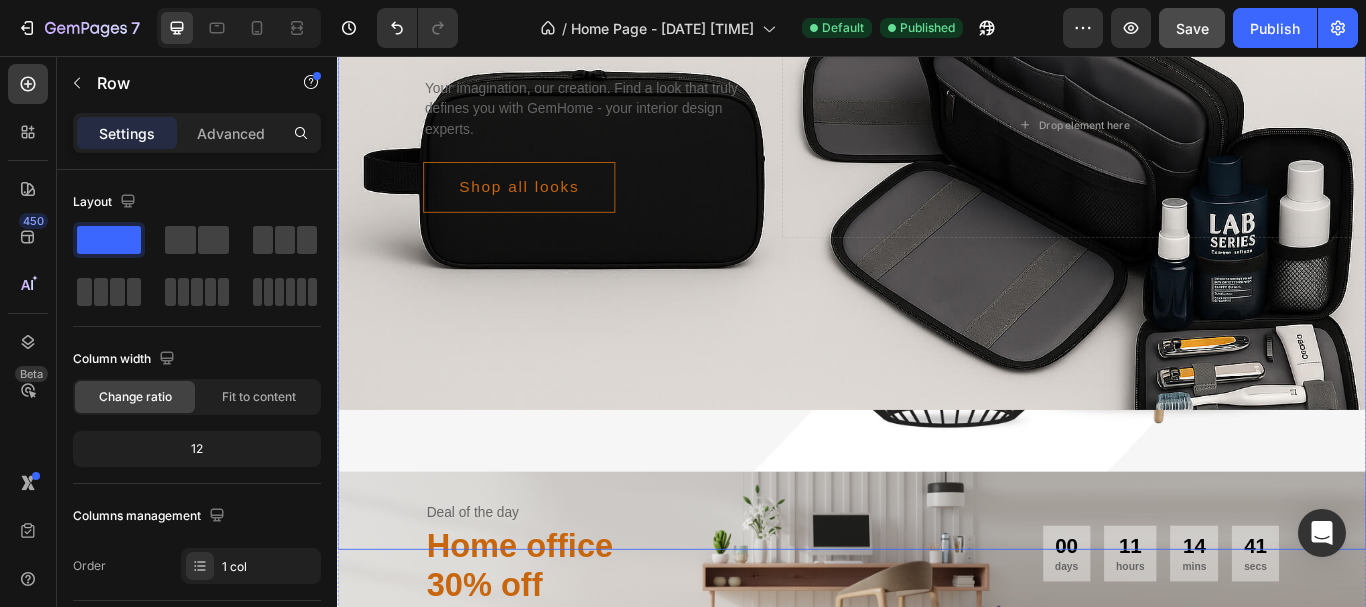 click on "Delicately designed & ethically crafted Text Your imagination, our creation. Find a look that truly defines you with GemHome - your interior design experts.
Text Shop all looks Button Row
Drop element here Row Row" at bounding box center (937, 318) 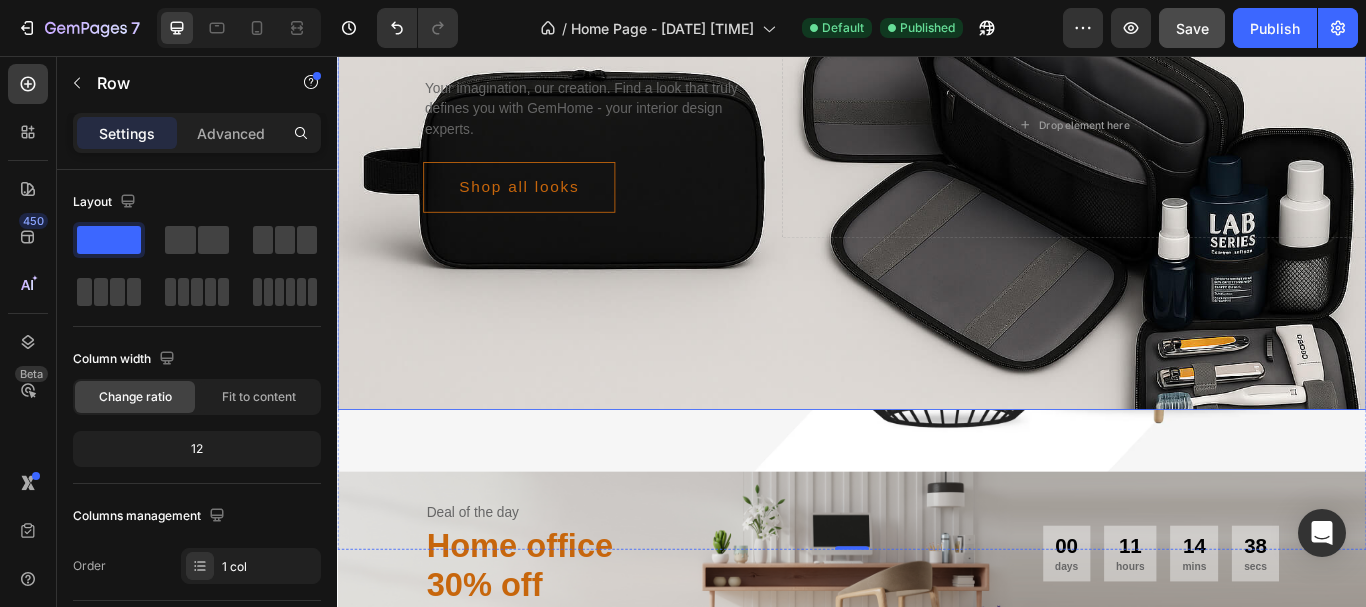 click on "Delicately designed & ethically crafted Text Your imagination, our creation. Find a look that truly defines you with GemHome - your interior design experts.
Text Shop all looks Button Row
Drop element here Row" at bounding box center (937, 236) 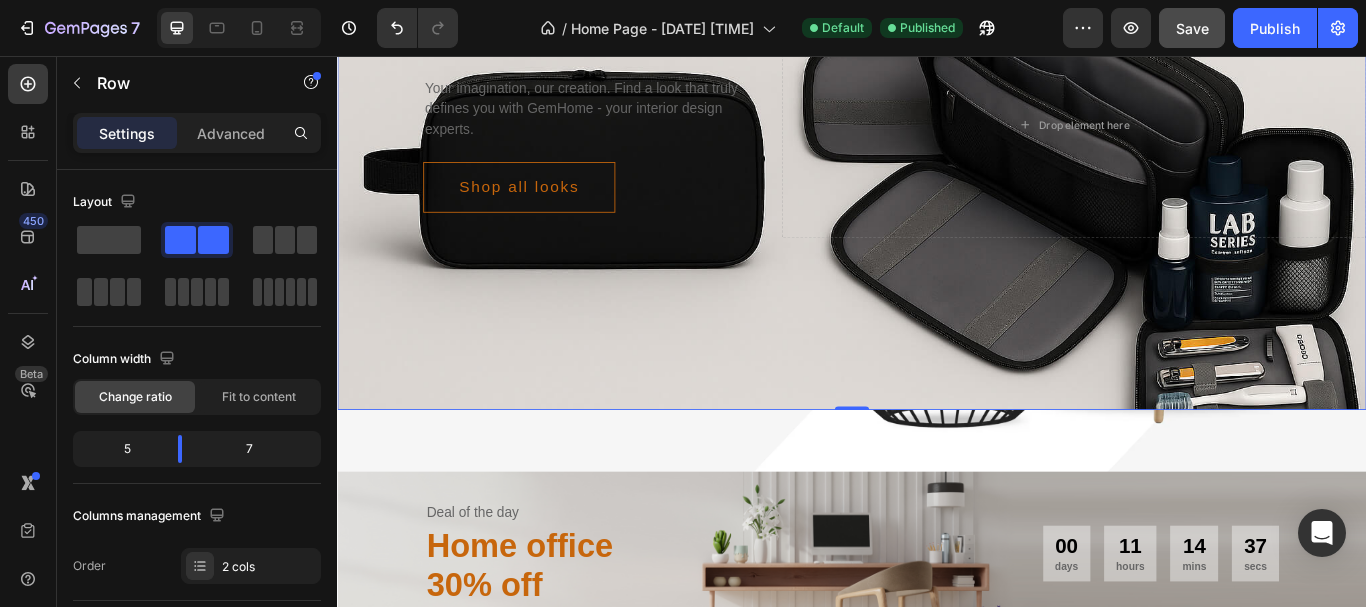 scroll, scrollTop: 0, scrollLeft: 0, axis: both 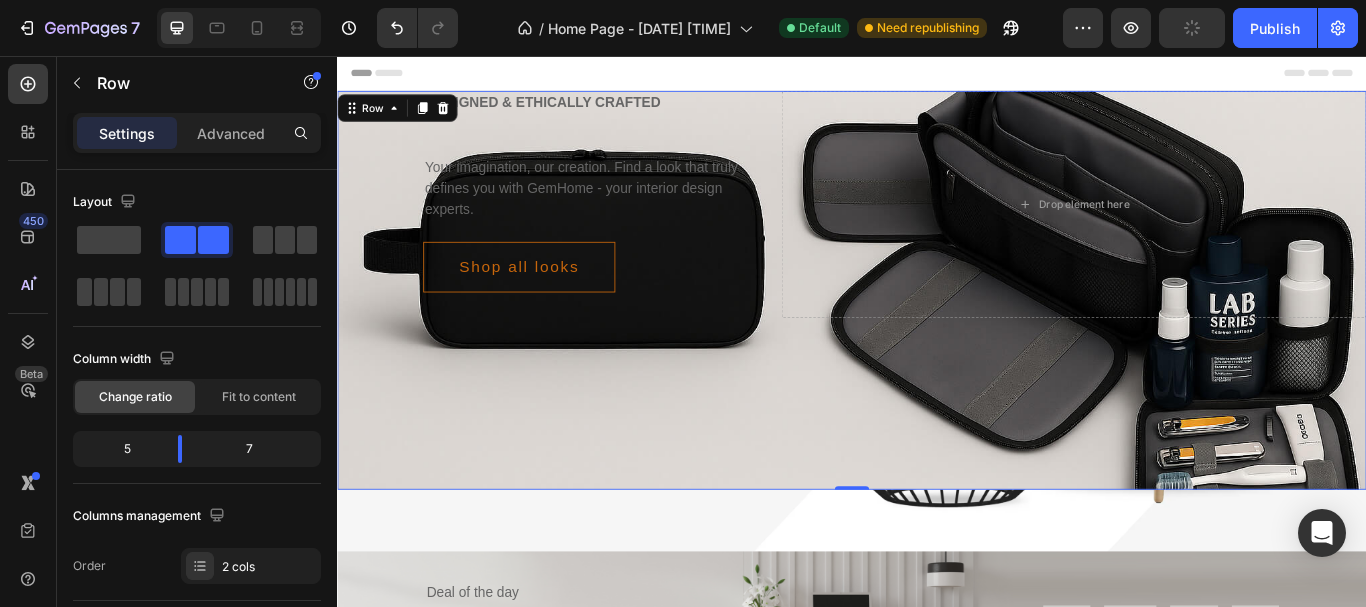 click on "Delicately designed & ethically crafted Text Your imagination, our creation. Find a look that truly defines you with GemHome - your interior design experts.
Text Shop all looks Button Row
Drop element here Row   0" at bounding box center (937, 329) 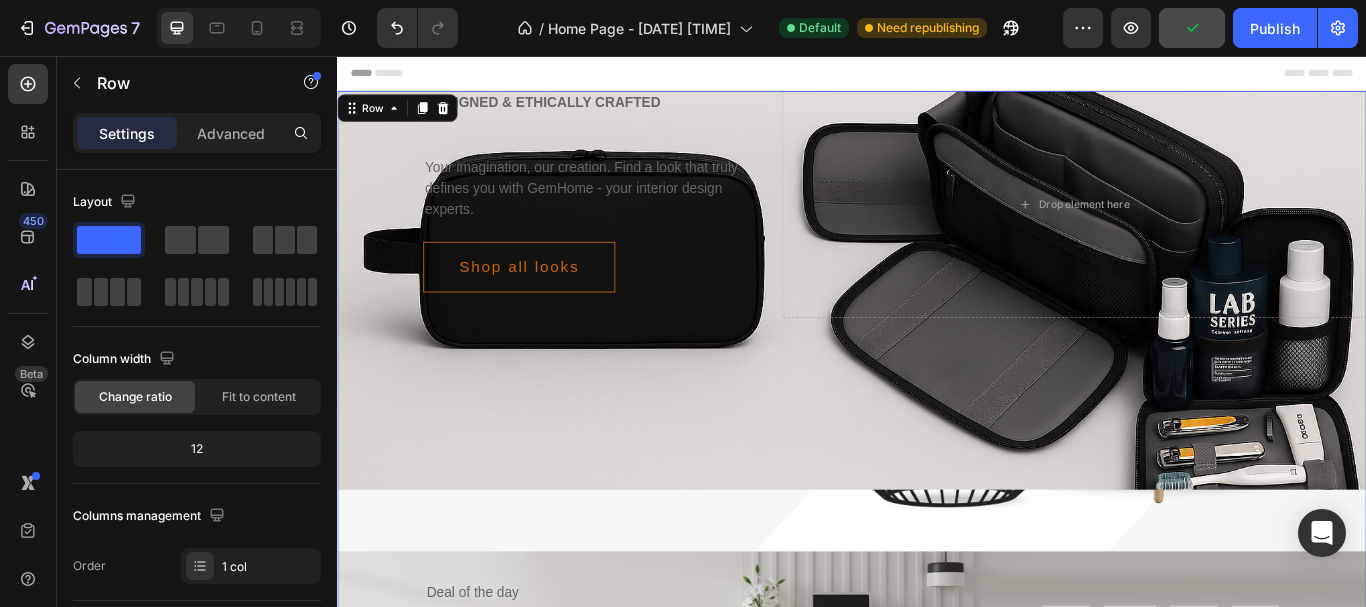 click on "Delicately designed & ethically crafted Text Your imagination, our creation. Find a look that truly defines you with GemHome - your interior design experts.
Text Shop all looks Button Row
Drop element here Row Row   0" at bounding box center (937, 411) 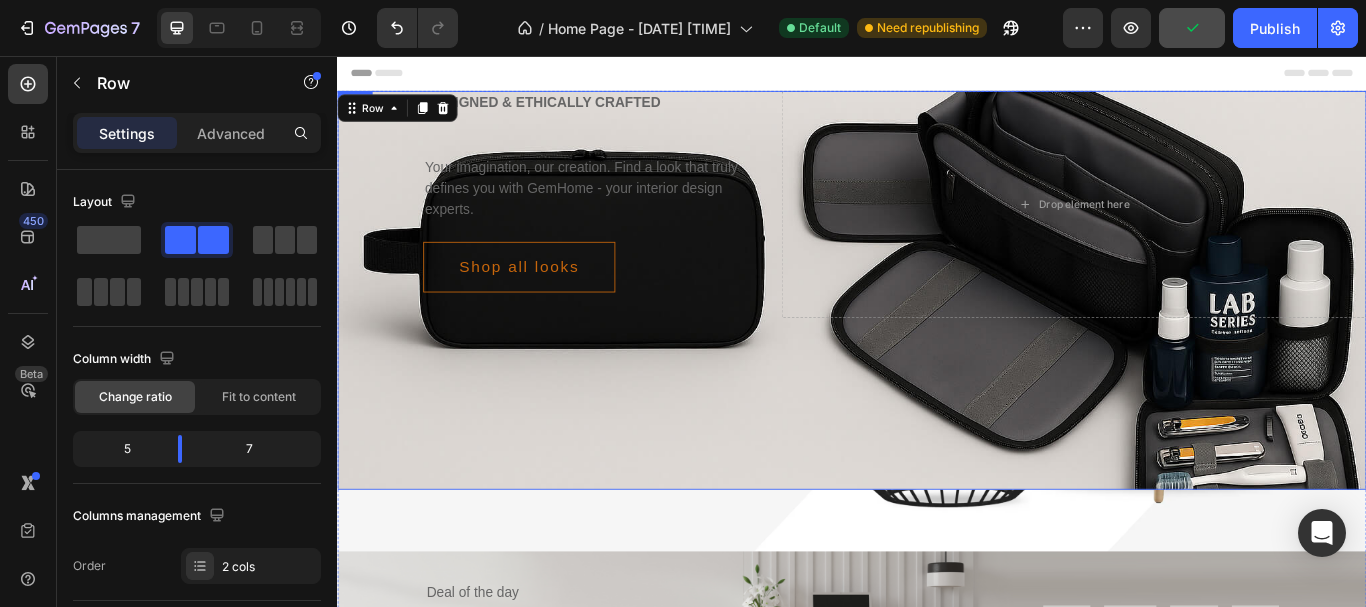 click on "Delicately designed & ethically crafted Text Your imagination, our creation. Find a look that truly defines you with GemHome - your interior design experts.
Text Shop all looks Button Row
Drop element here Row" at bounding box center [937, 329] 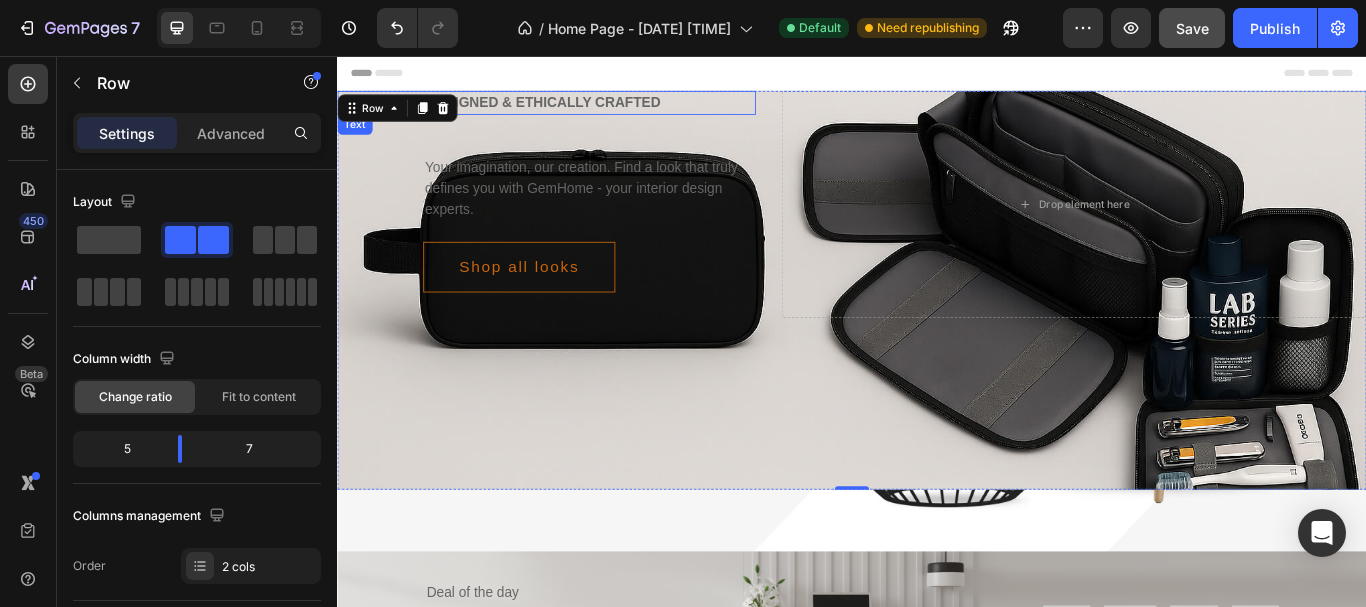 click on "Delicately designed & ethically crafted" at bounding box center [581, 111] 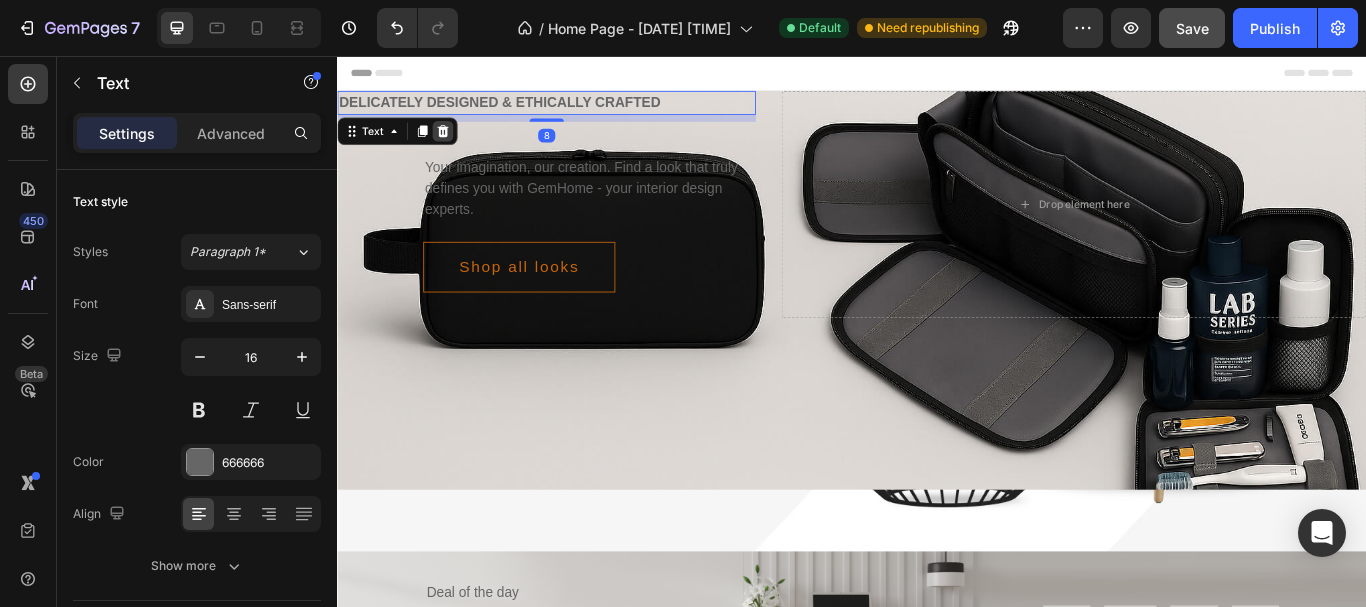 click 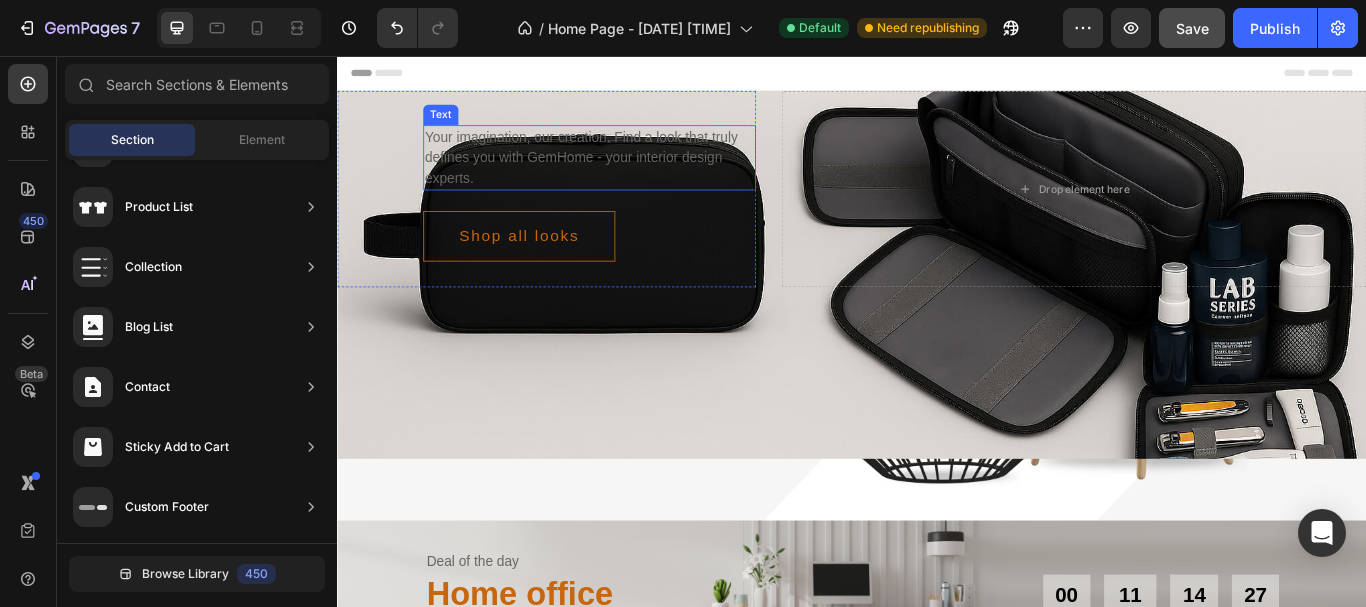click on "Your imagination, our creation. Find a look that truly defines you with GemHome - your interior design experts." at bounding box center [631, 175] 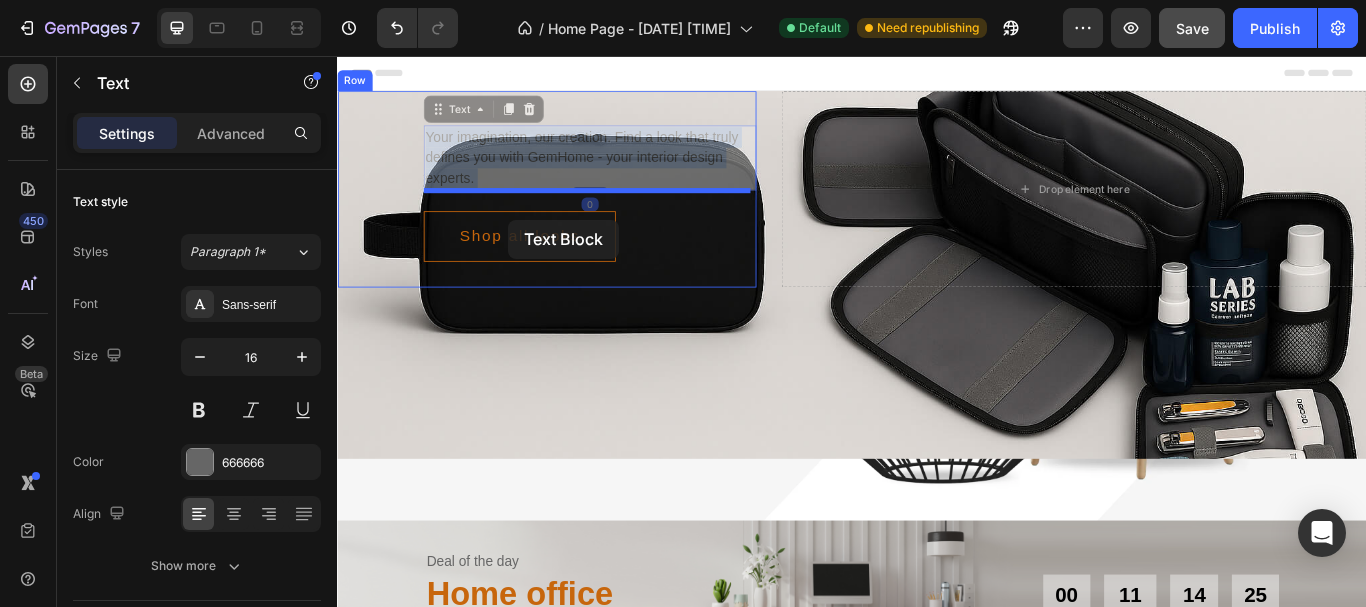 drag, startPoint x: 544, startPoint y: 163, endPoint x: 548, endPoint y: 212, distance: 49.162994 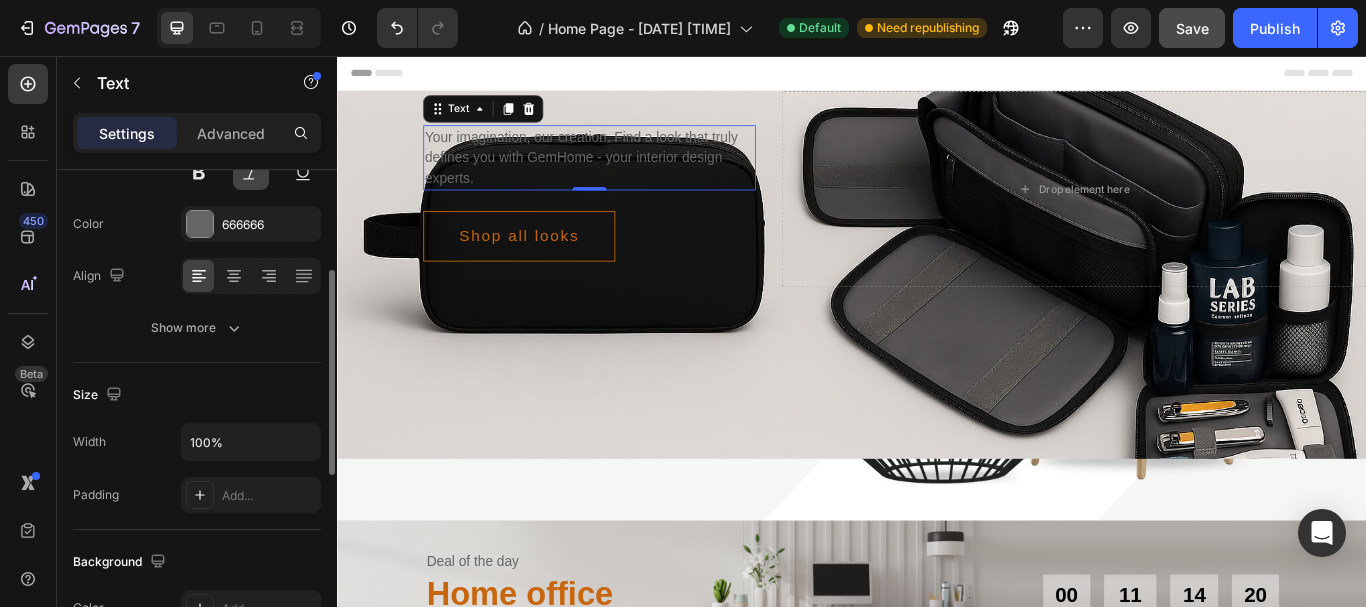 scroll, scrollTop: 239, scrollLeft: 0, axis: vertical 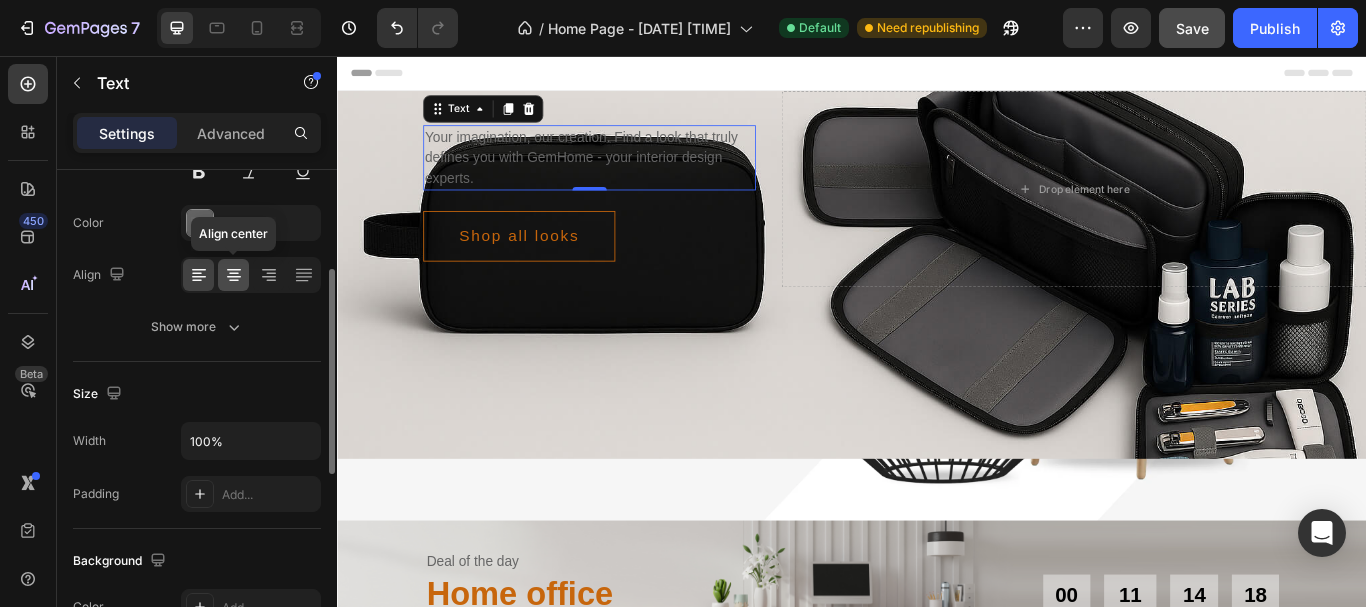 click 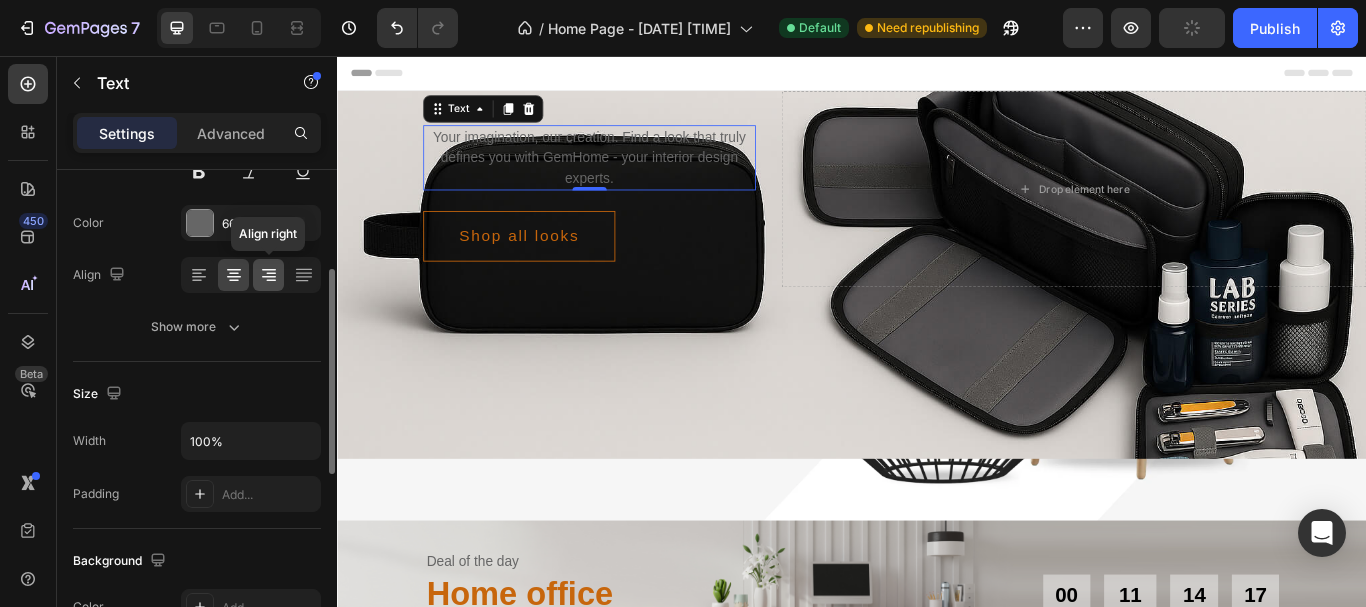 click 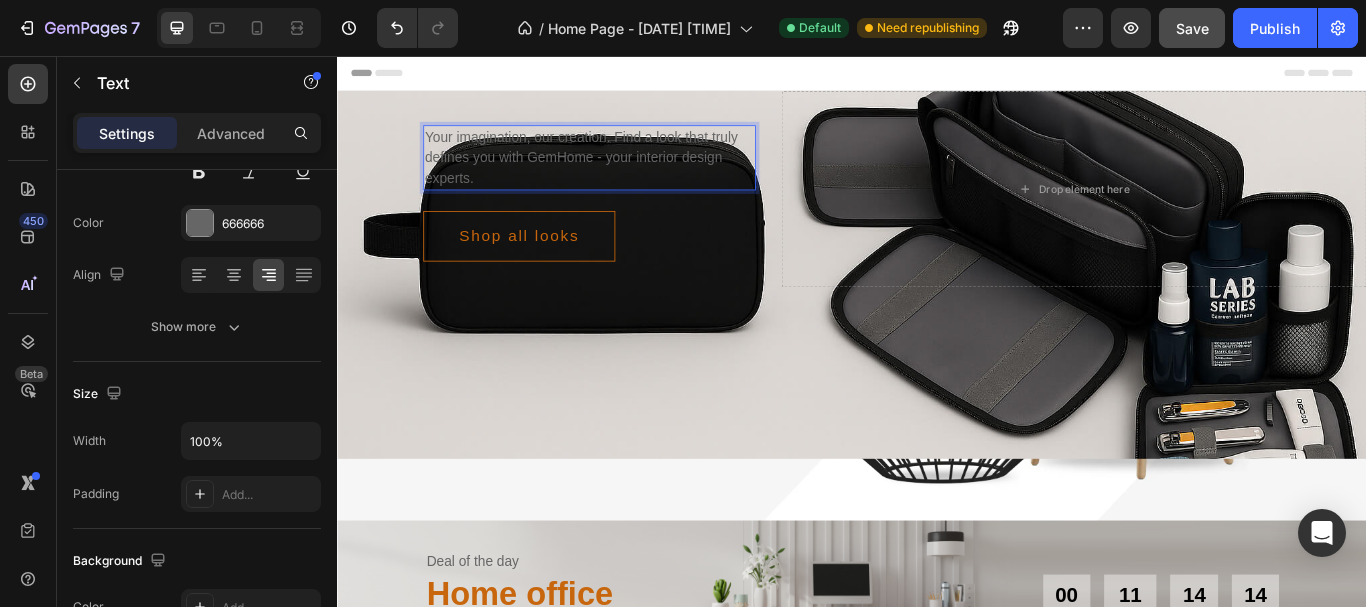 drag, startPoint x: 576, startPoint y: 152, endPoint x: 569, endPoint y: 177, distance: 25.96151 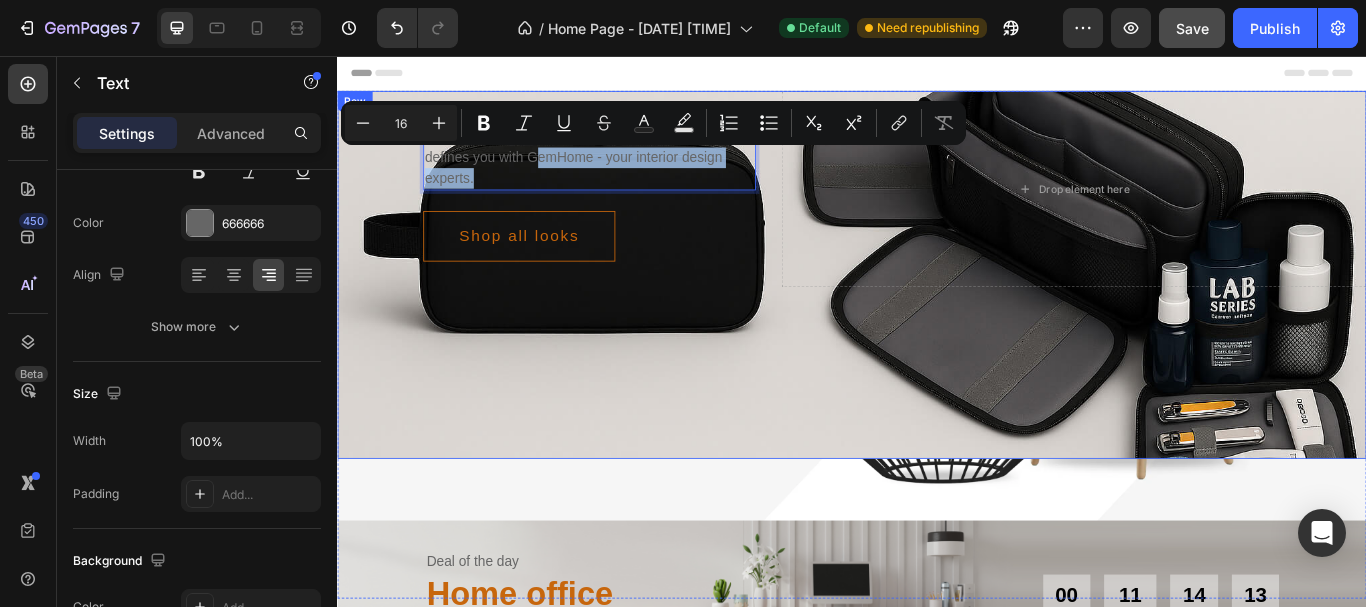 drag, startPoint x: 569, startPoint y: 177, endPoint x: 548, endPoint y: 433, distance: 256.8599 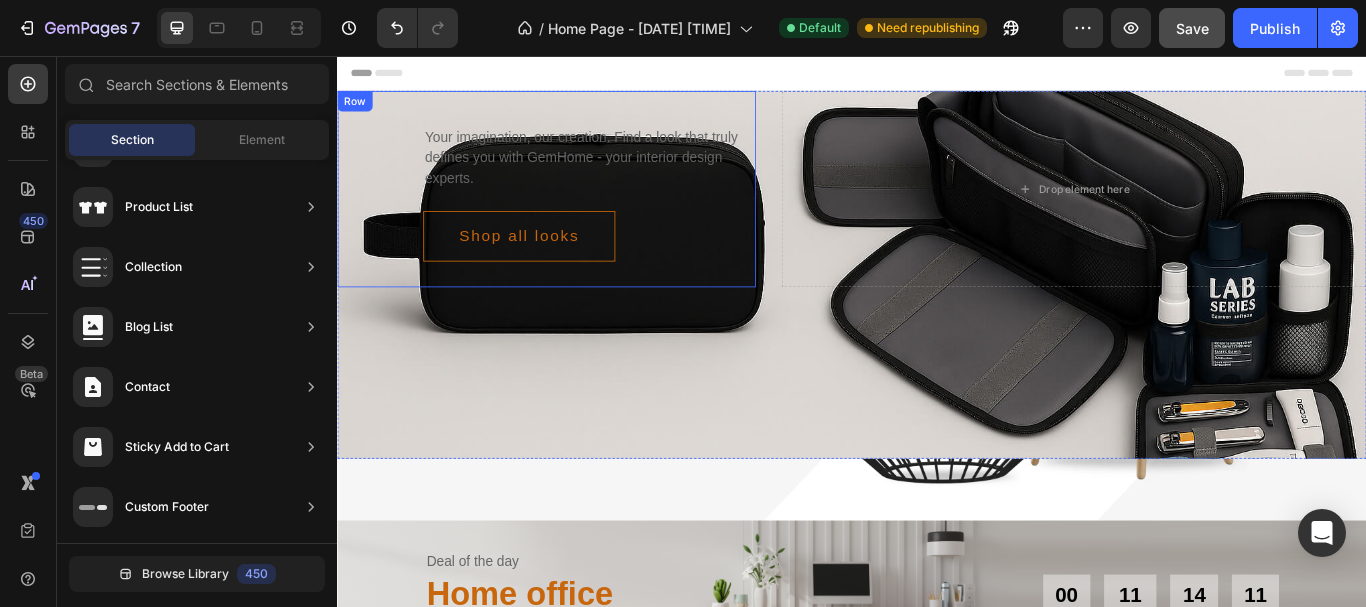 drag, startPoint x: 545, startPoint y: 74, endPoint x: 700, endPoint y: 251, distance: 235.2743 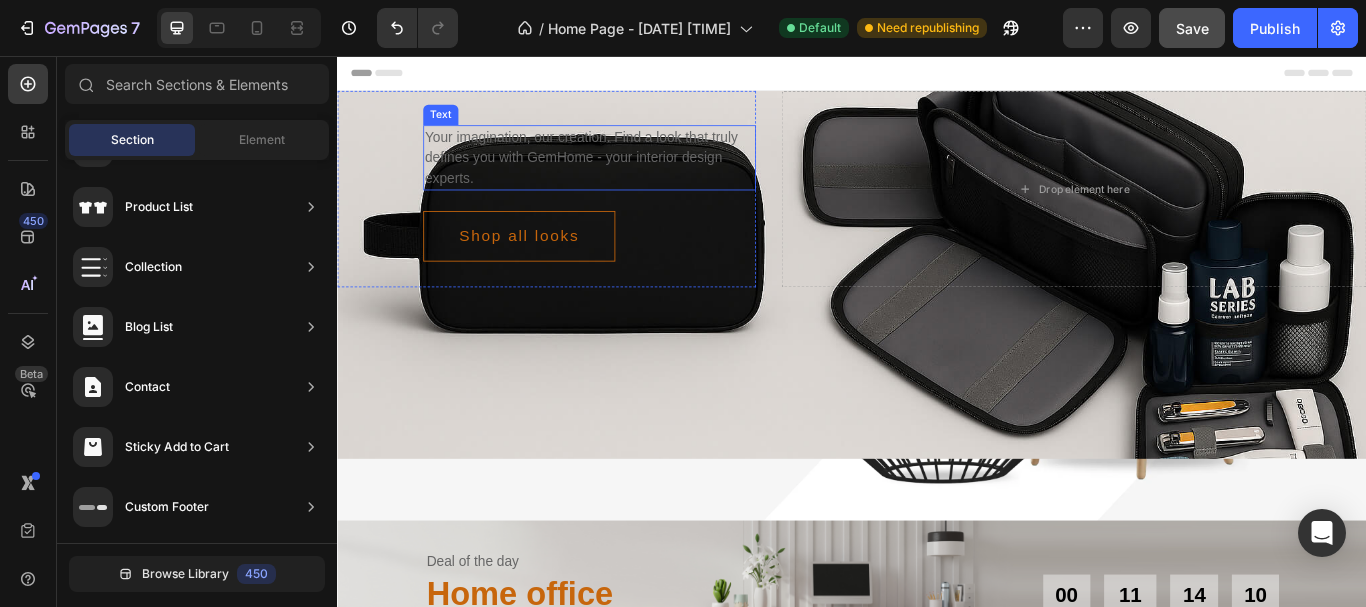 click on "Your imagination, our creation. Find a look that truly defines you with GemHome - your interior design experts." at bounding box center [631, 175] 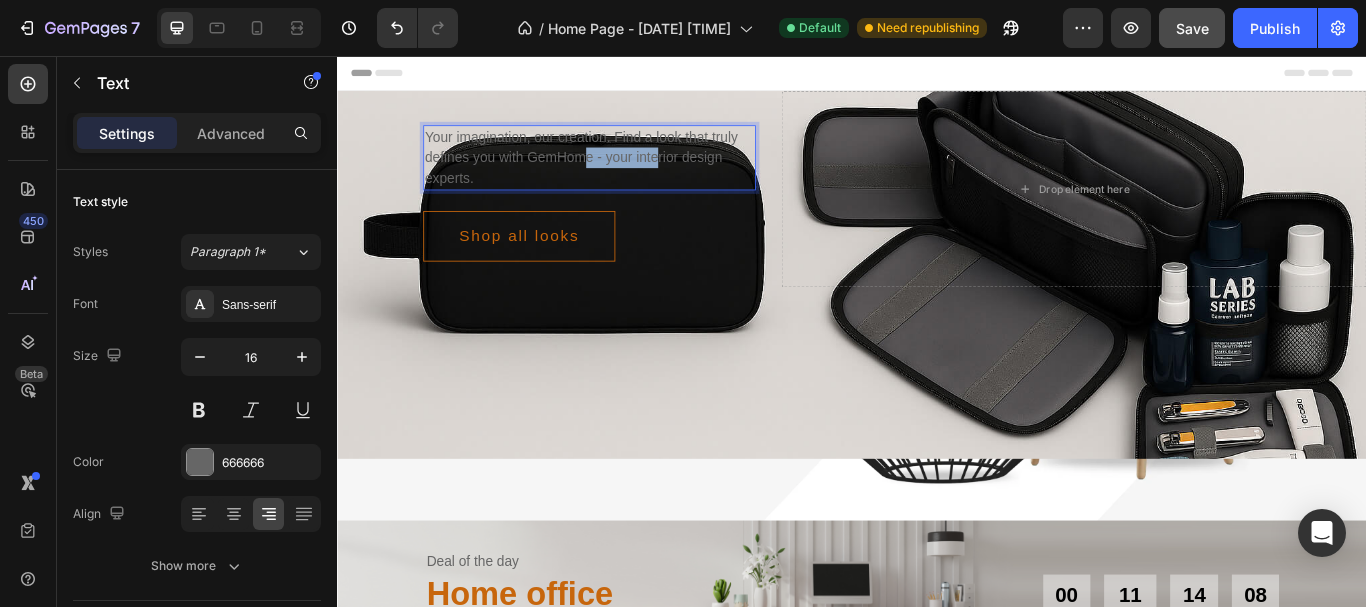 drag, startPoint x: 620, startPoint y: 183, endPoint x: 713, endPoint y: 174, distance: 93.43447 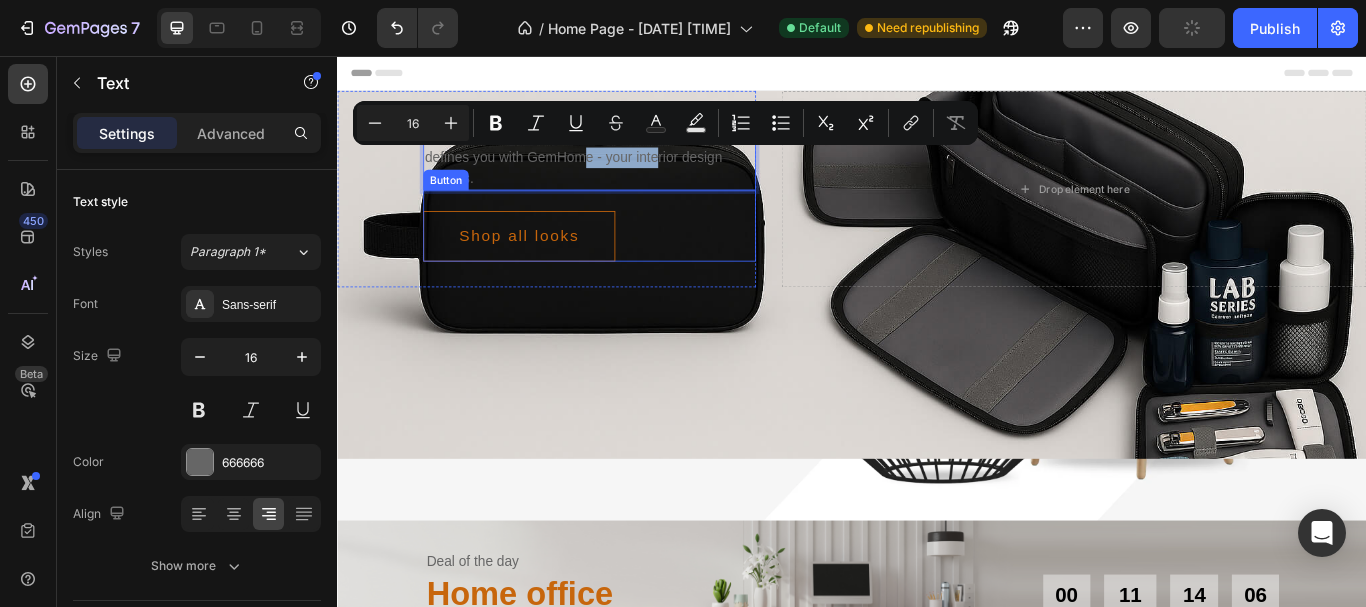 click on "Shop all looks Button" at bounding box center (631, 254) 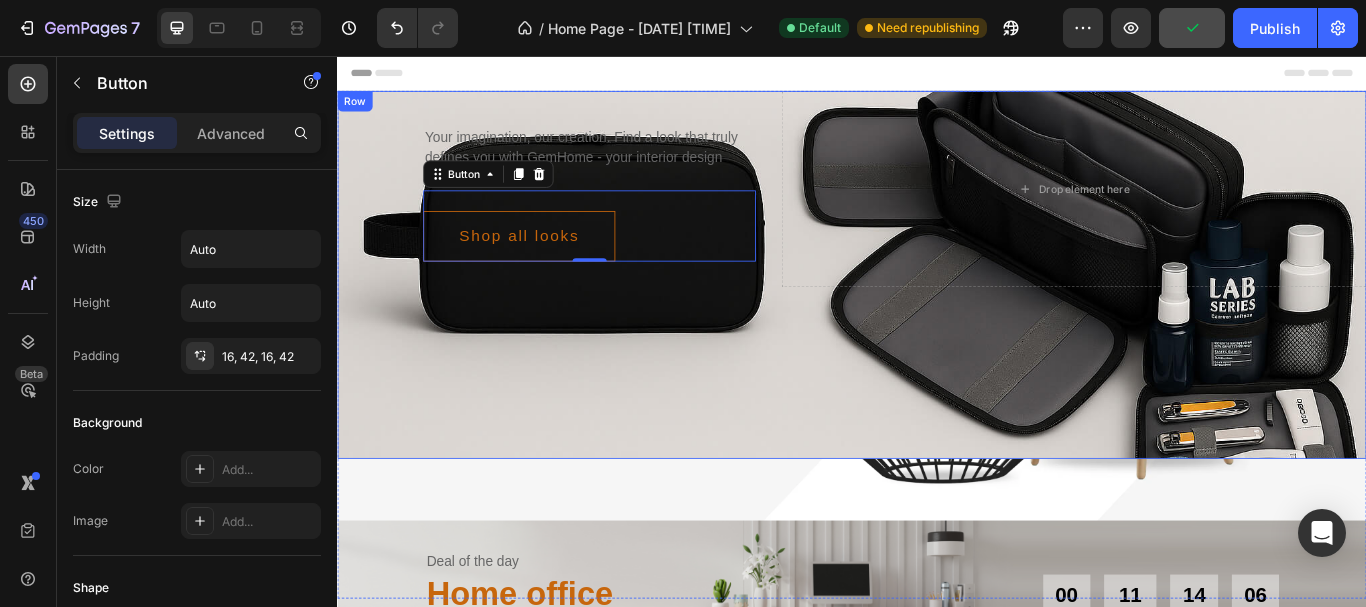 click on "Your imagination, our creation. Find a look that truly defines you with GemHome - your interior design experts. Text Shop all looks Button   0 Row
Drop element here Row" at bounding box center [937, 311] 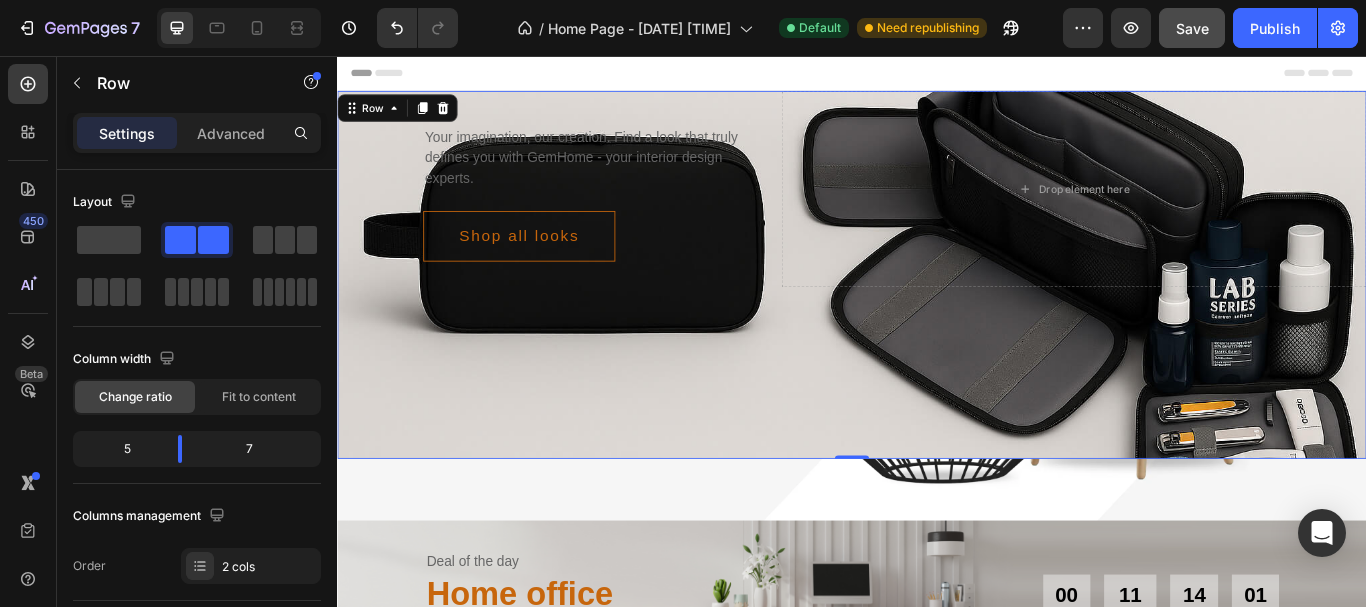 click on "Your imagination, our creation. Find a look that truly defines you with GemHome - your interior design experts. Text Shop all looks Button Row
Drop element here Row   0" at bounding box center (937, 311) 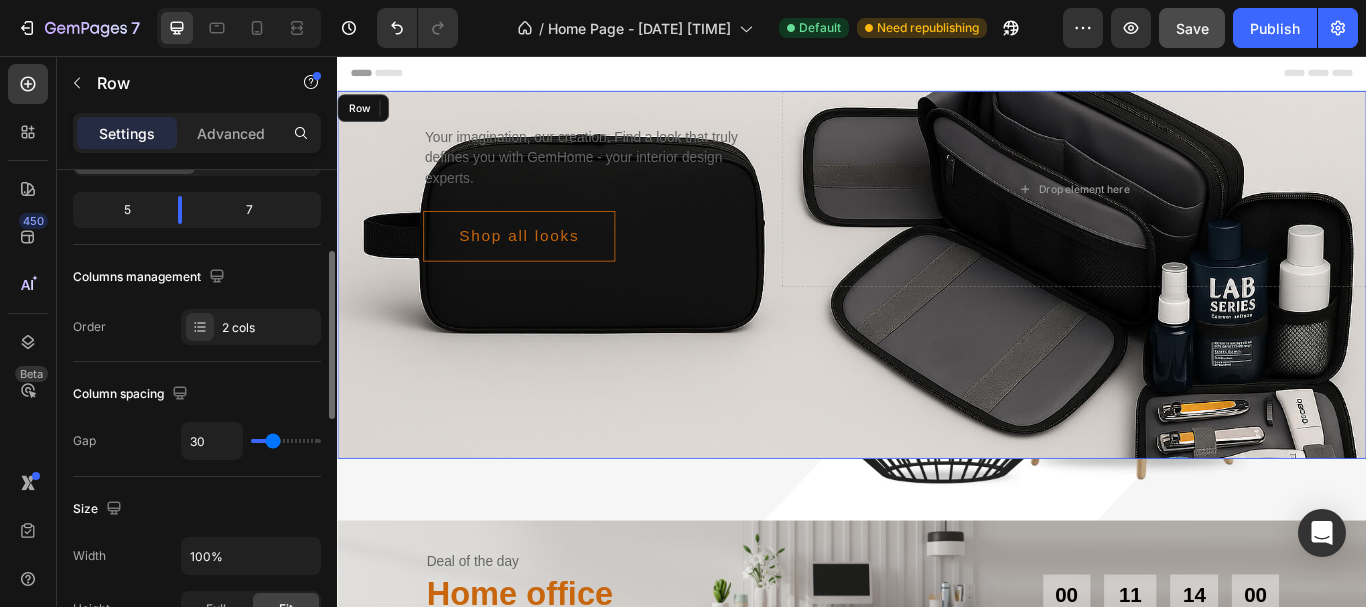 click on "Your imagination, our creation. Find a look that truly defines you with GemHome - your interior design experts. Text Shop all looks Button Row
Drop element here Row" at bounding box center [937, 311] 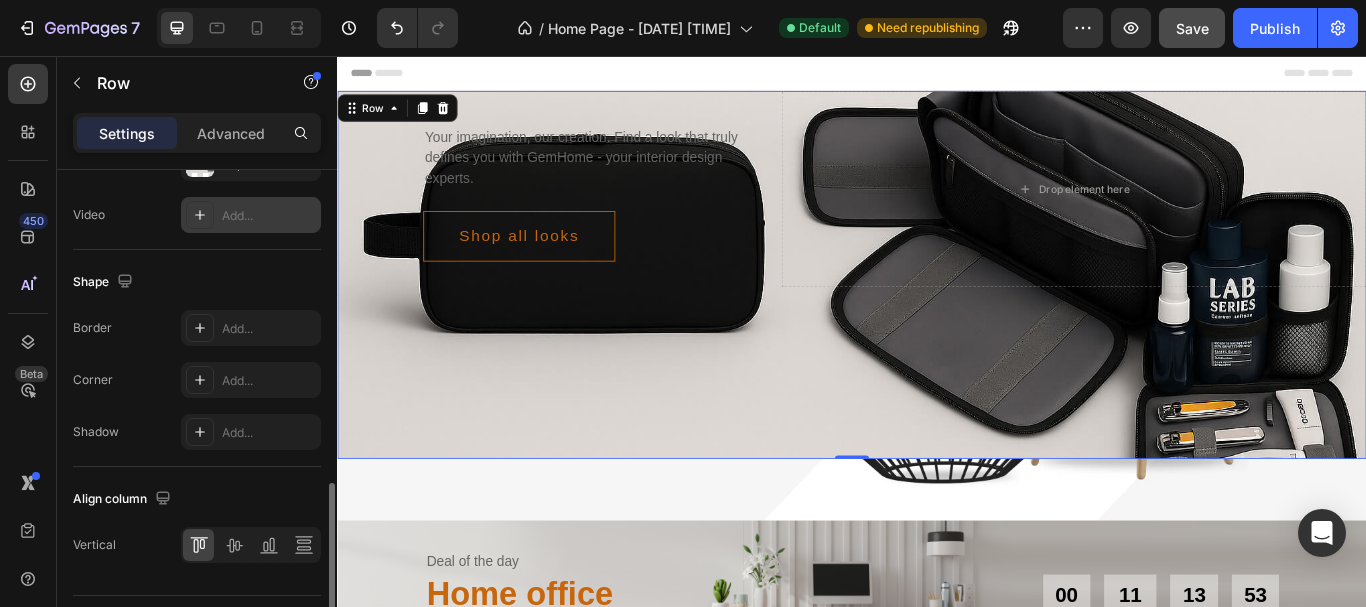 scroll, scrollTop: 906, scrollLeft: 0, axis: vertical 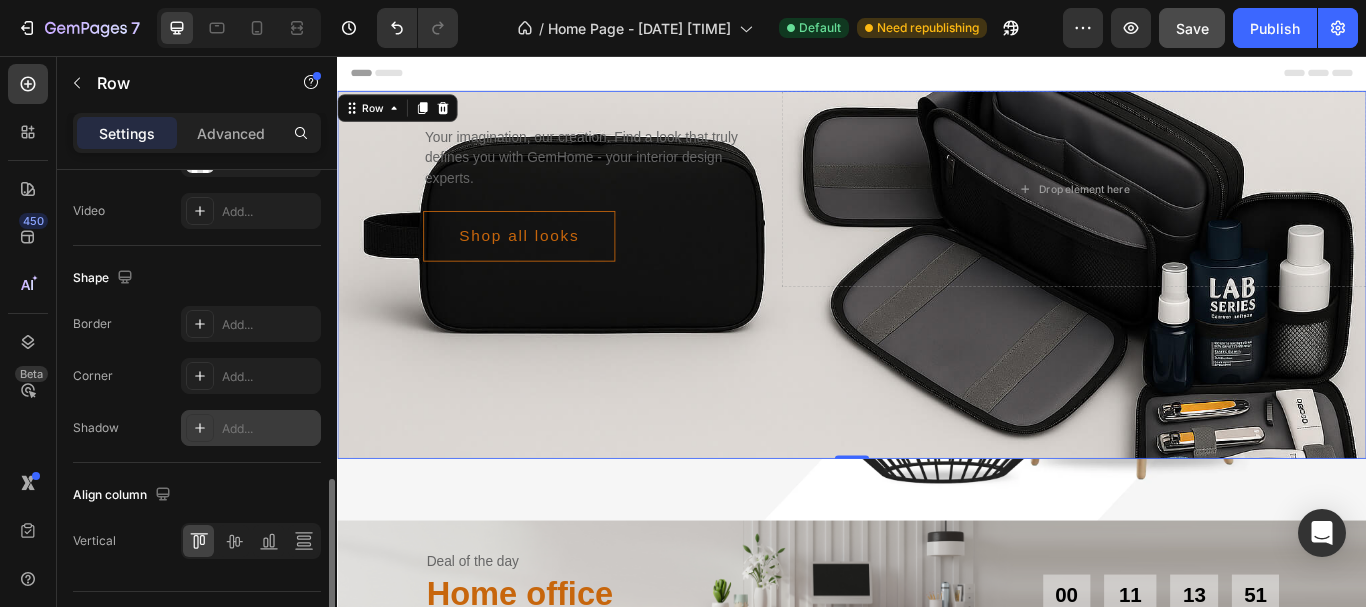 click on "Add..." at bounding box center [269, 429] 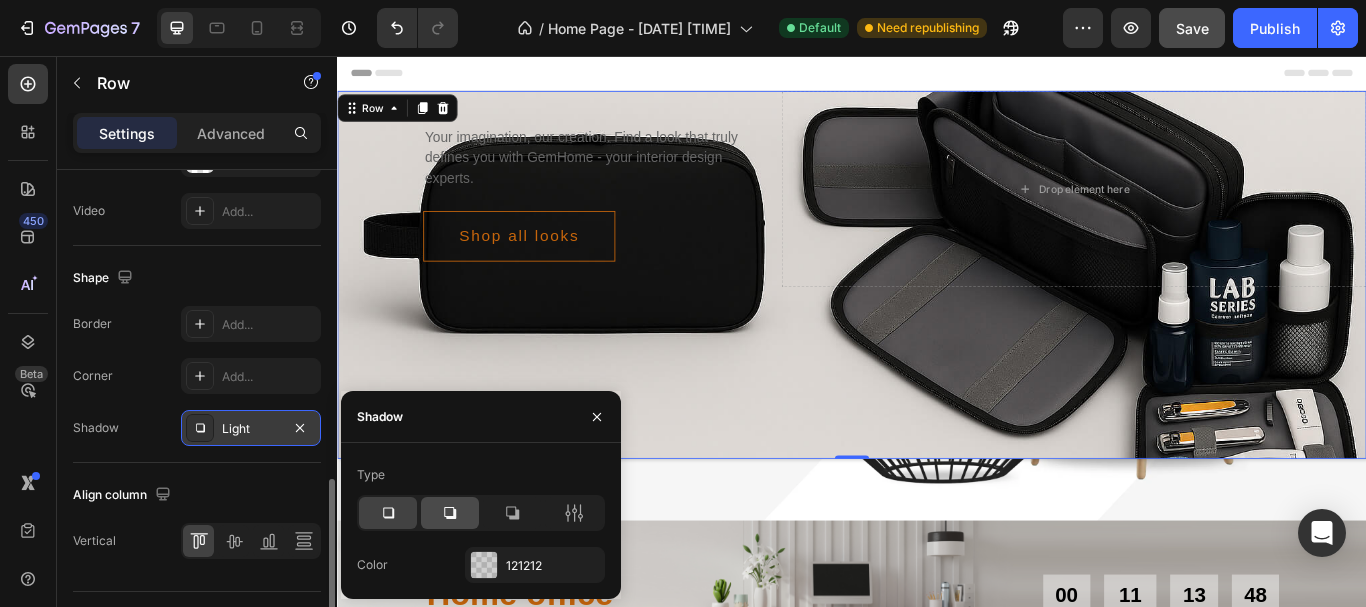 click 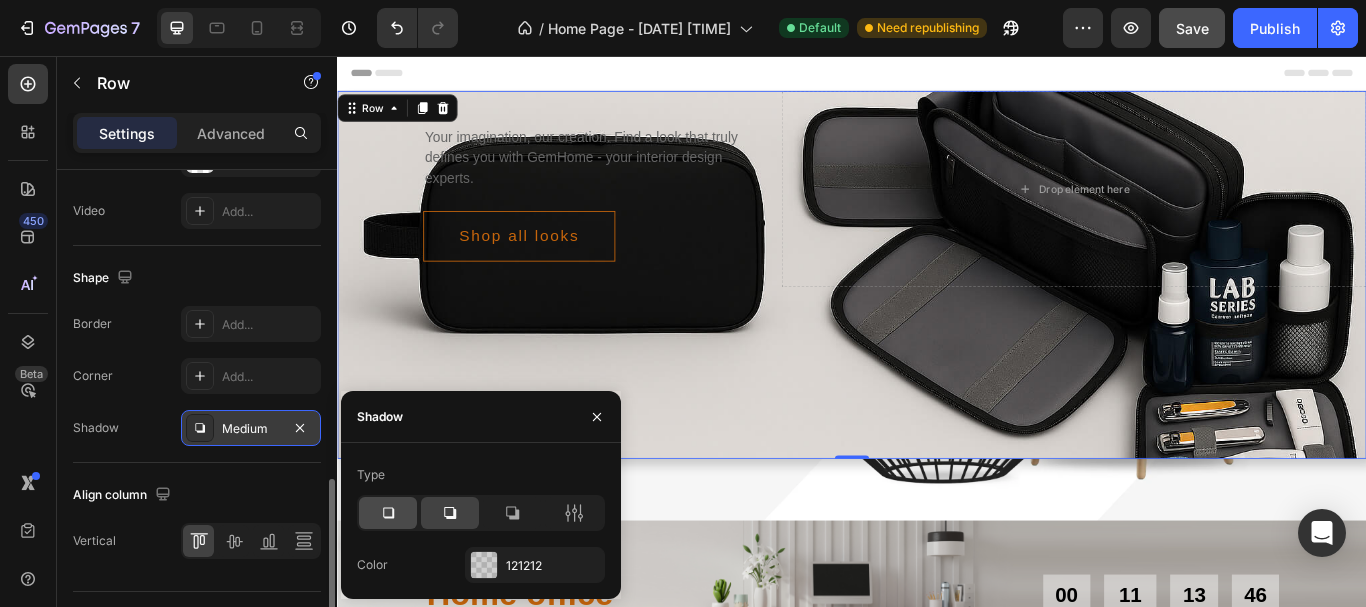 click 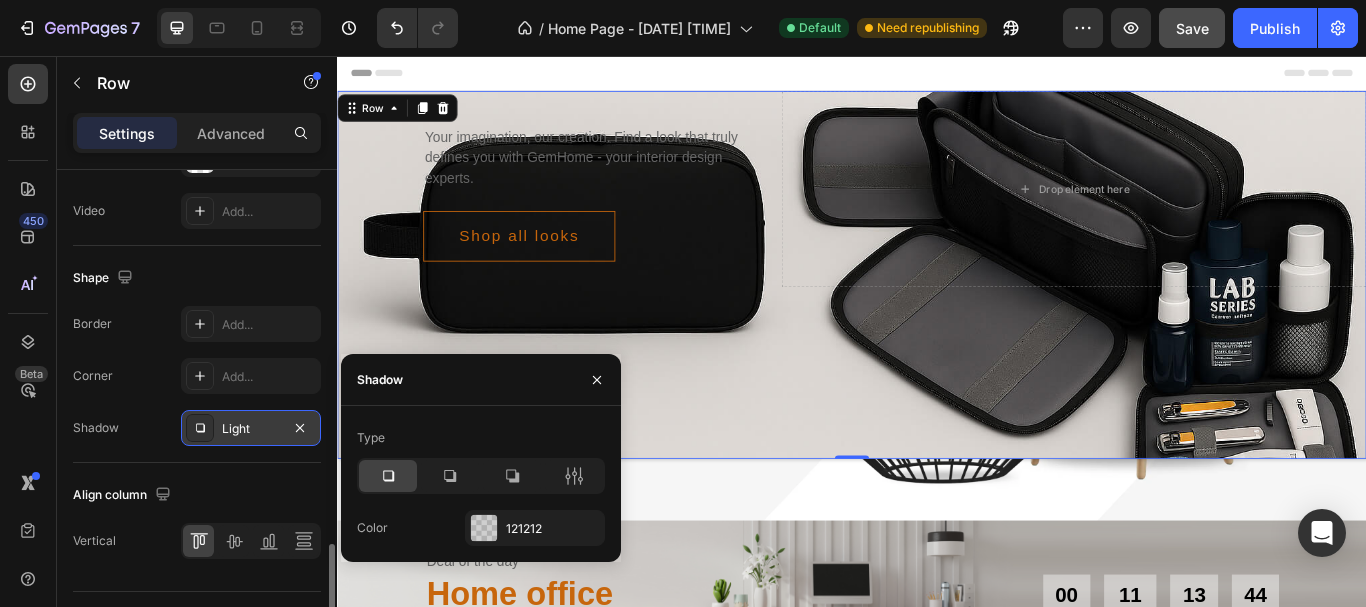 scroll, scrollTop: 954, scrollLeft: 0, axis: vertical 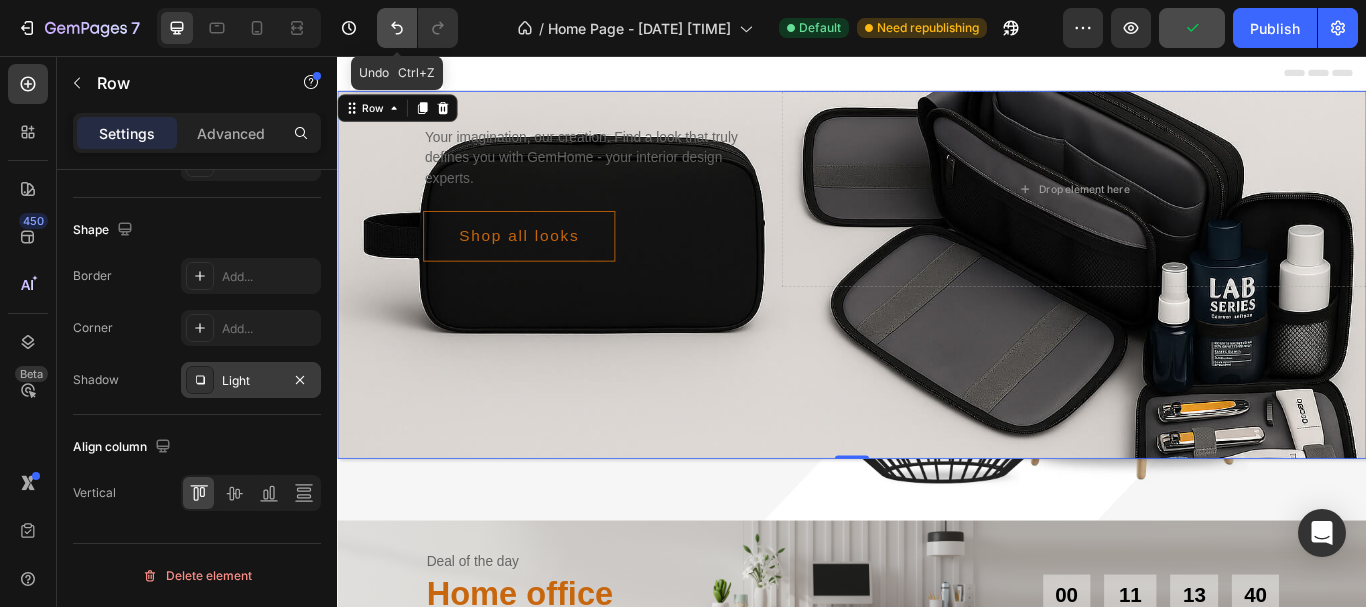 click 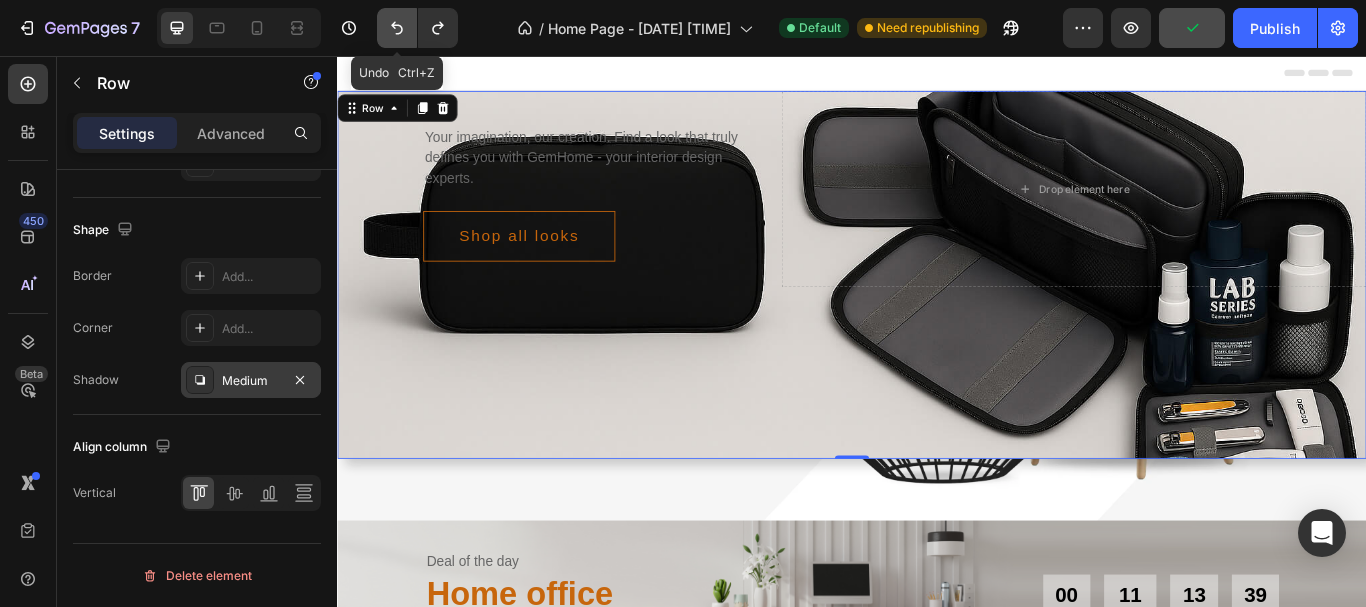 click 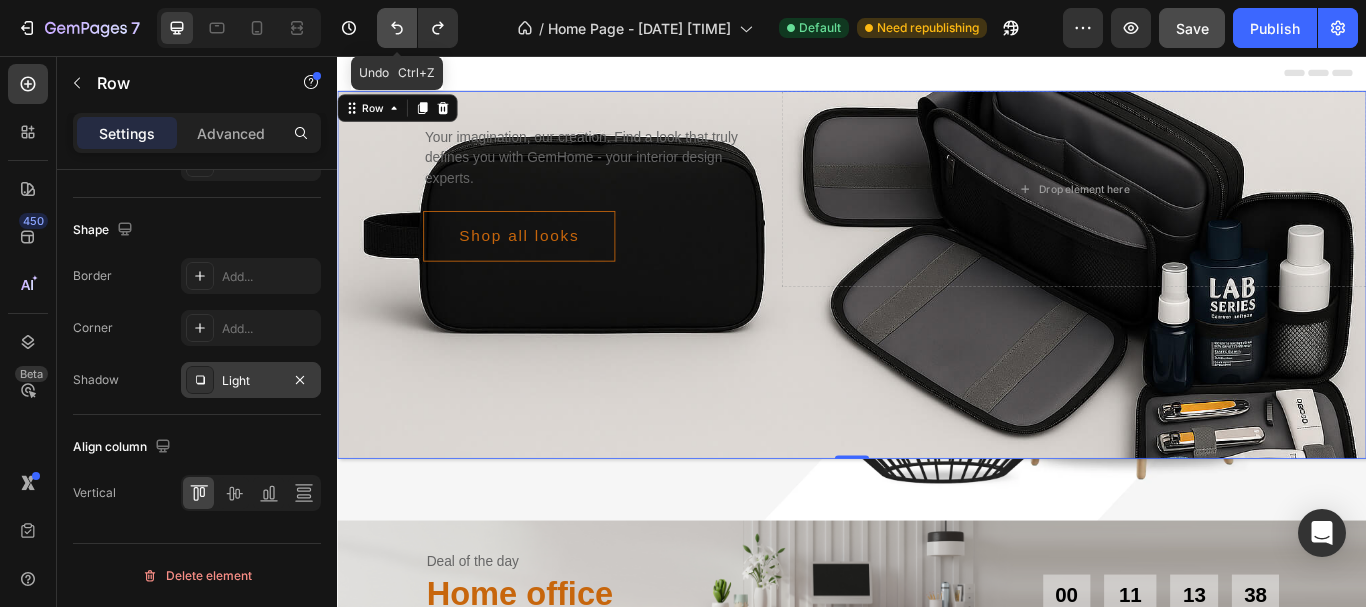 click 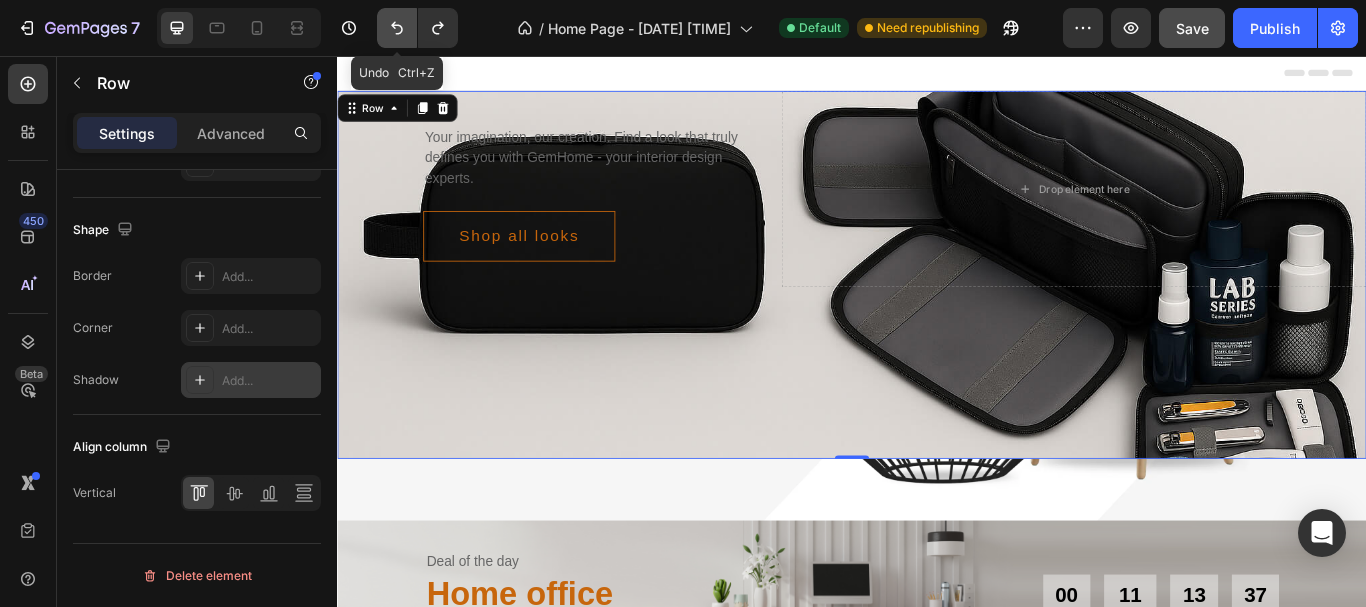 click 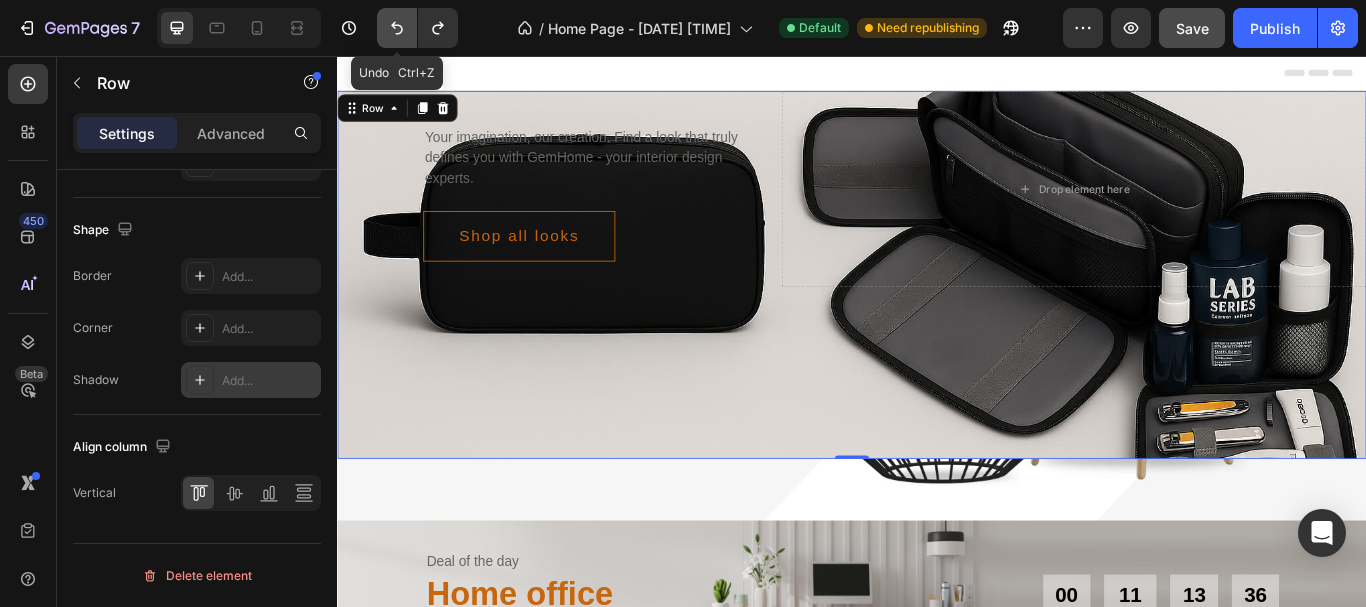 click 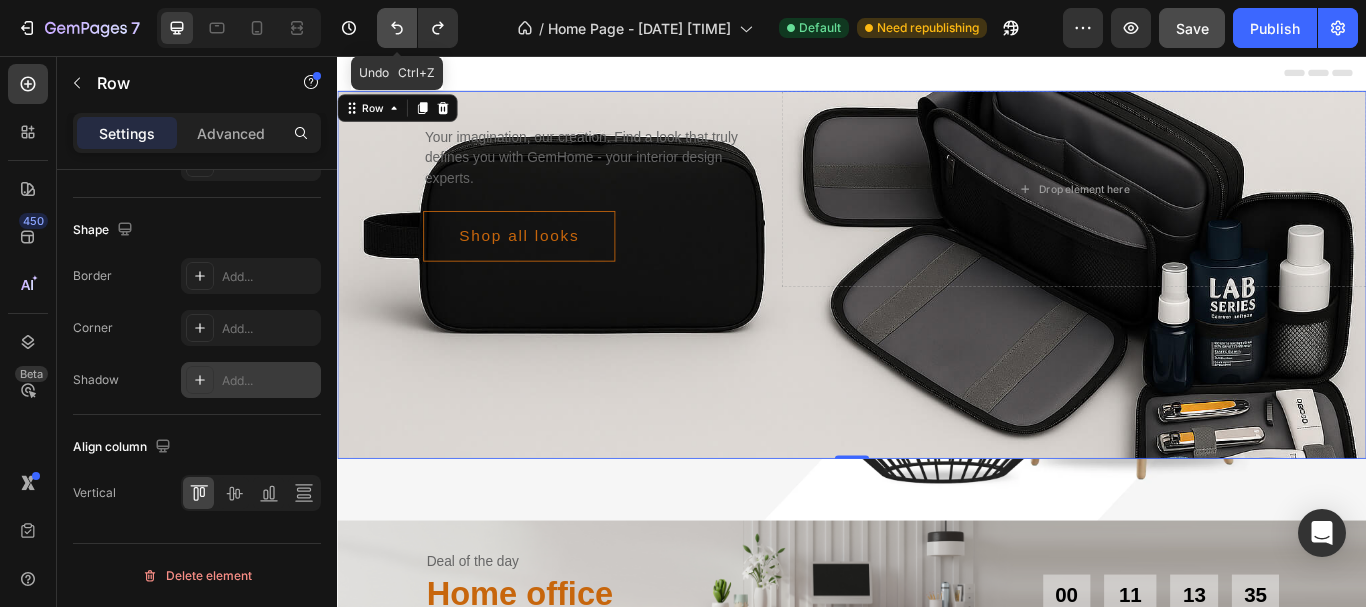 click 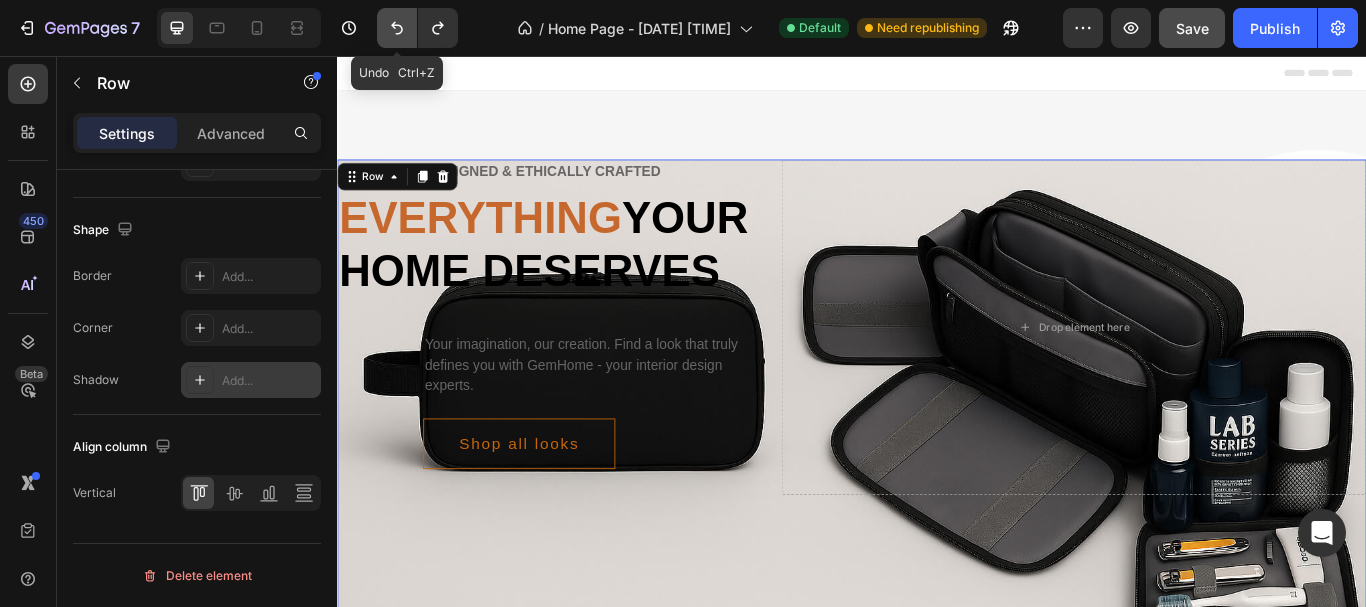 click 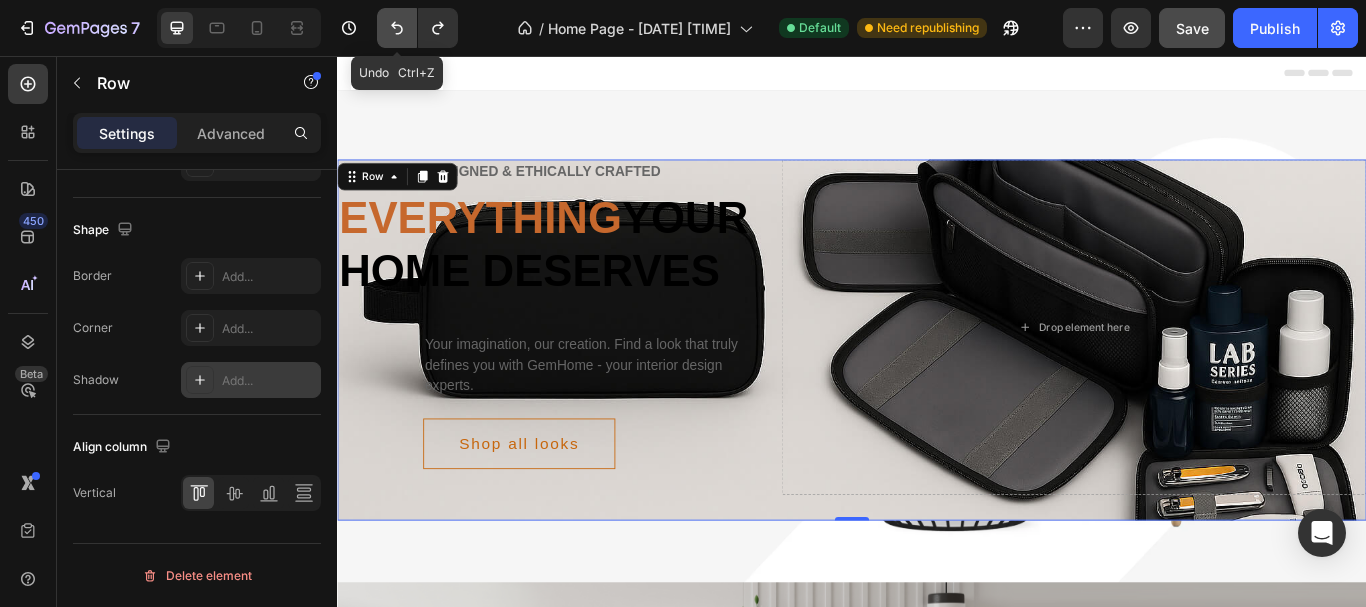 click 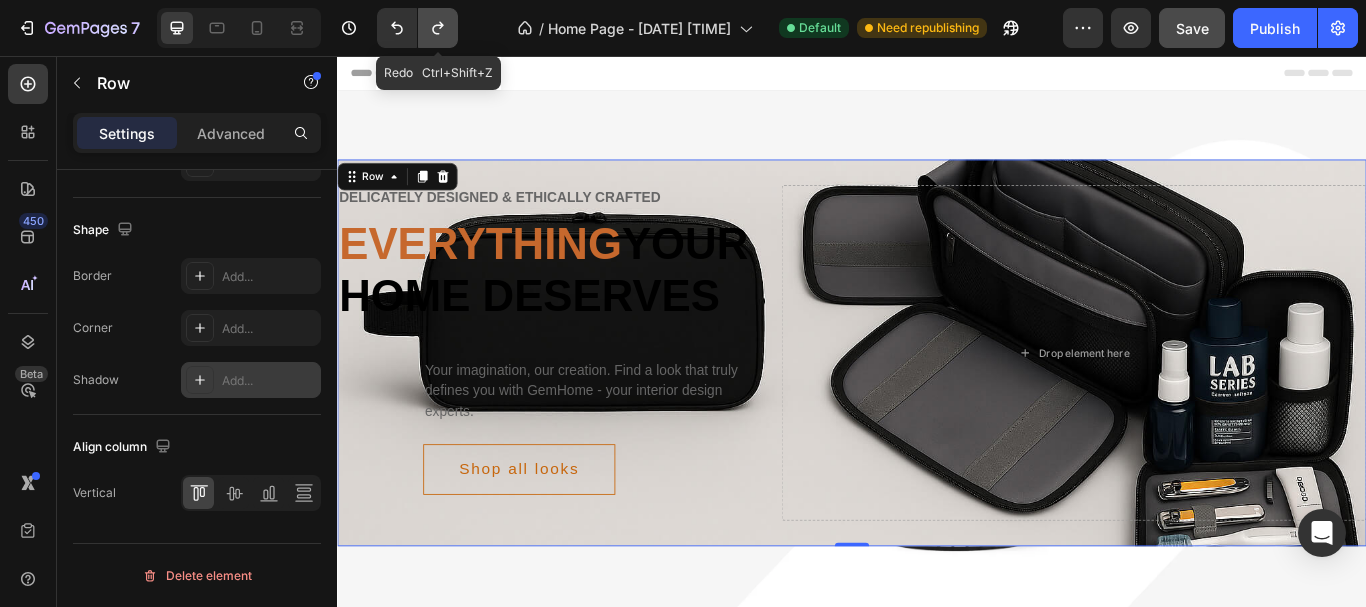 click 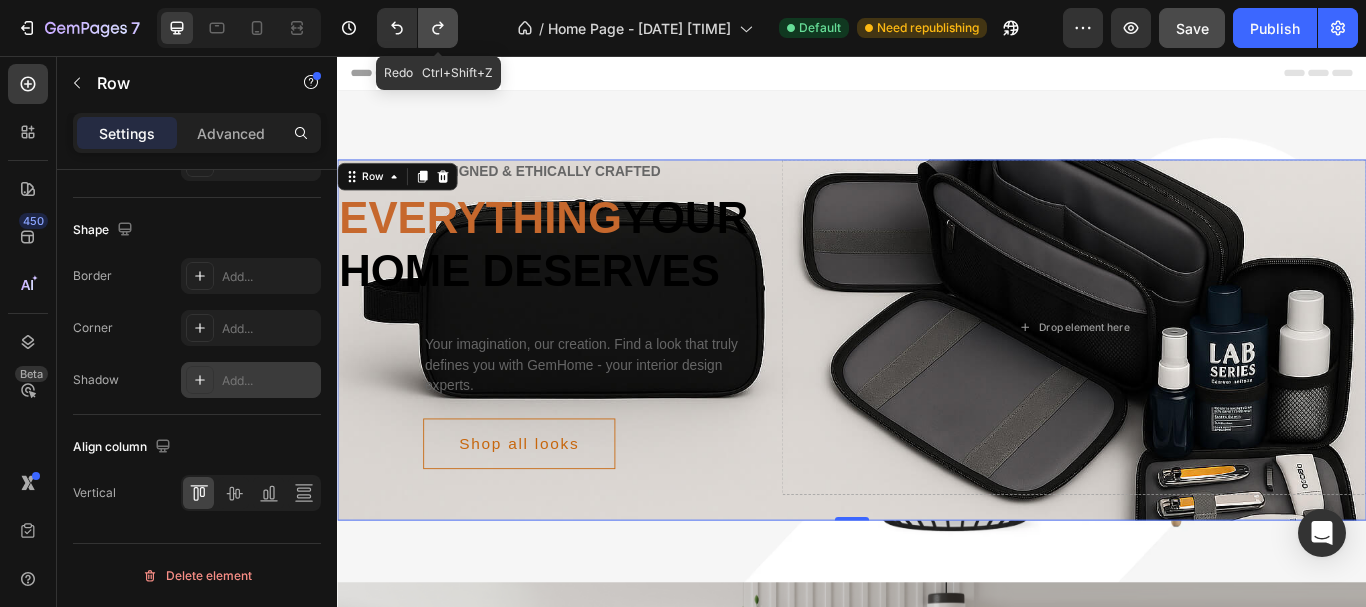 click 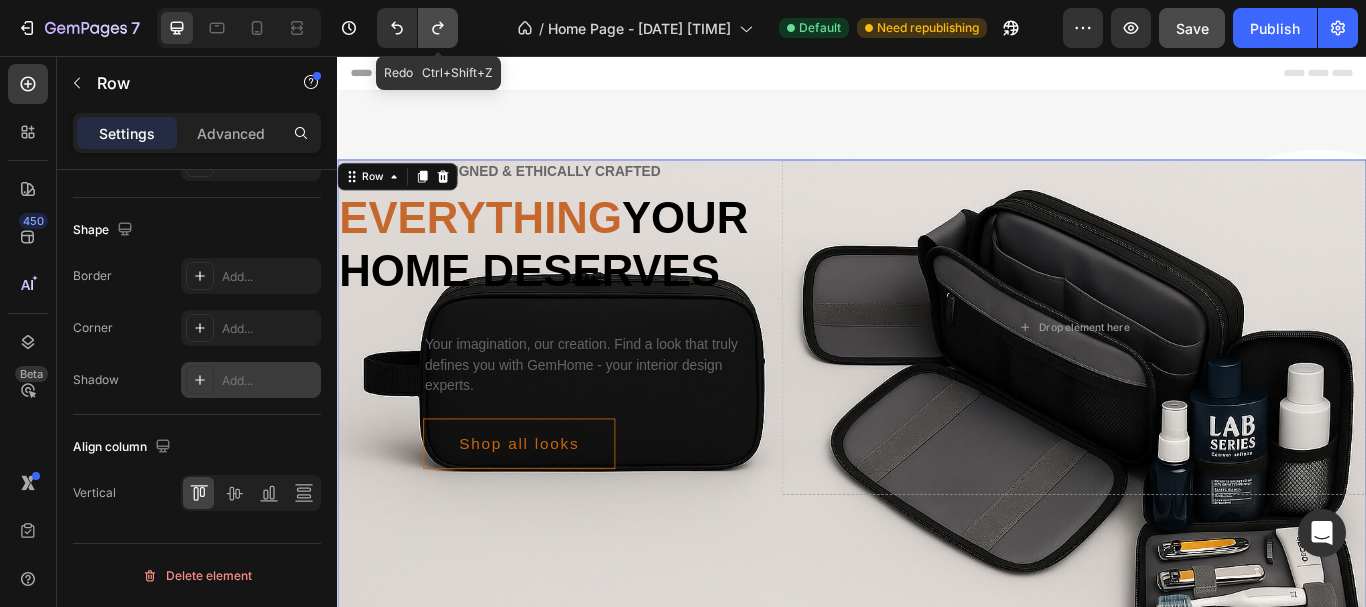click 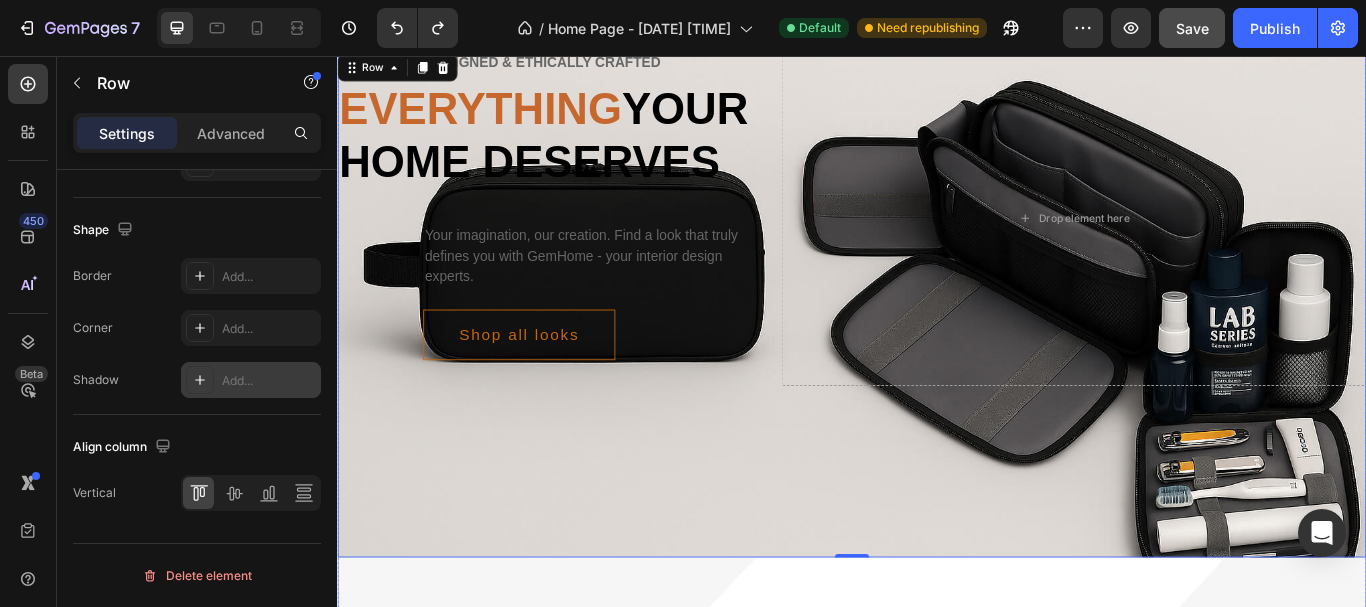 scroll, scrollTop: 129, scrollLeft: 0, axis: vertical 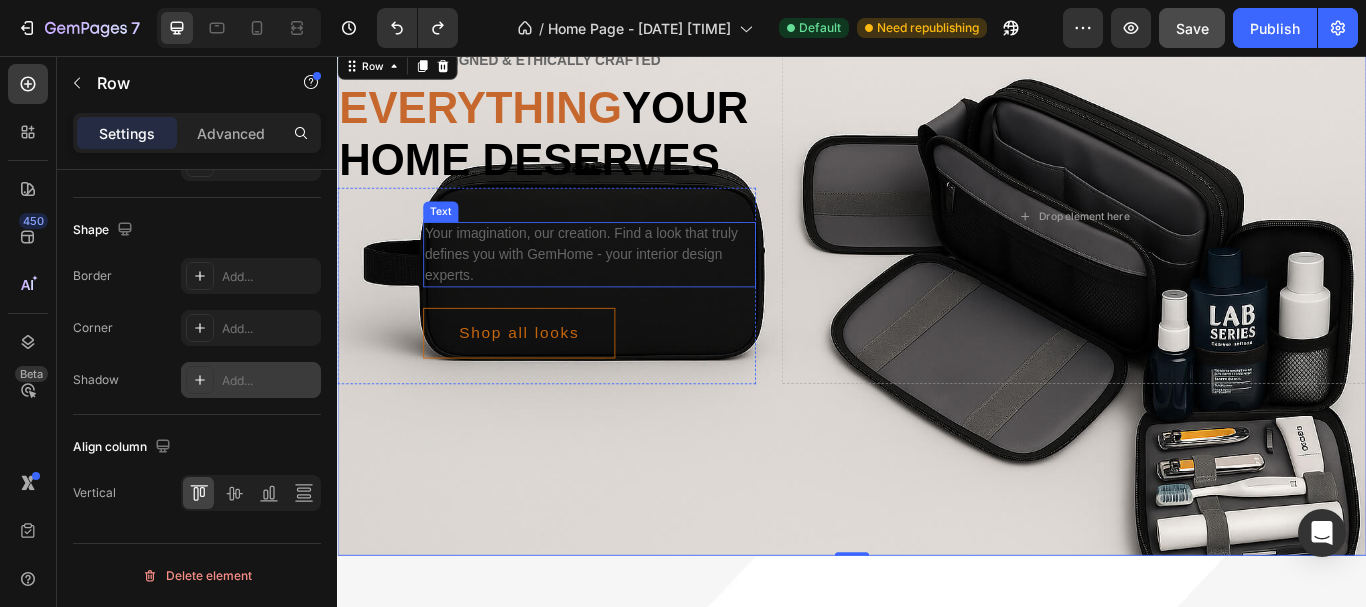click on "Your imagination, our creation. Find a look that truly defines you with GemHome - your interior design experts." at bounding box center (631, 288) 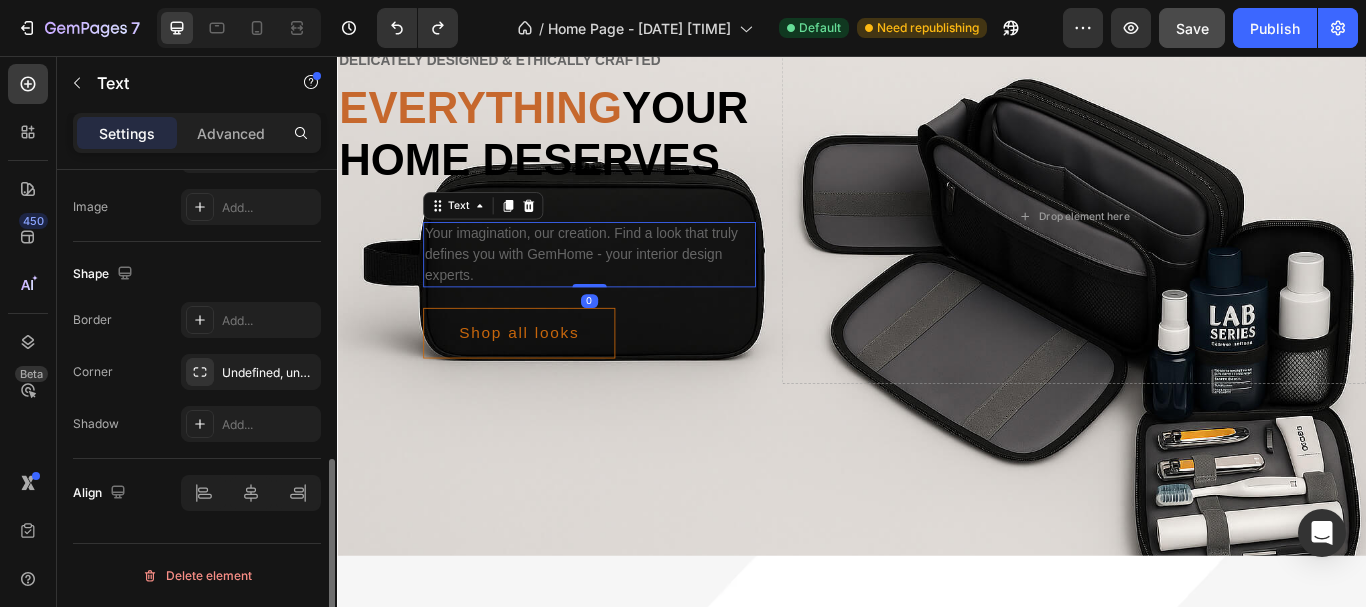 scroll, scrollTop: 0, scrollLeft: 0, axis: both 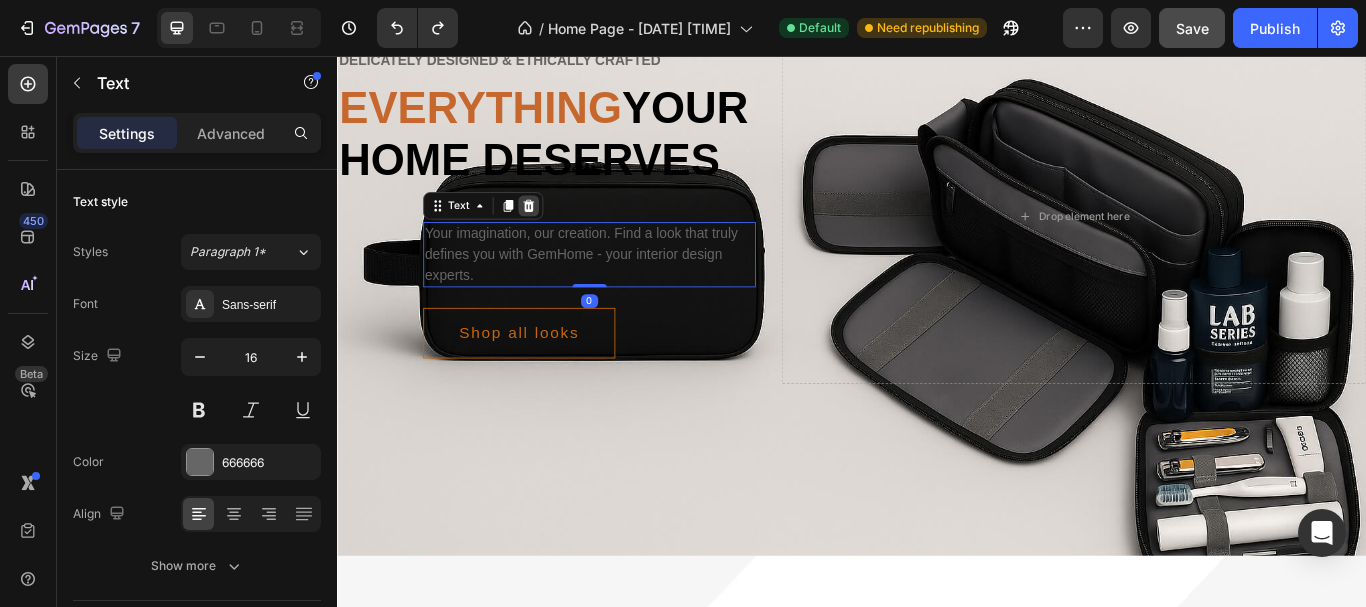 click 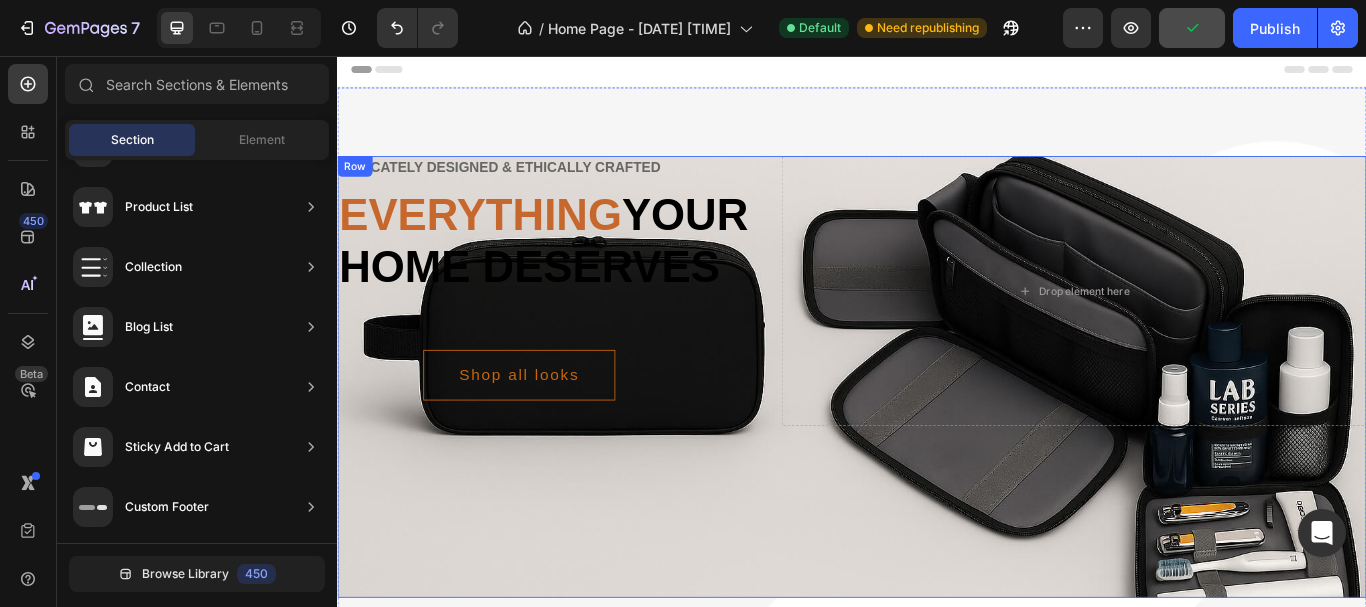 scroll, scrollTop: 0, scrollLeft: 0, axis: both 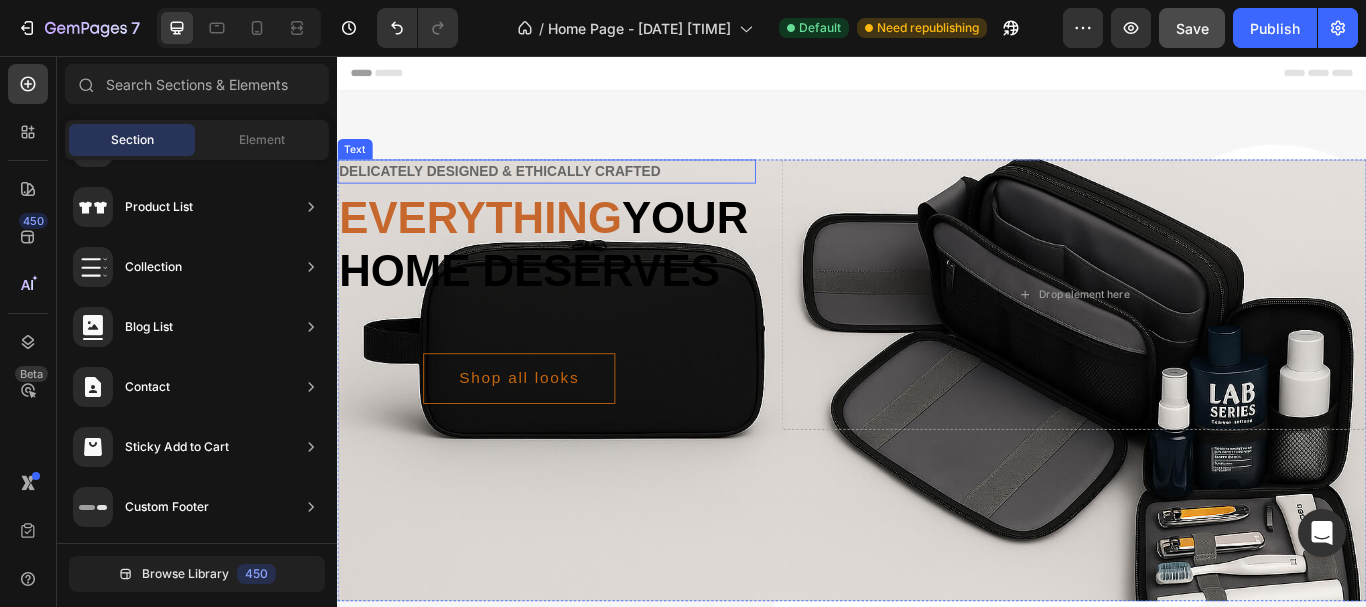 click on "Delicately designed & ethically crafted" at bounding box center [581, 191] 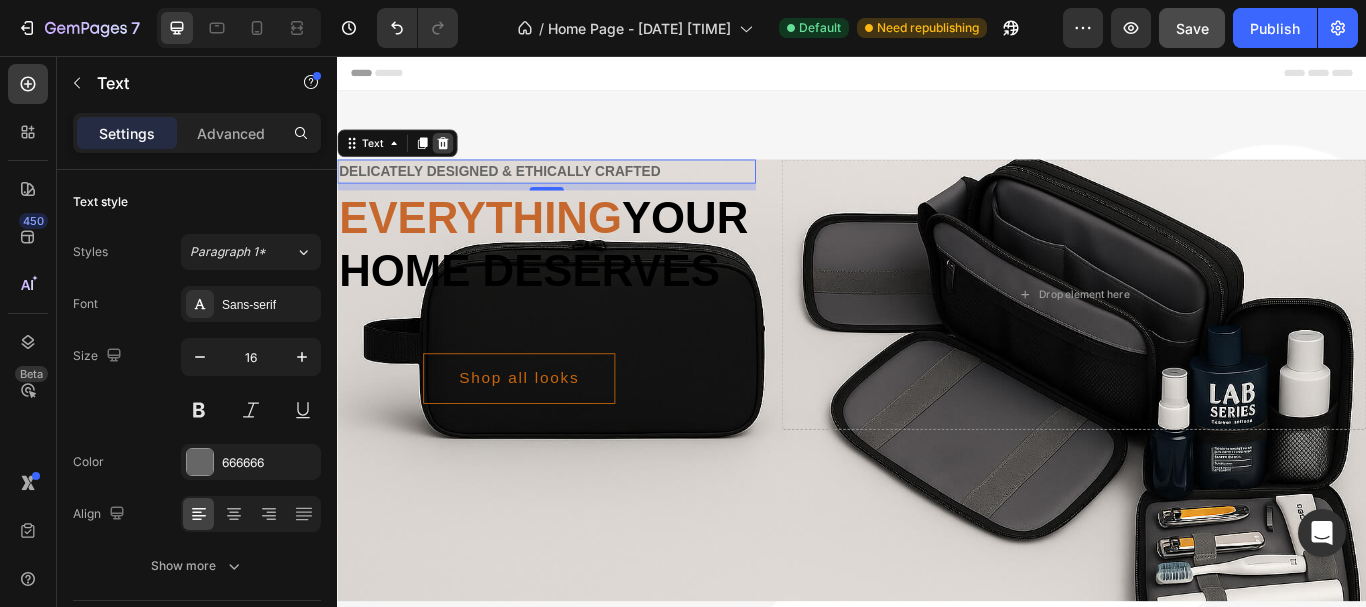 click 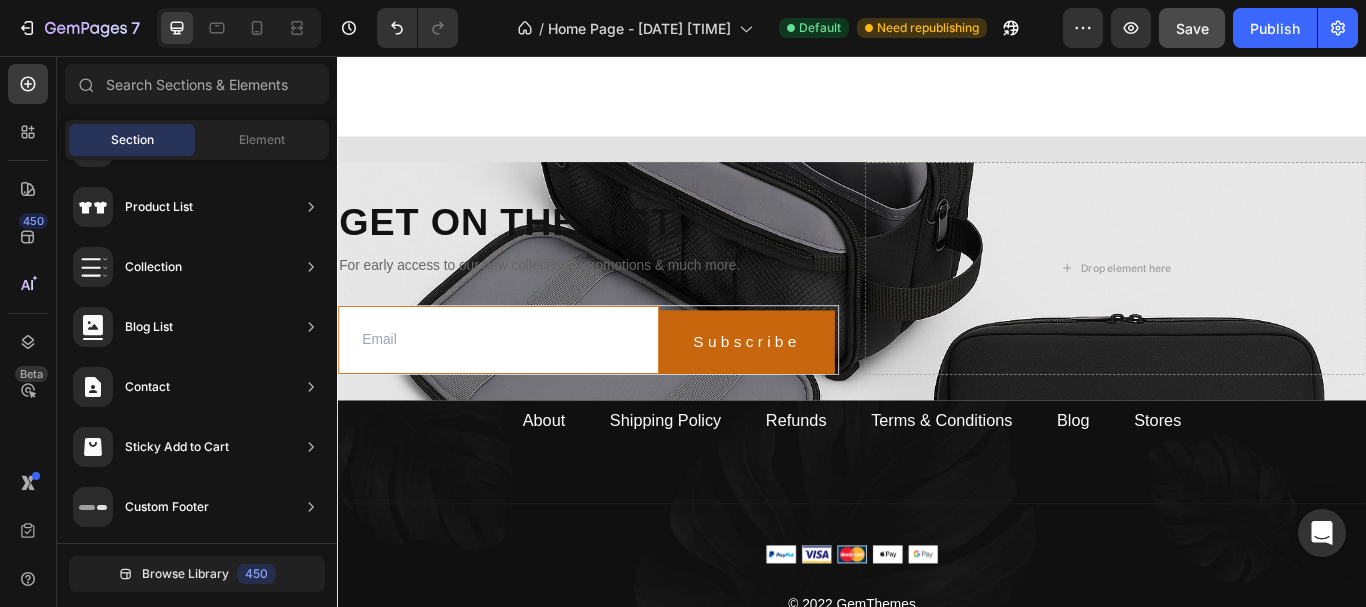 scroll, scrollTop: 4076, scrollLeft: 0, axis: vertical 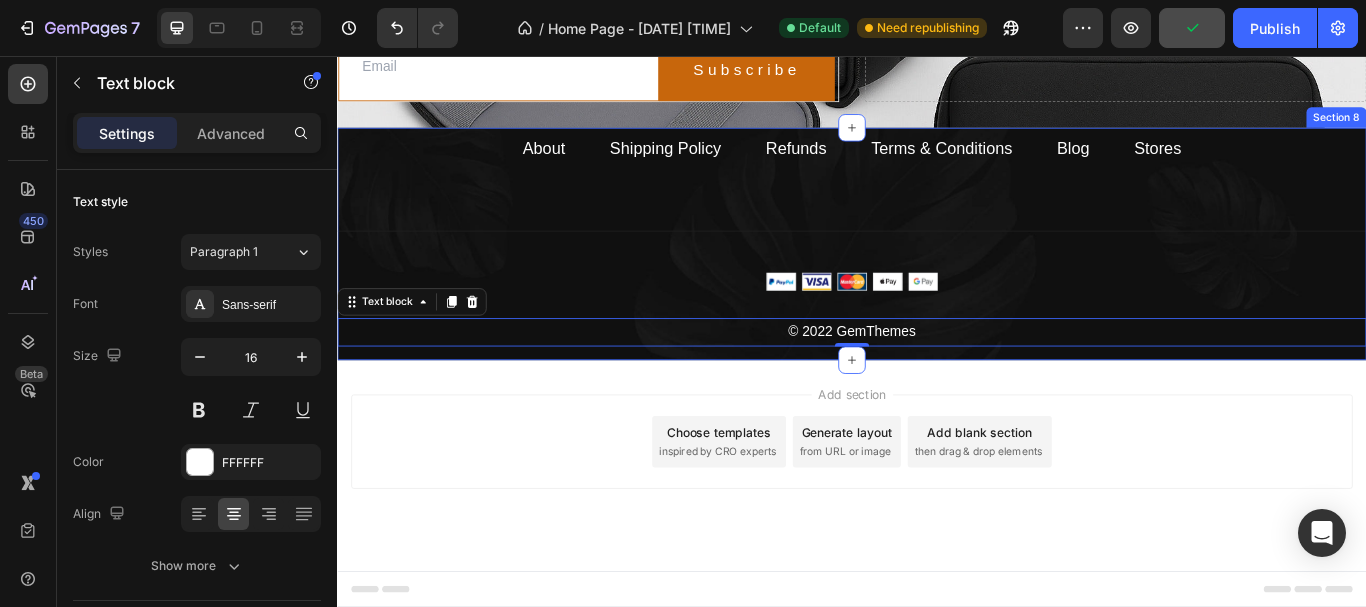 click on "About Text block Shipping Policy Text block Refunds Text block Terms & Conditions Text block Blog Text block Stores Text block Row                Title Line Image © 2022 GemThemes Text block   0 Row Section 8" at bounding box center (937, 275) 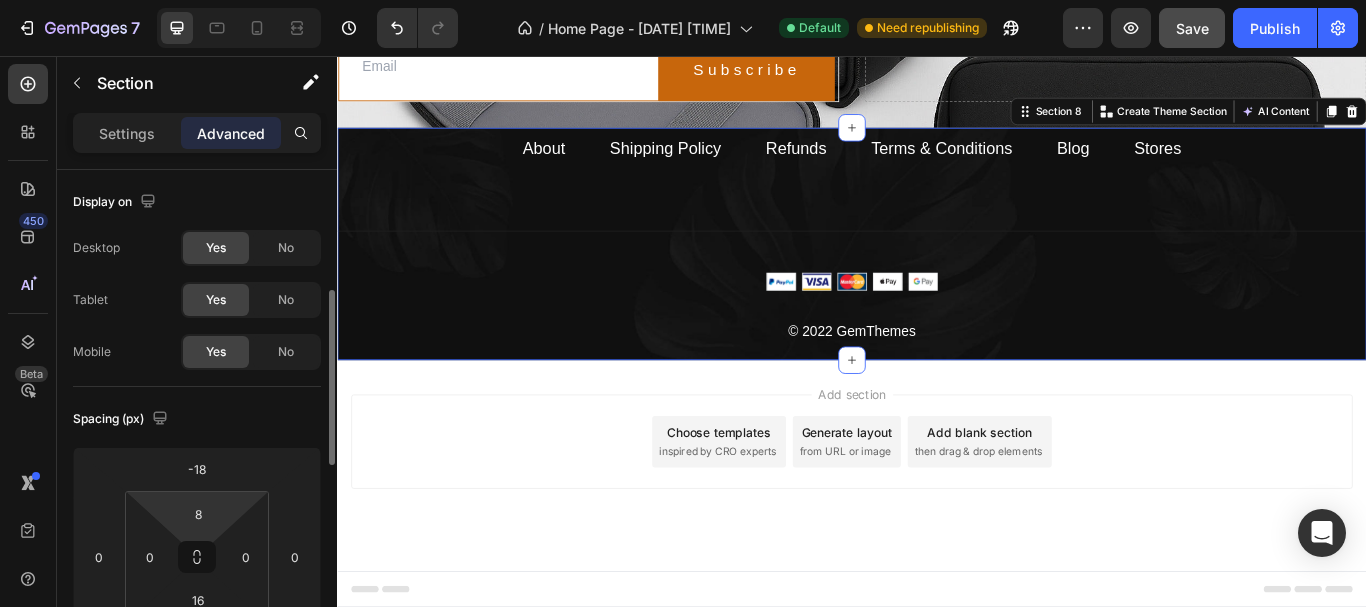 scroll, scrollTop: 91, scrollLeft: 0, axis: vertical 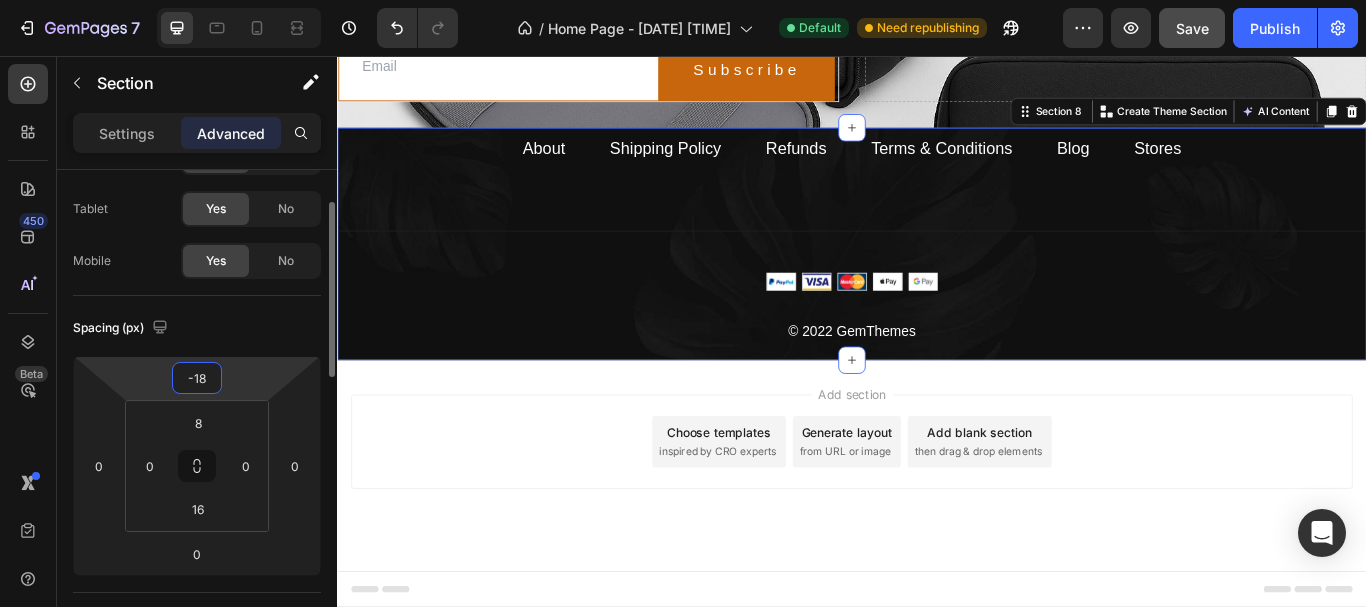 click on "-18" at bounding box center (197, 378) 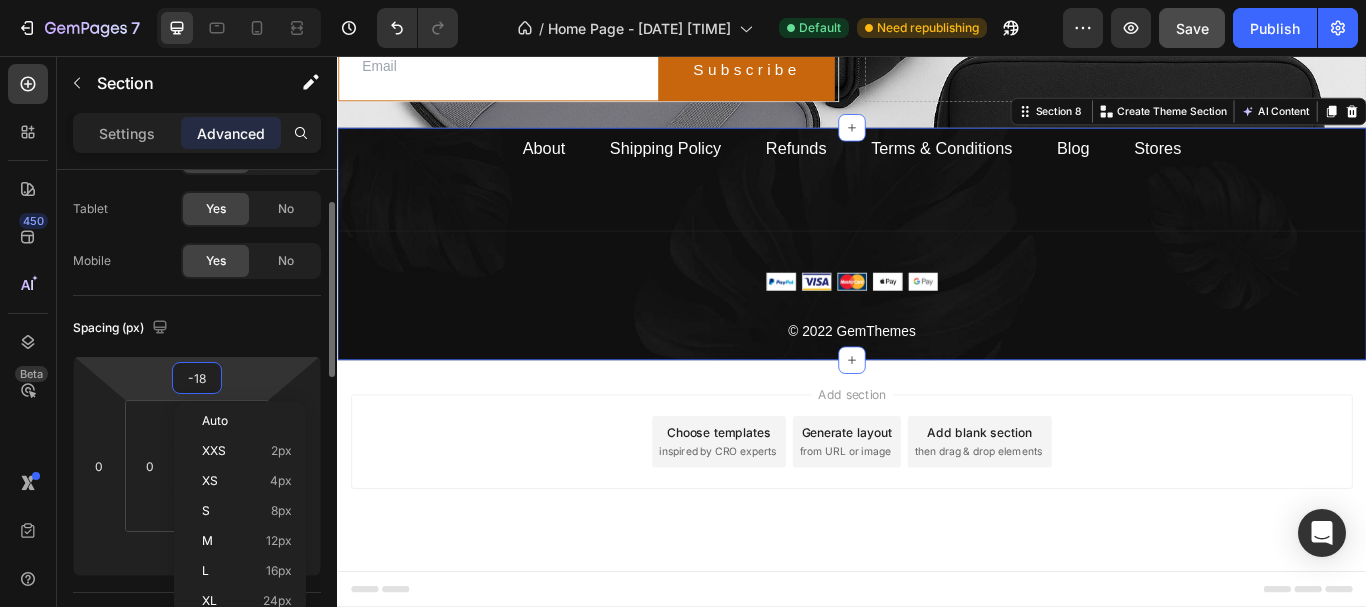 click on "-18" at bounding box center [197, 378] 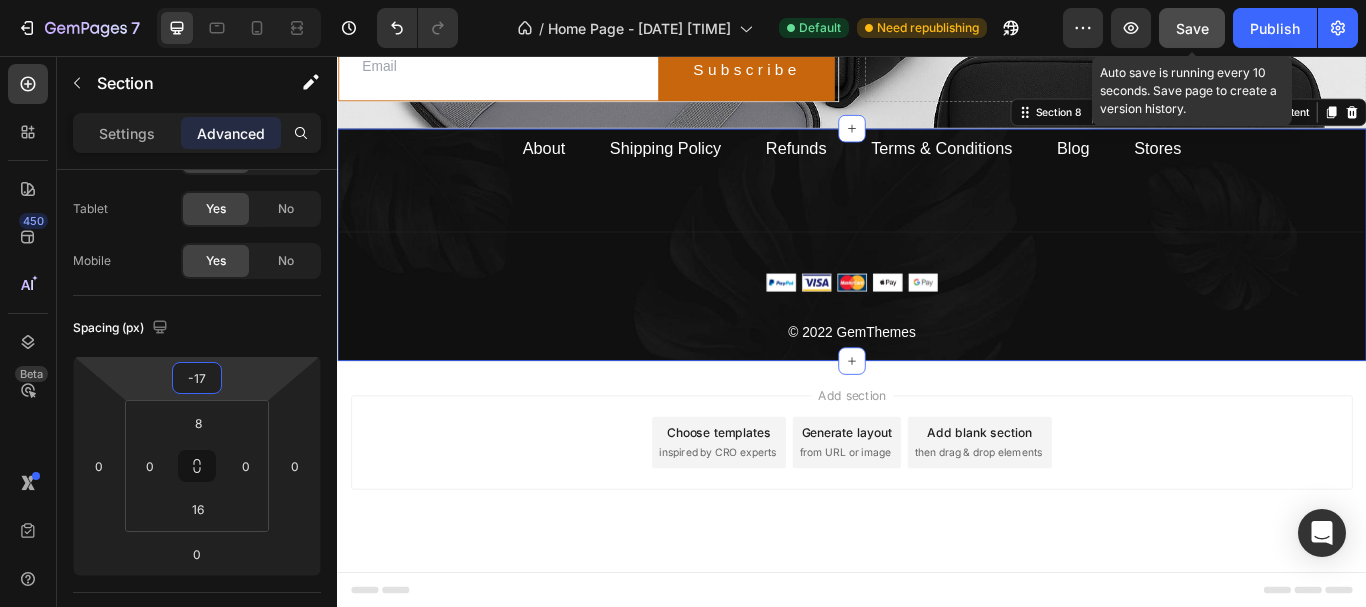 type on "-17" 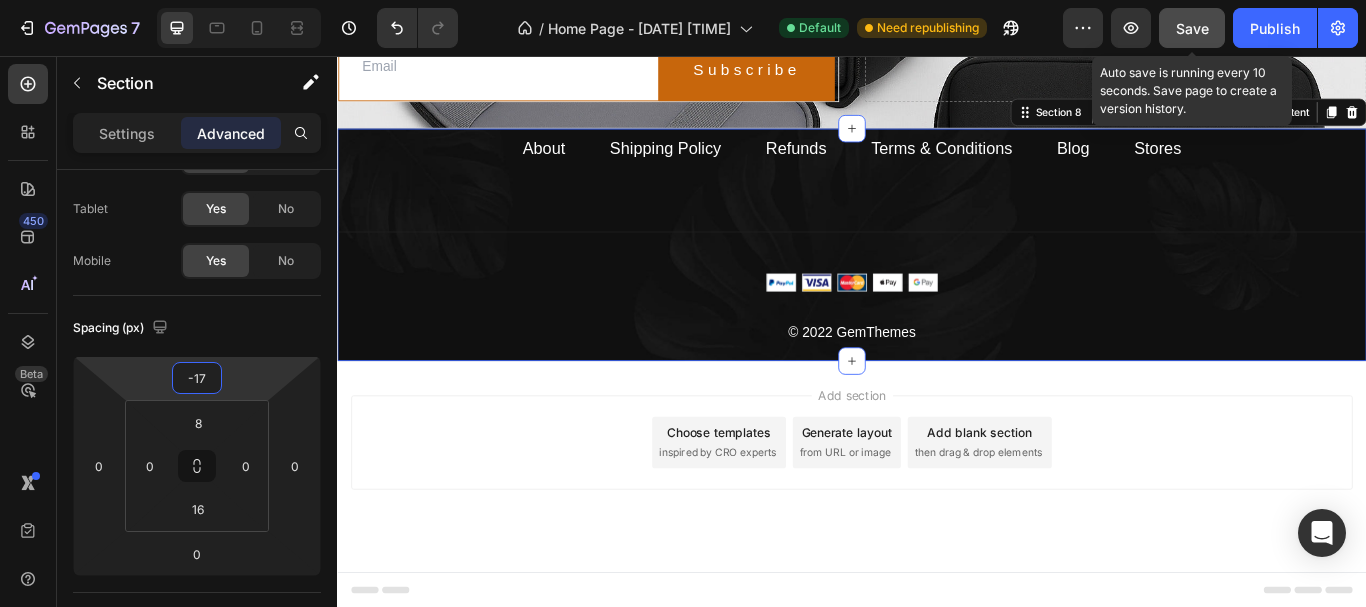 click on "Save" at bounding box center [1192, 28] 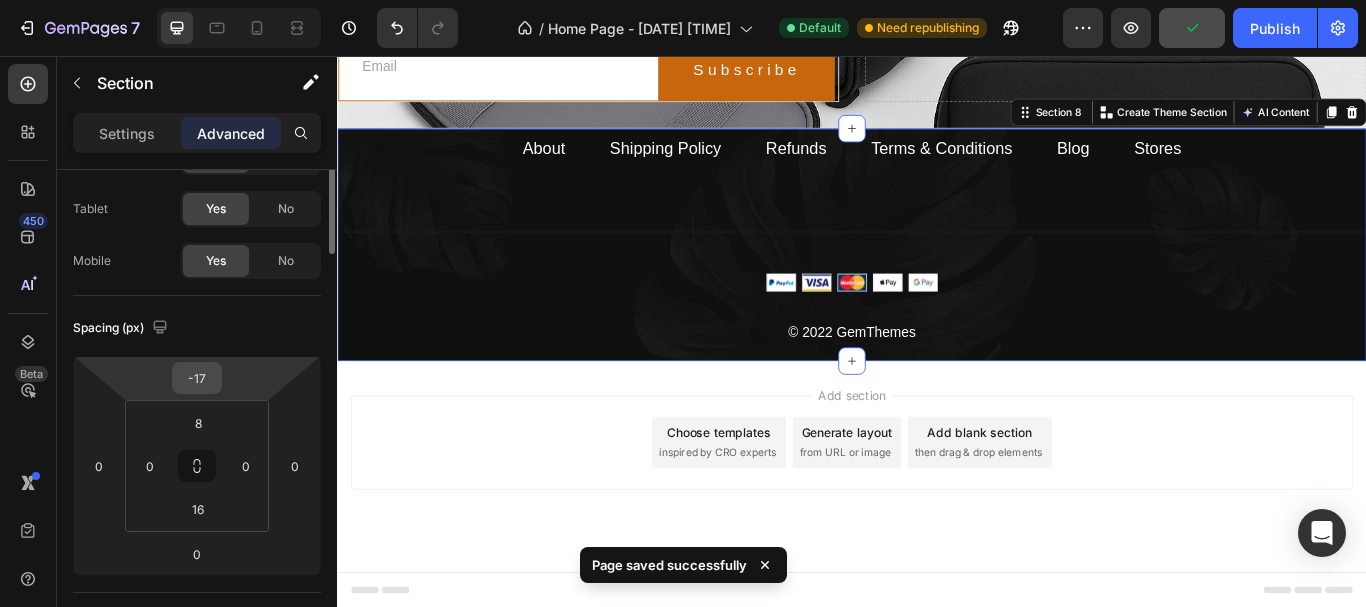 scroll, scrollTop: 0, scrollLeft: 0, axis: both 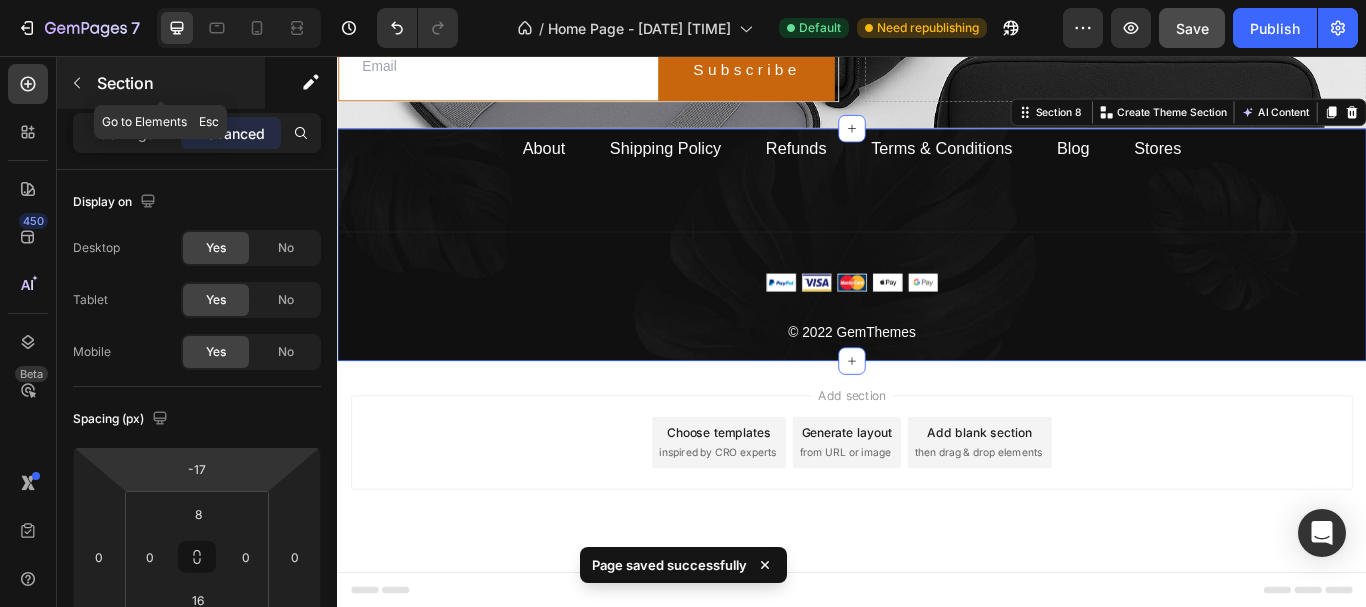 click 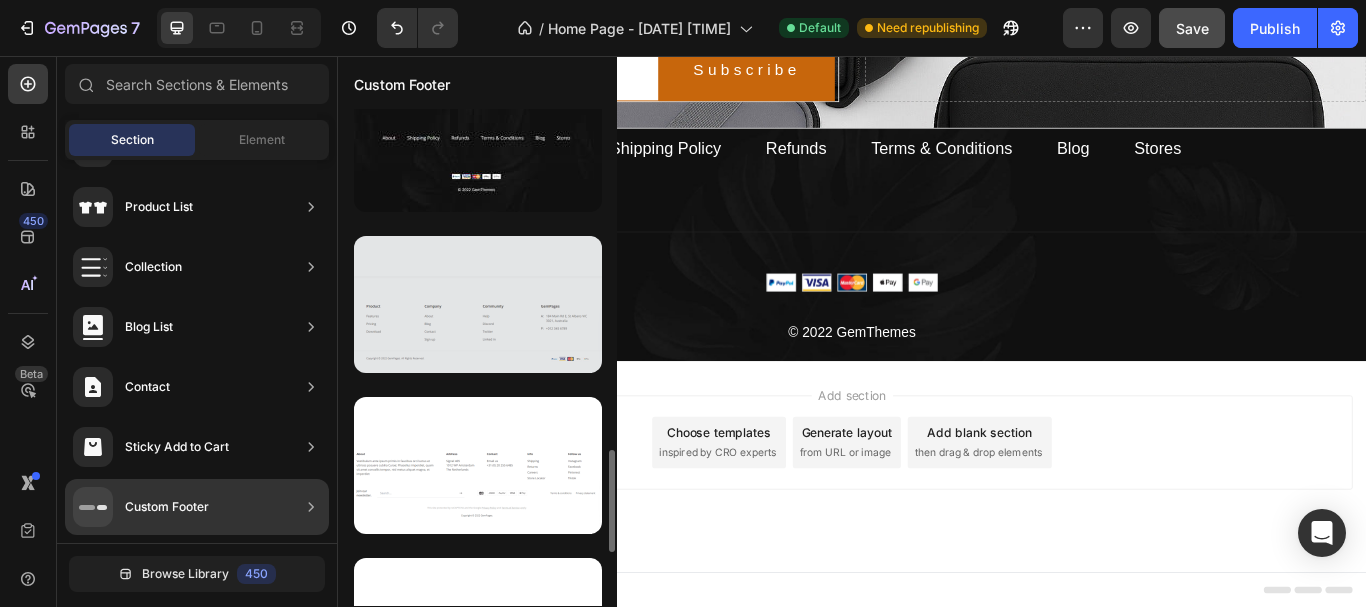 scroll, scrollTop: 1906, scrollLeft: 0, axis: vertical 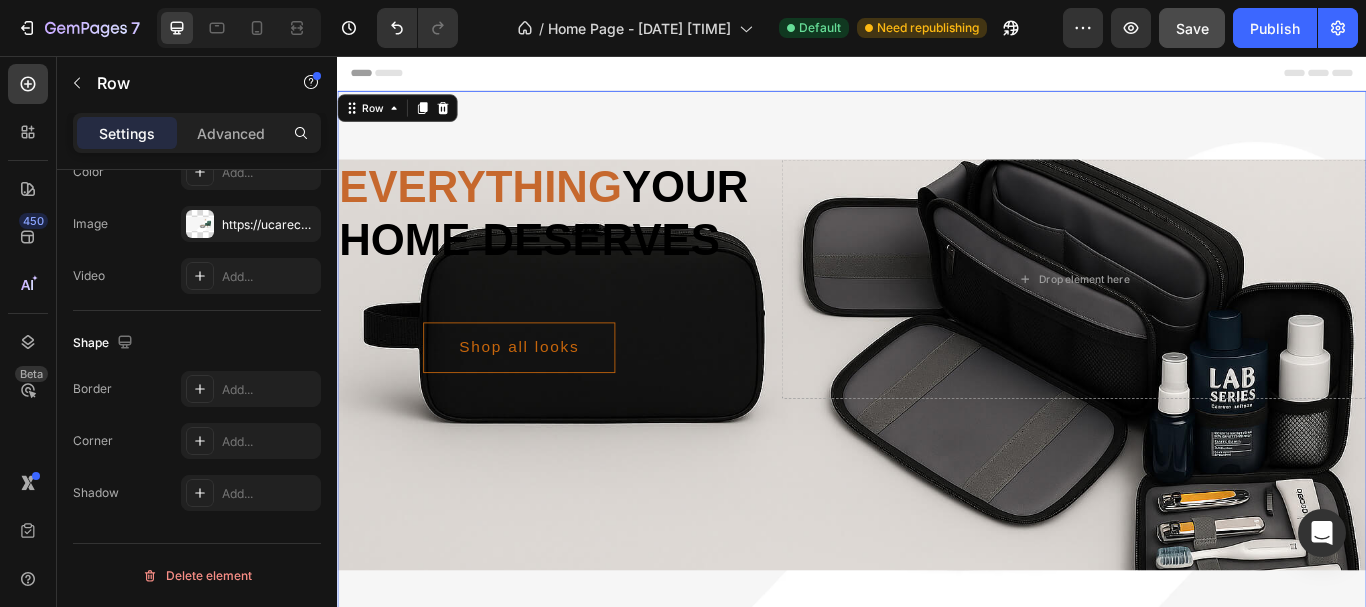 click on "Everything  your home deserves Heading Shop all looks Button Row
Drop element here Row Row   0" at bounding box center (937, 458) 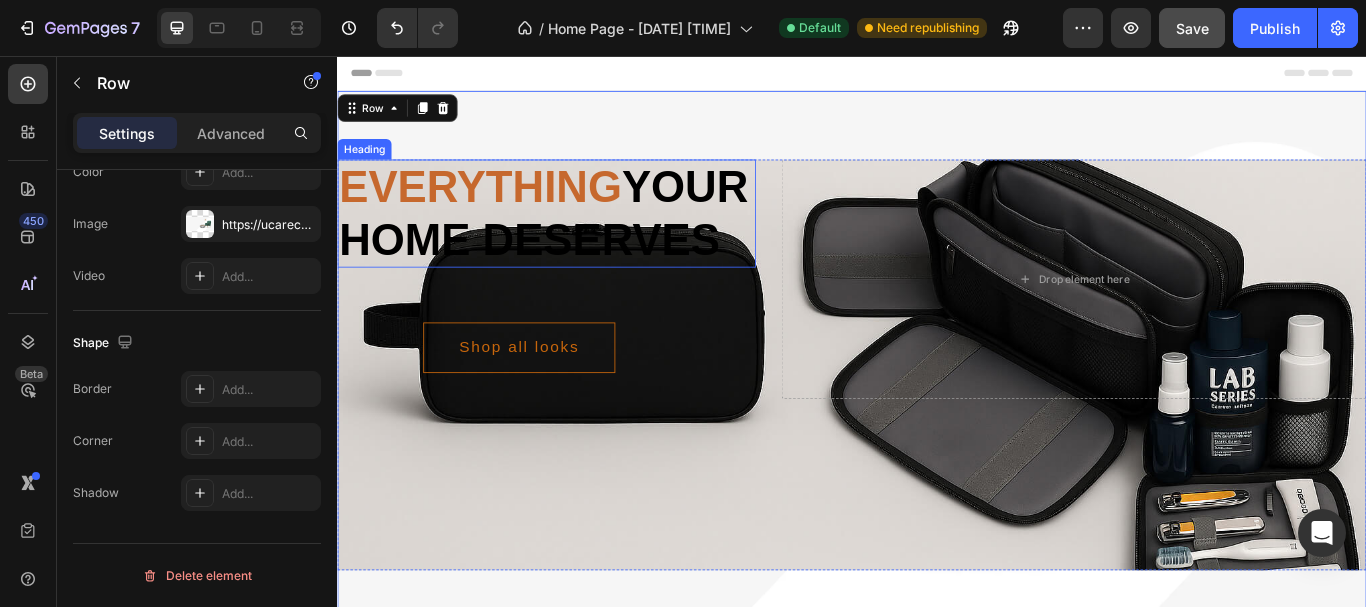 click on "Everything" at bounding box center (504, 209) 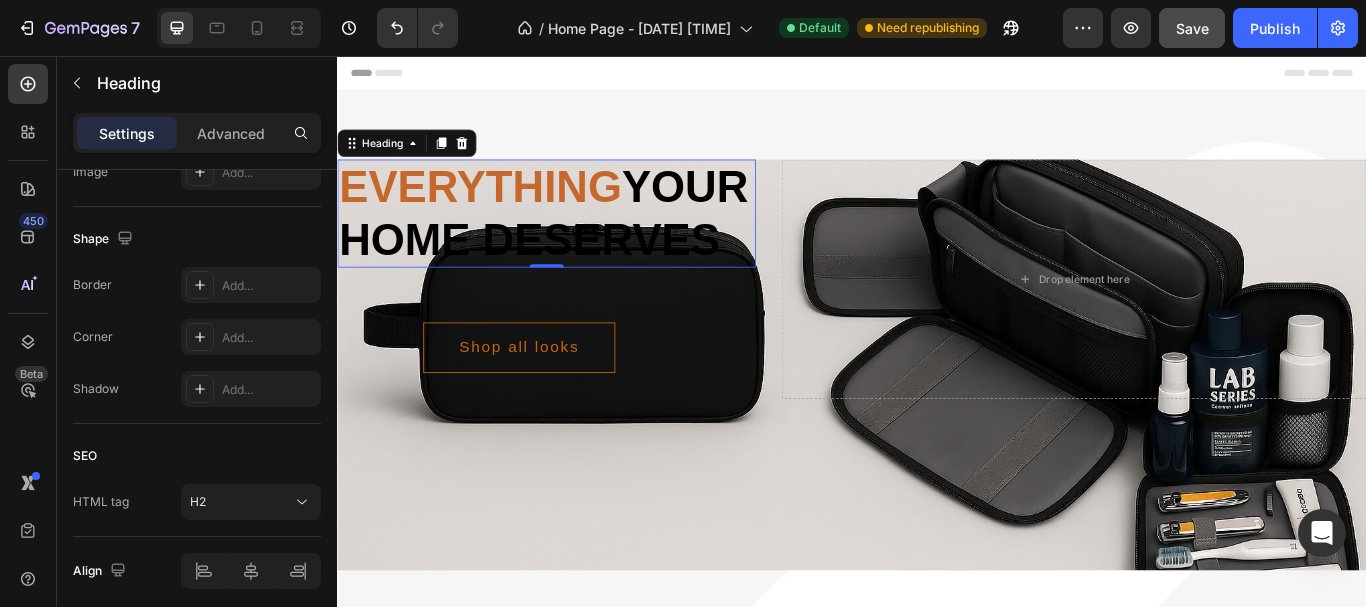 scroll, scrollTop: 0, scrollLeft: 0, axis: both 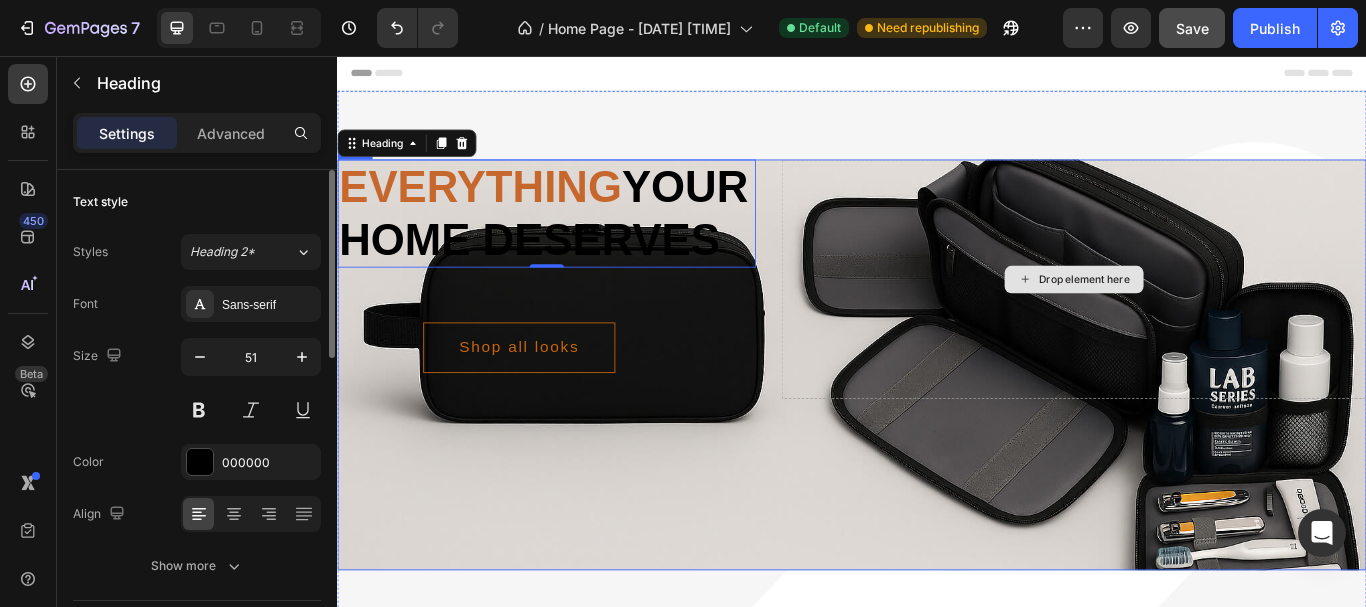 click on "Drop element here" at bounding box center [1196, 316] 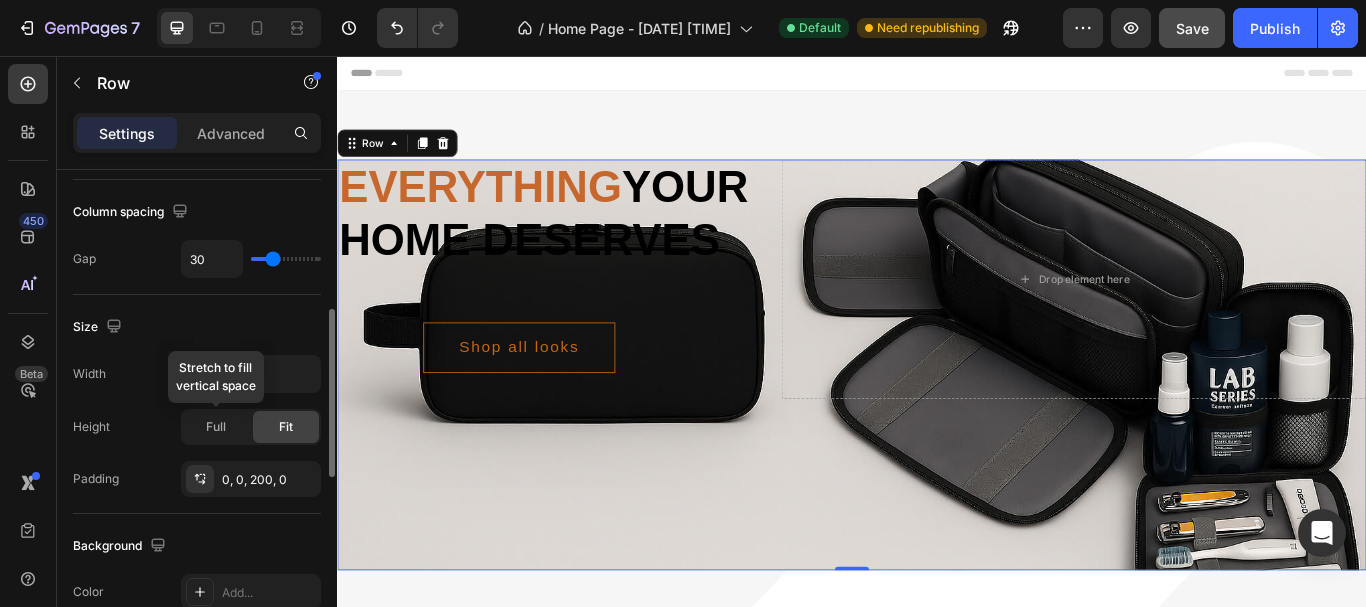 scroll, scrollTop: 422, scrollLeft: 0, axis: vertical 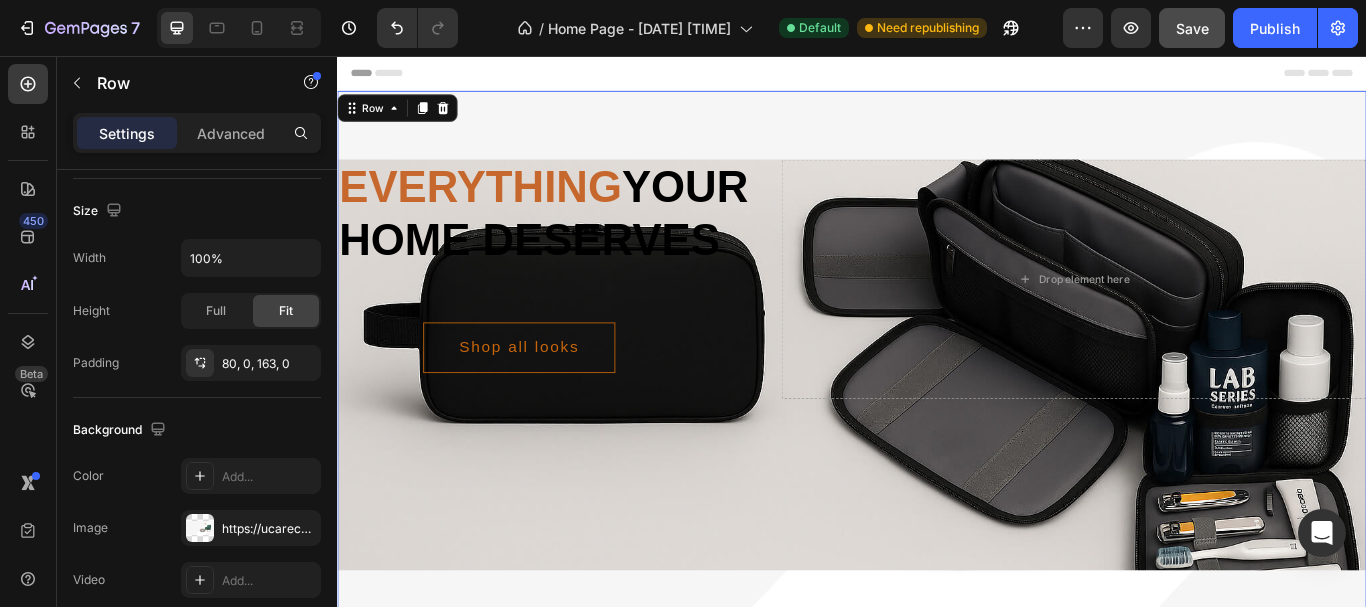 click on "Everything  your home deserves Heading Shop all looks Button Row
Drop element here Row Row   0" at bounding box center [937, 458] 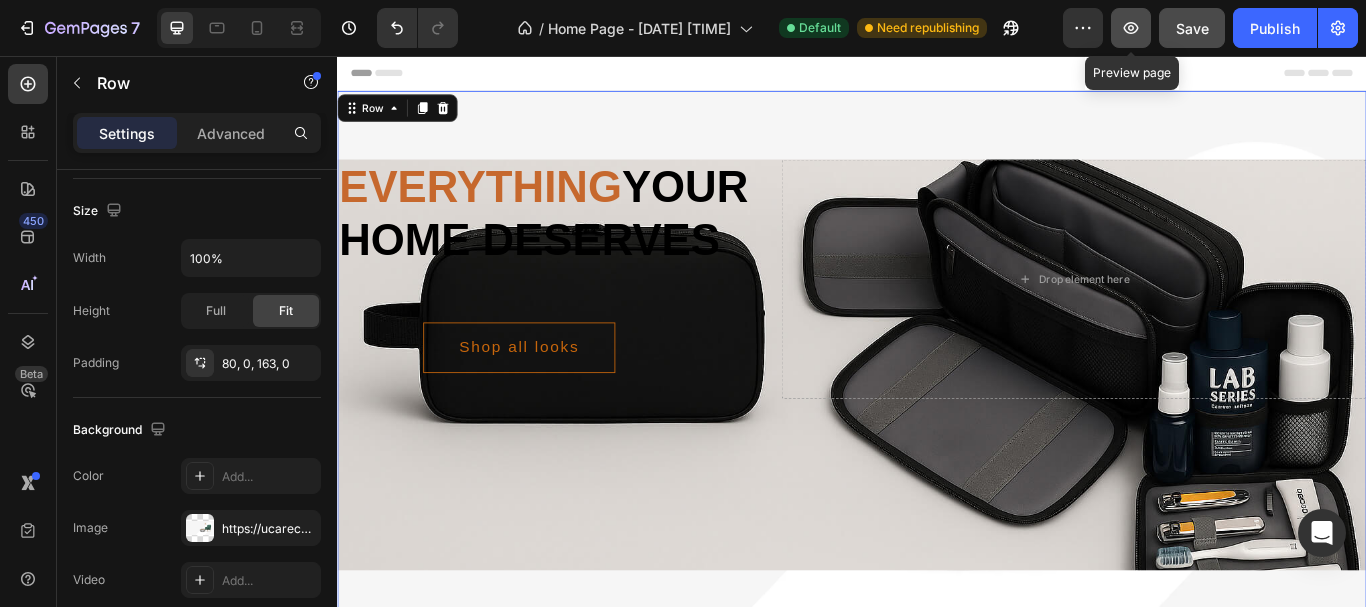 click 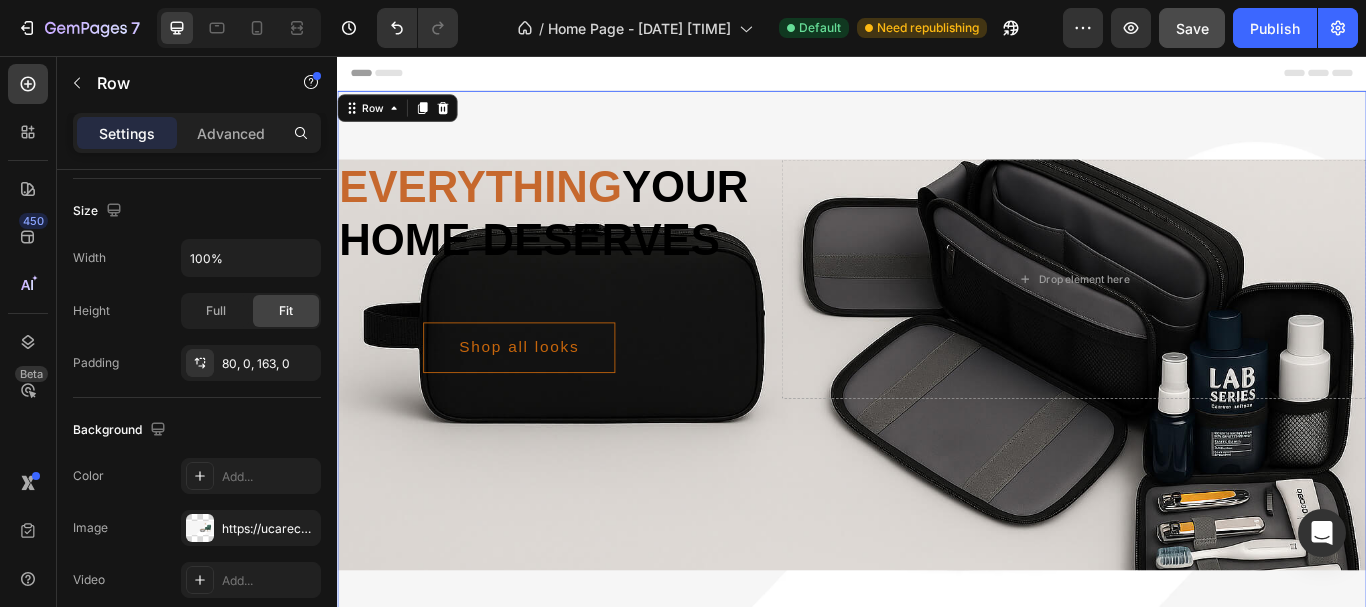 click on "Everything  your home deserves Heading Shop all looks Button Row
Drop element here Row Row   0" at bounding box center [937, 458] 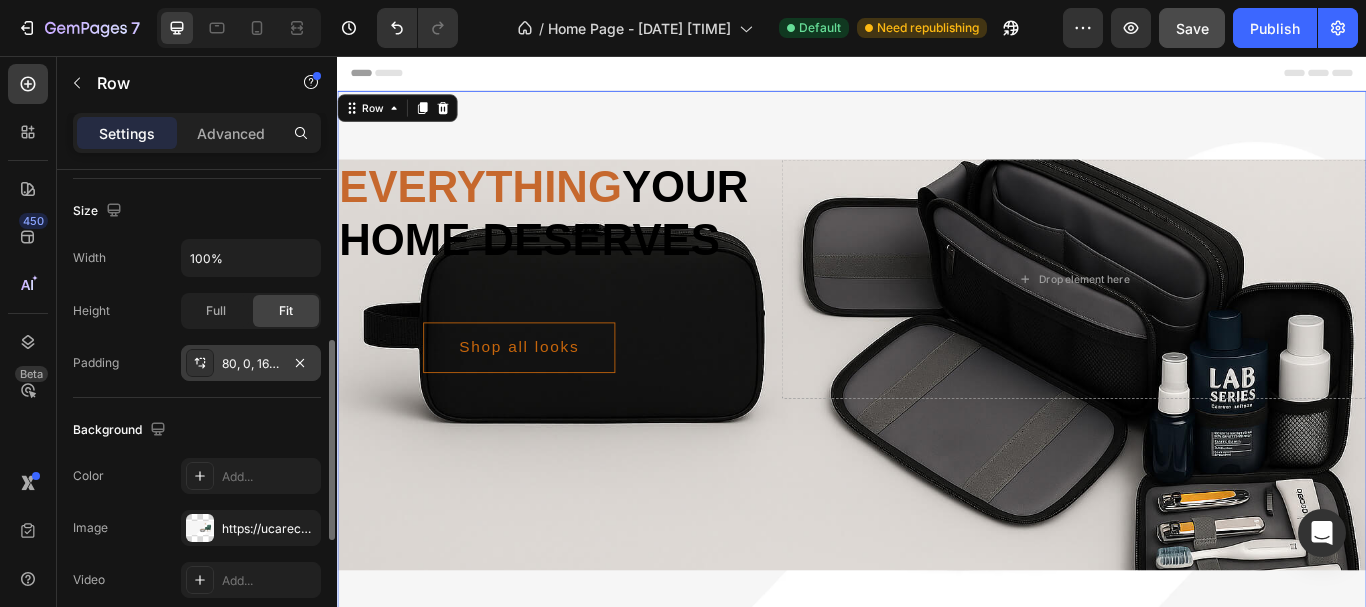 click on "80, 0, 163, 0" at bounding box center [251, 364] 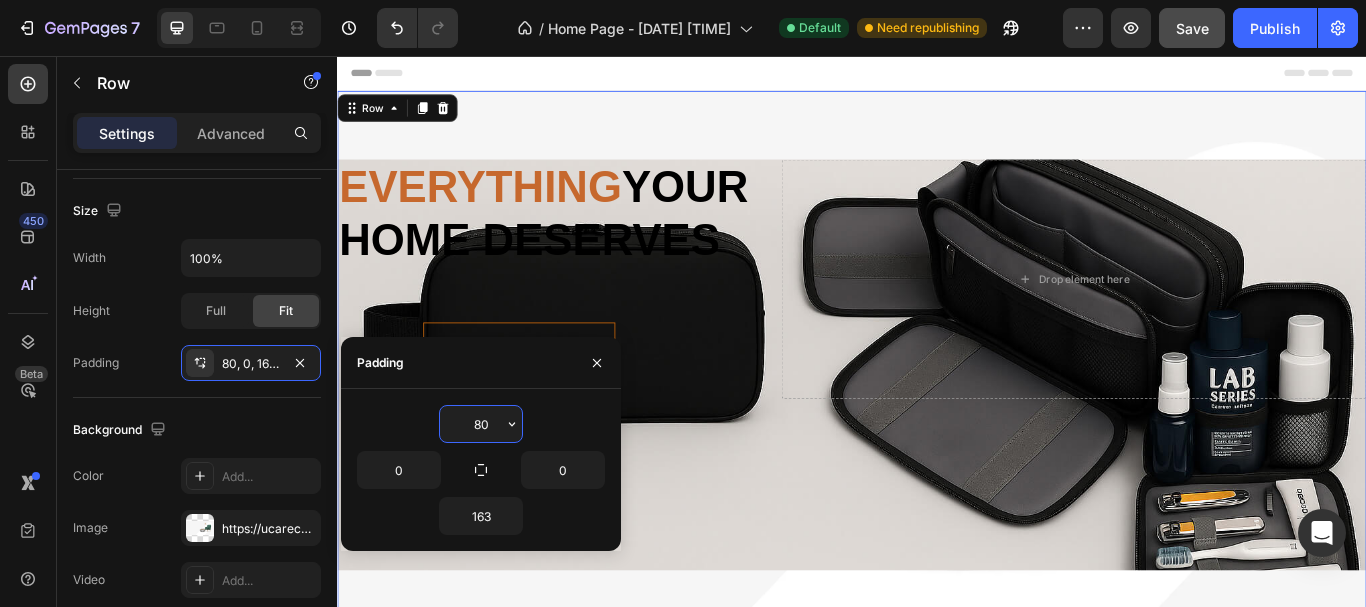 click on "80" at bounding box center (481, 424) 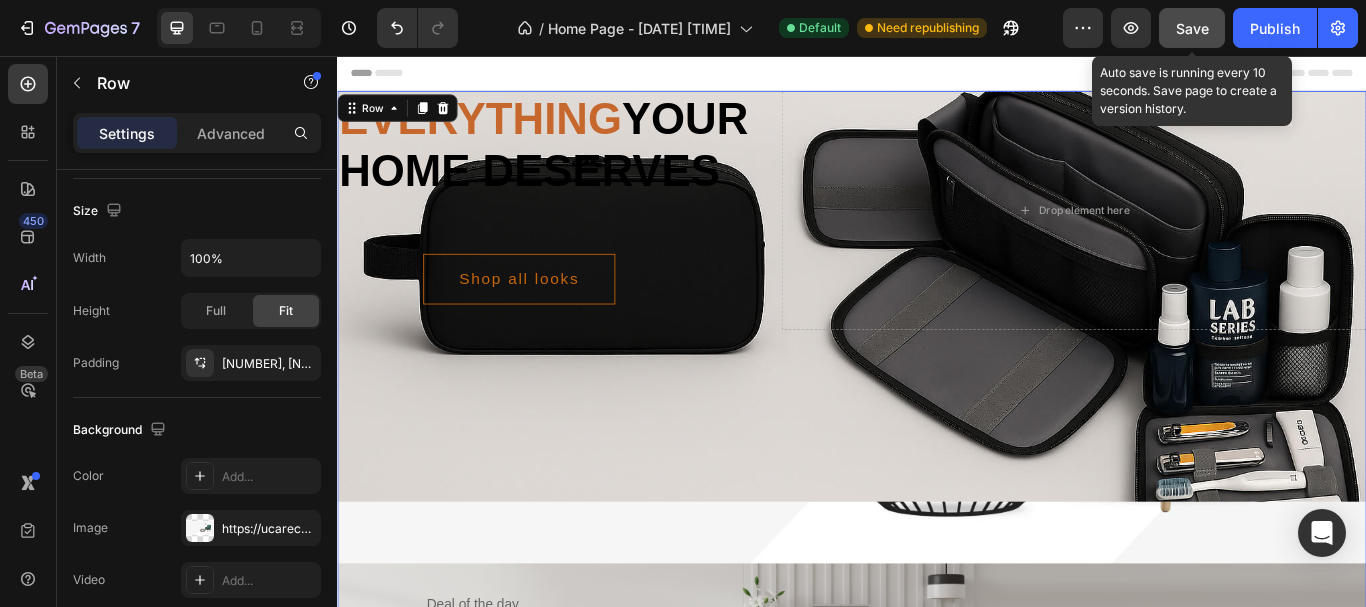 click on "Save" at bounding box center (1192, 28) 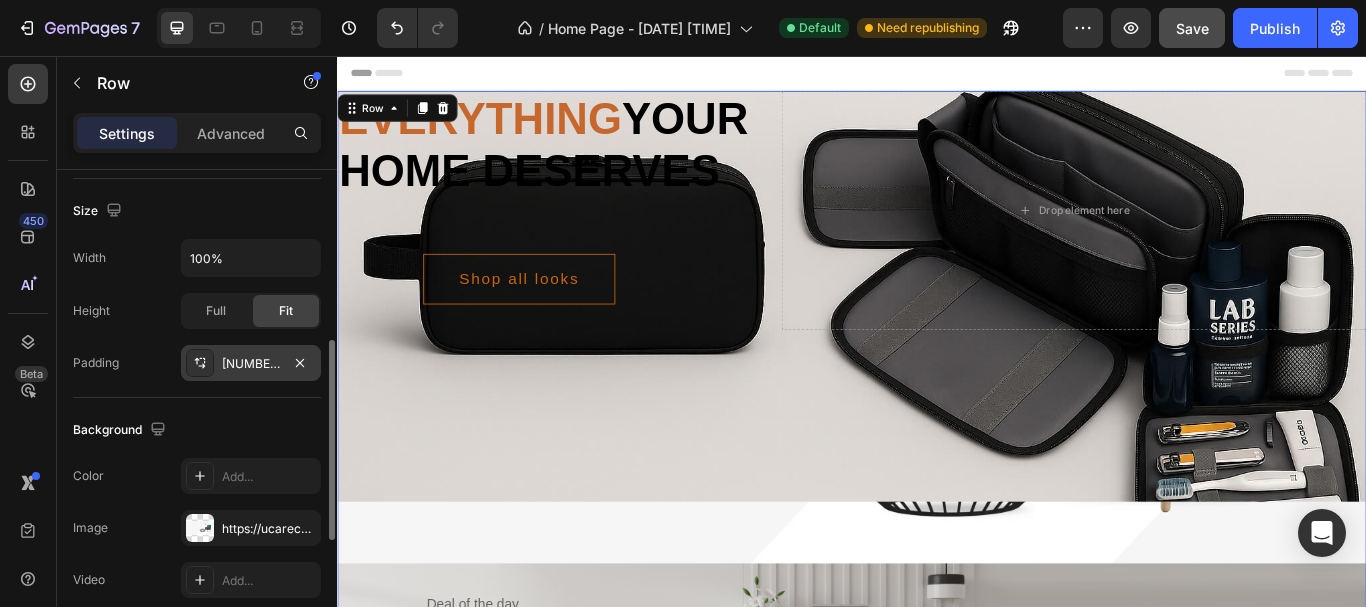 click on "0, 0, 163, 0" at bounding box center [251, 364] 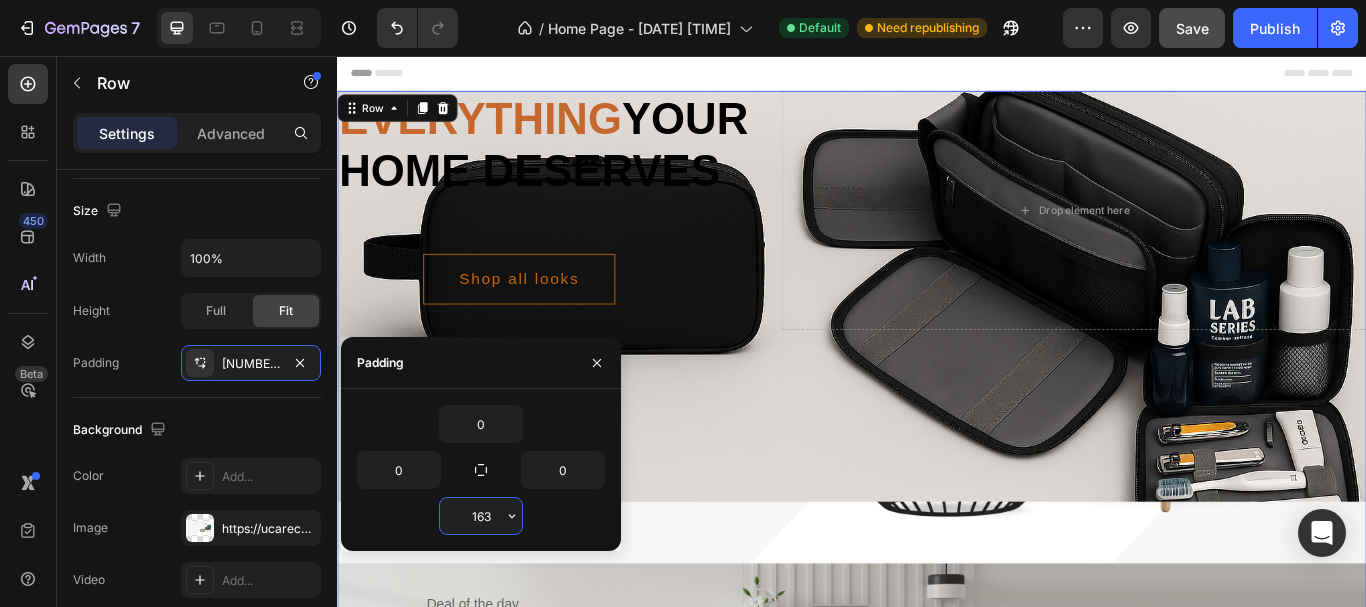 click on "163" at bounding box center (481, 516) 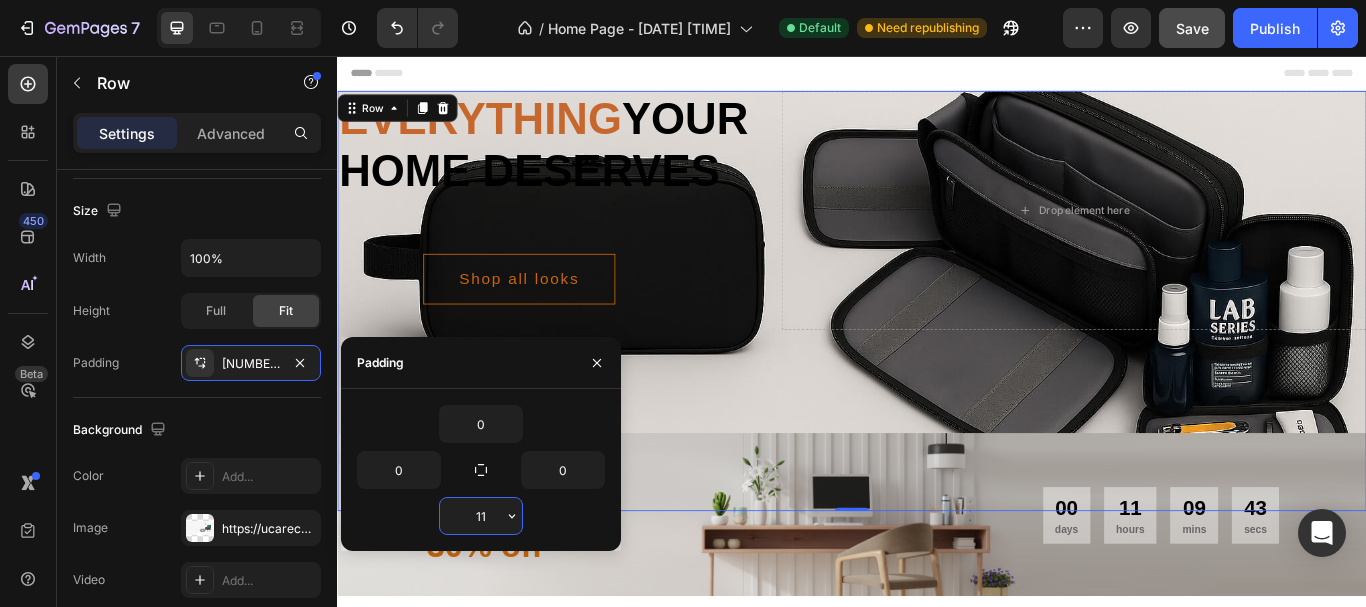 type on "1" 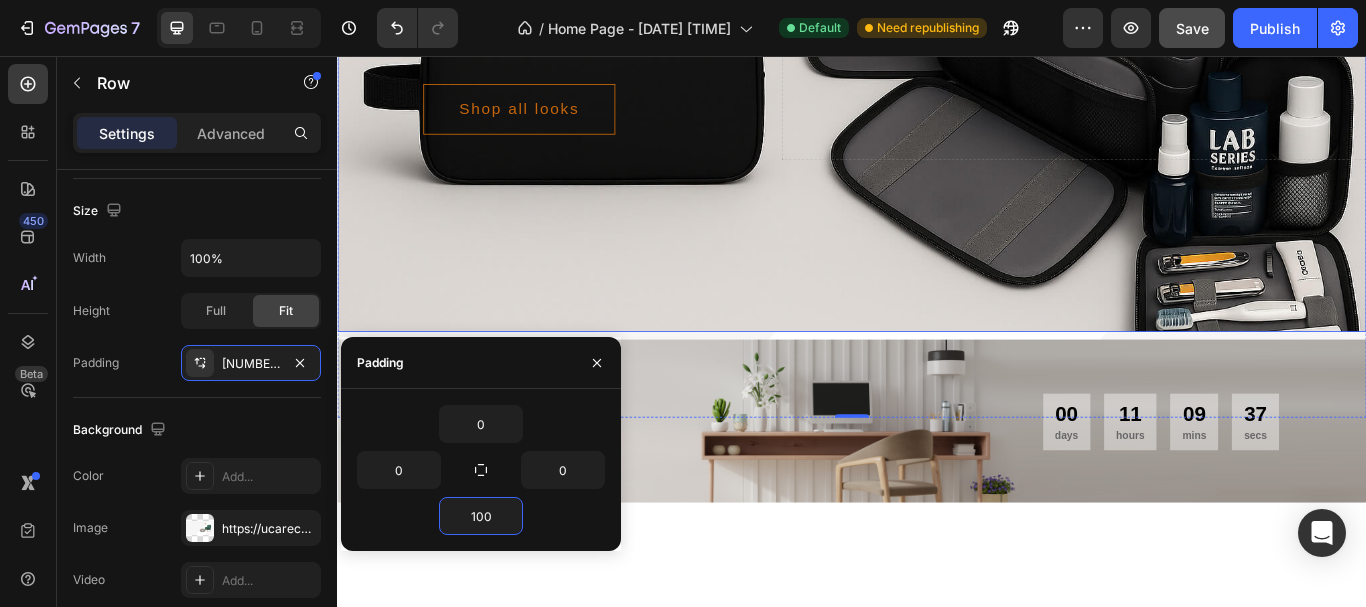 scroll, scrollTop: 264, scrollLeft: 0, axis: vertical 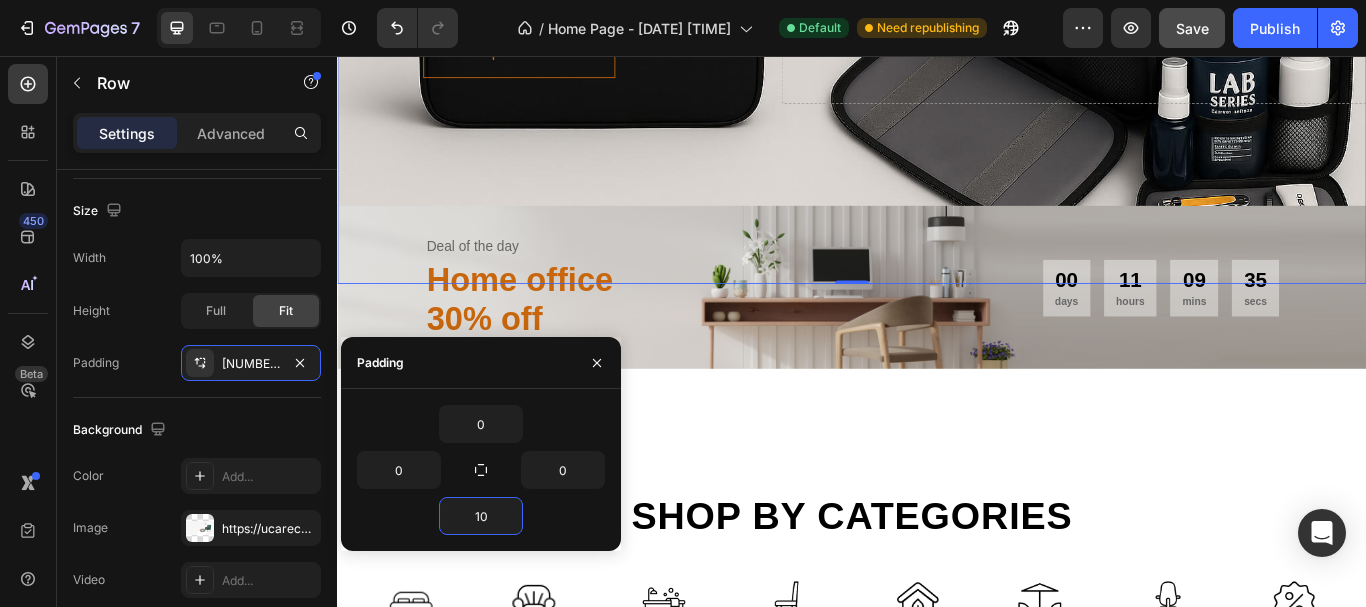 type on "1" 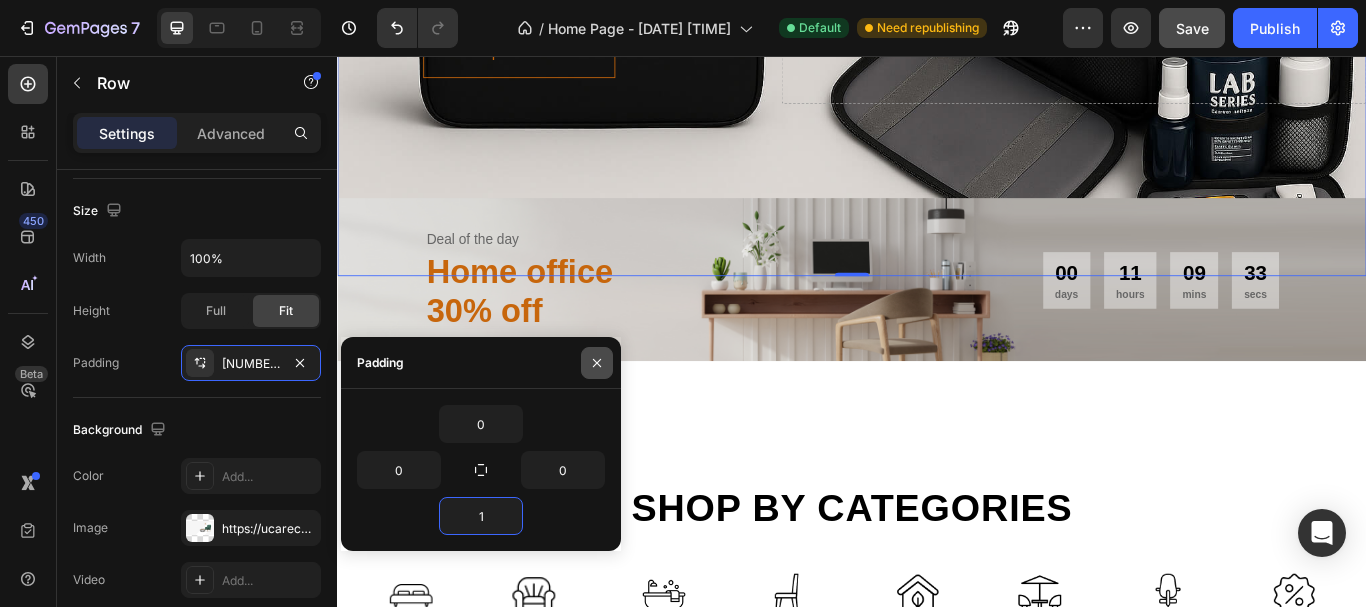 click 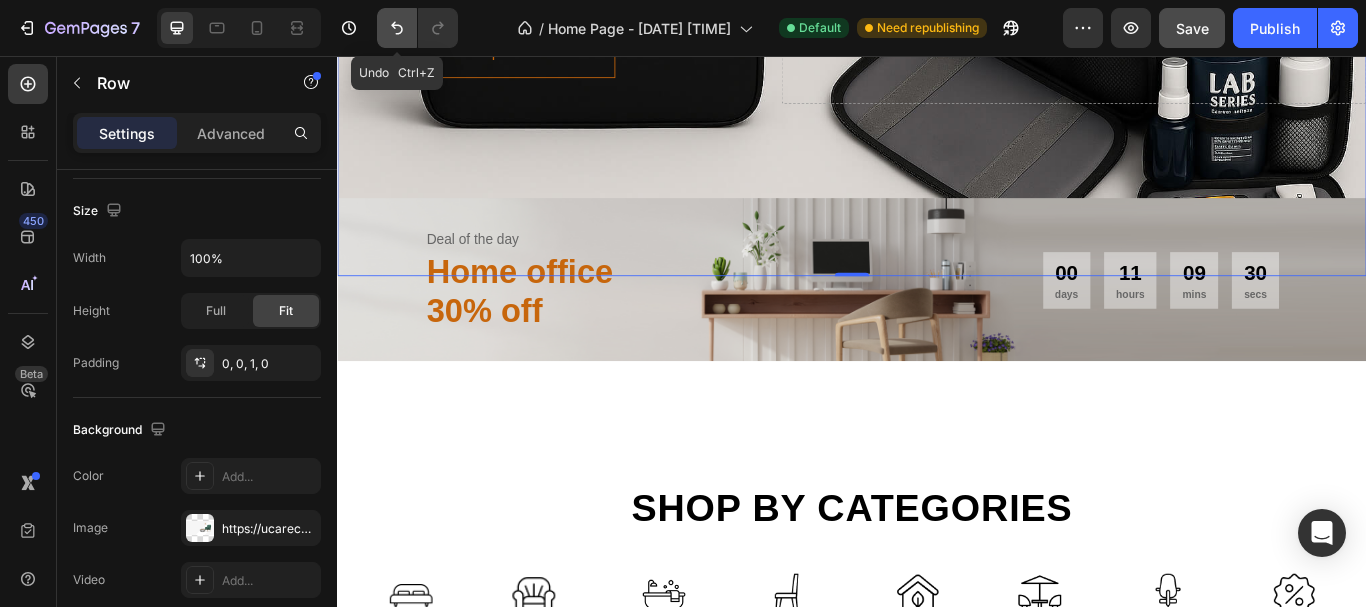 click 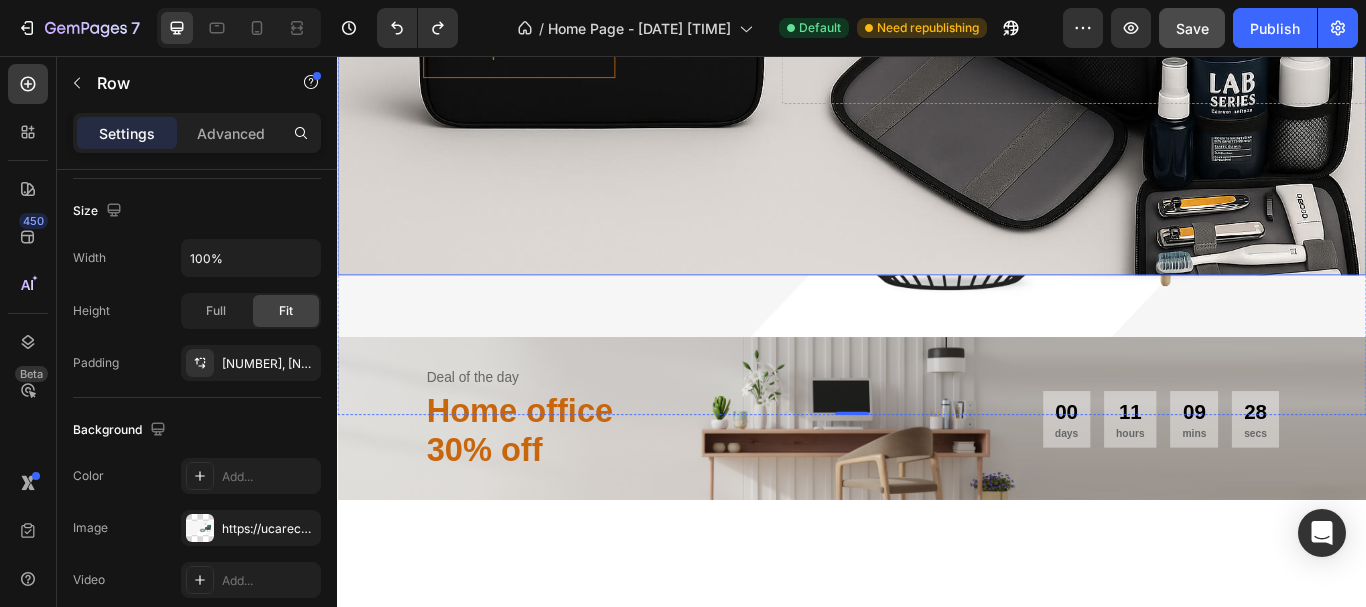 click on "Everything  your home deserves Heading Shop all looks Button Row
Drop element here Row" at bounding box center [937, 72] 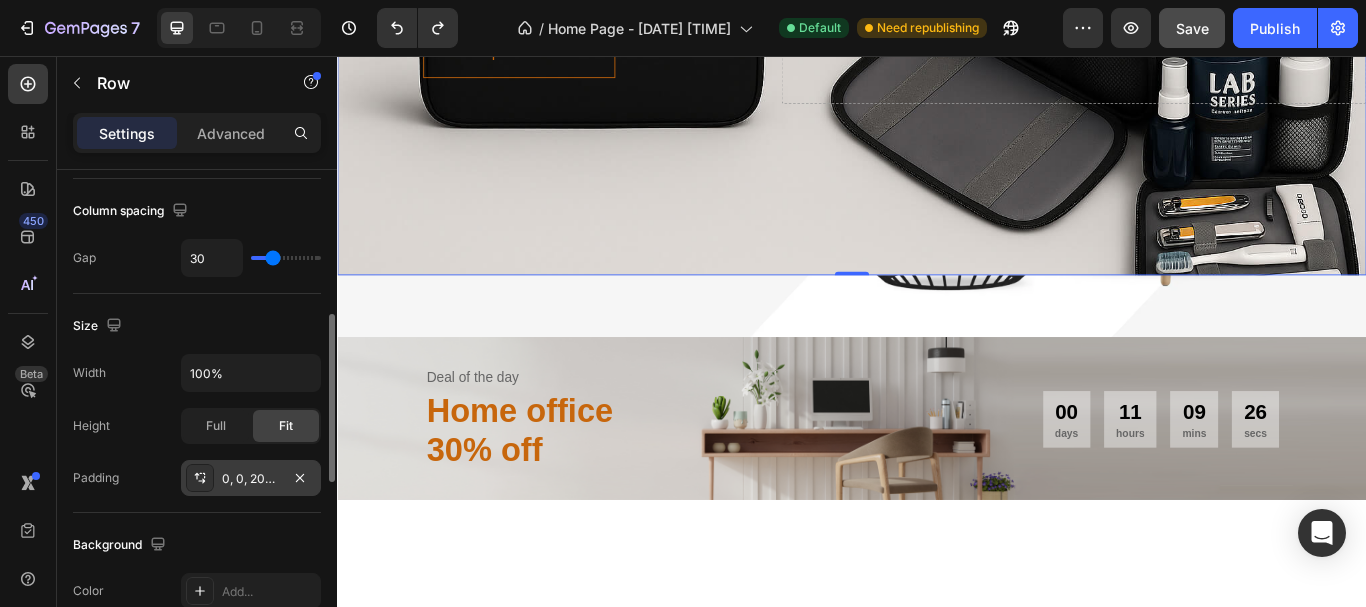 click on "0, 0, 200, 0" at bounding box center [251, 479] 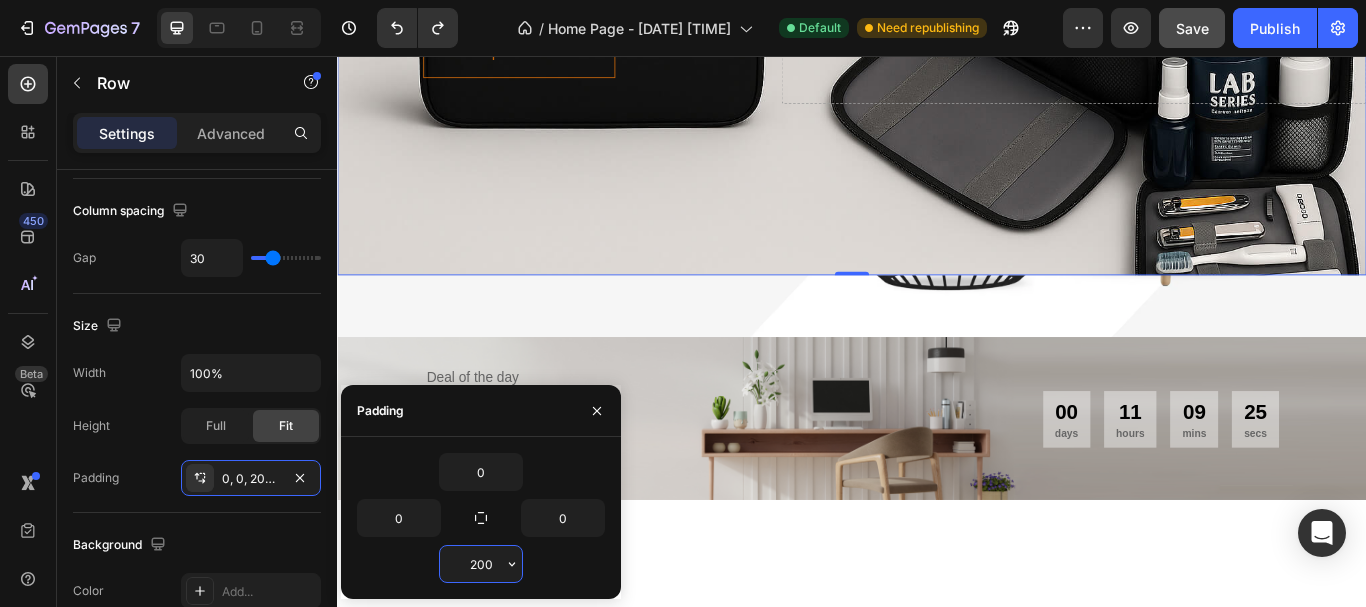 click on "200" at bounding box center (481, 564) 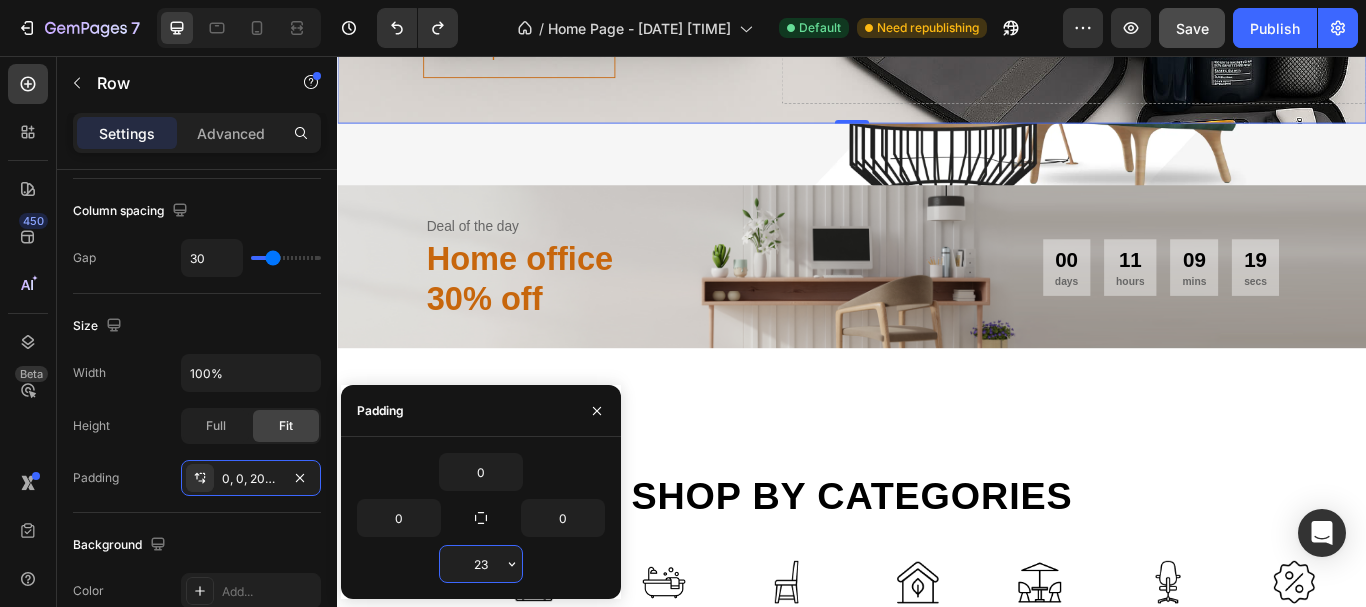 type on "2" 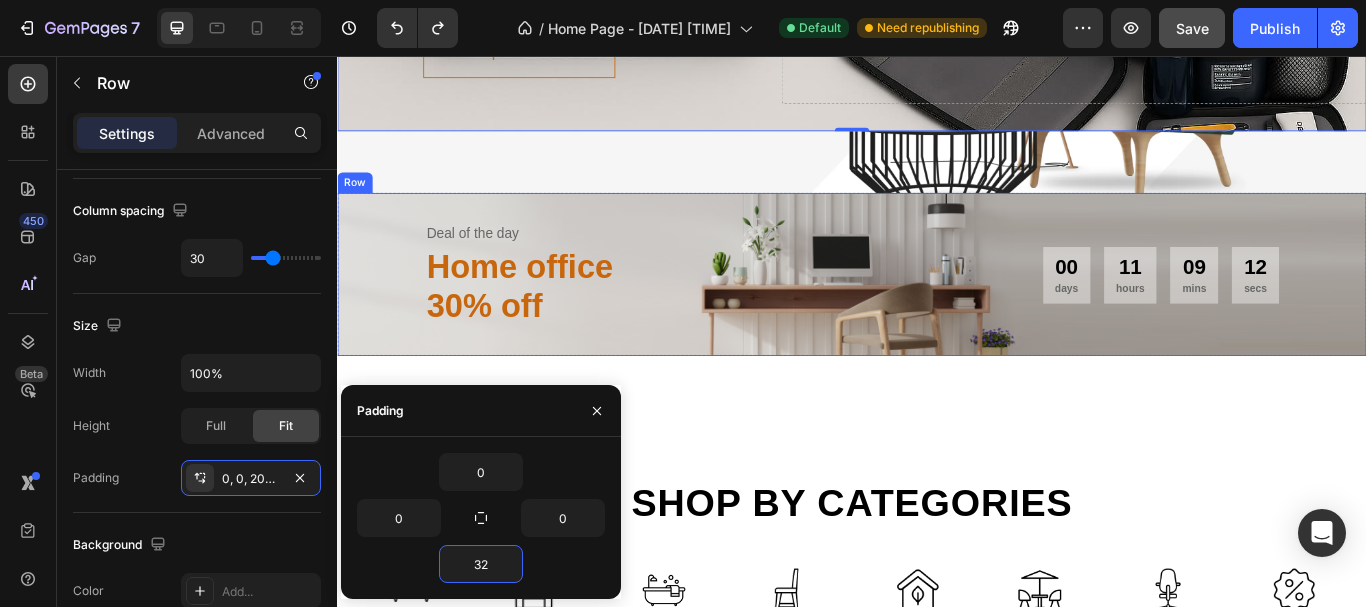 type on "325" 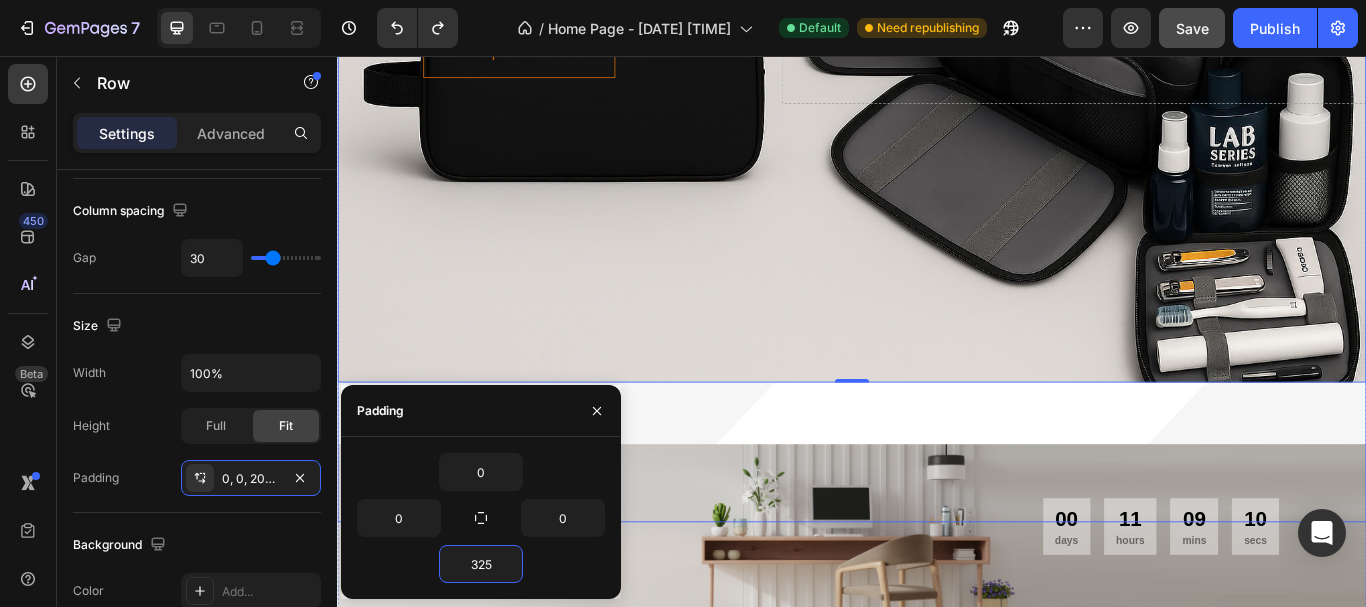 click on "Everything  your home deserves Heading Shop all looks Button Row
Drop element here Row   0 Row" at bounding box center (937, 216) 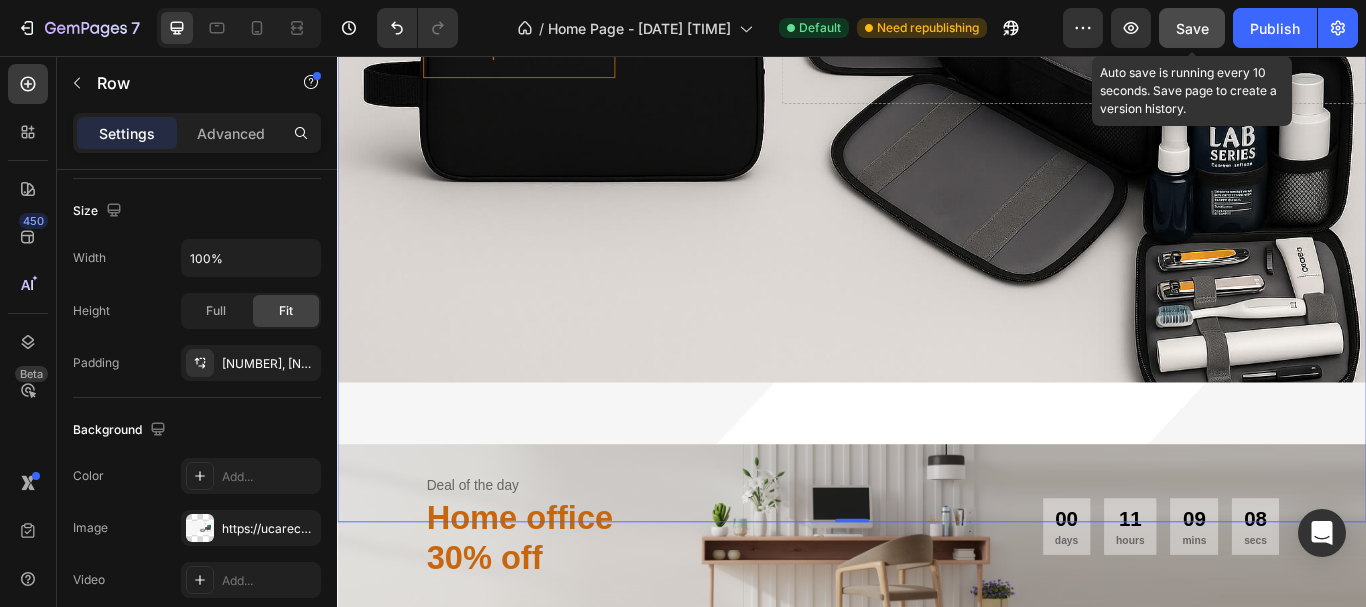 click on "Save" at bounding box center (1192, 28) 